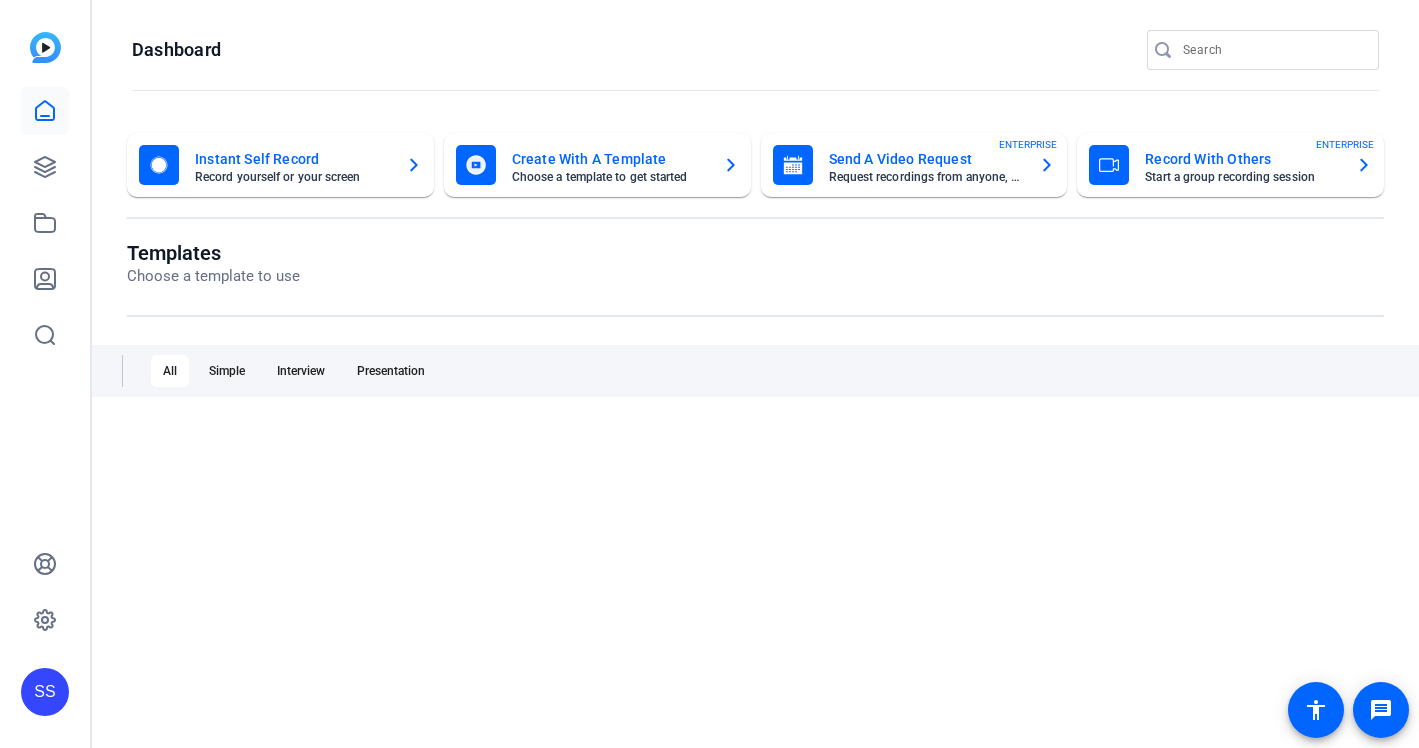 scroll, scrollTop: 0, scrollLeft: 0, axis: both 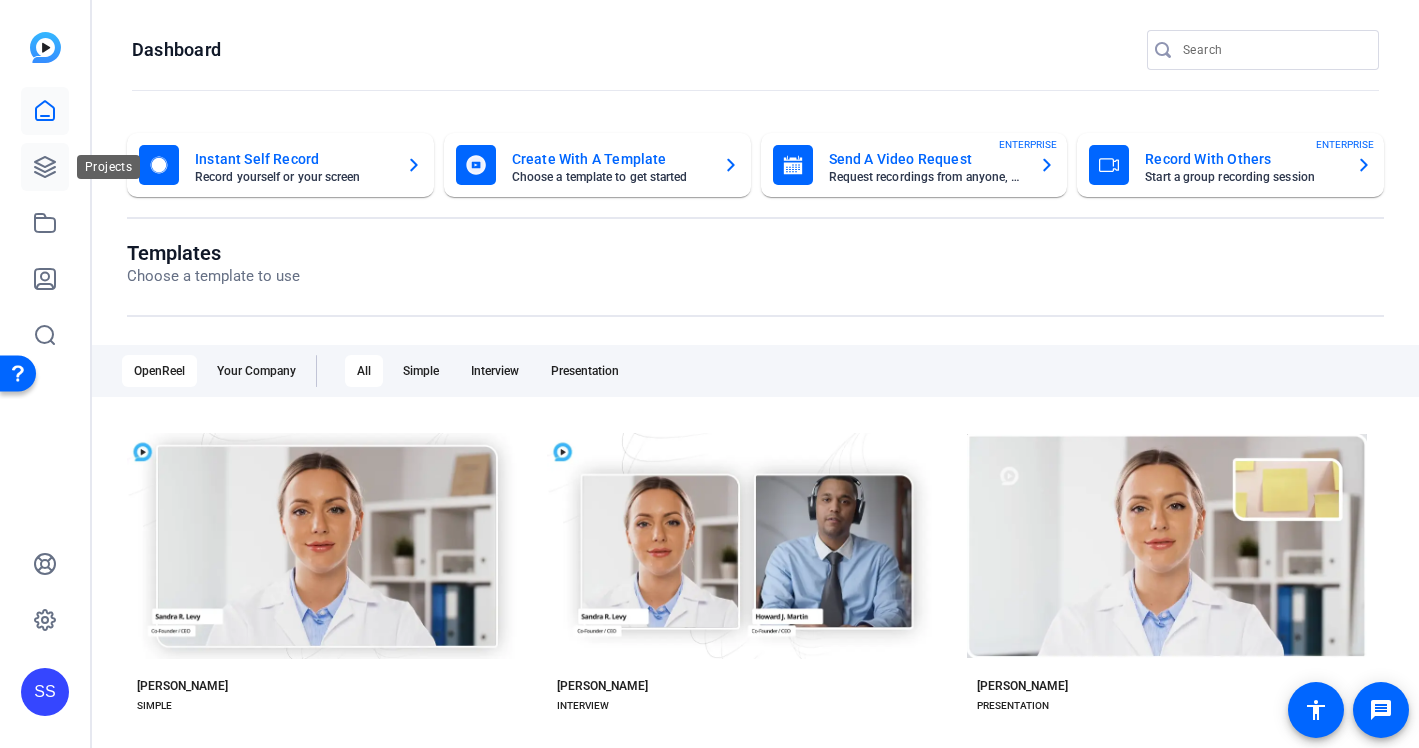 click 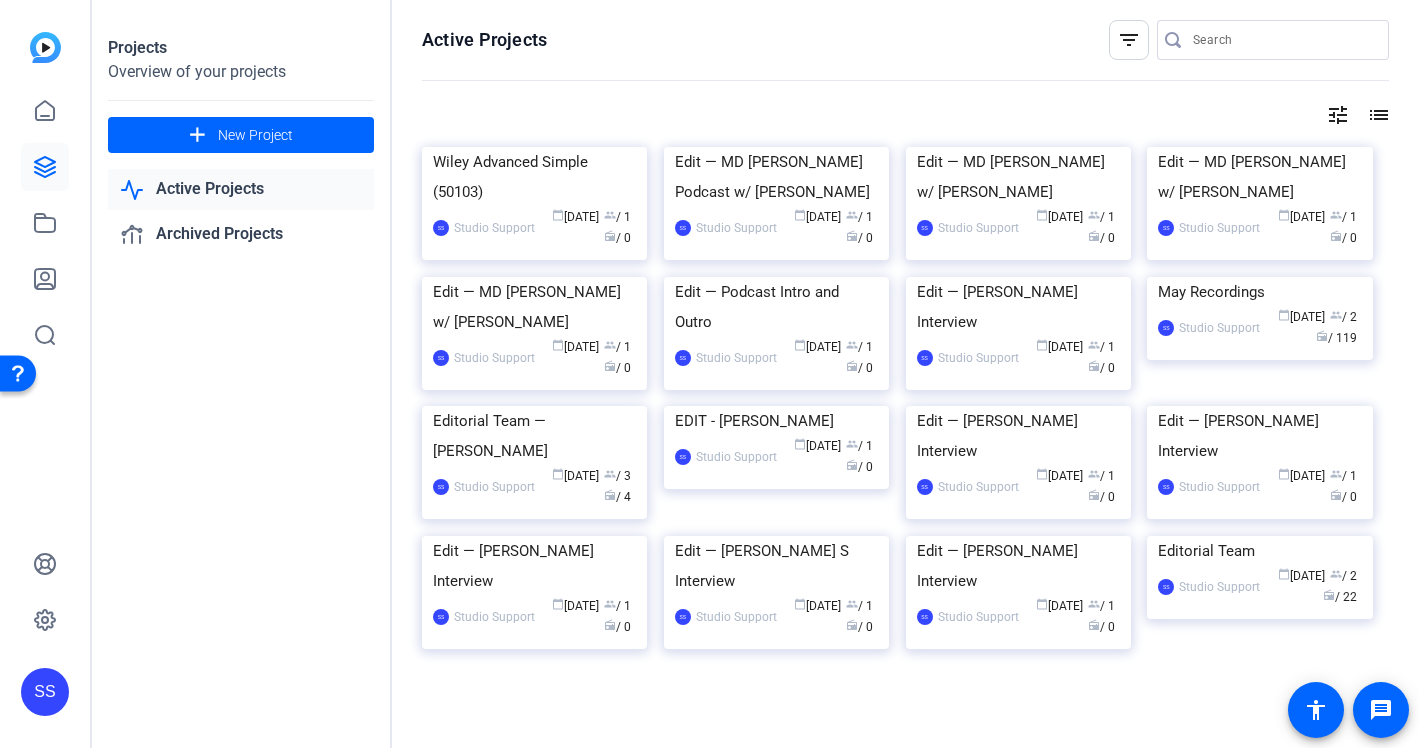 click on "SS" 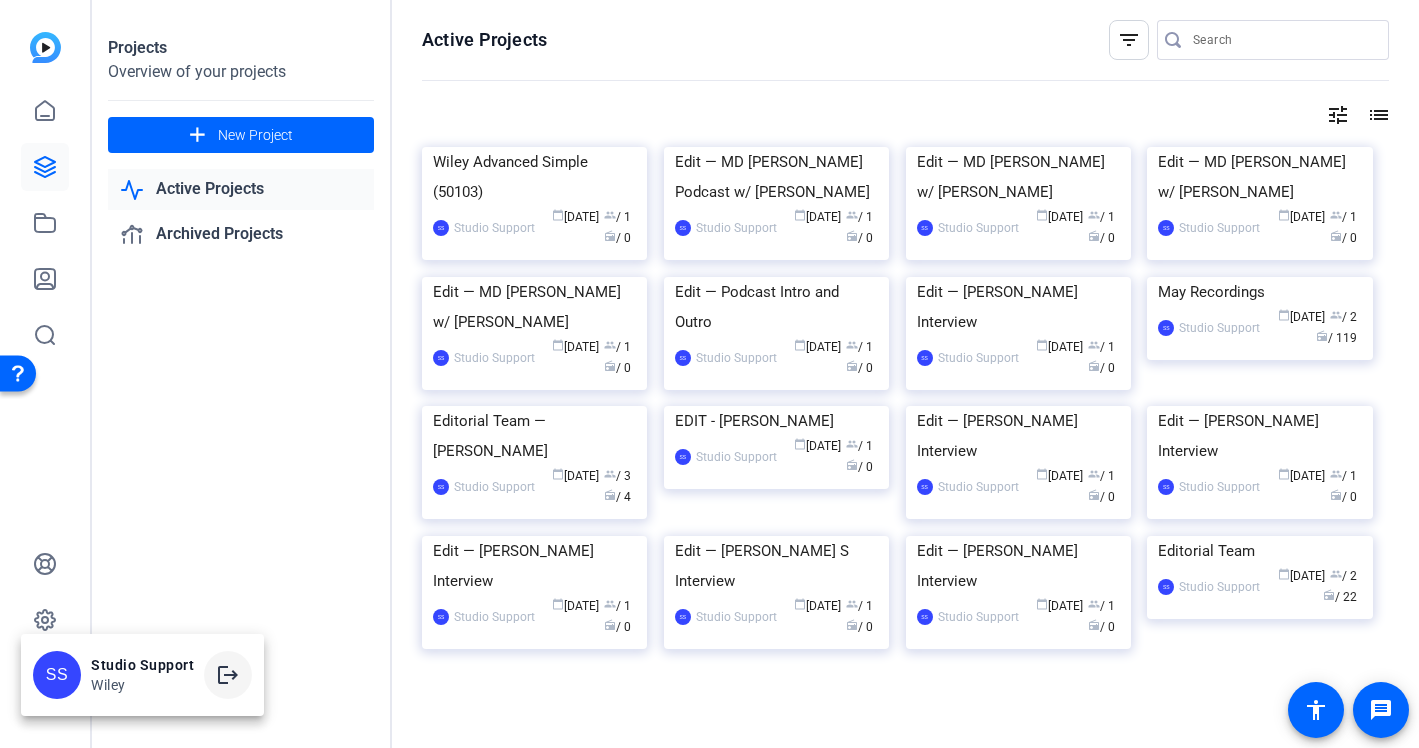 click on "logout" at bounding box center [228, 675] 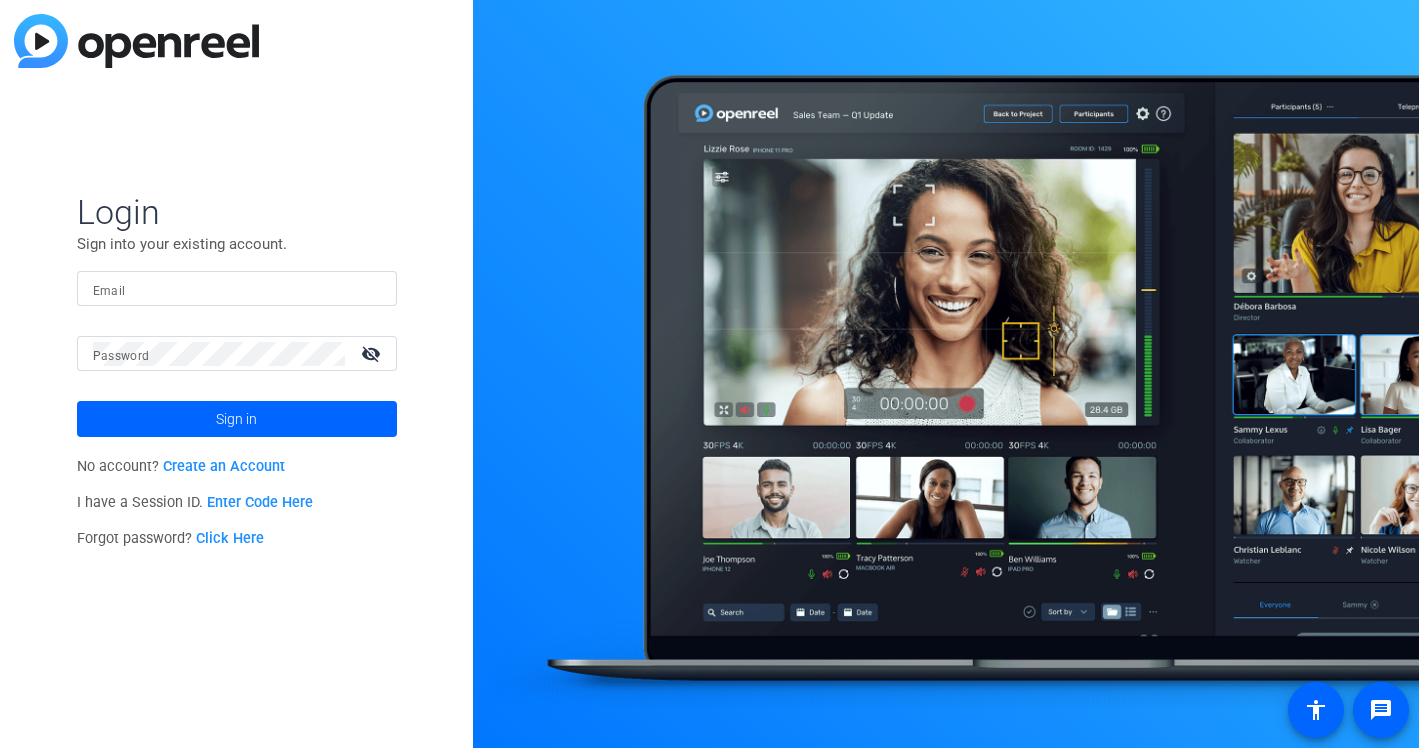 scroll, scrollTop: 0, scrollLeft: 0, axis: both 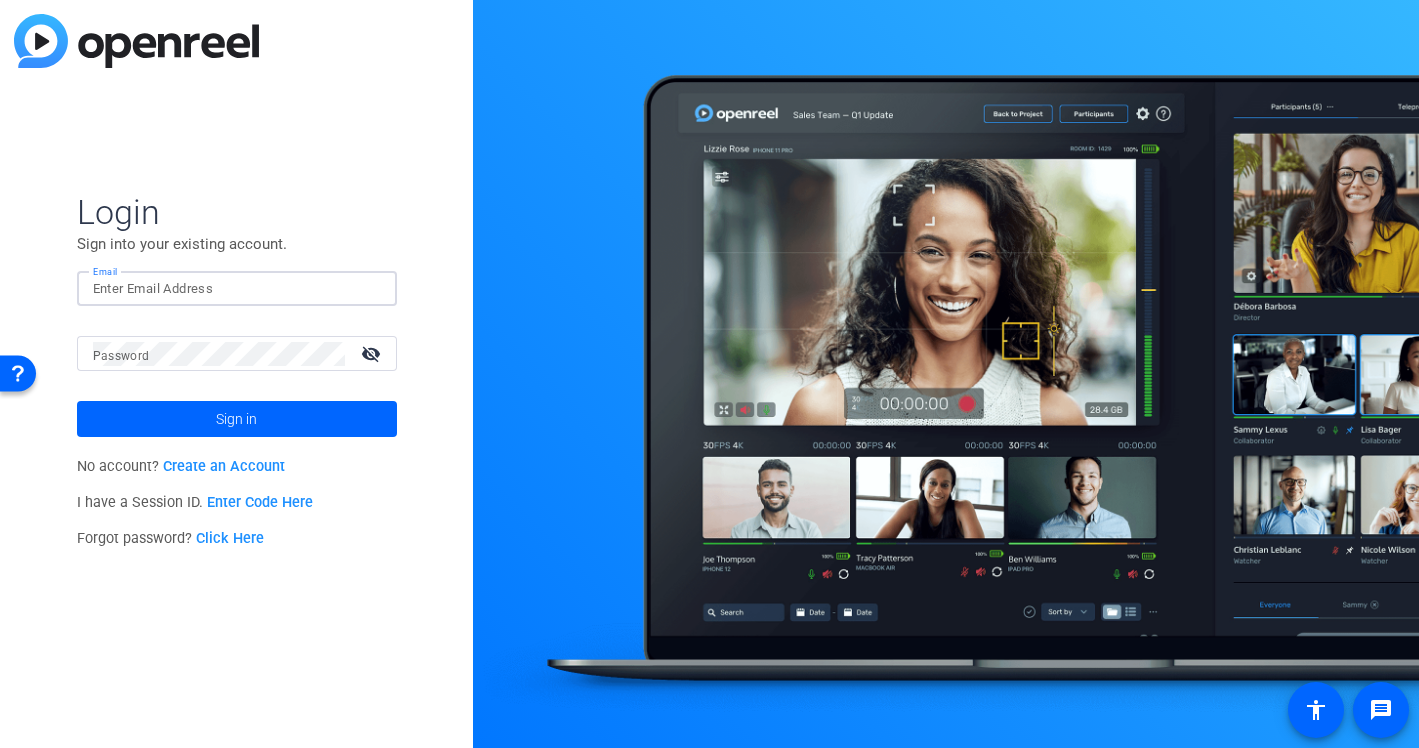 click on "Email" at bounding box center (237, 289) 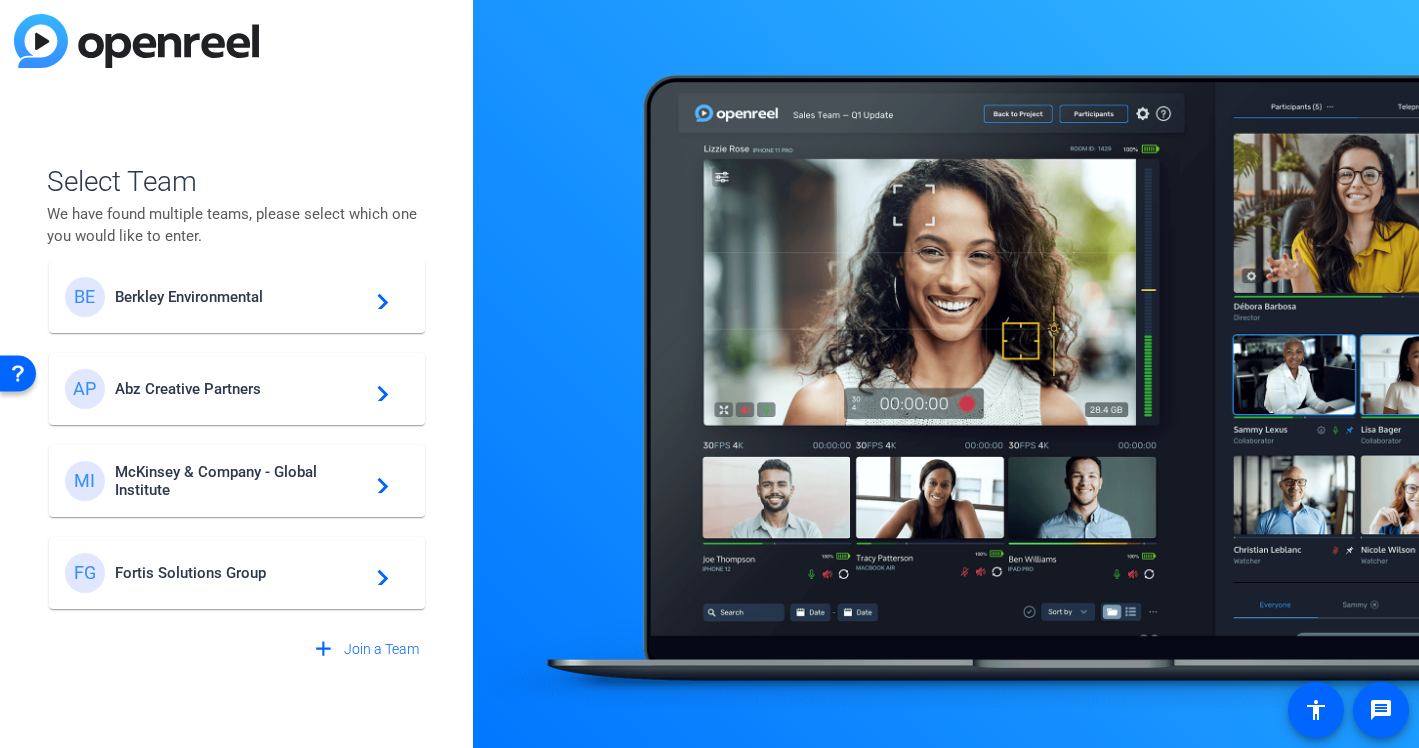 scroll, scrollTop: 28, scrollLeft: 0, axis: vertical 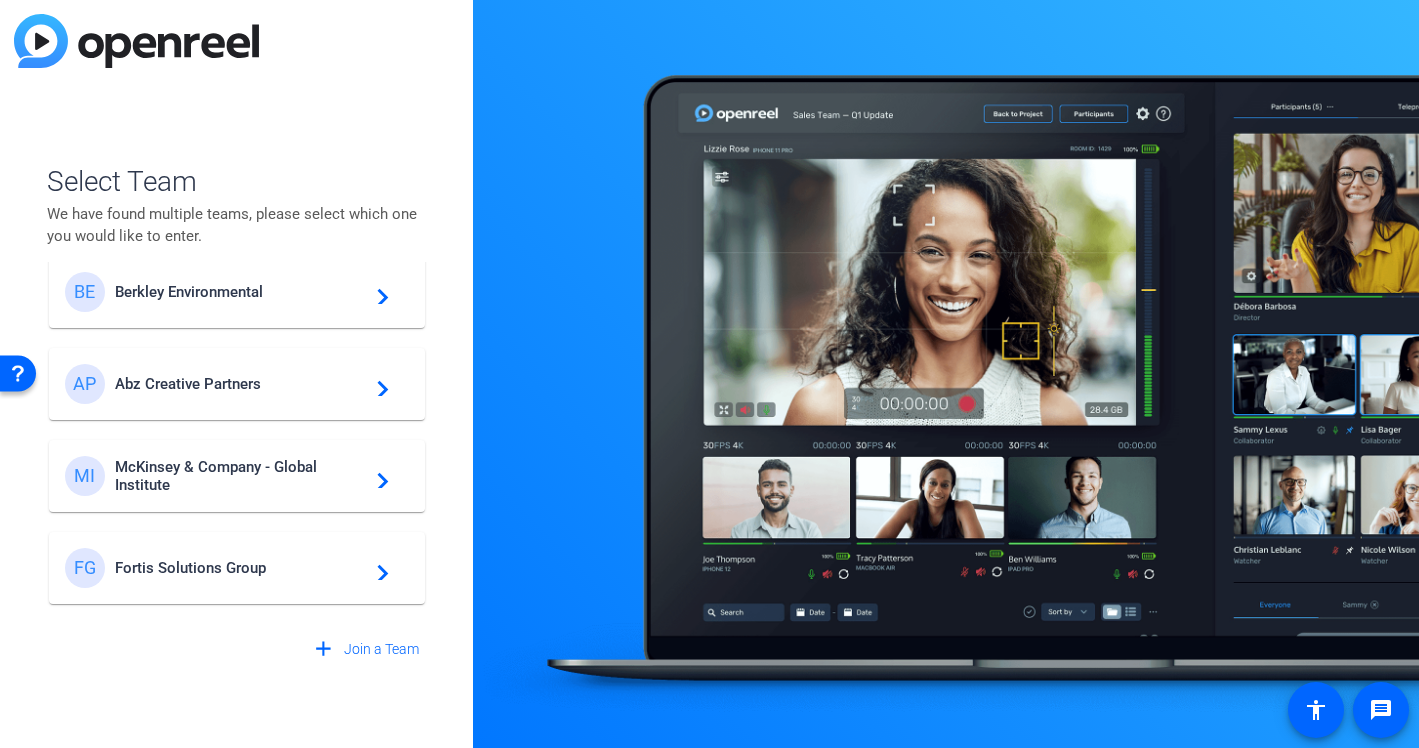 click on "MI McKinsey & Company - Global Institute  navigate_next" 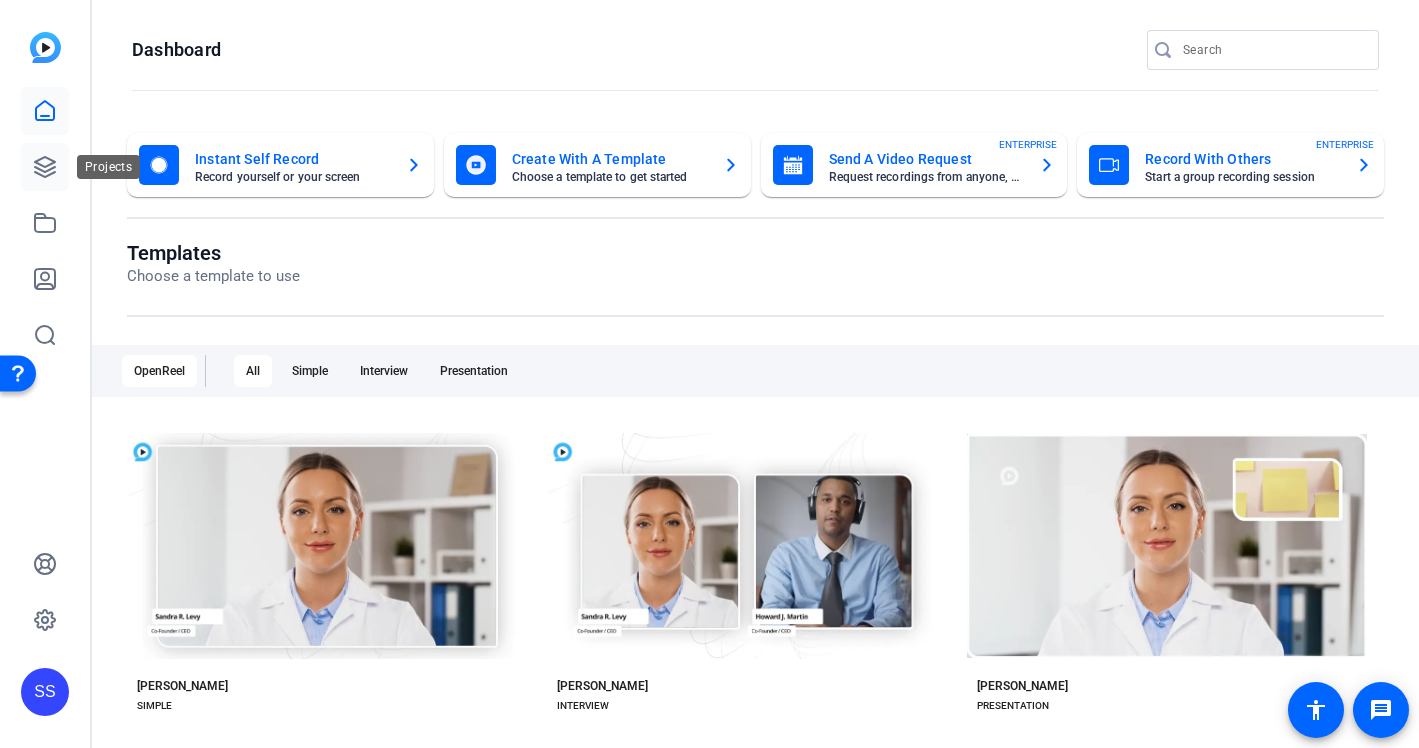 click 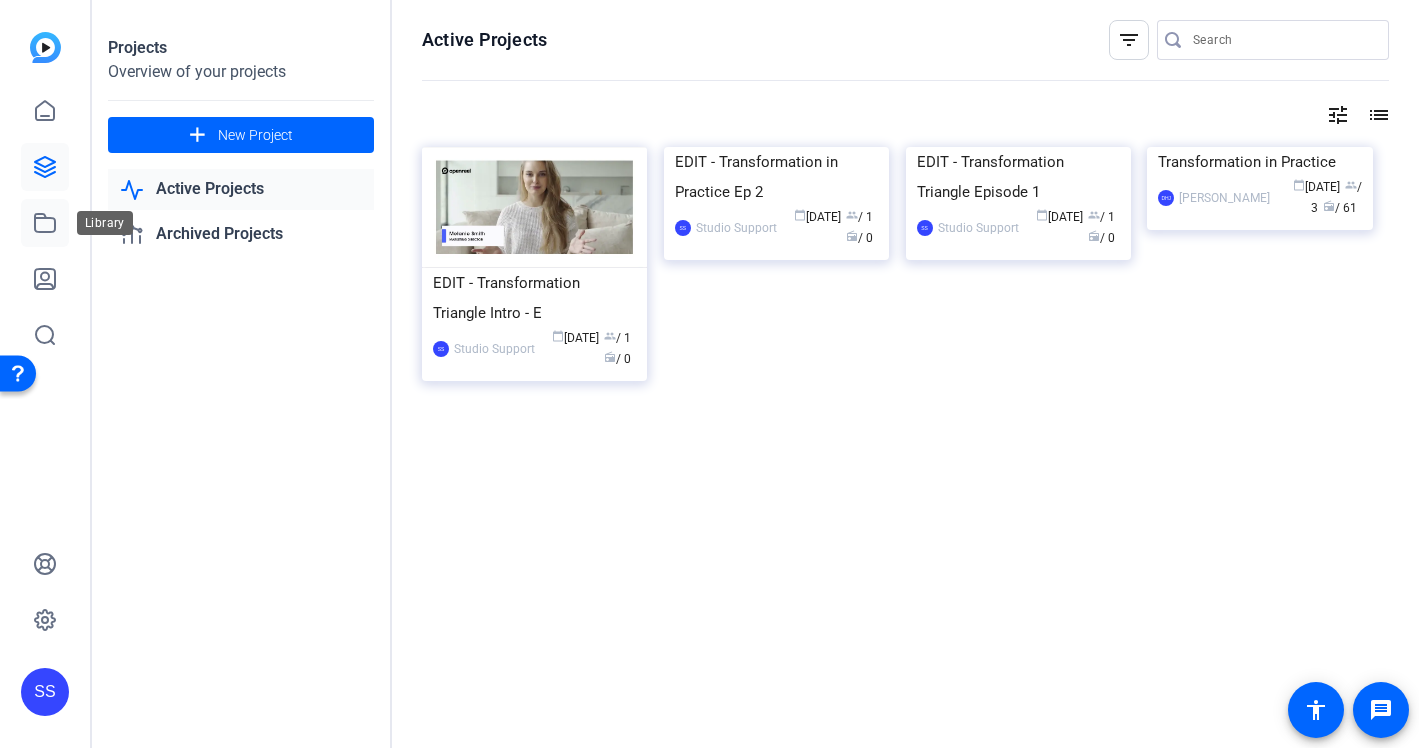 click 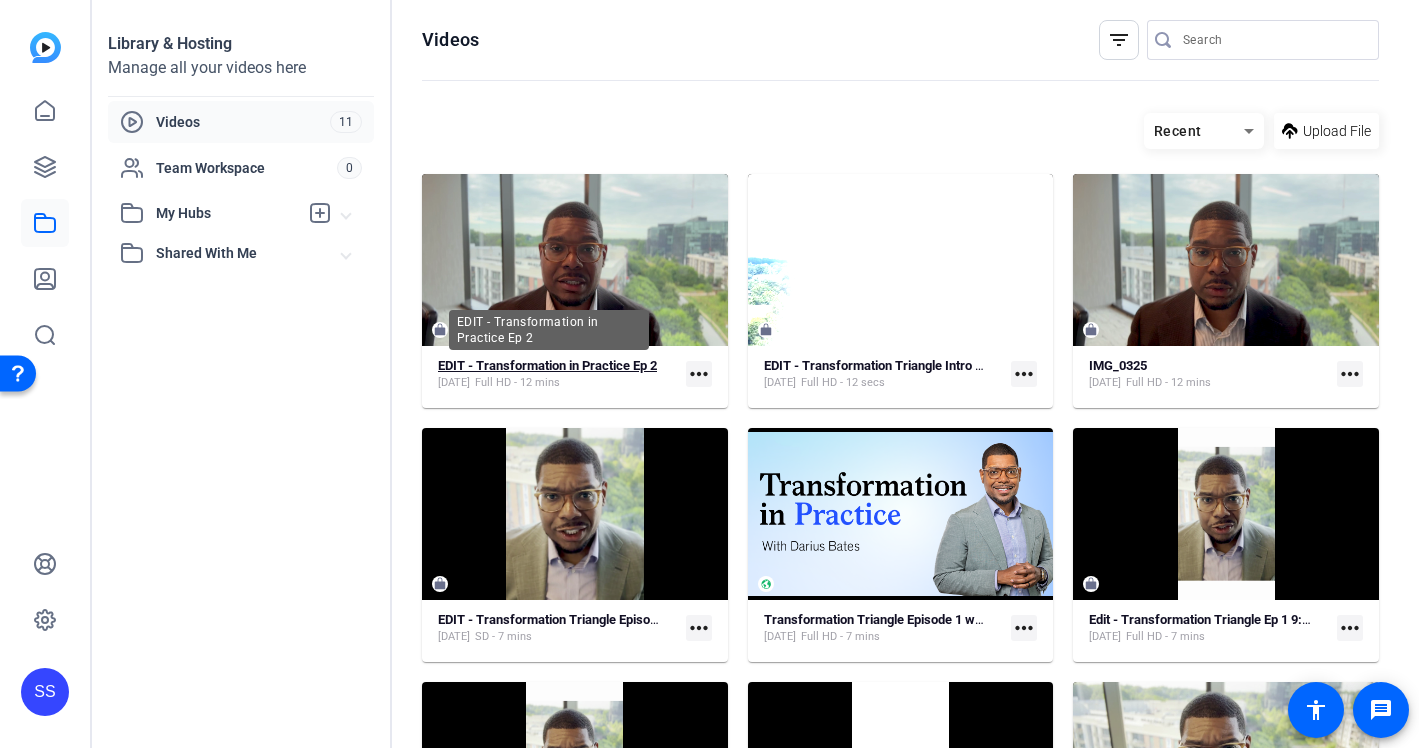 click on "EDIT - Transformation in Practice Ep 2" 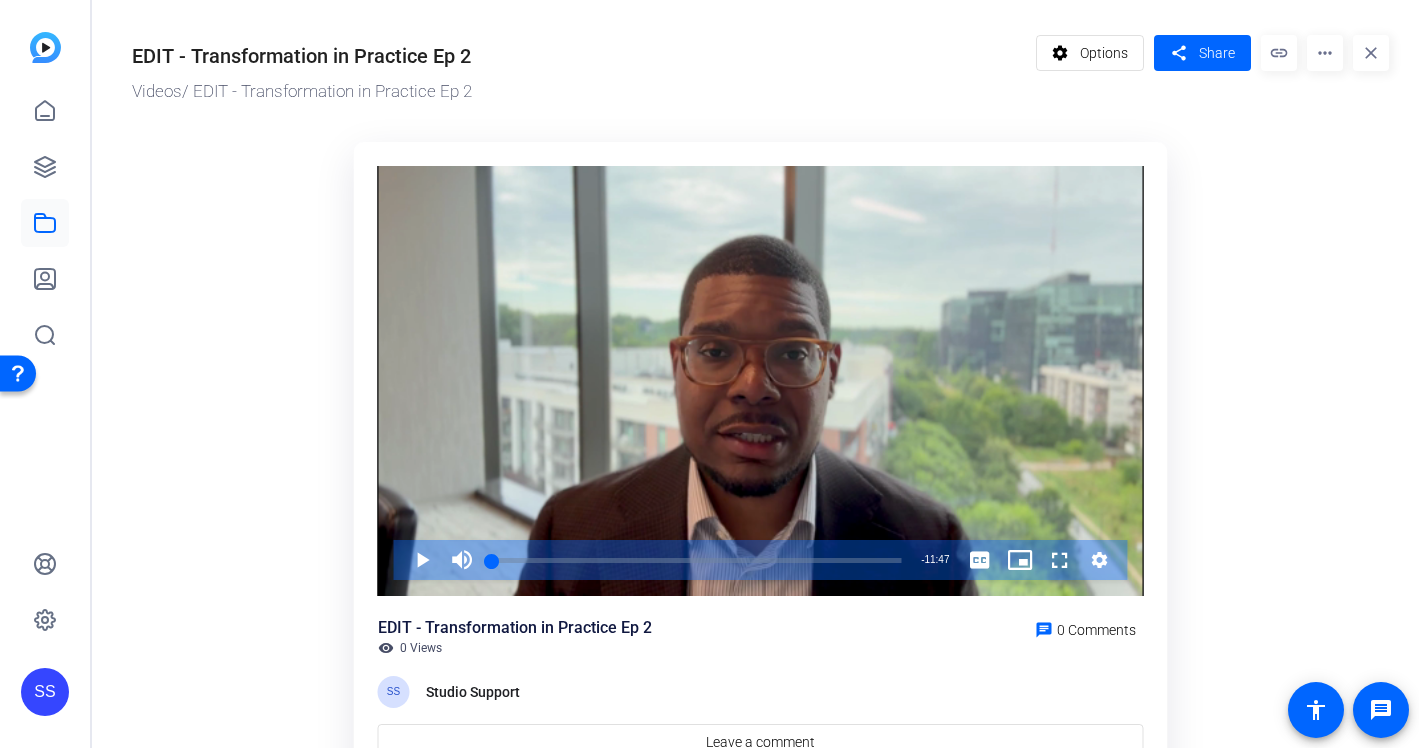 click on "more_horiz" 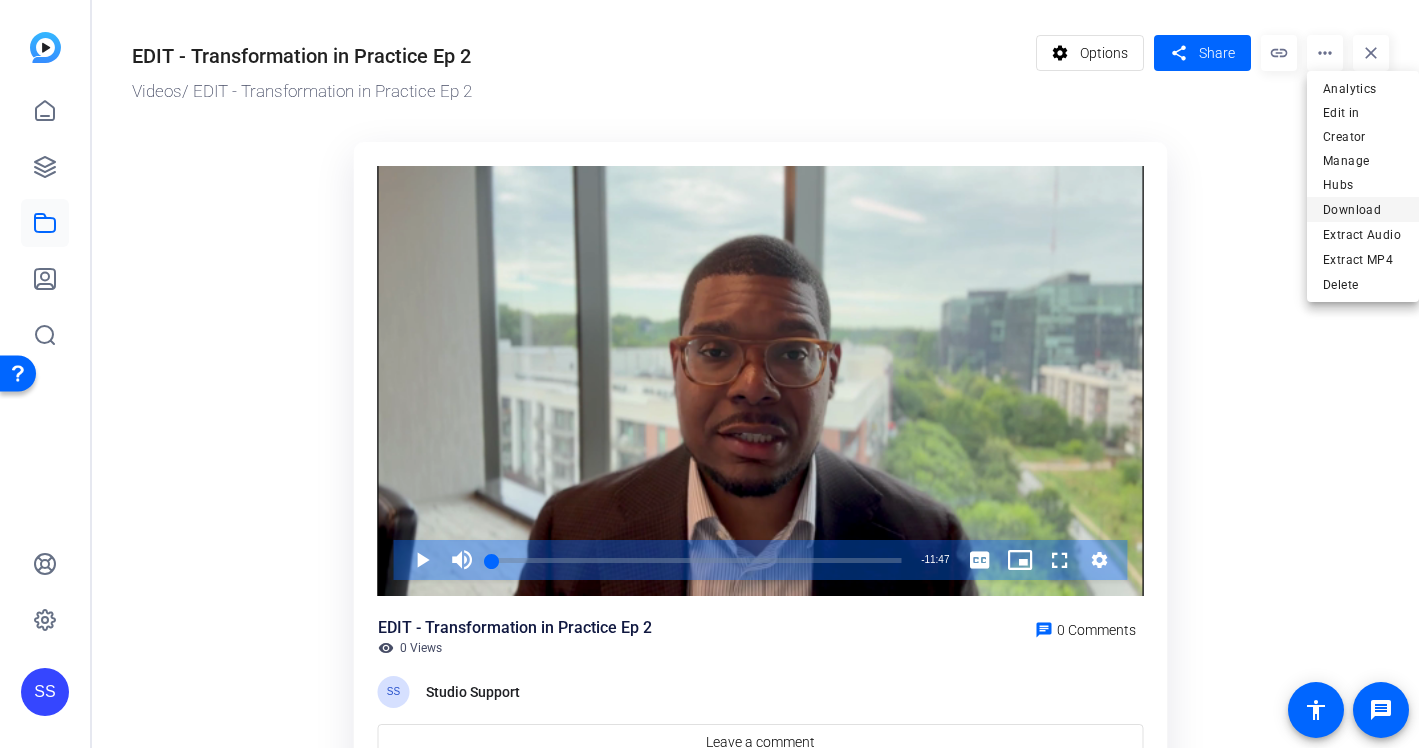 click on "Download" at bounding box center (1363, 210) 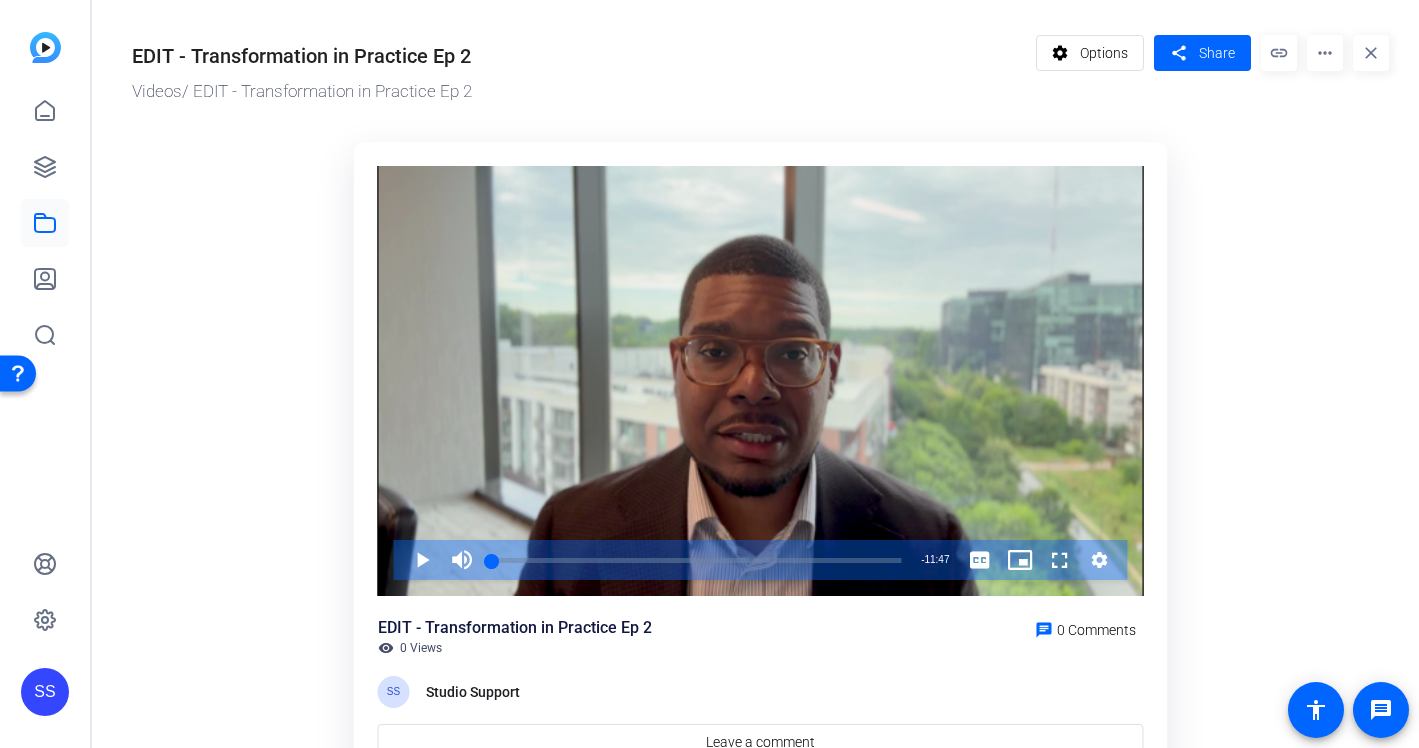 click on "more_horiz" 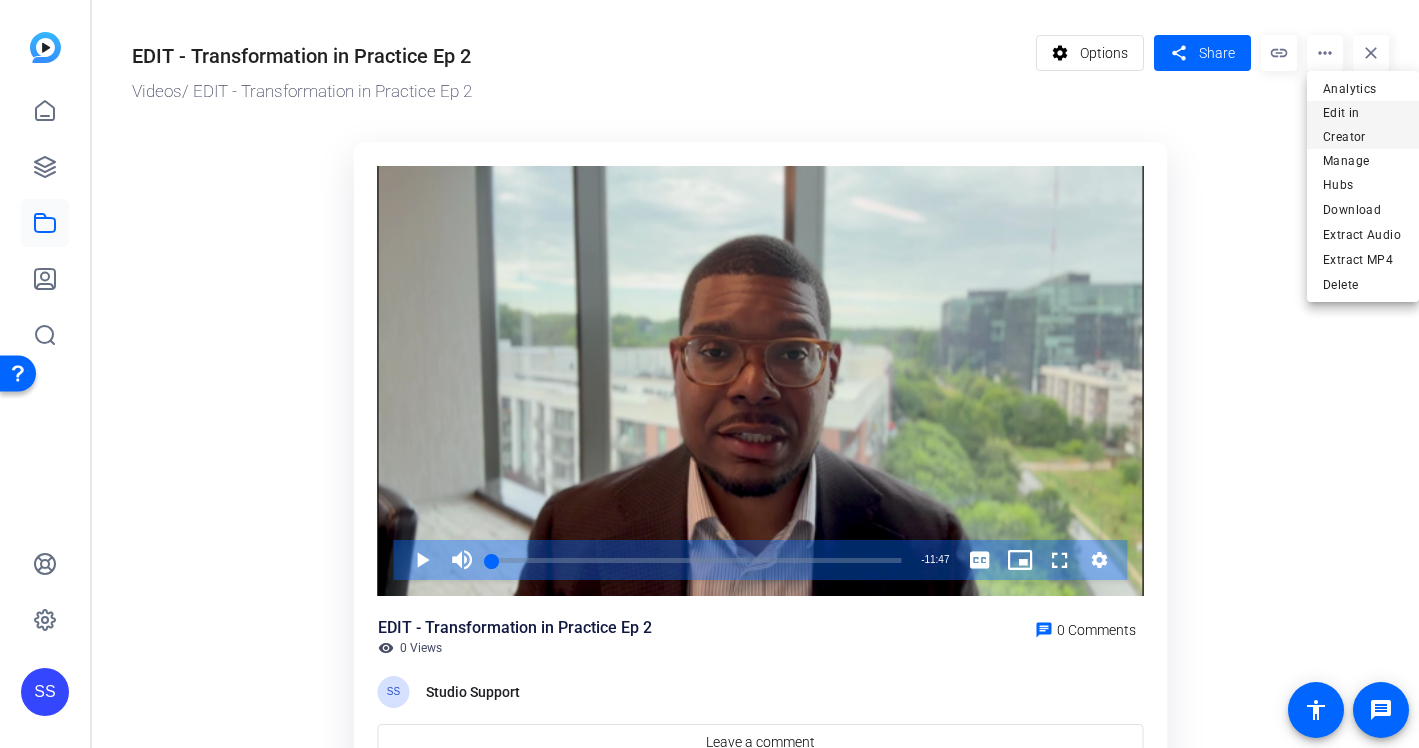 click on "Edit in Creator" at bounding box center (1363, 125) 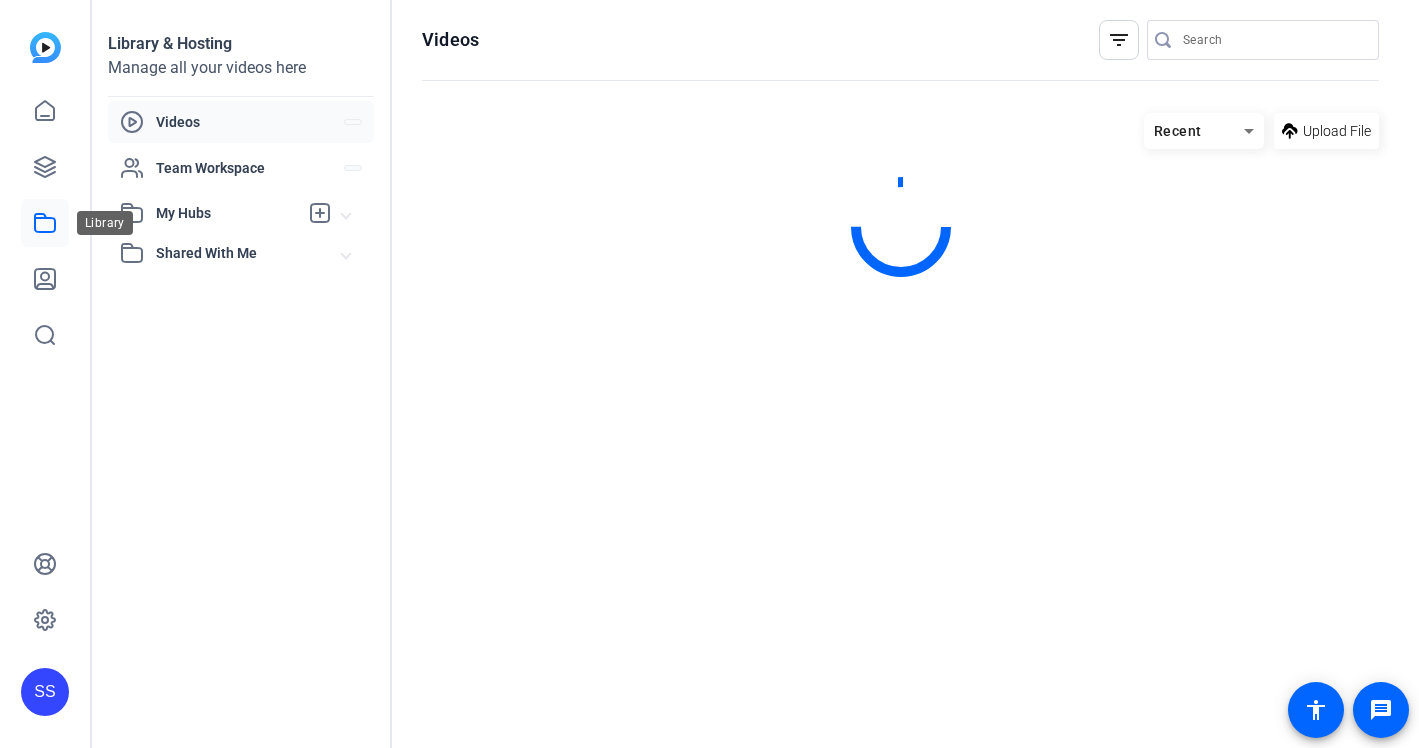 scroll, scrollTop: 0, scrollLeft: 0, axis: both 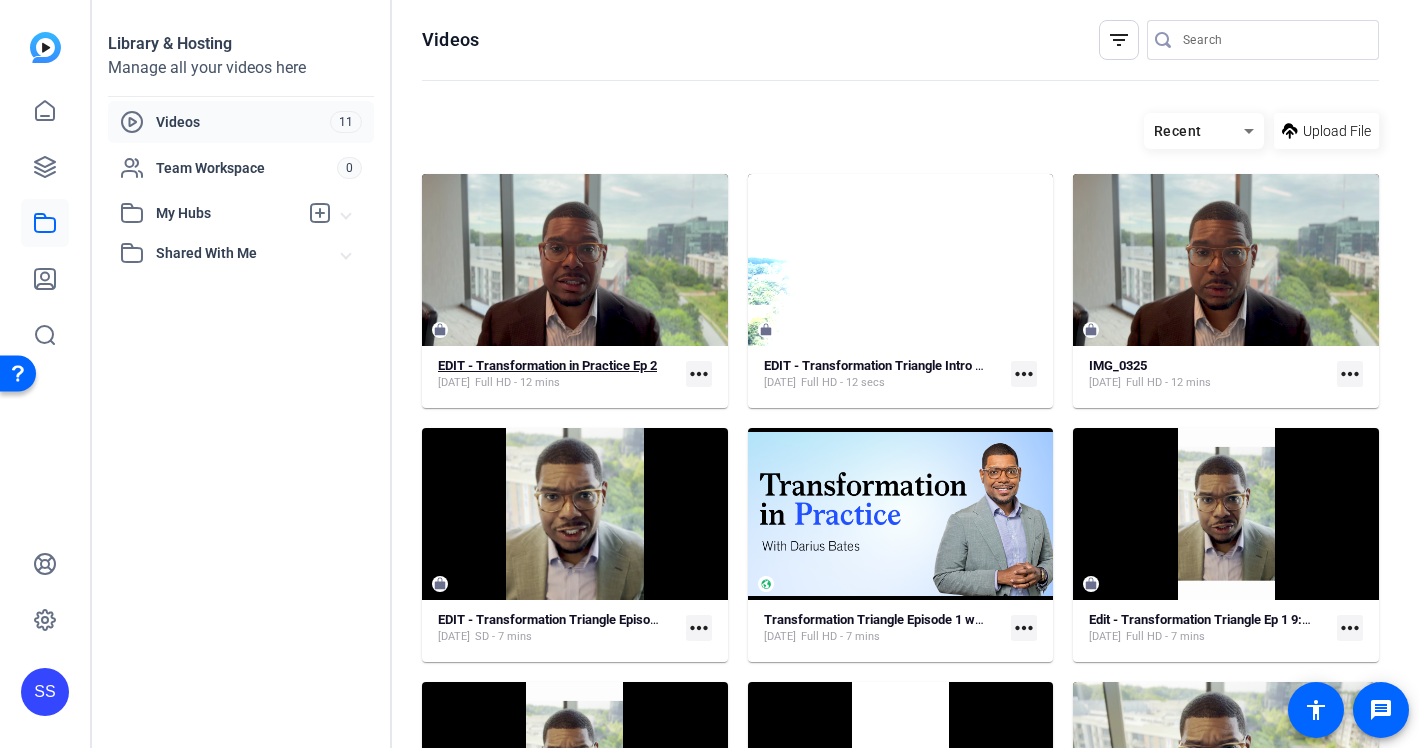 click on "EDIT - Transformation in Practice Ep 2 [DATE]  Full HD - 12 mins" 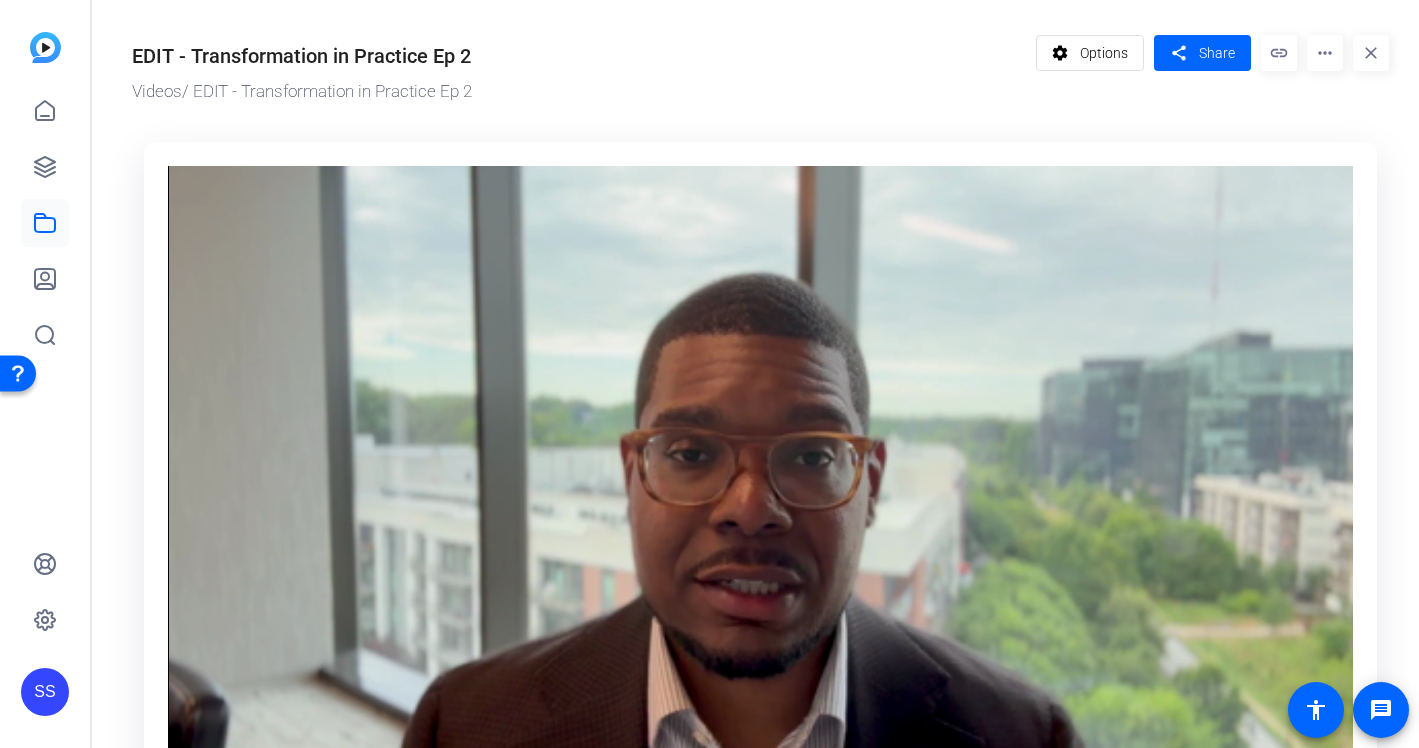 click on "more_horiz" 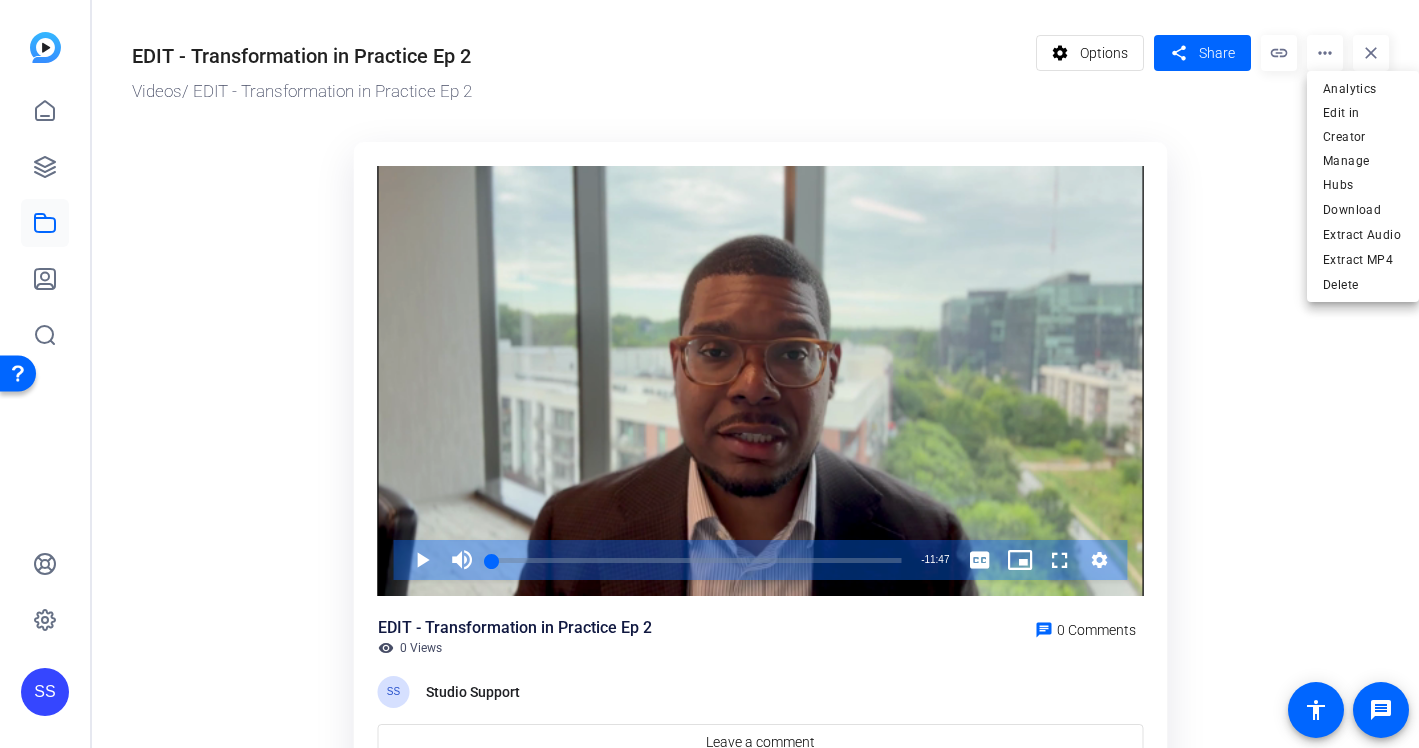 click at bounding box center [709, 374] 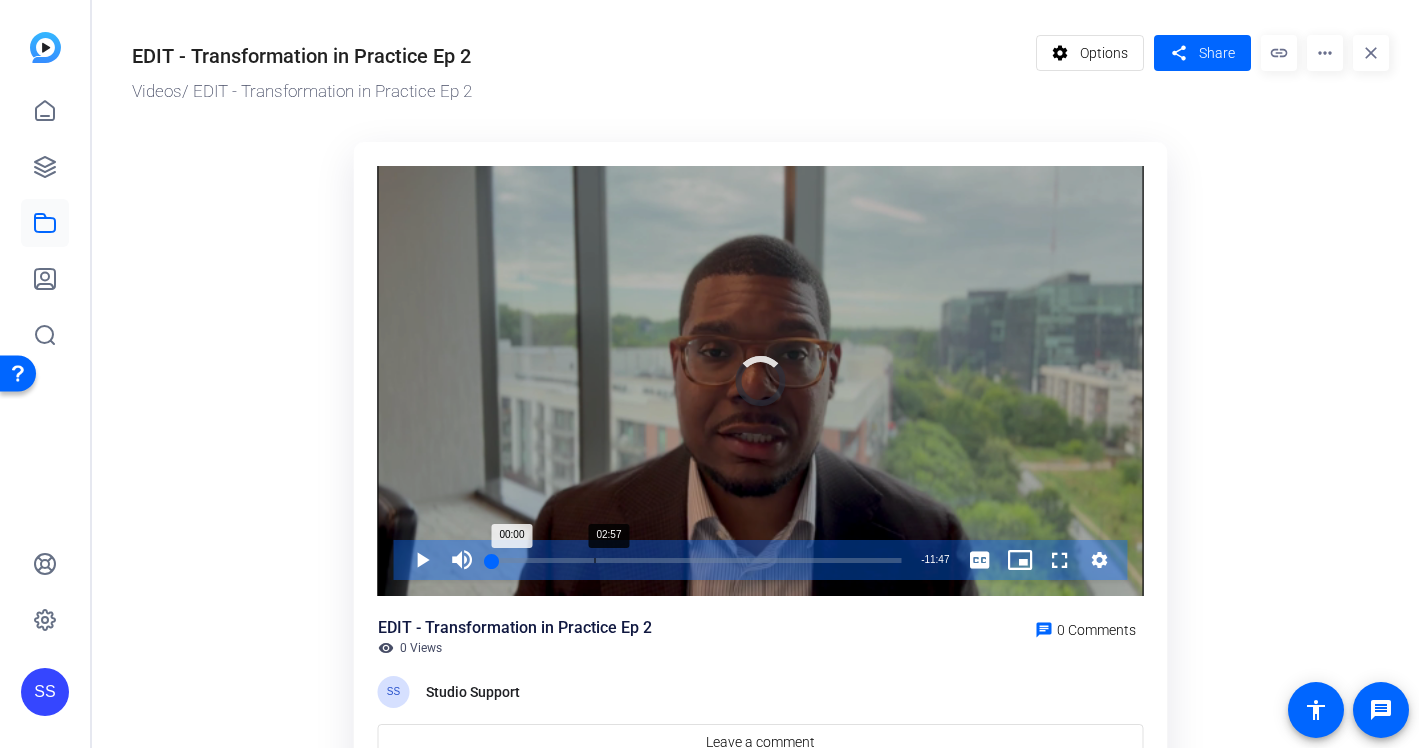 click on "Loaded :  1.57% 02:57 00:00" at bounding box center [697, 560] 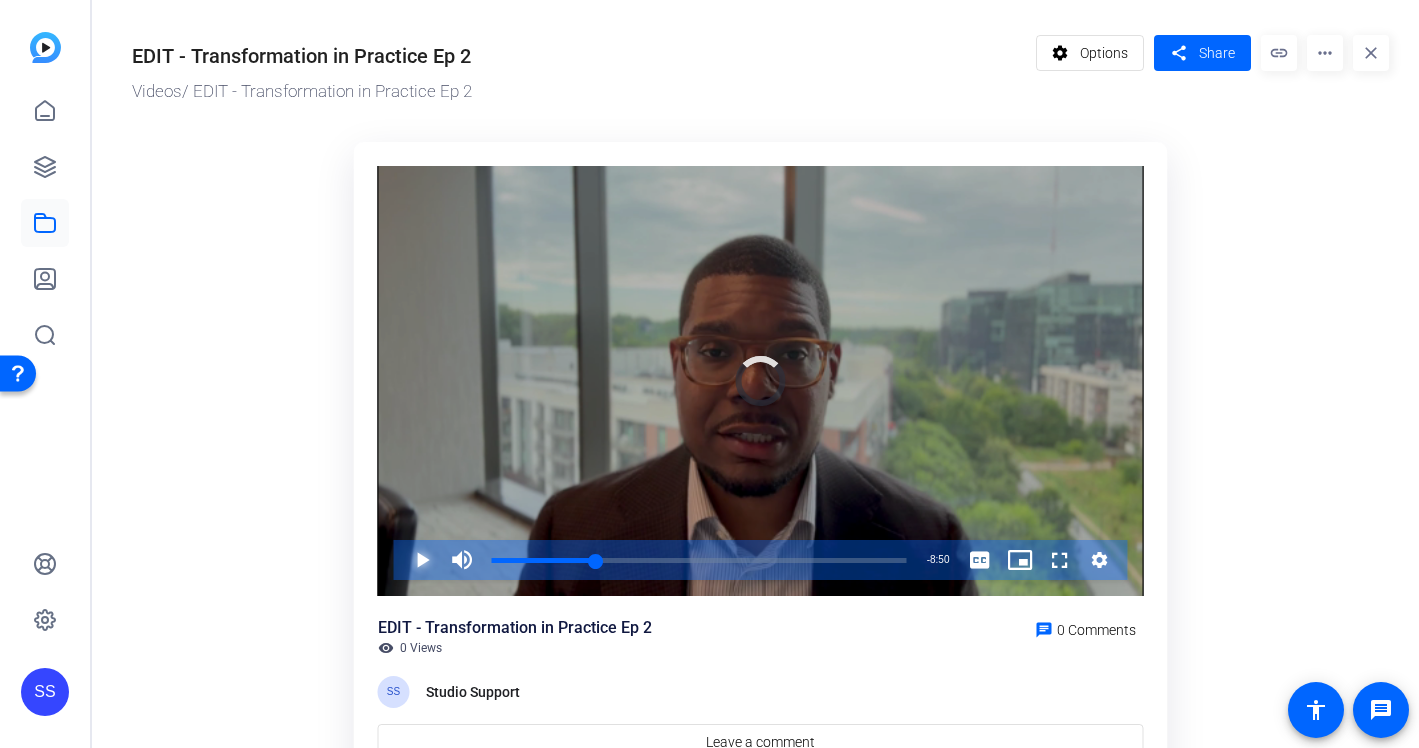 click at bounding box center (402, 560) 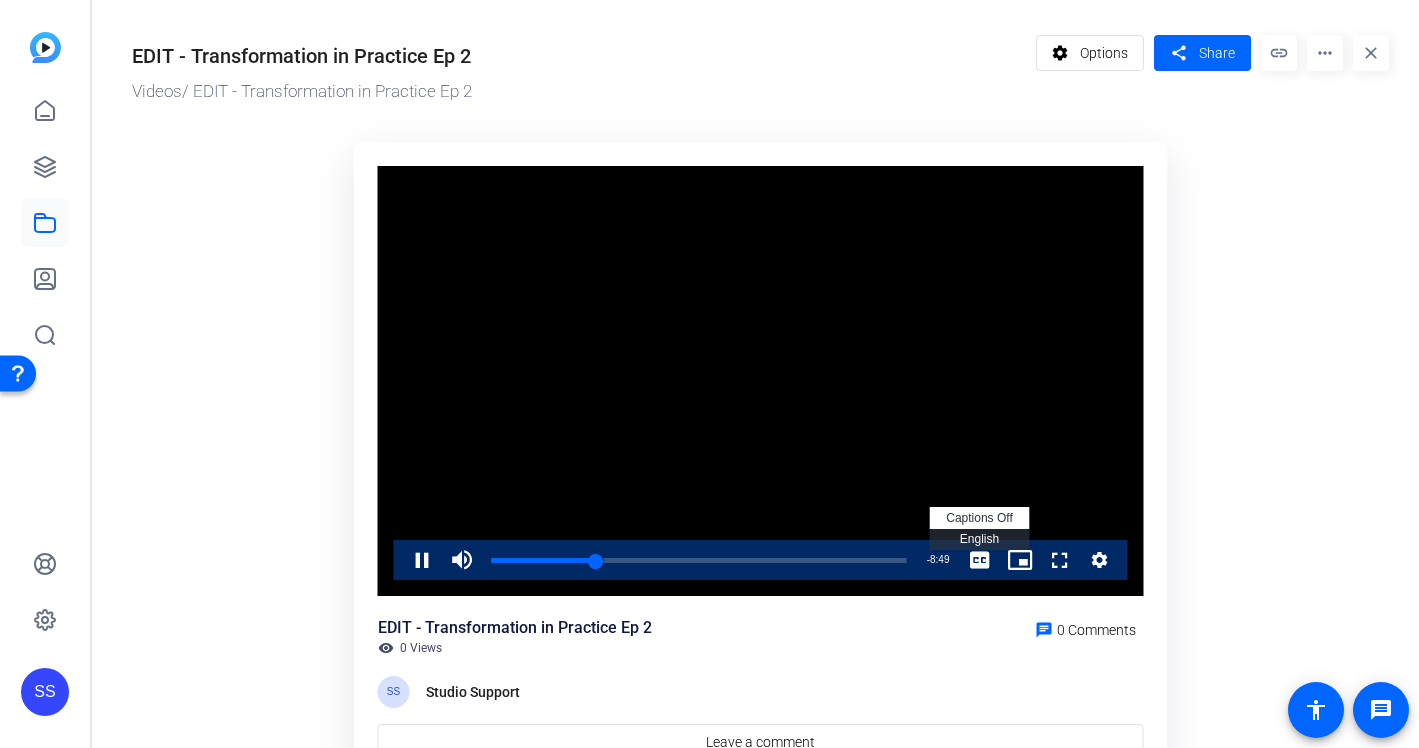 click on "English  Captions" at bounding box center [980, 540] 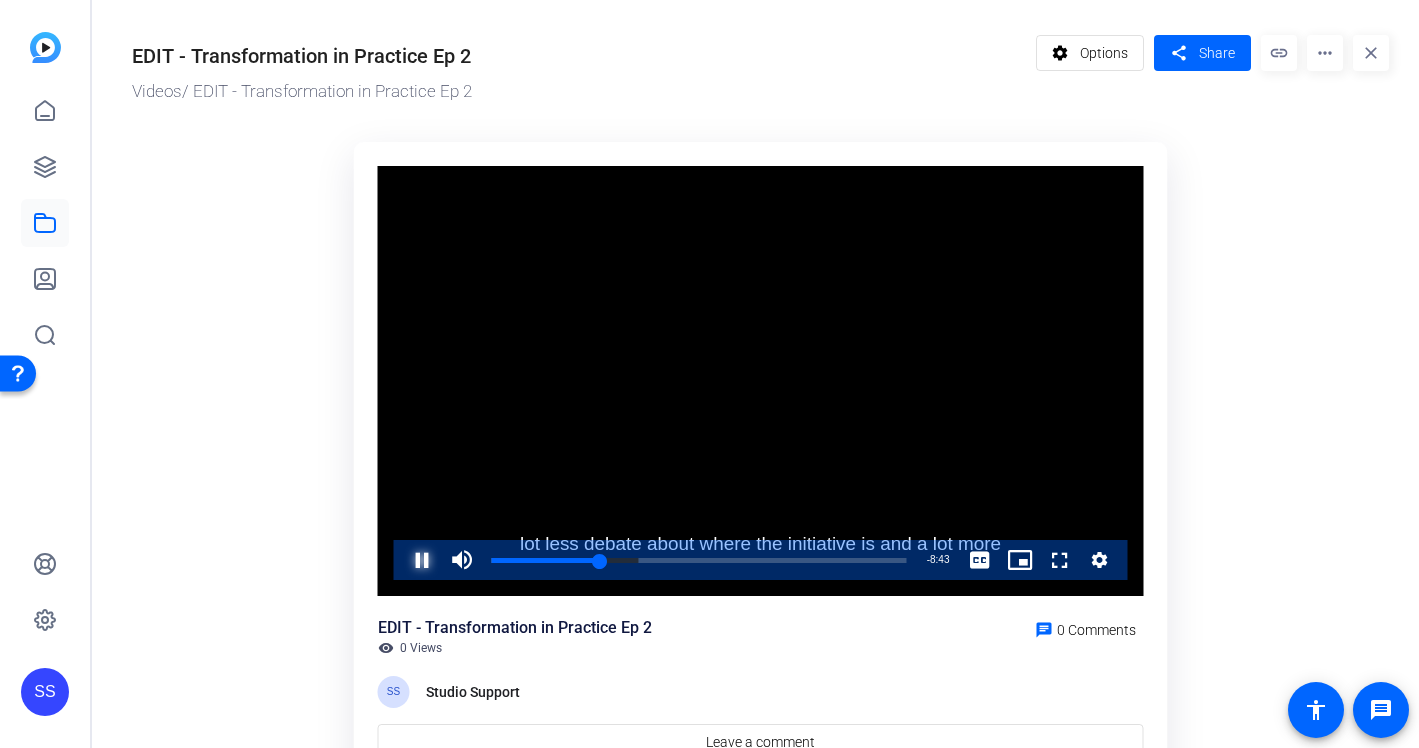 click at bounding box center [402, 560] 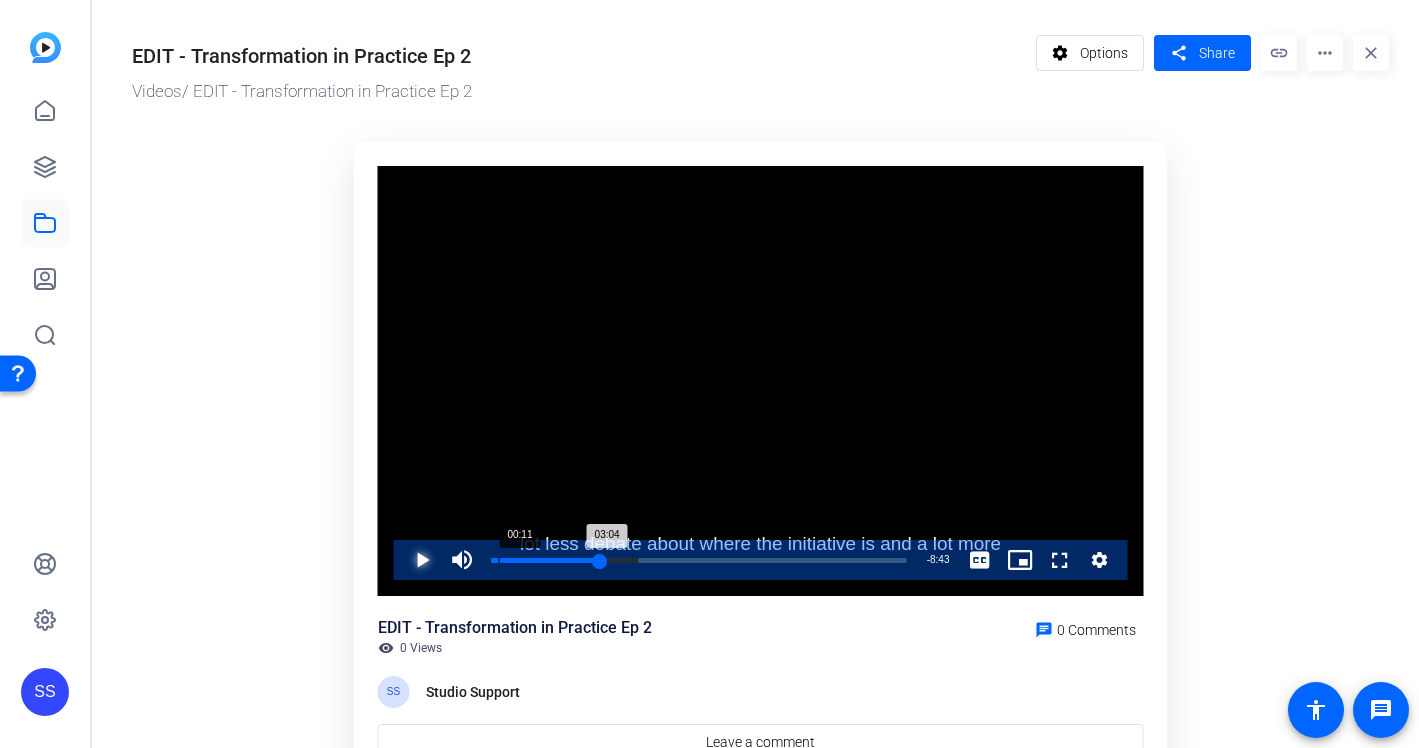 click on "00:11" at bounding box center (499, 560) 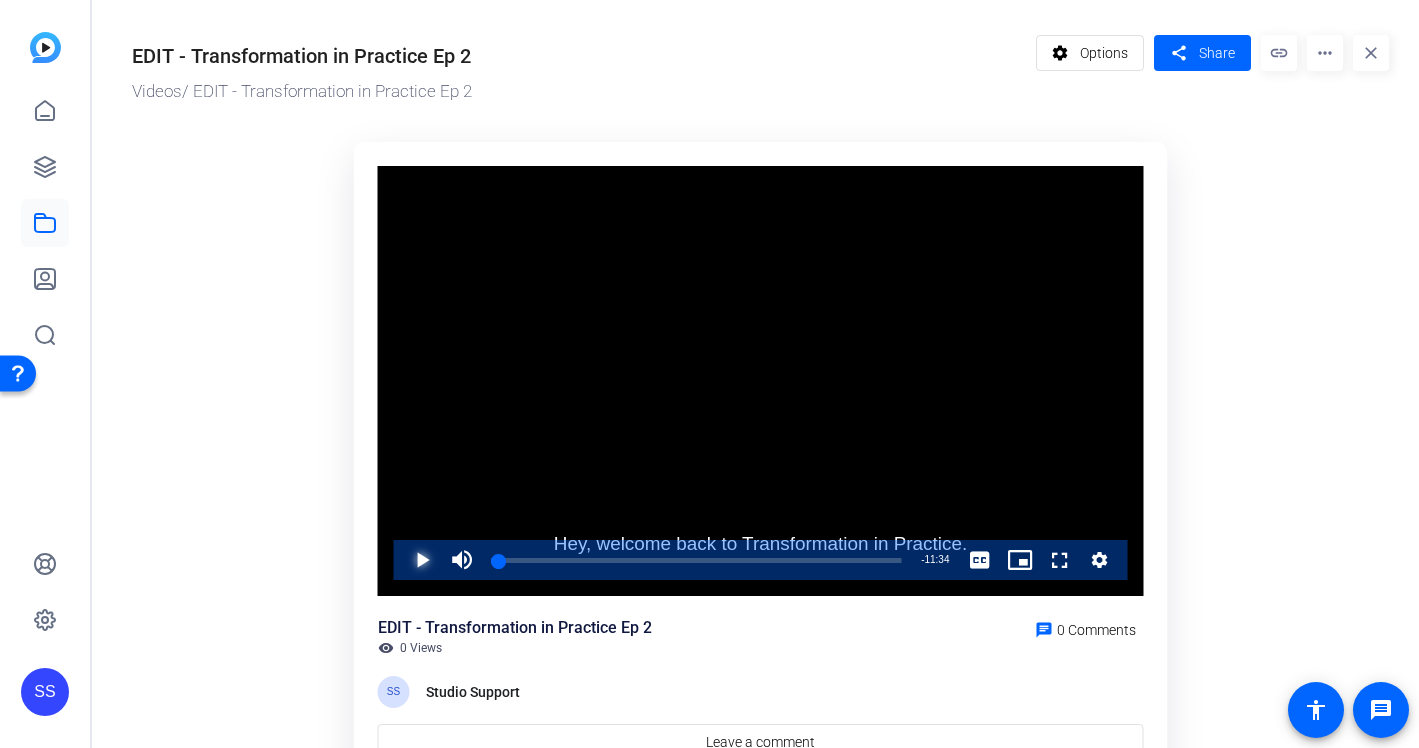click at bounding box center [402, 560] 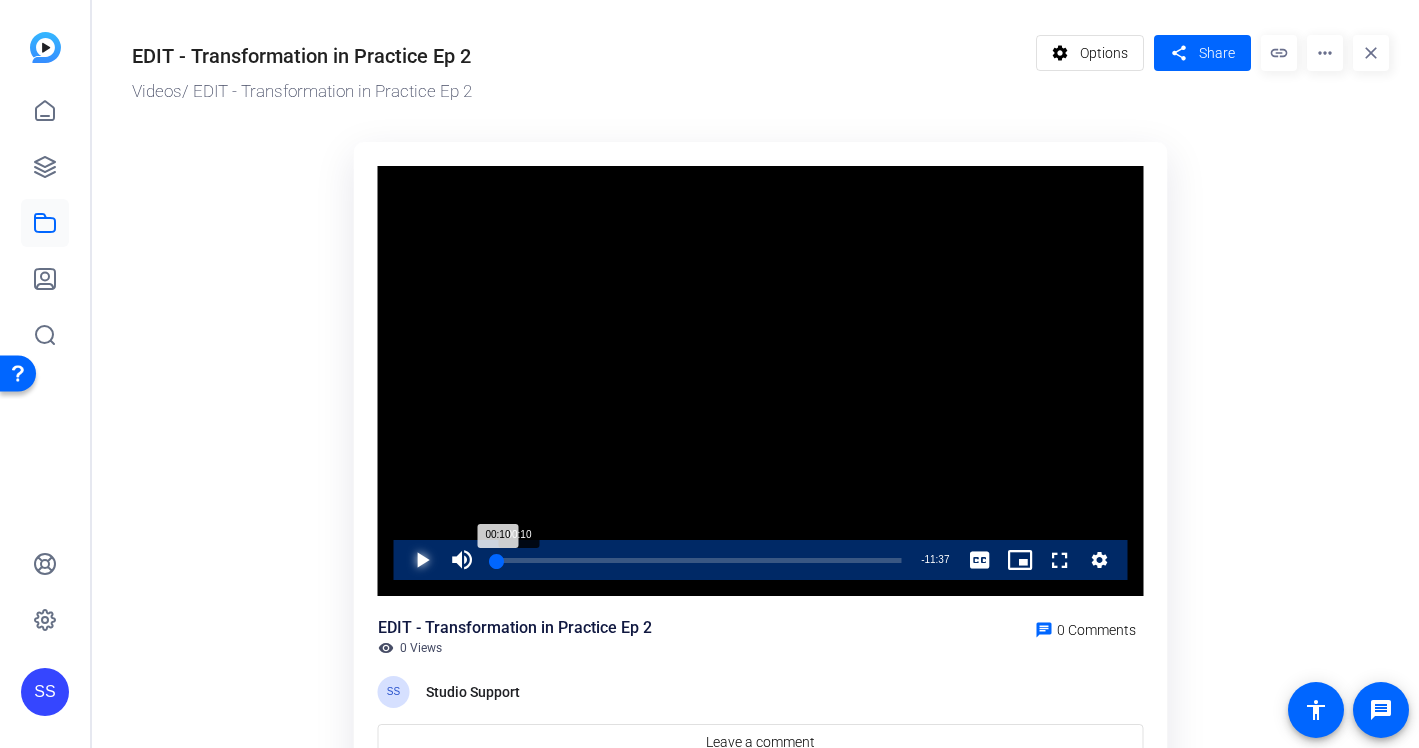 click on "00:10" at bounding box center [495, 560] 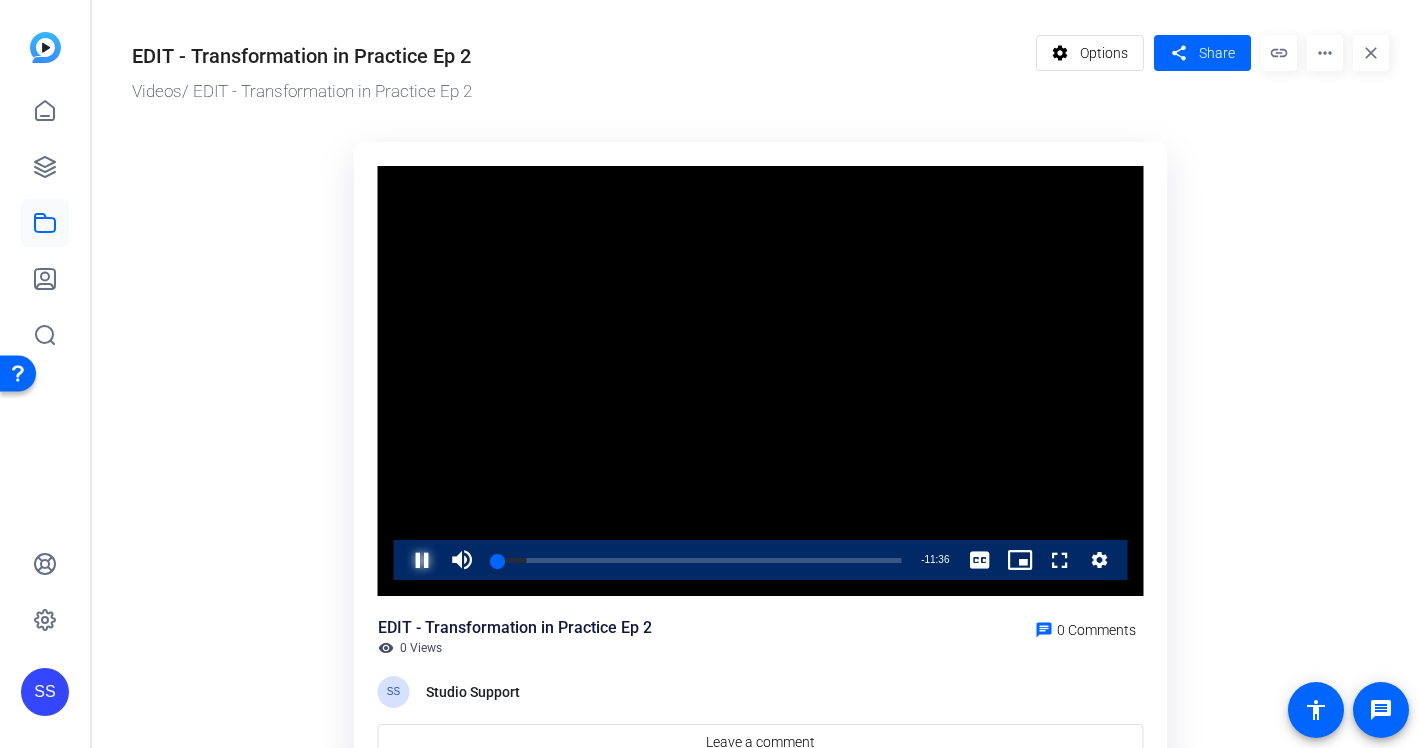 click at bounding box center (402, 560) 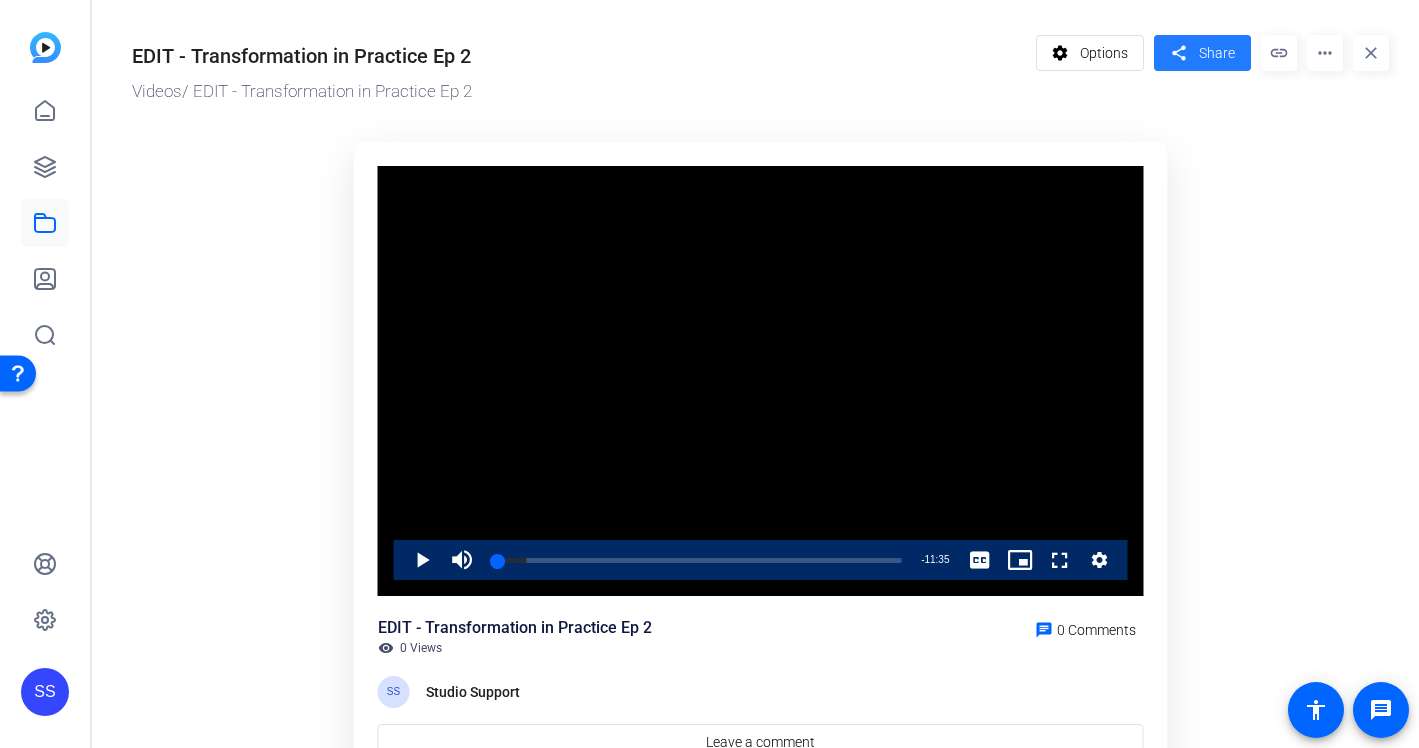 click 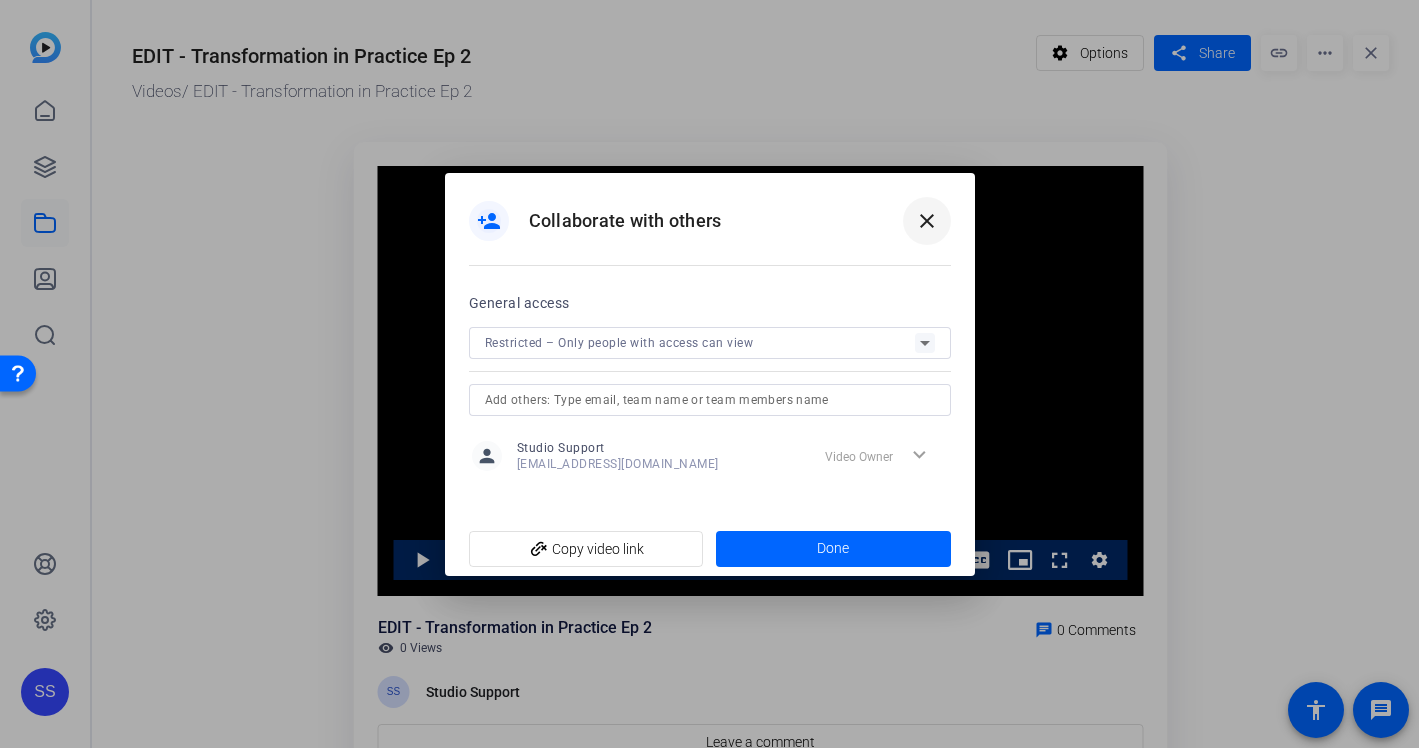 click at bounding box center [927, 221] 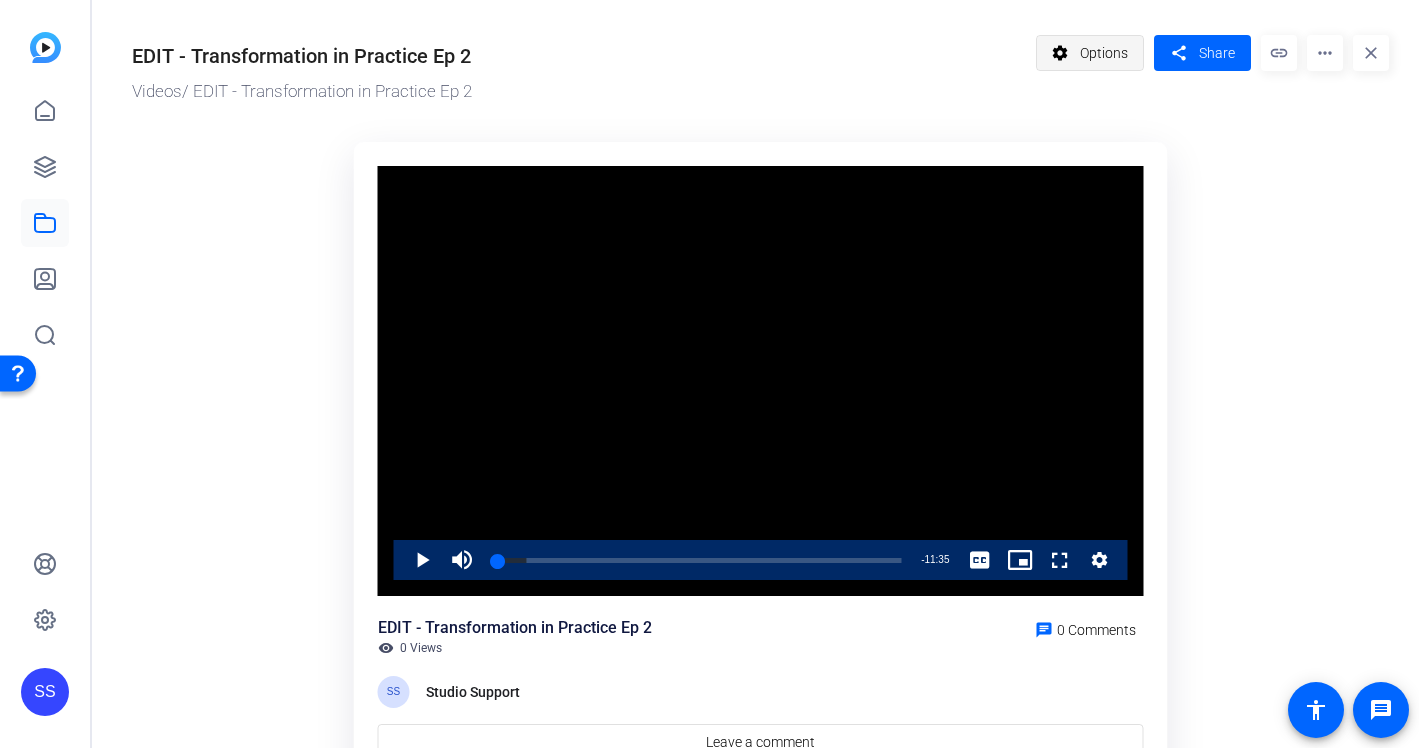 click on "settings" 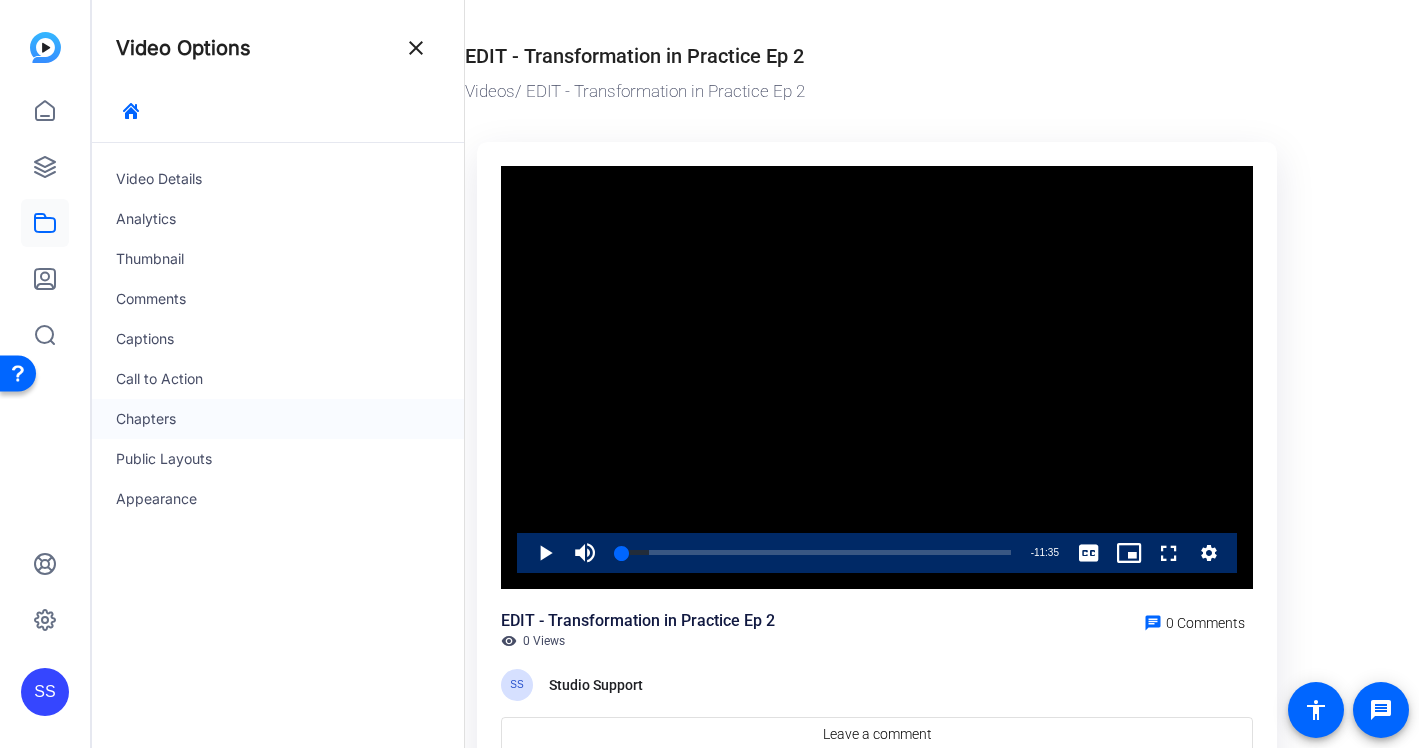 click on "Chapters" 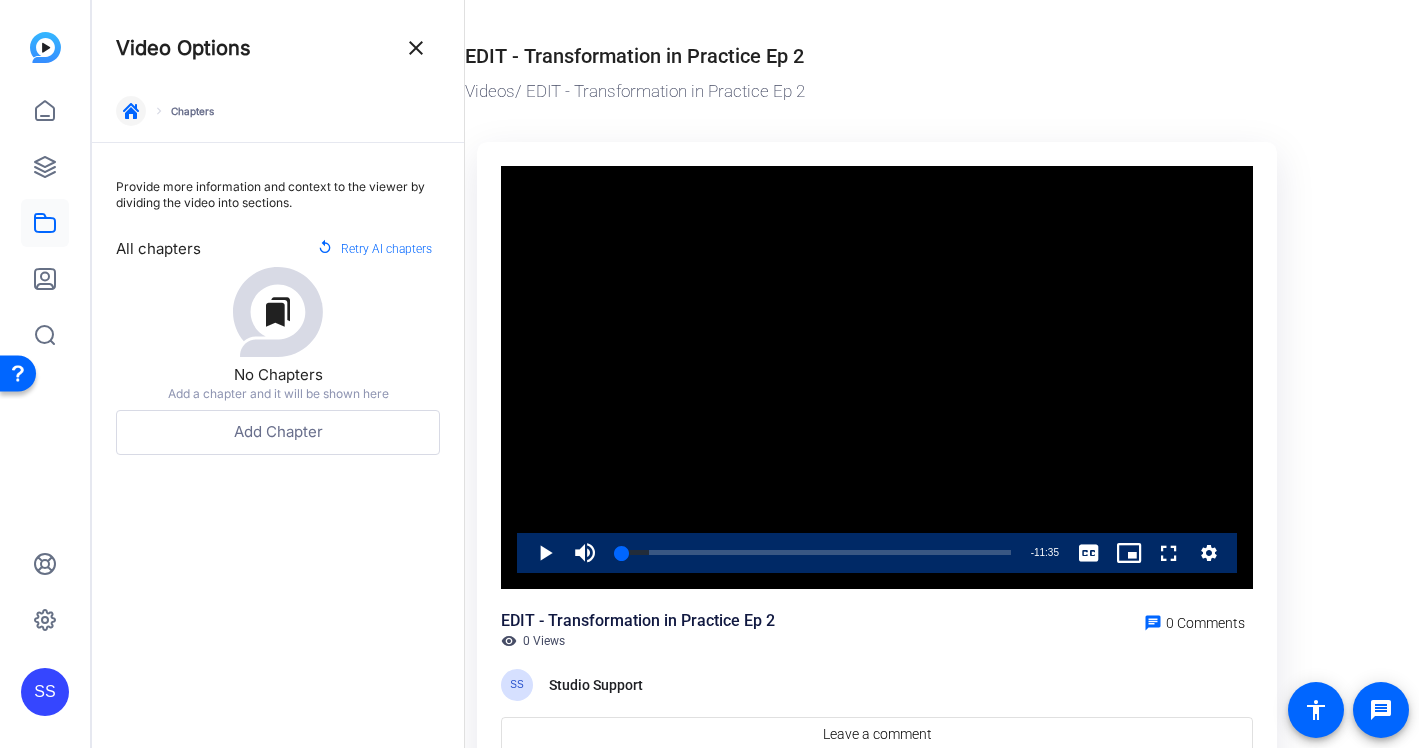 click 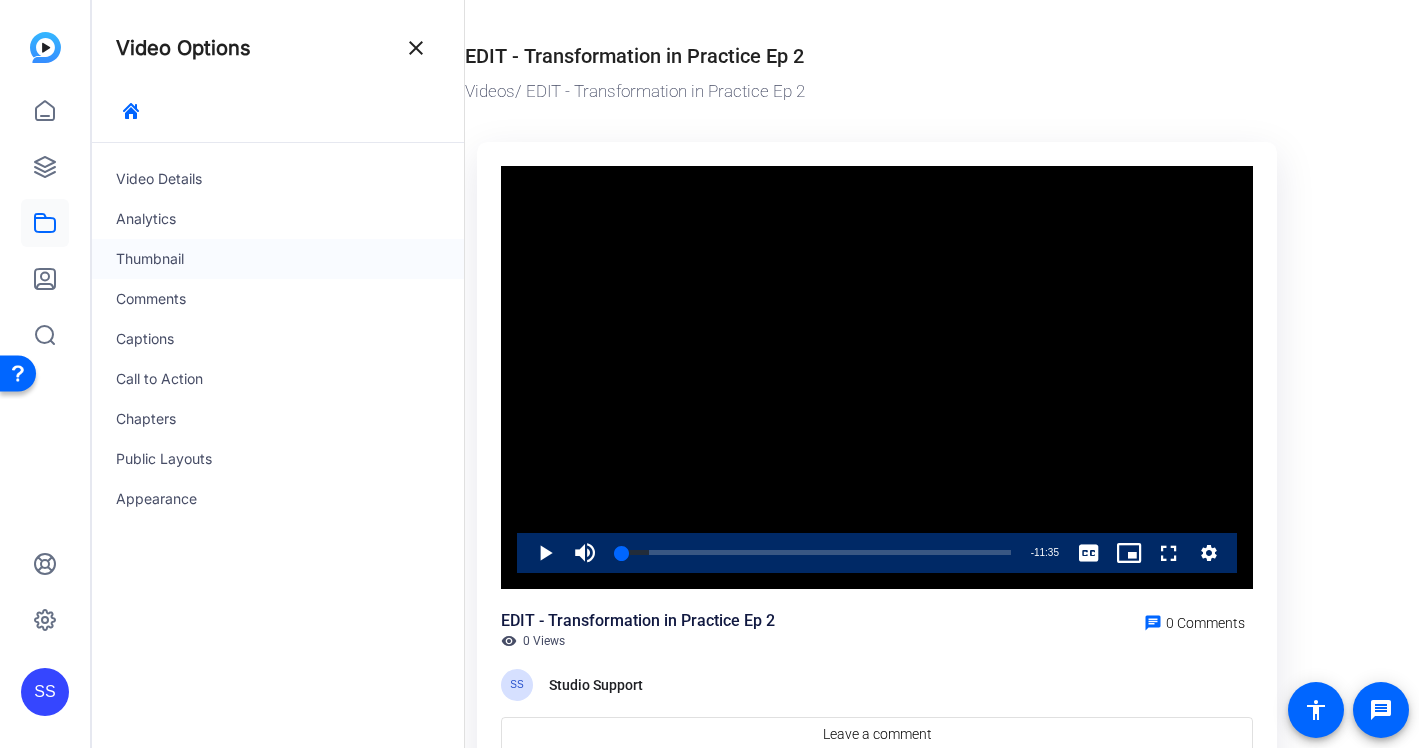 click on "Thumbnail" 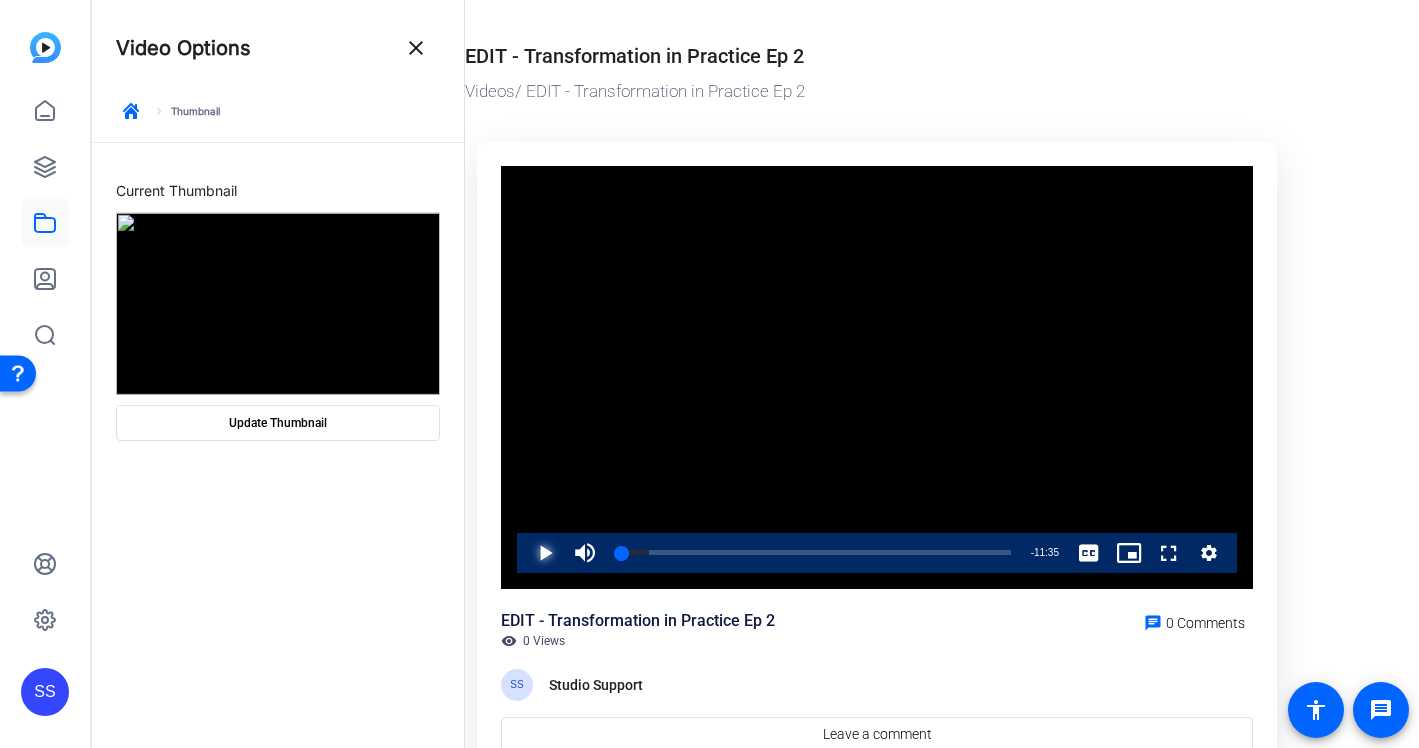 click at bounding box center [525, 553] 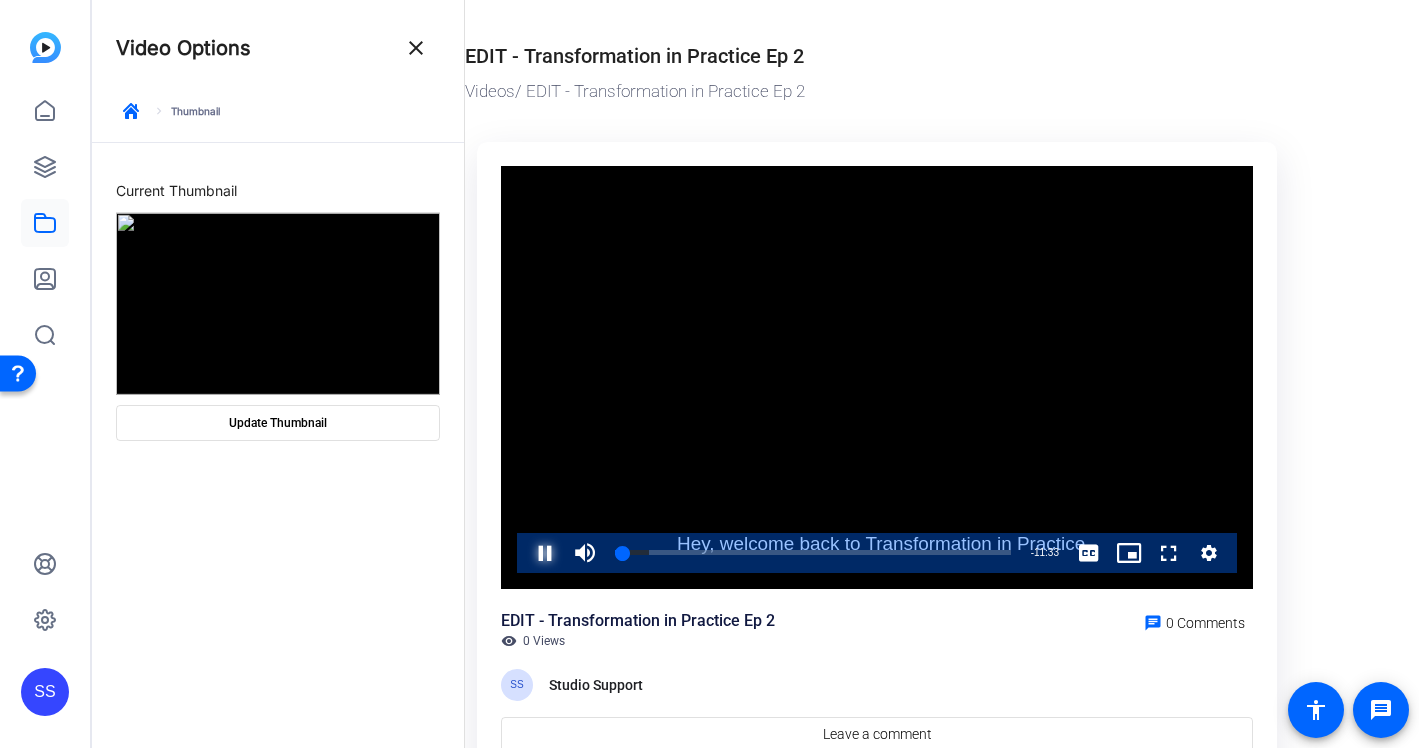 click at bounding box center [525, 553] 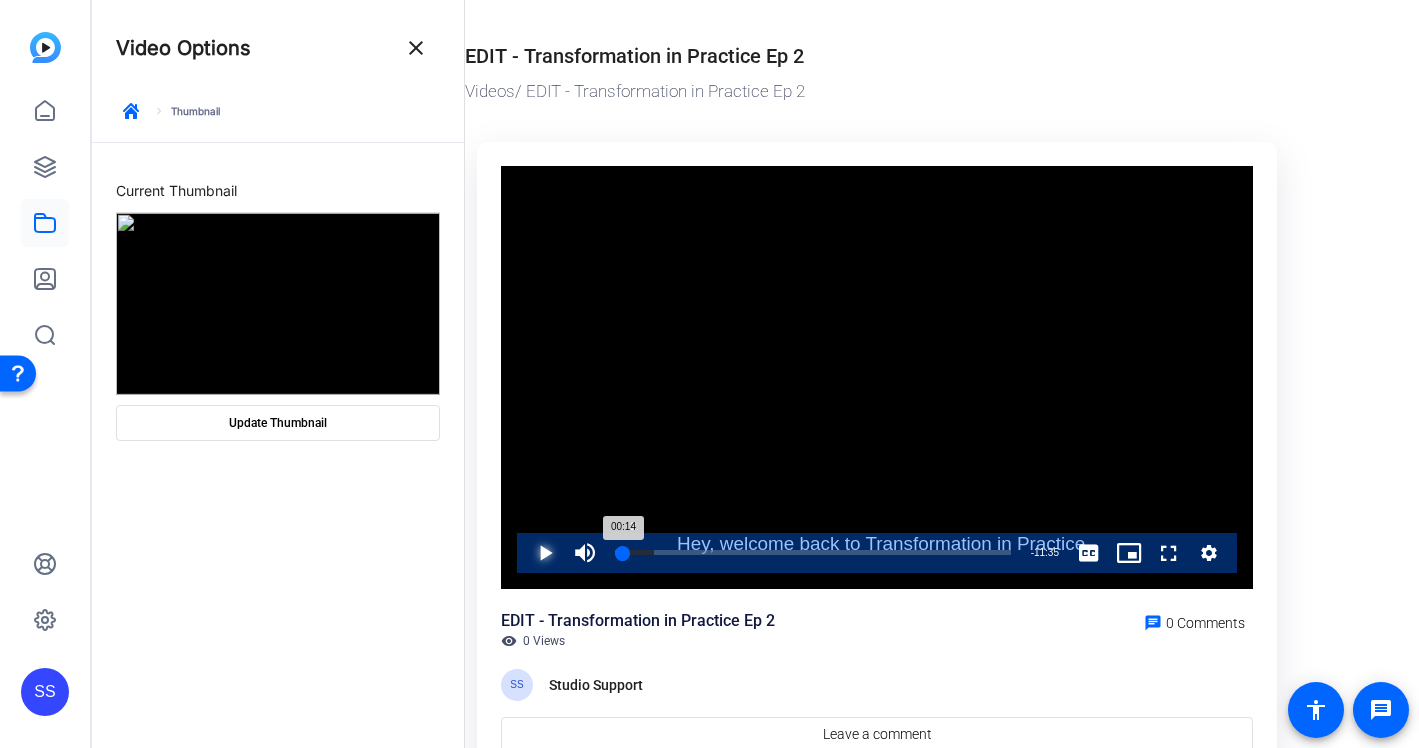 click on "00:14" at bounding box center (619, 552) 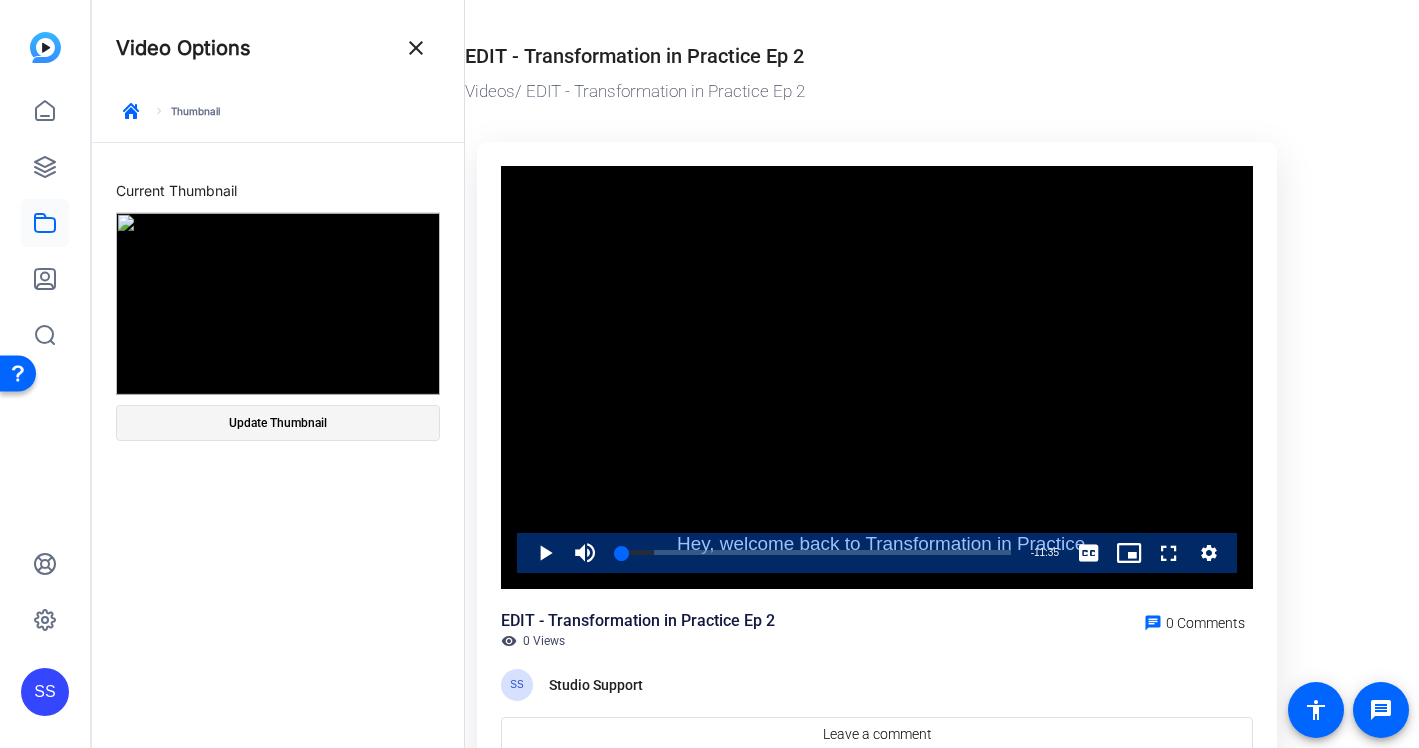 click 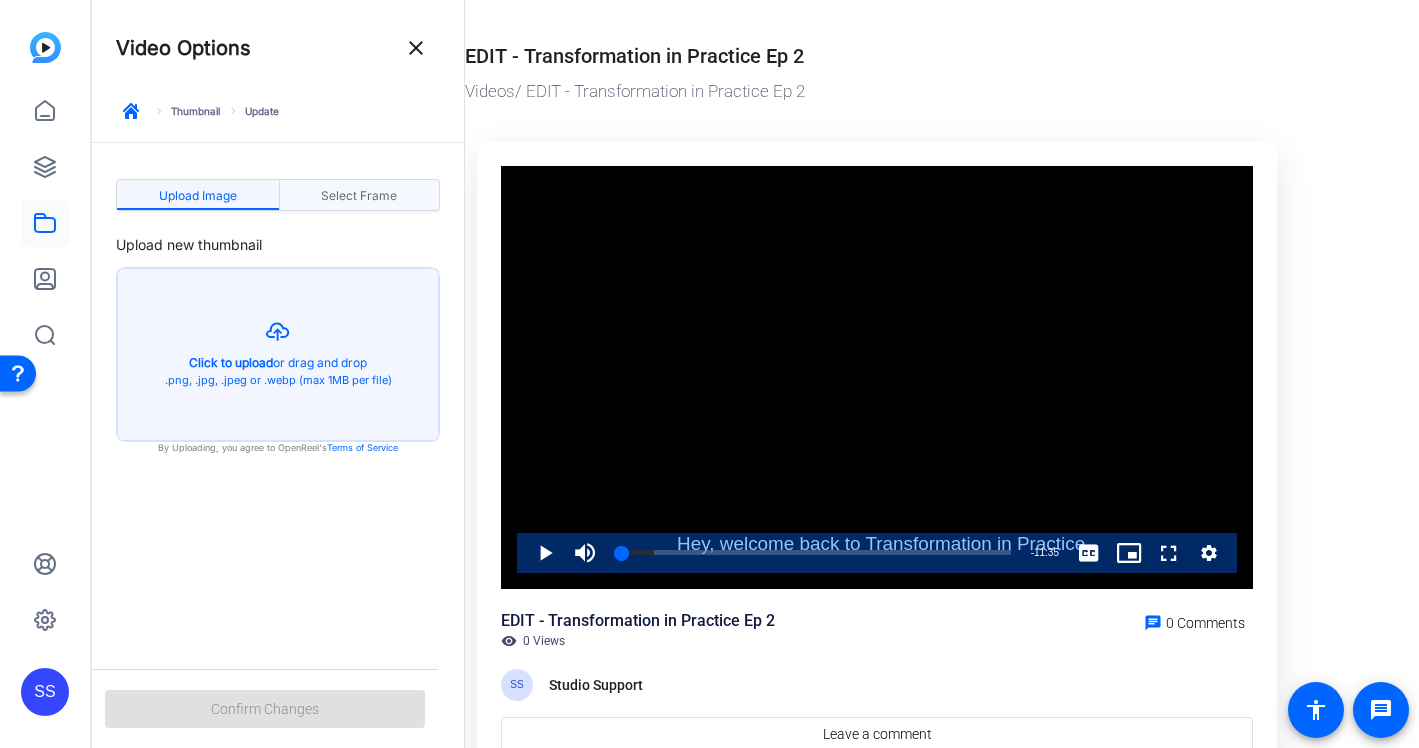 click on "Select Frame" at bounding box center (359, 196) 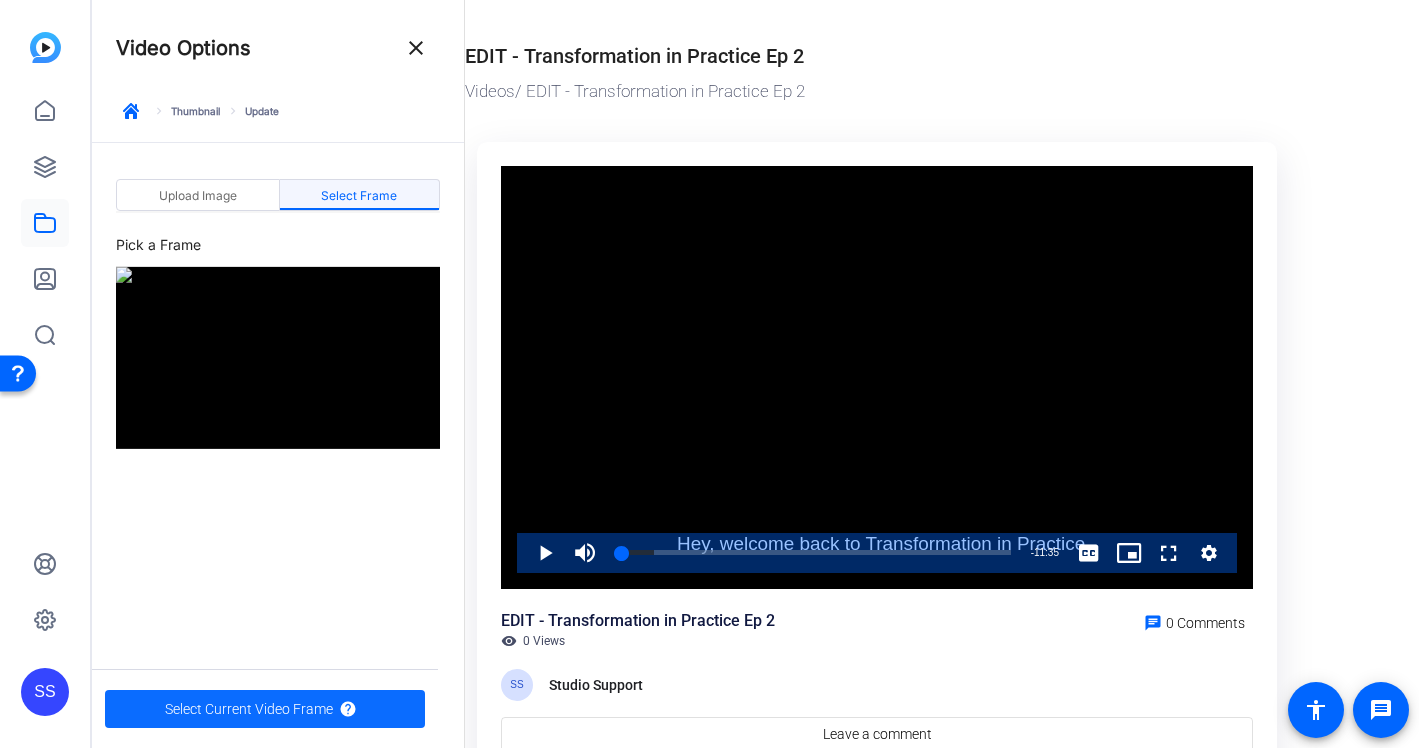 click on "Select Current Video Frame" 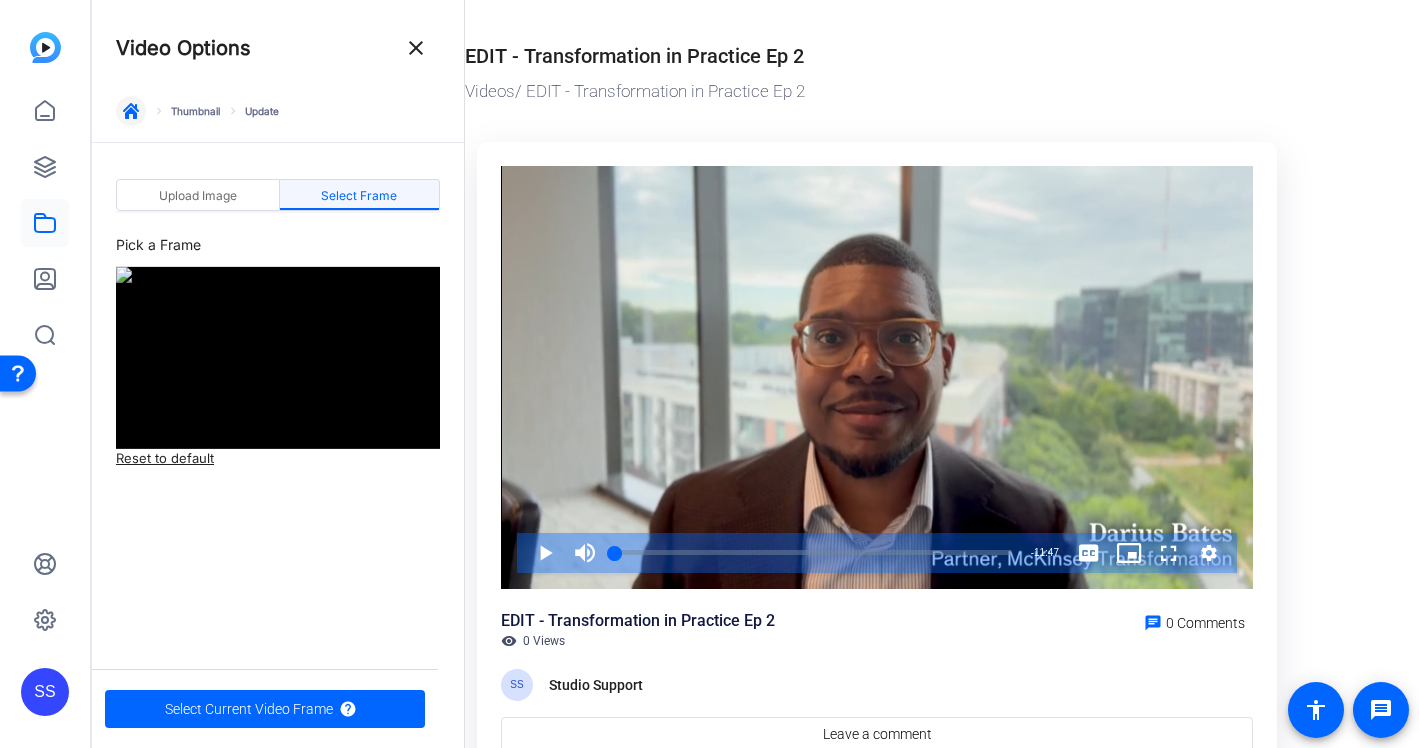 click 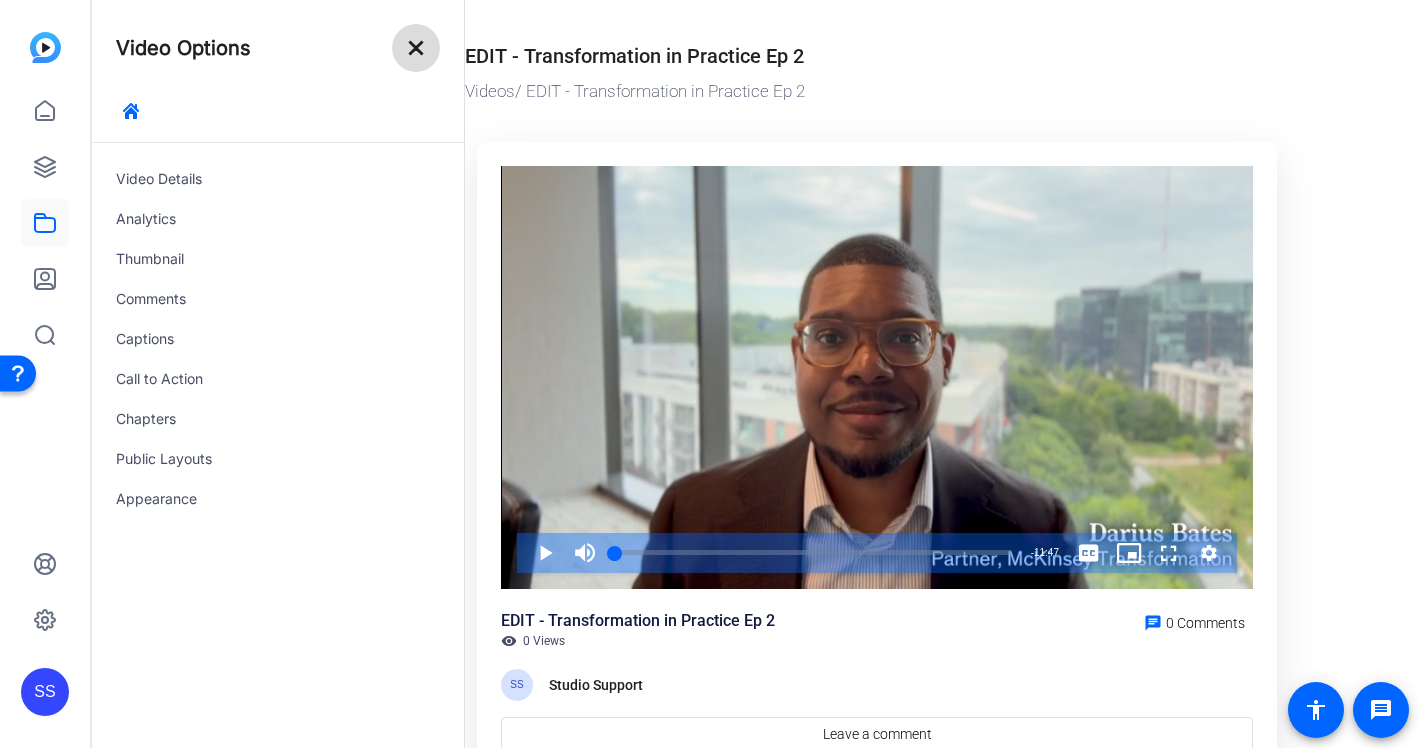 click on "close" 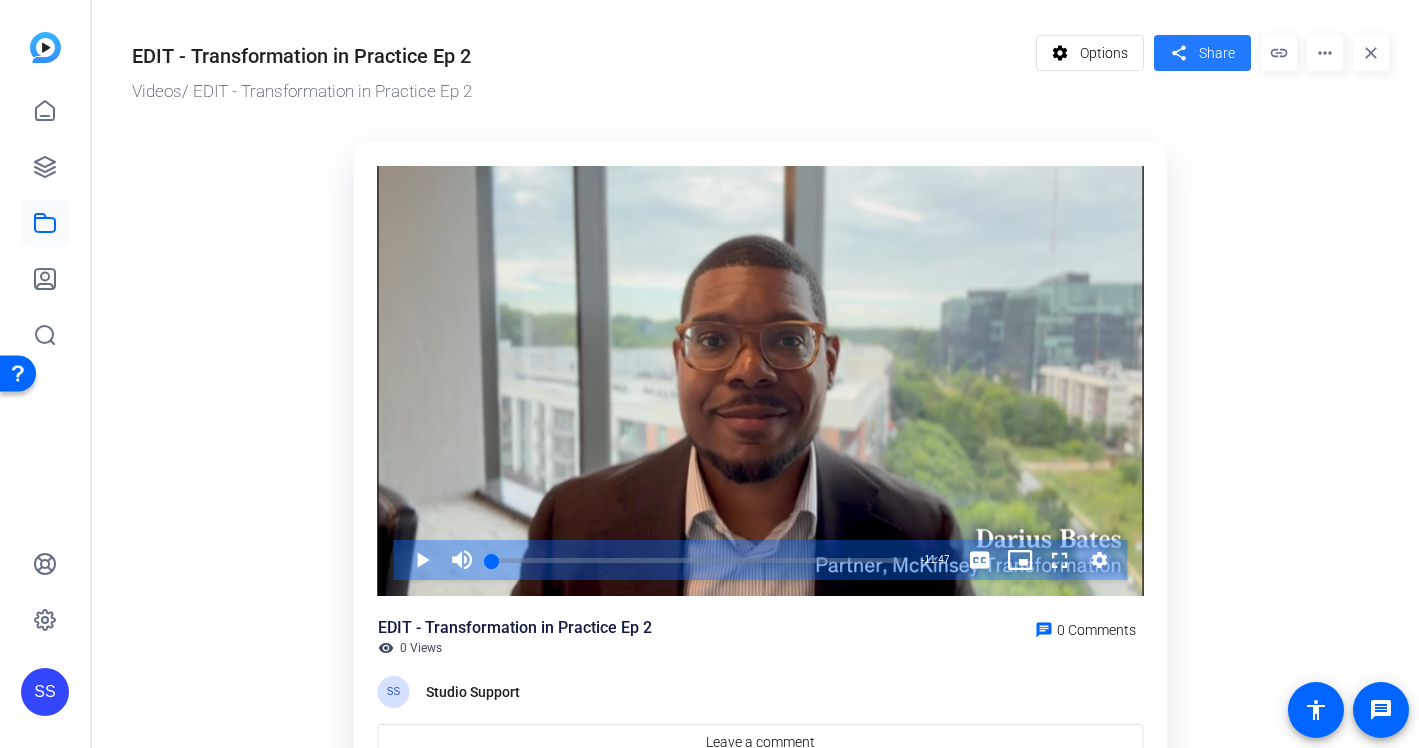 click on "share" 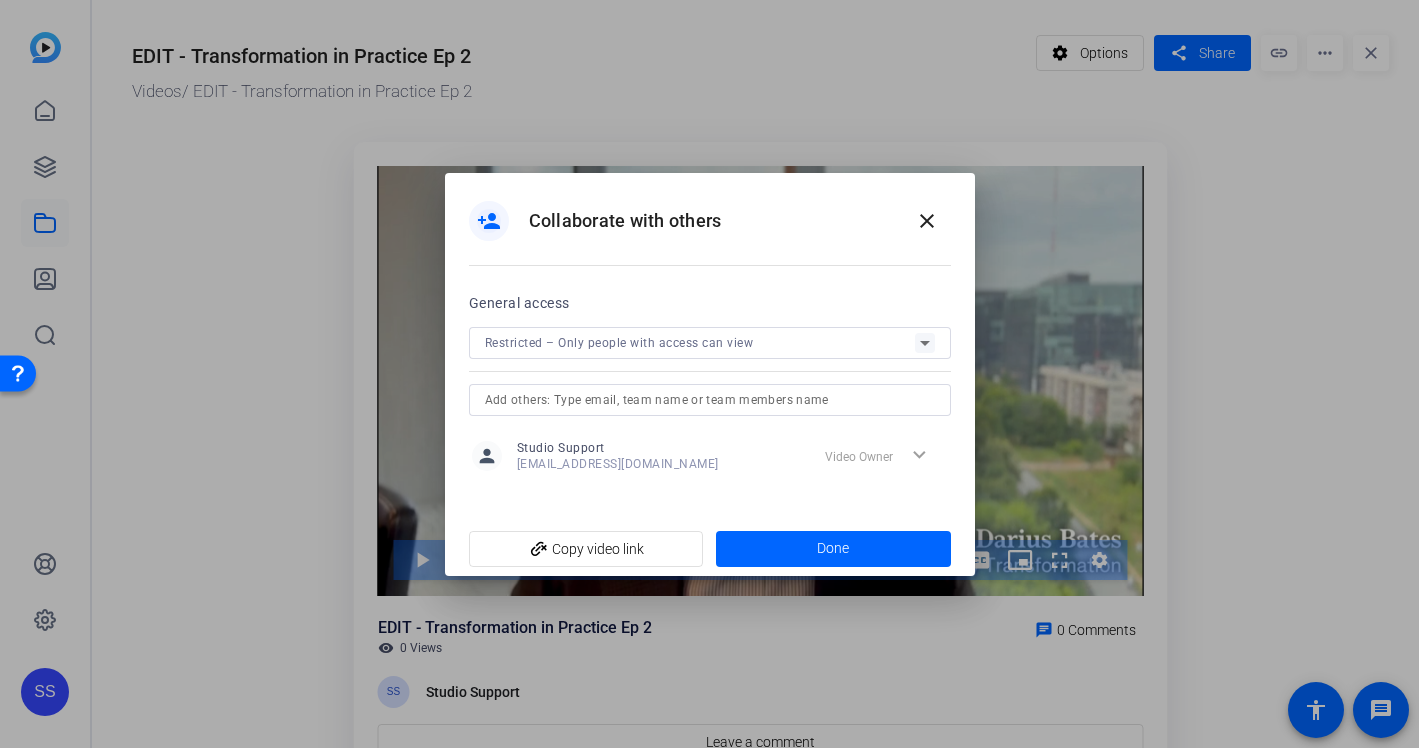 click at bounding box center [710, 400] 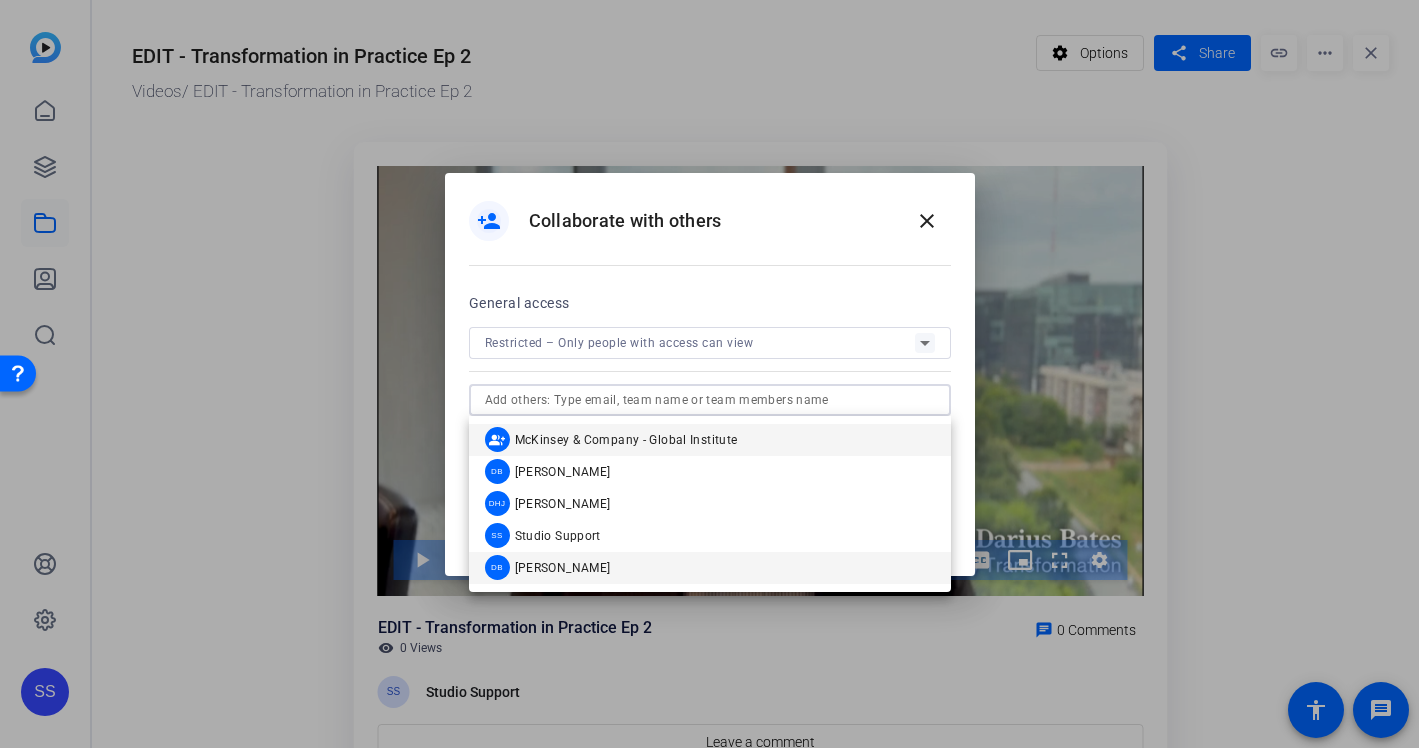 click on "DB  Darius Bates" at bounding box center (548, 567) 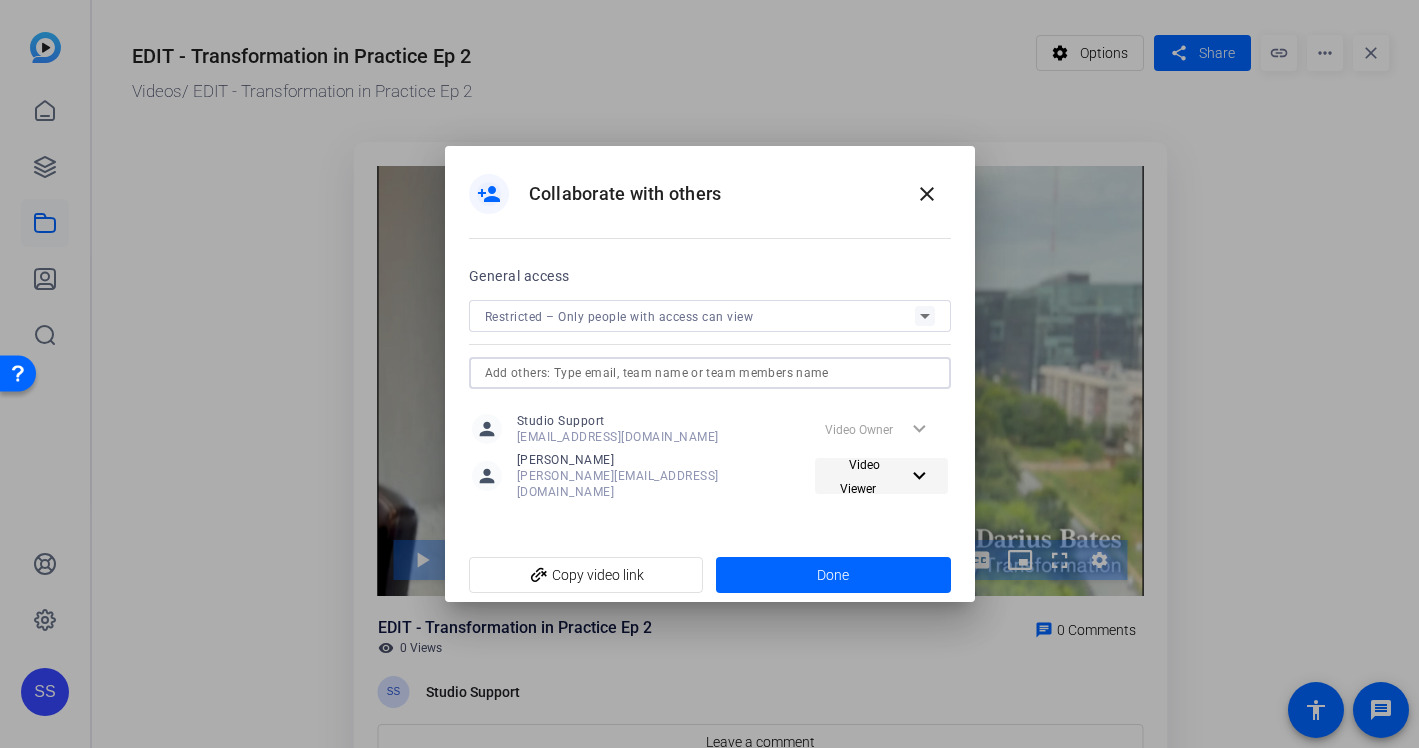 click on "Video Viewer" at bounding box center [865, 476] 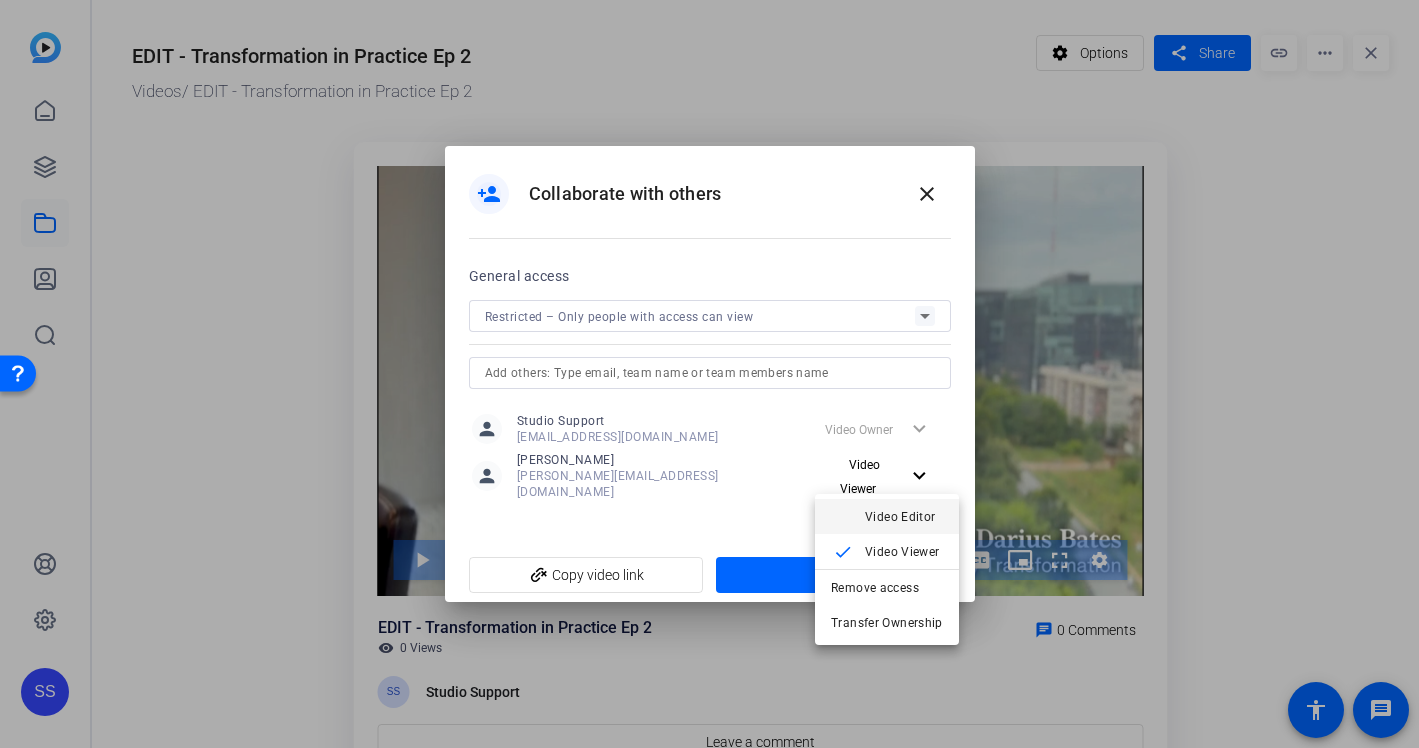 click on "Video Editor" at bounding box center (900, 517) 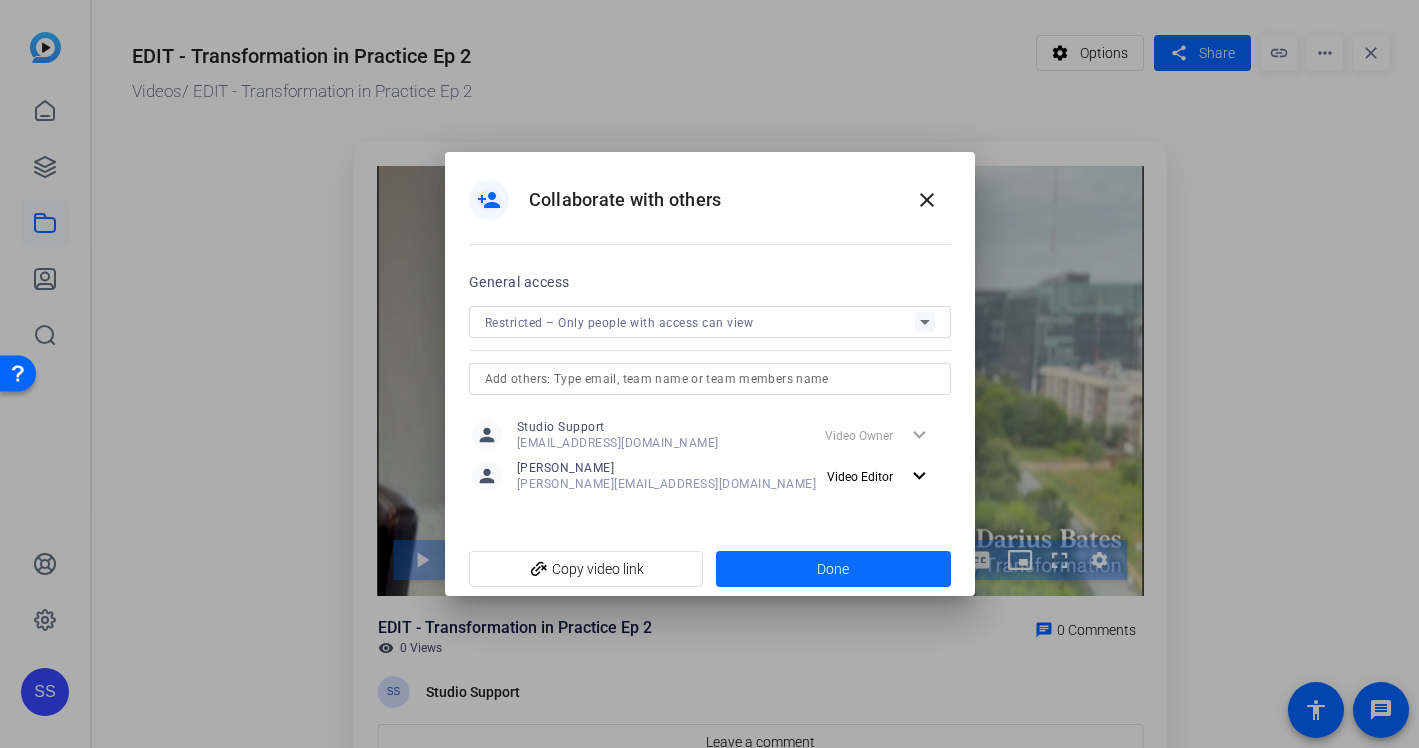 click 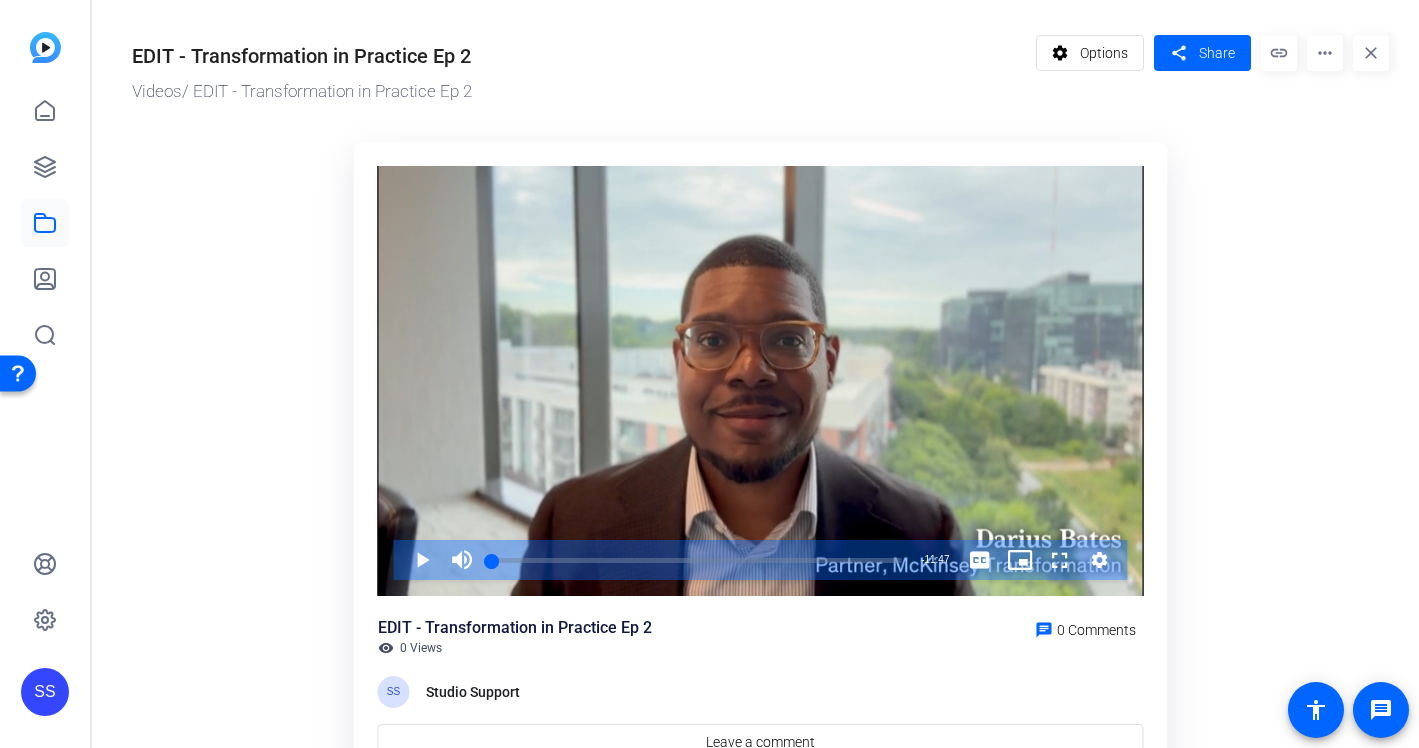 click on "SS" 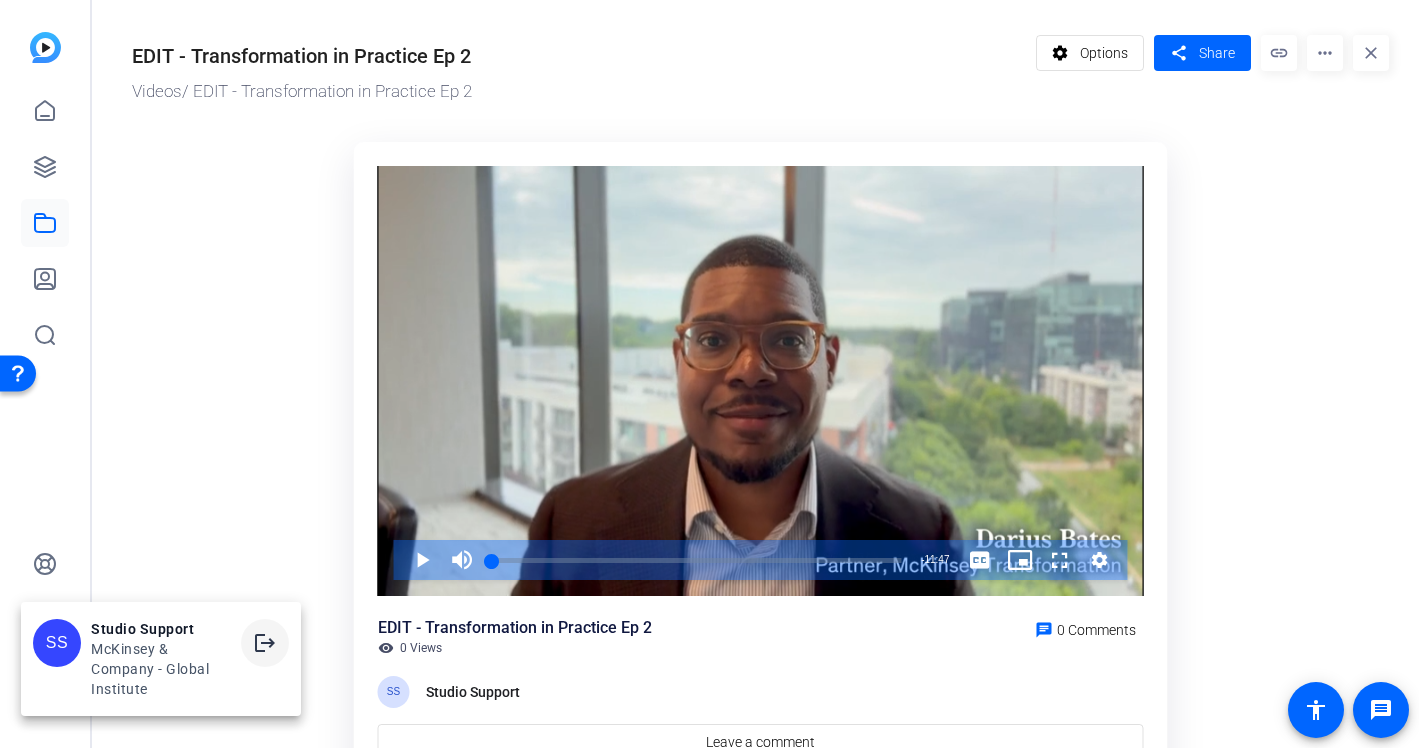click at bounding box center [265, 643] 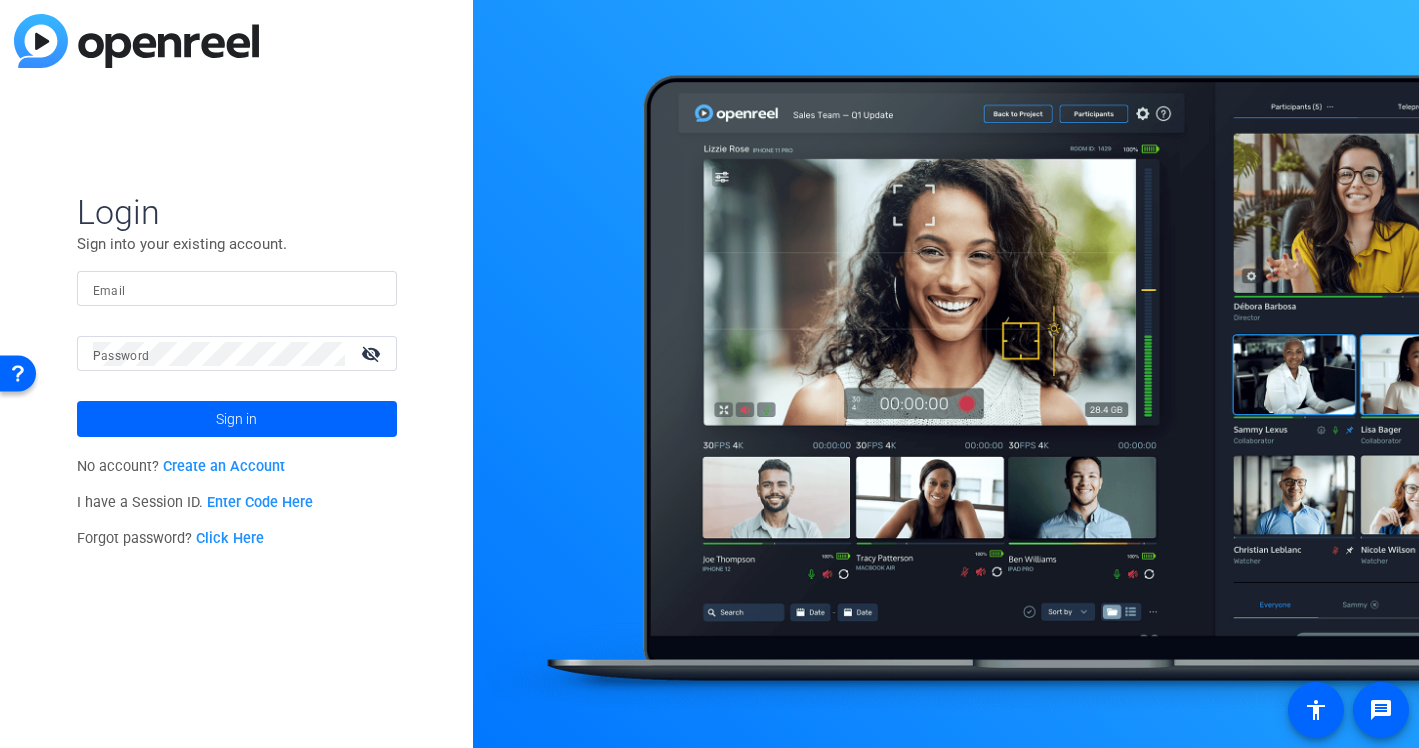 click on "Email" at bounding box center (237, 289) 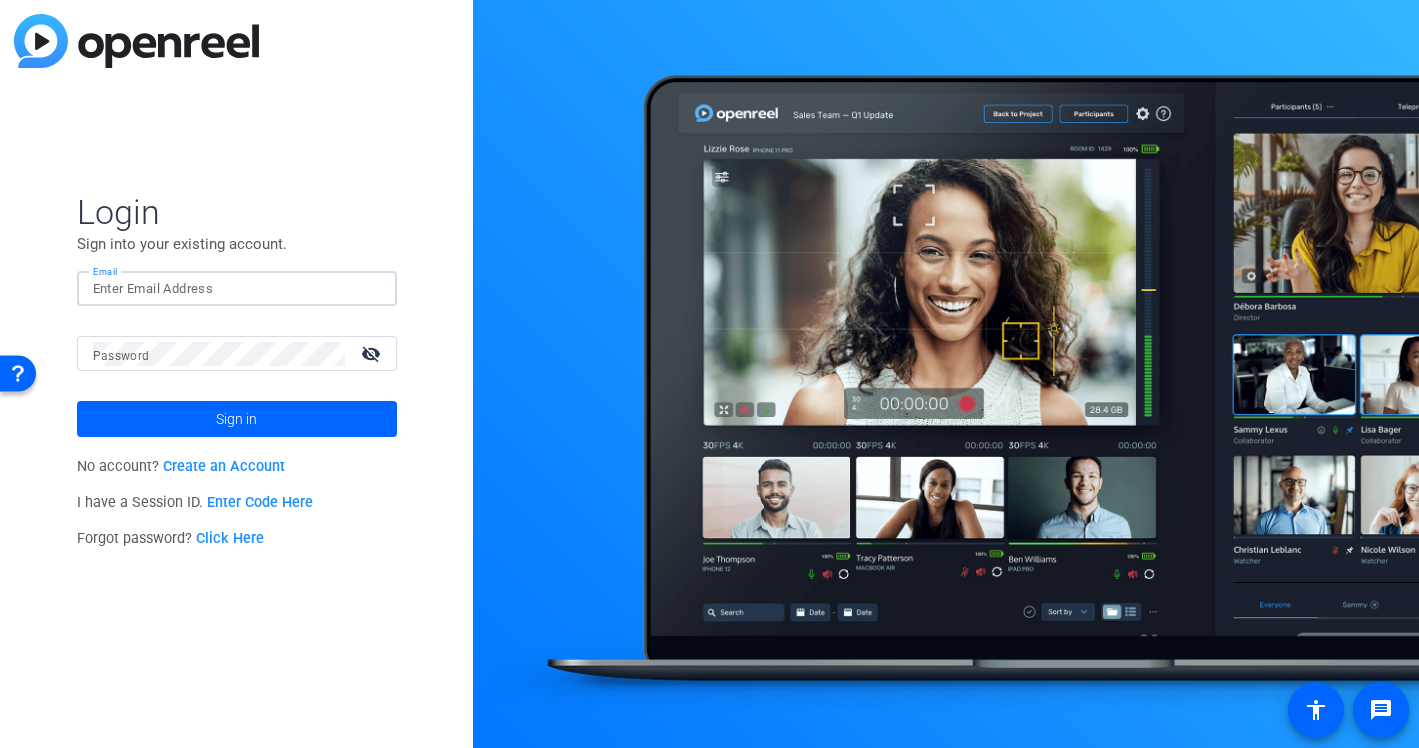 click 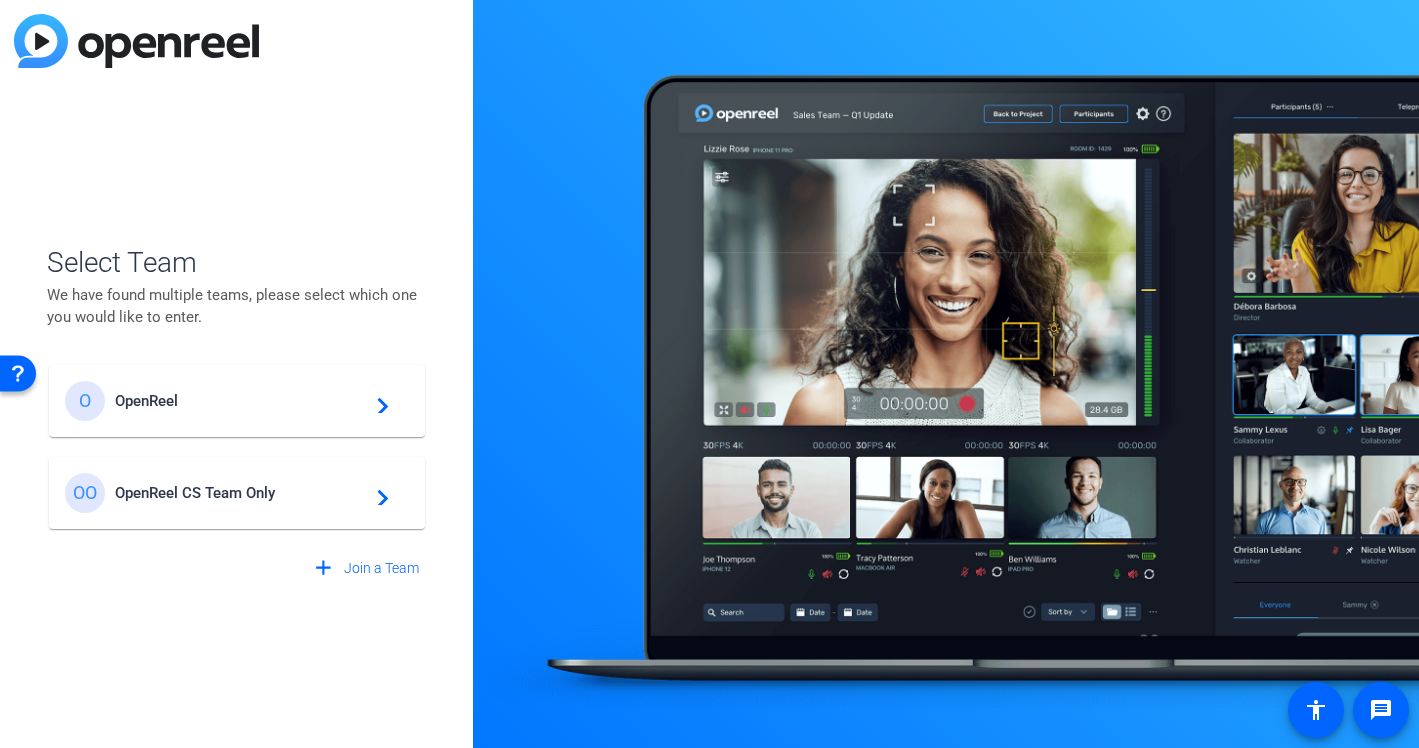 click on "O OpenReel  navigate_next" 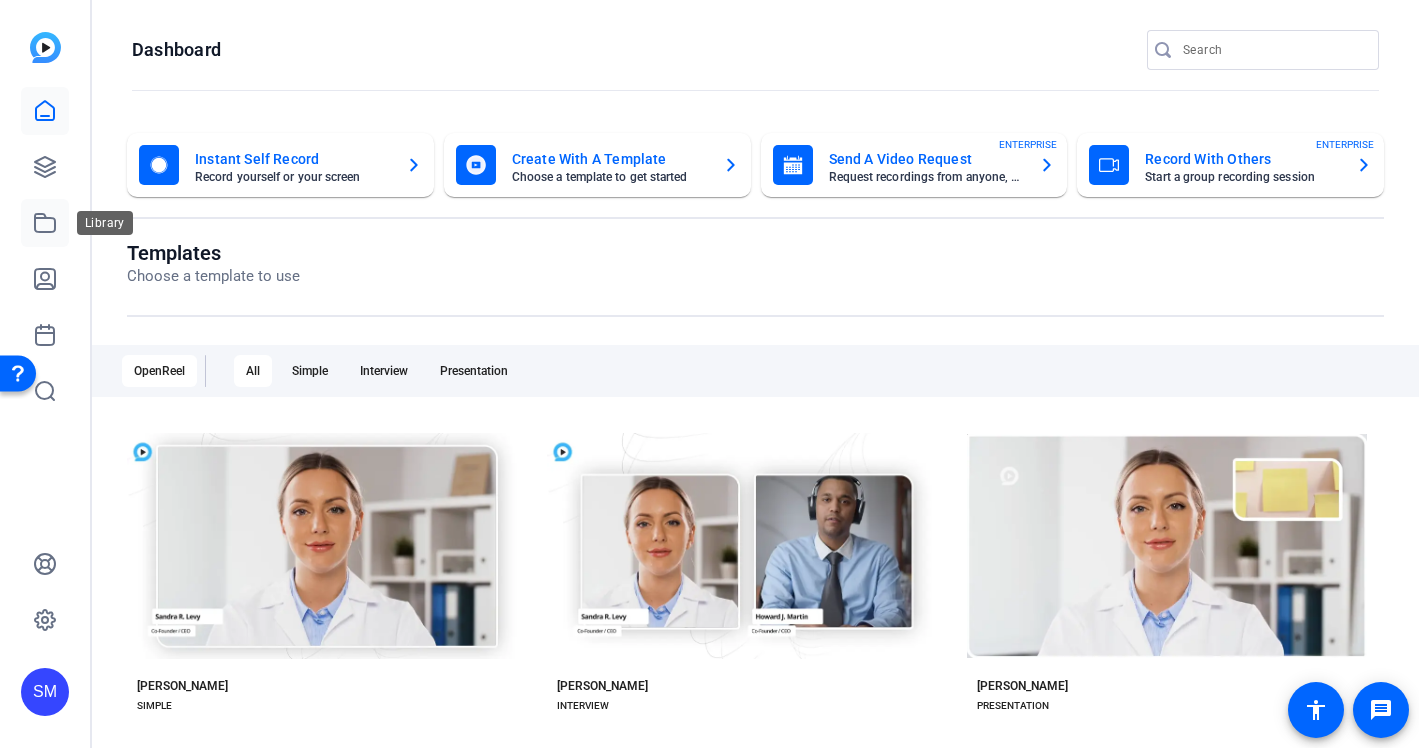 click 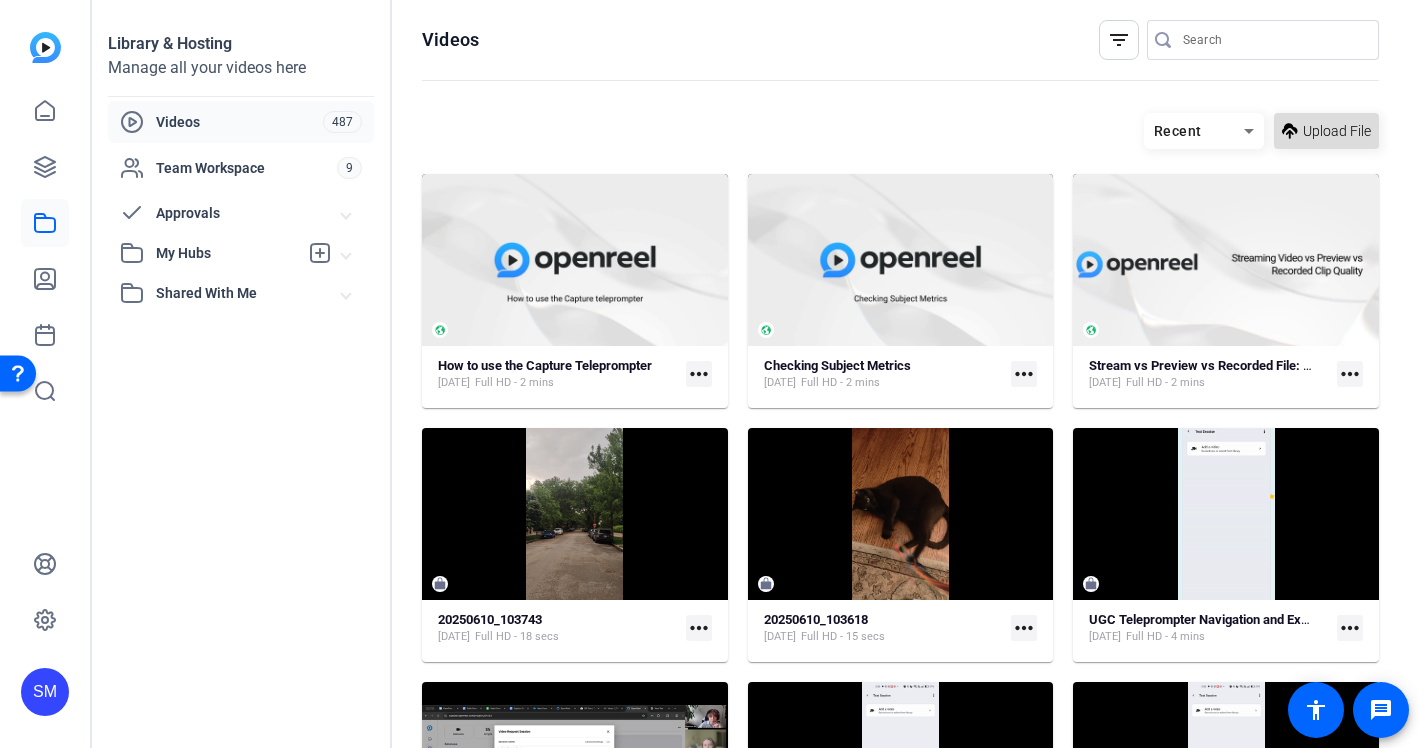 click 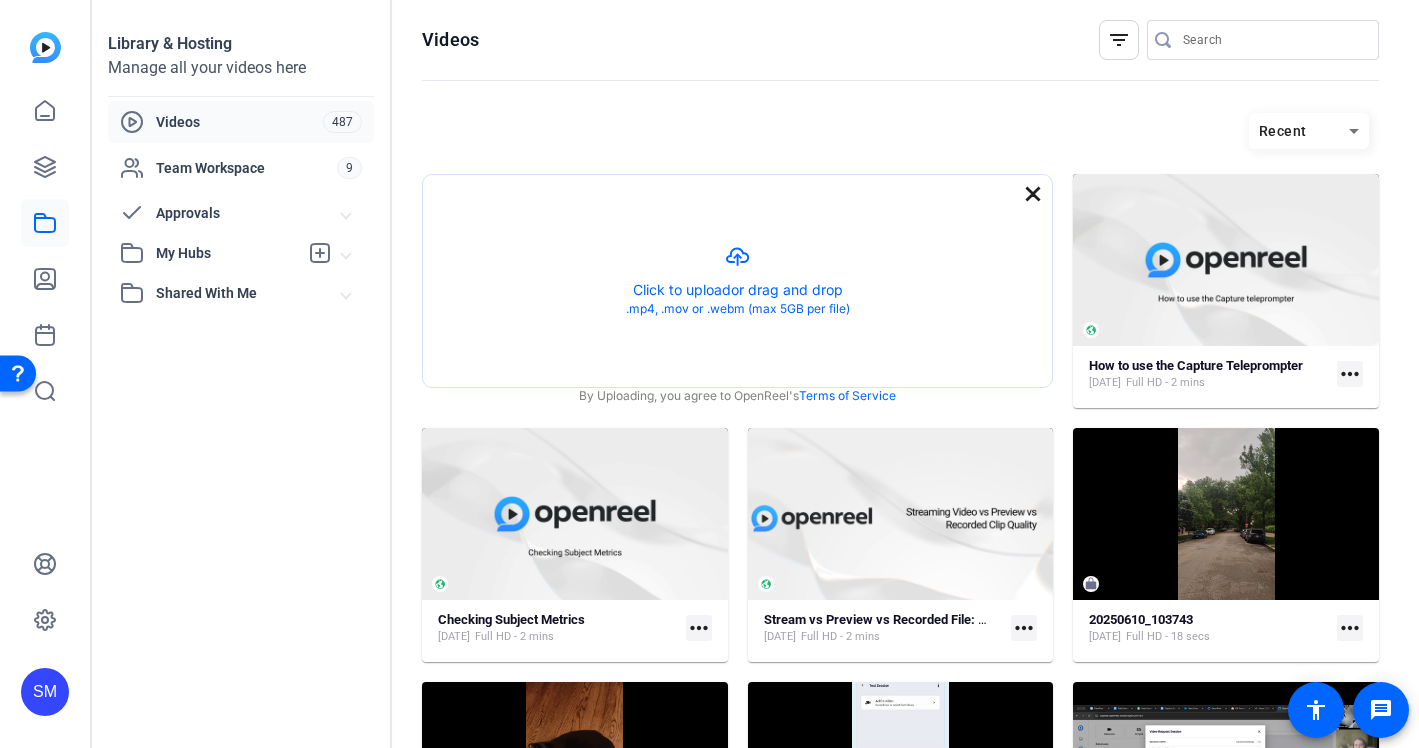 click on "close" 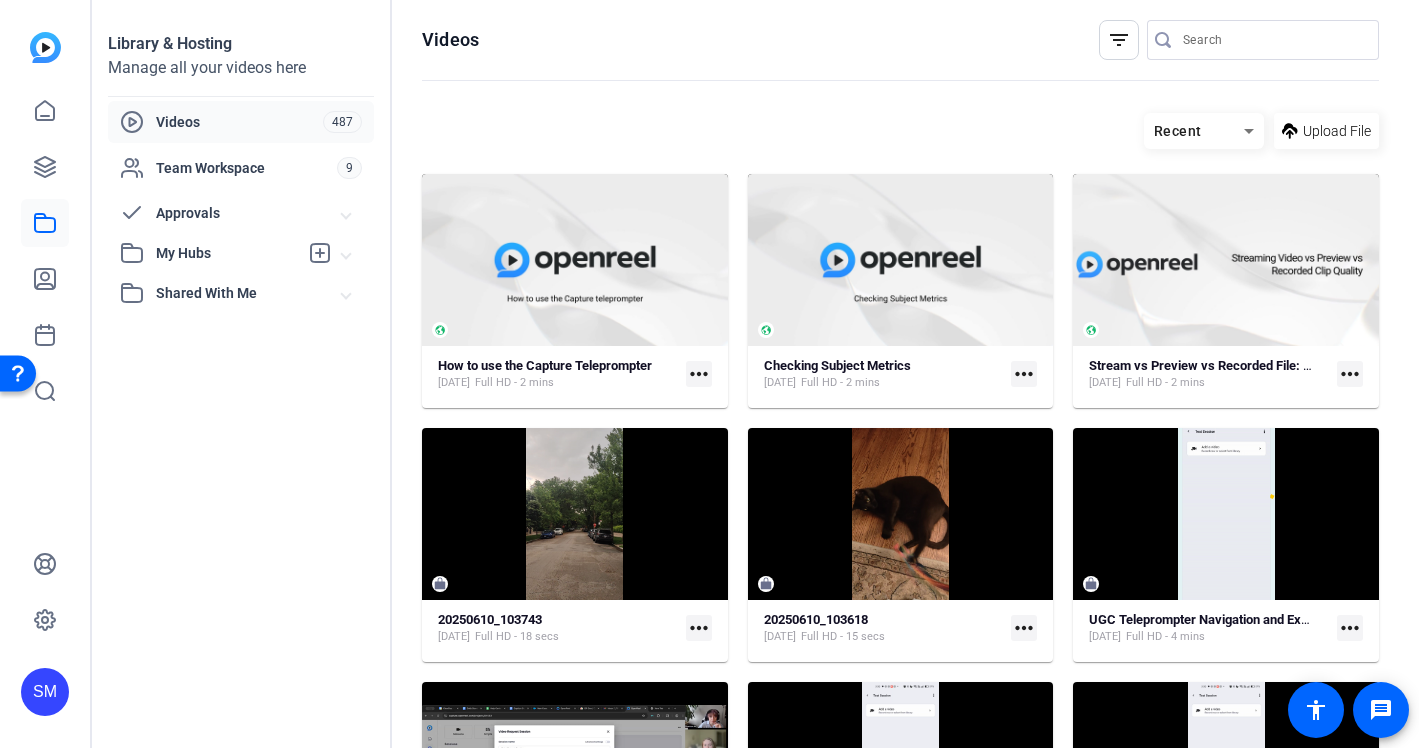 click on "SM" 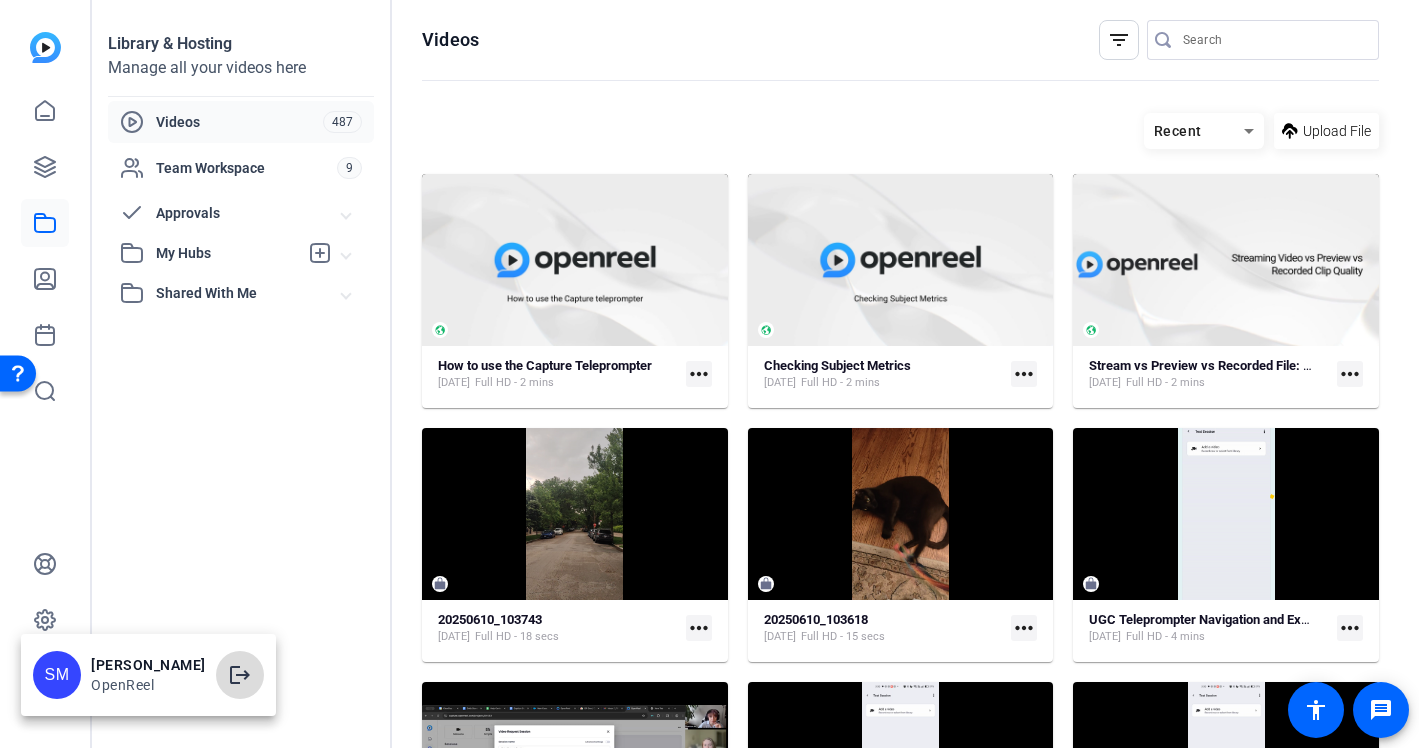 click on "logout" at bounding box center [240, 675] 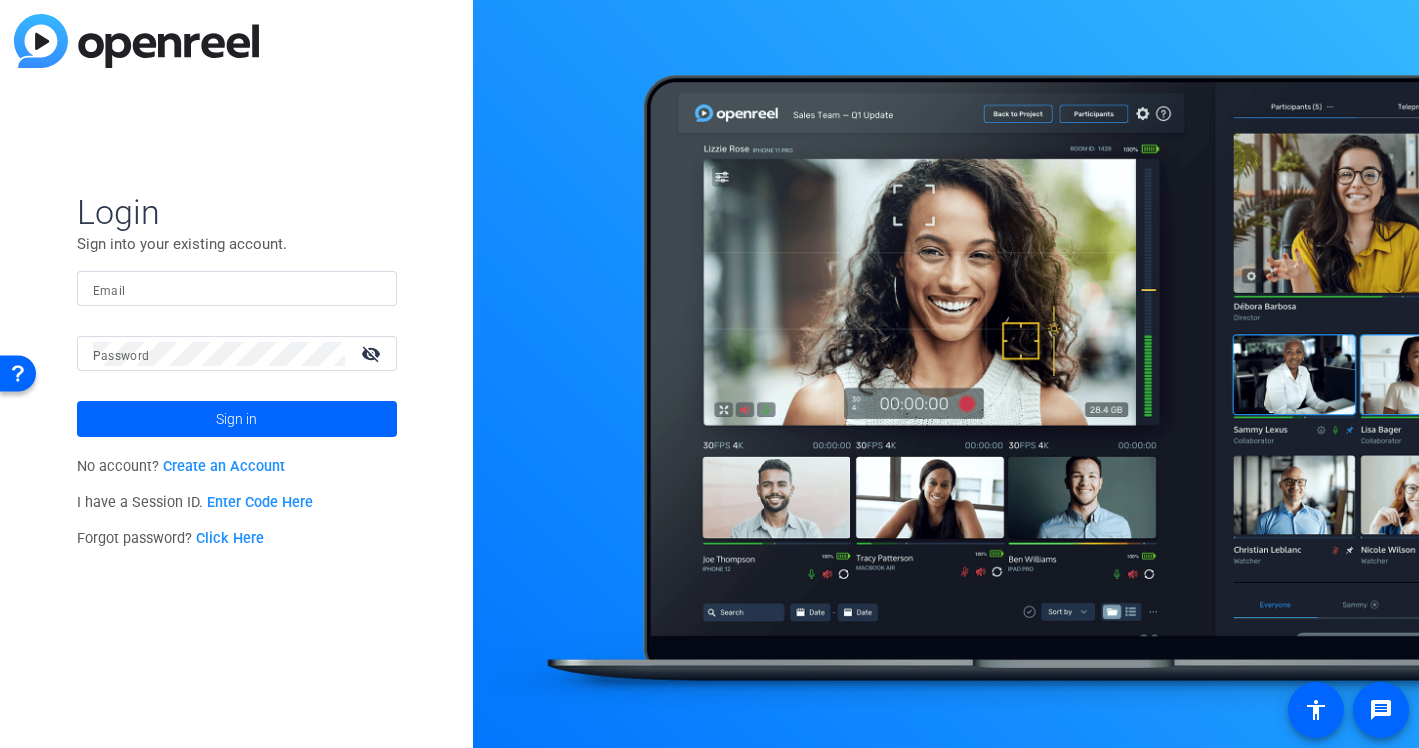 drag, startPoint x: 317, startPoint y: 265, endPoint x: 314, endPoint y: 289, distance: 24.186773 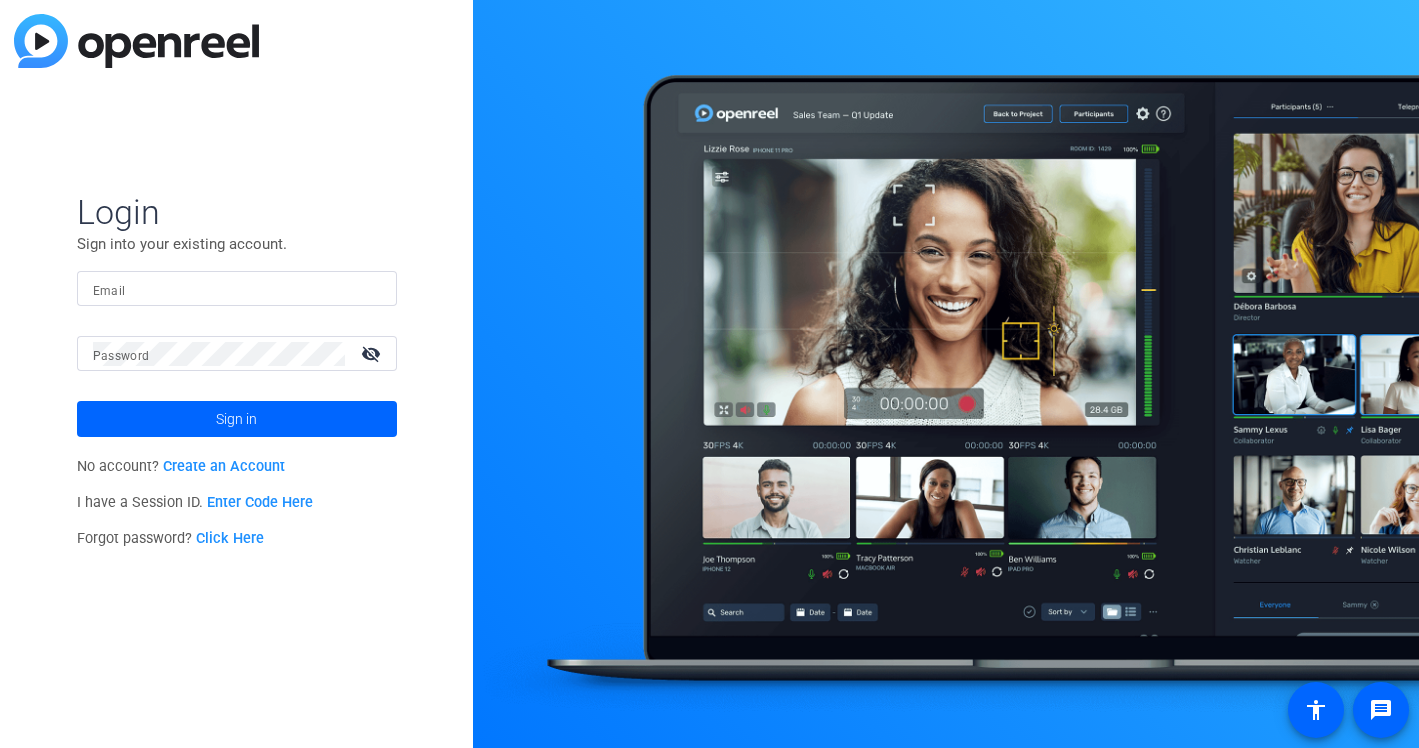 scroll, scrollTop: 0, scrollLeft: 0, axis: both 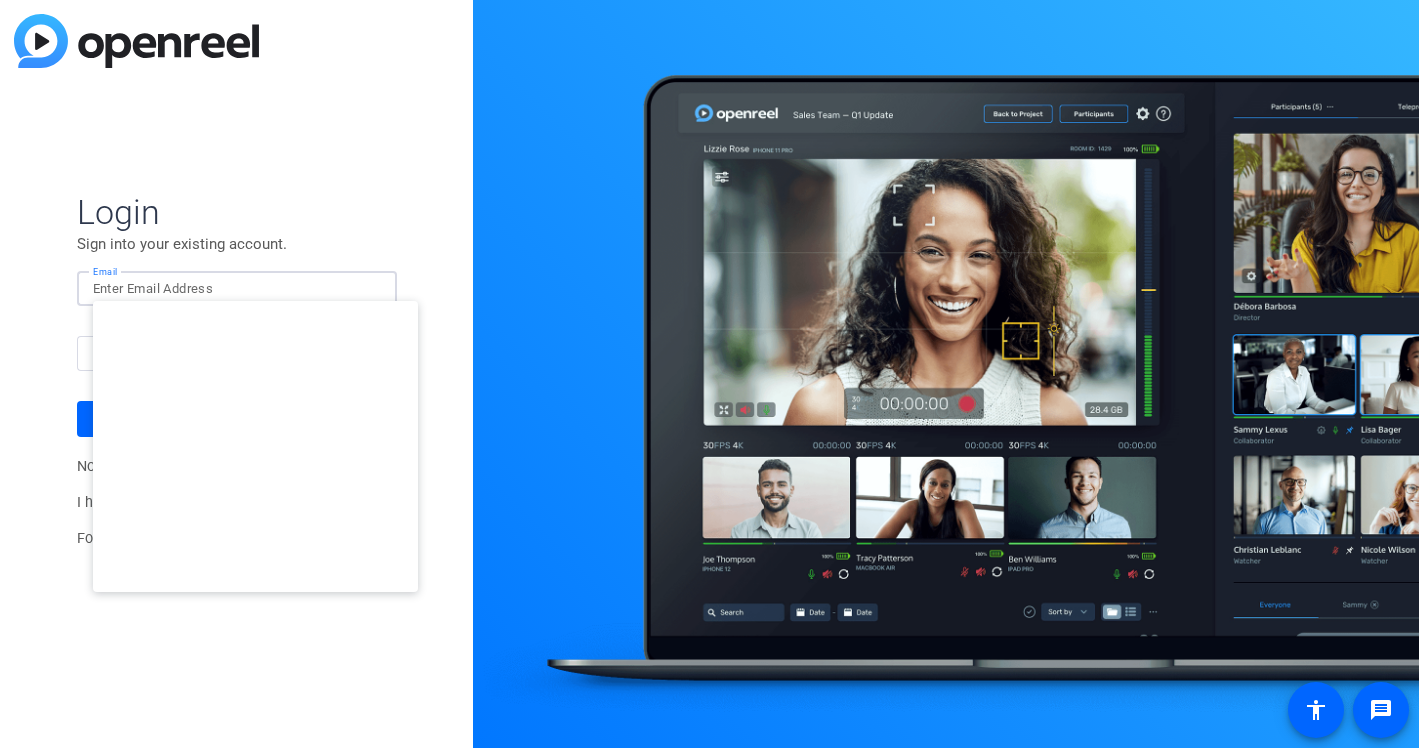 type on "studiosupport@openreel.com" 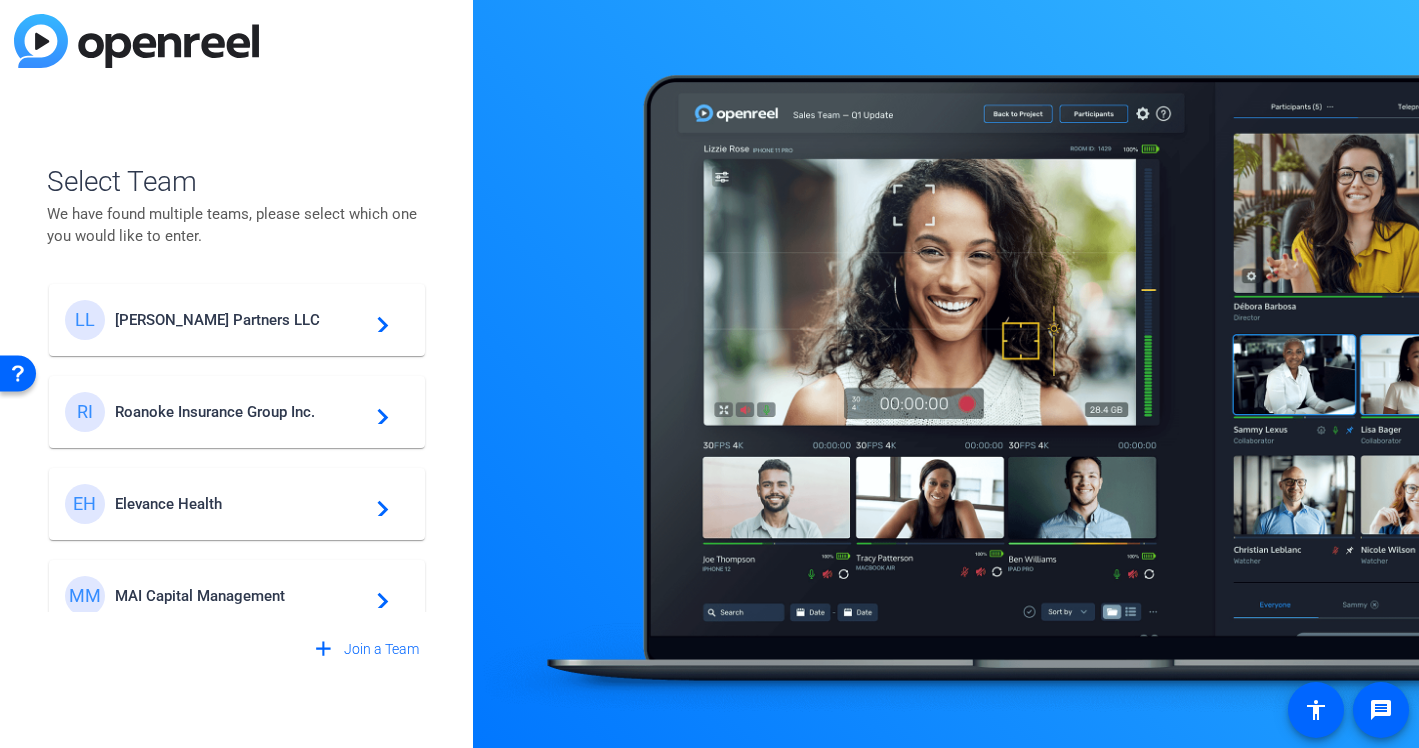 click on "Elevance Health" 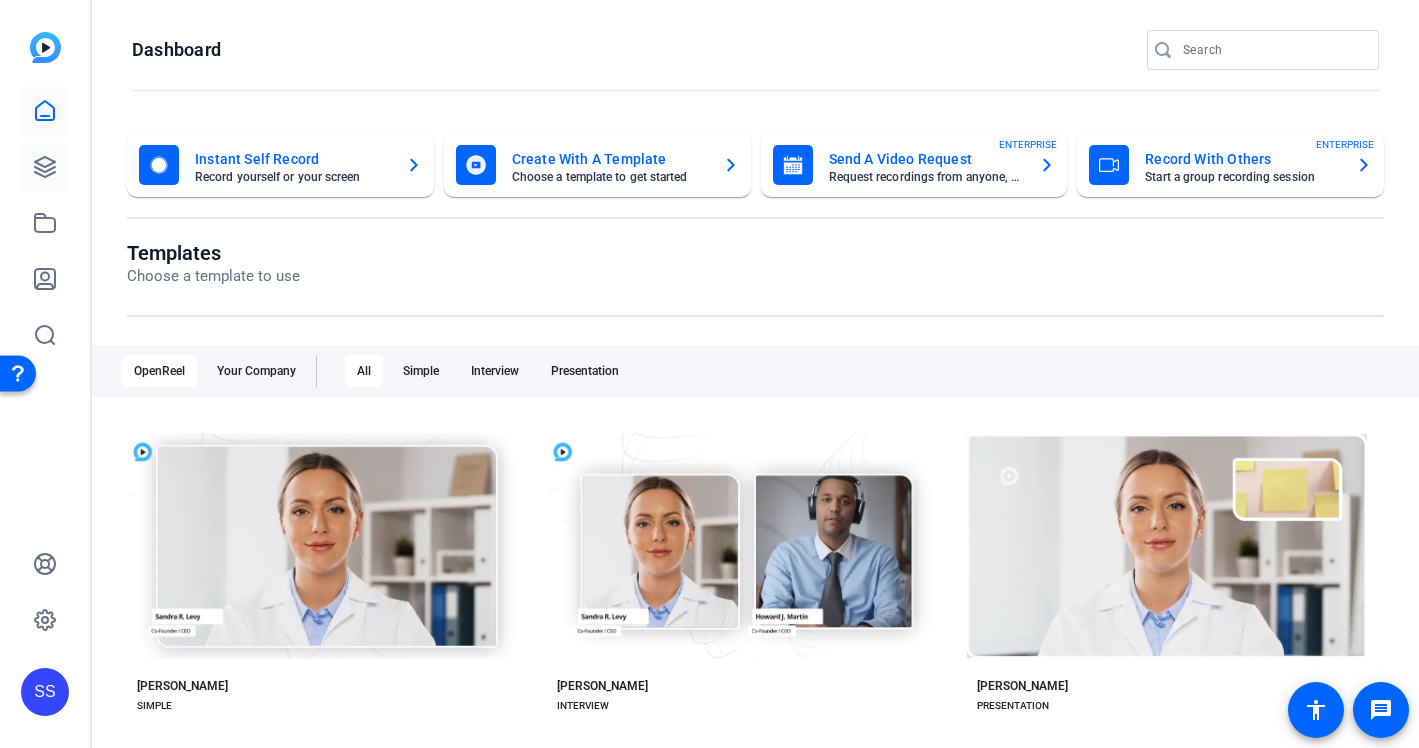 click 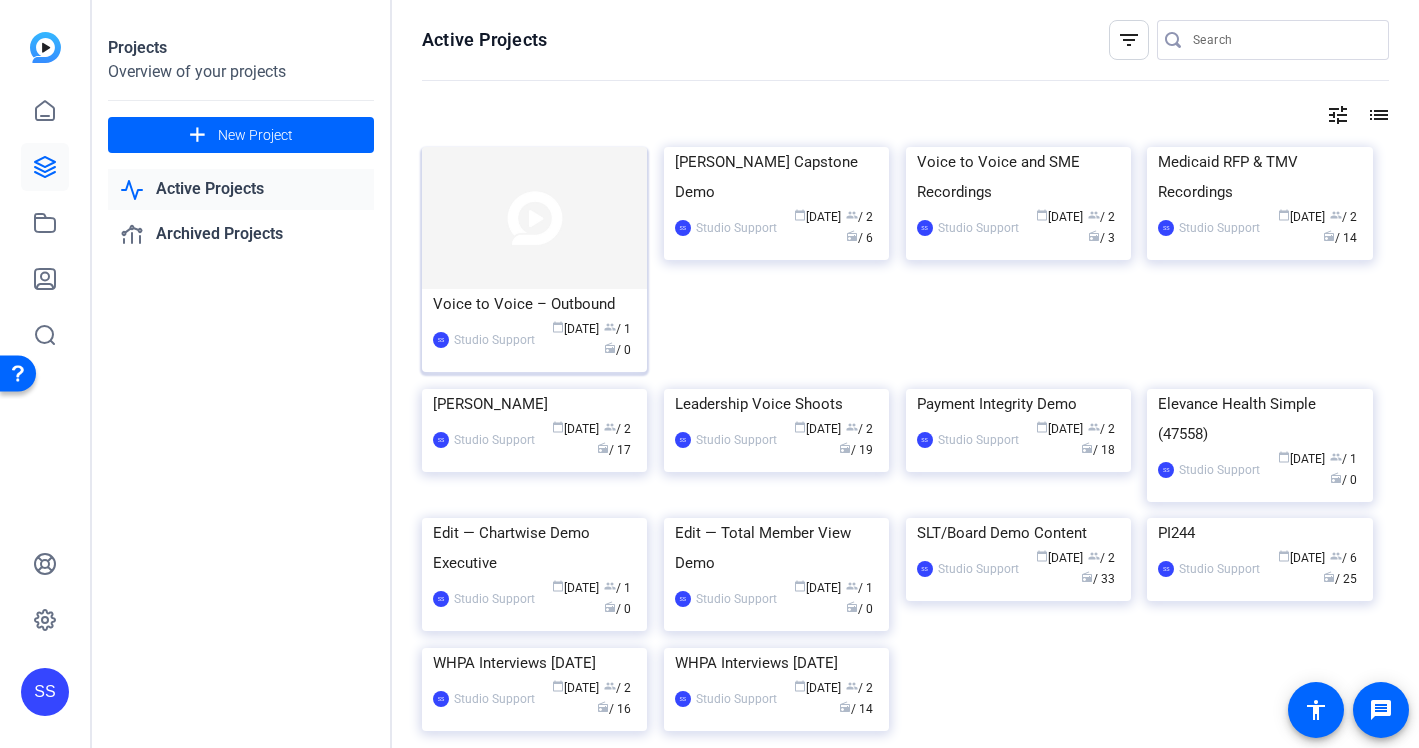 click 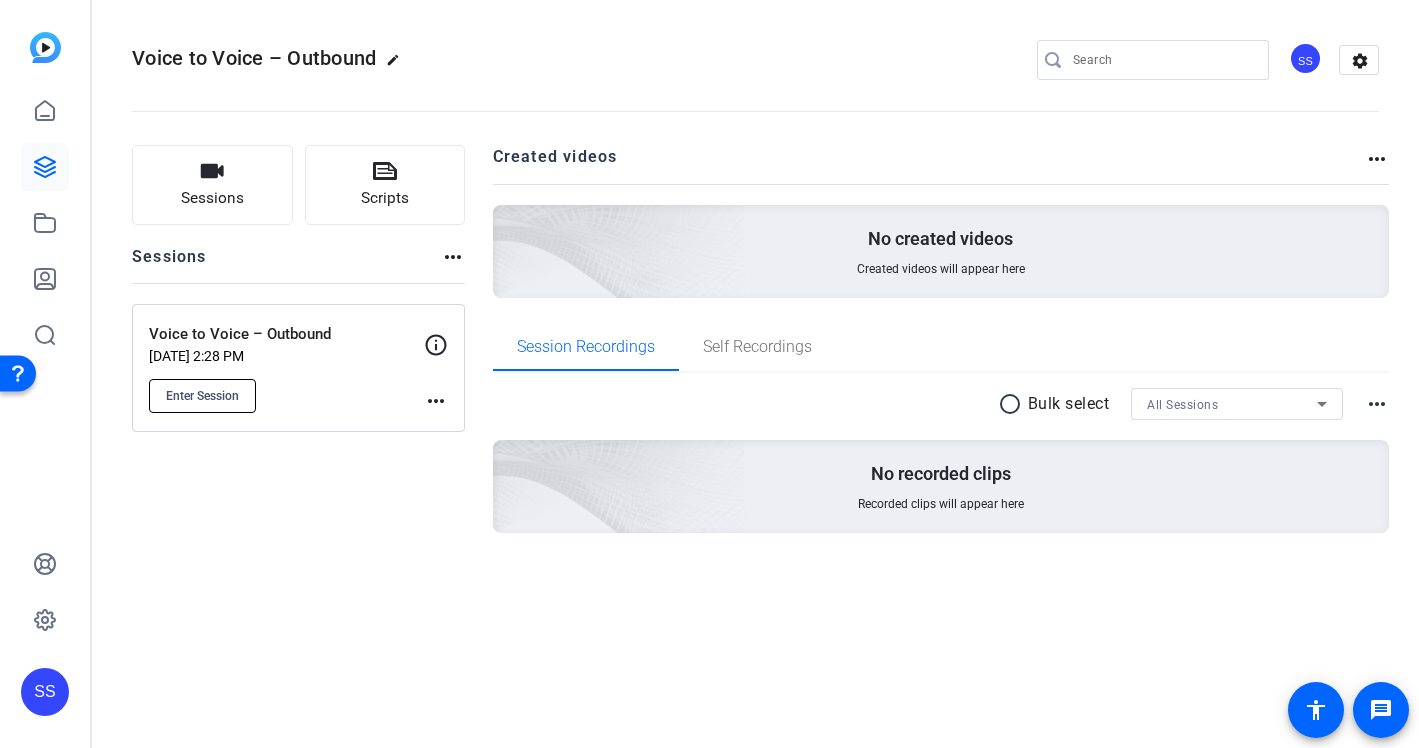 click on "Enter Session" 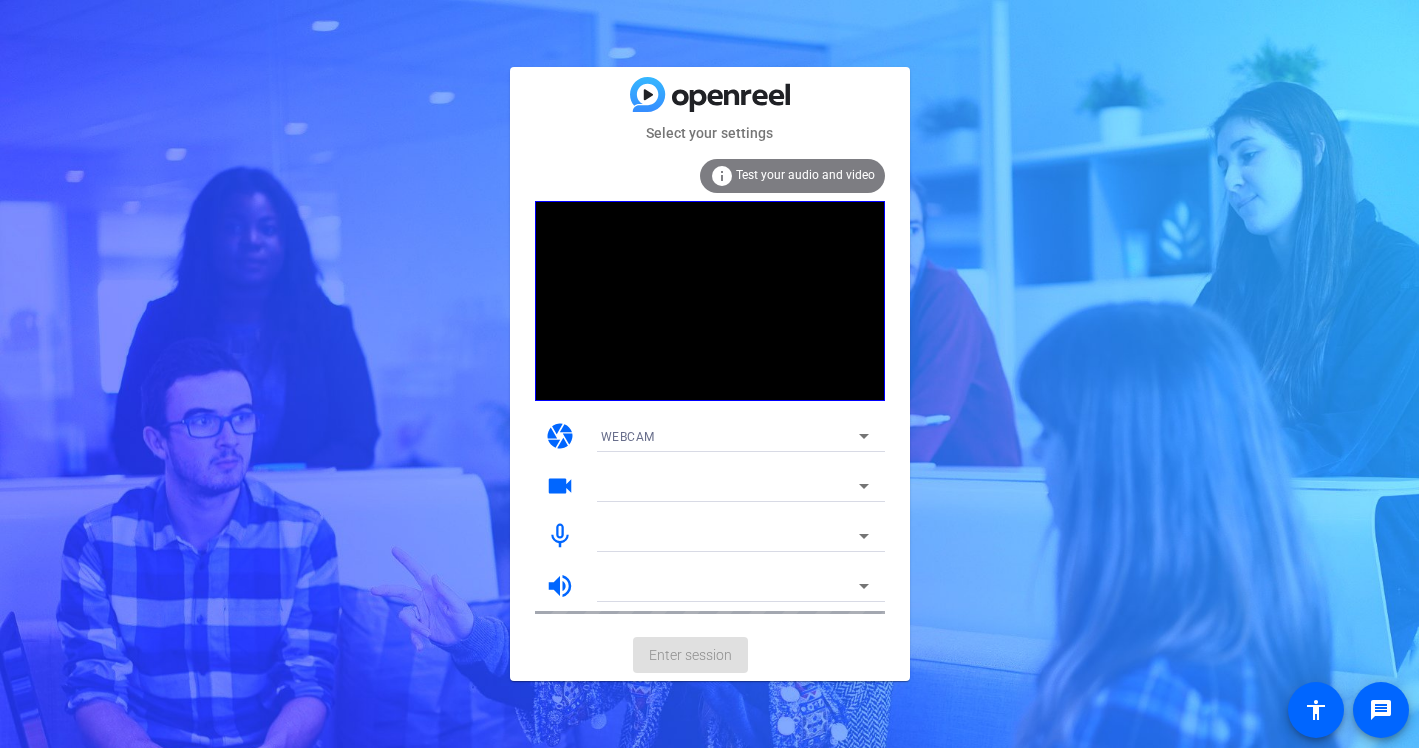 scroll, scrollTop: 0, scrollLeft: 0, axis: both 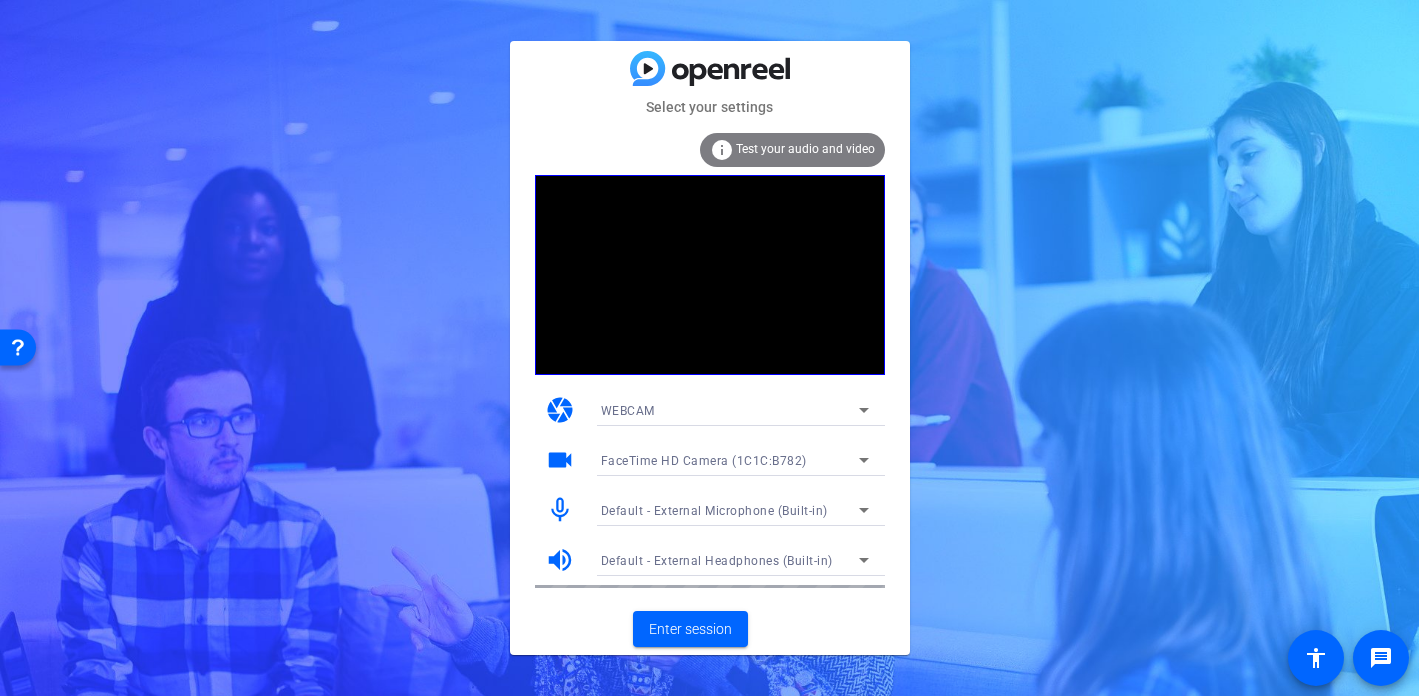 click on "FaceTime HD Camera (1C1C:B782)" at bounding box center [704, 461] 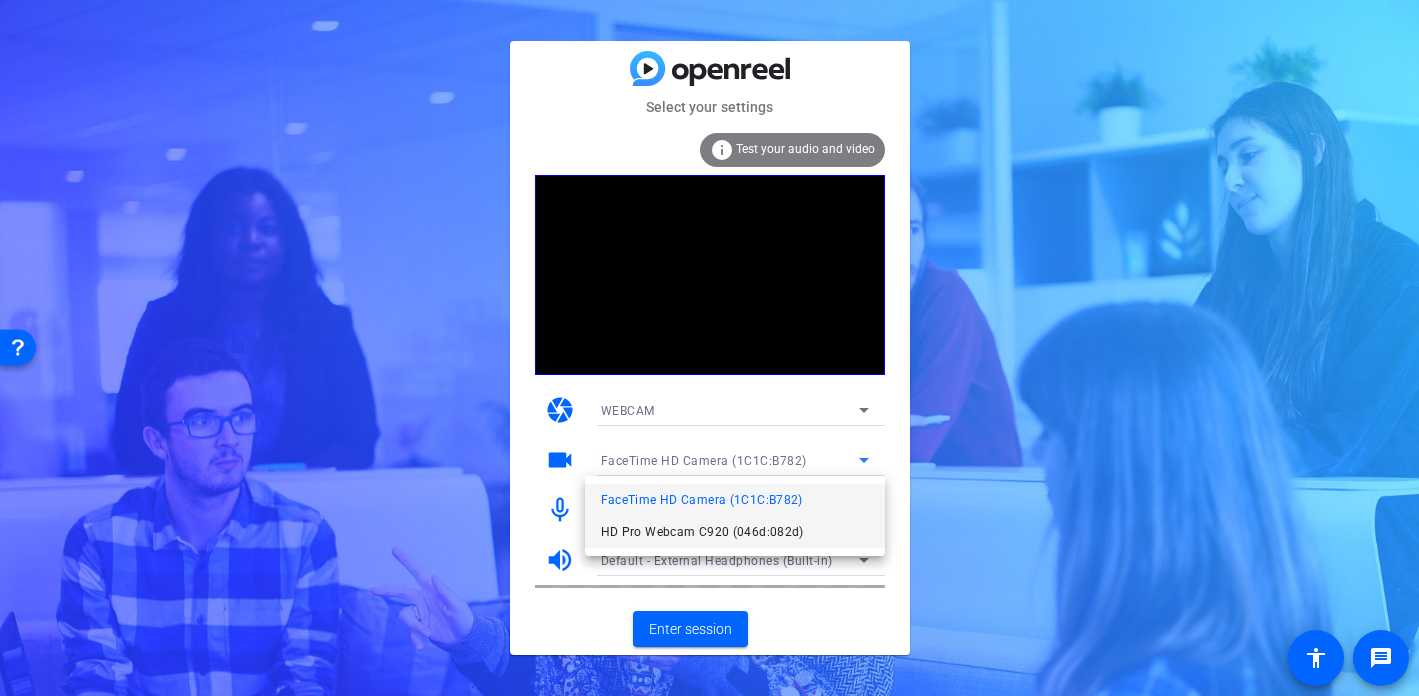 click on "HD Pro Webcam C920 (046d:082d)" at bounding box center (702, 532) 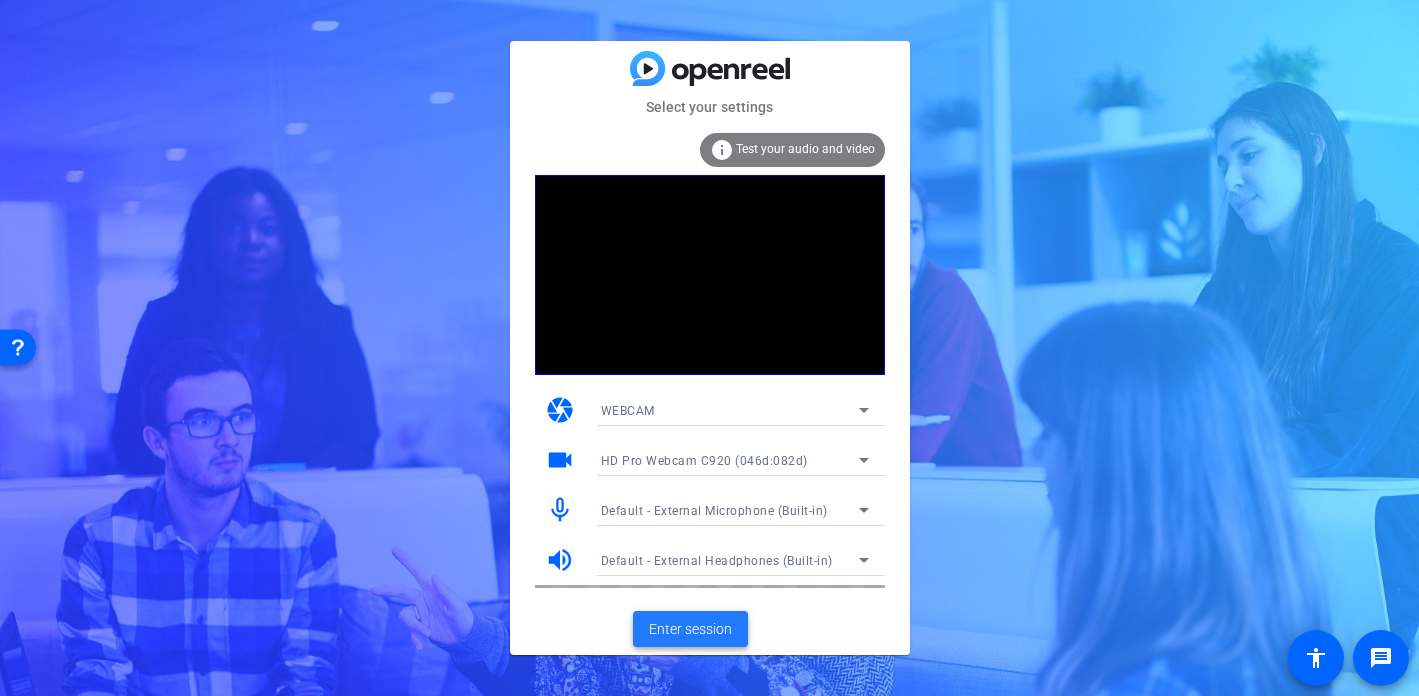 click on "Enter session" 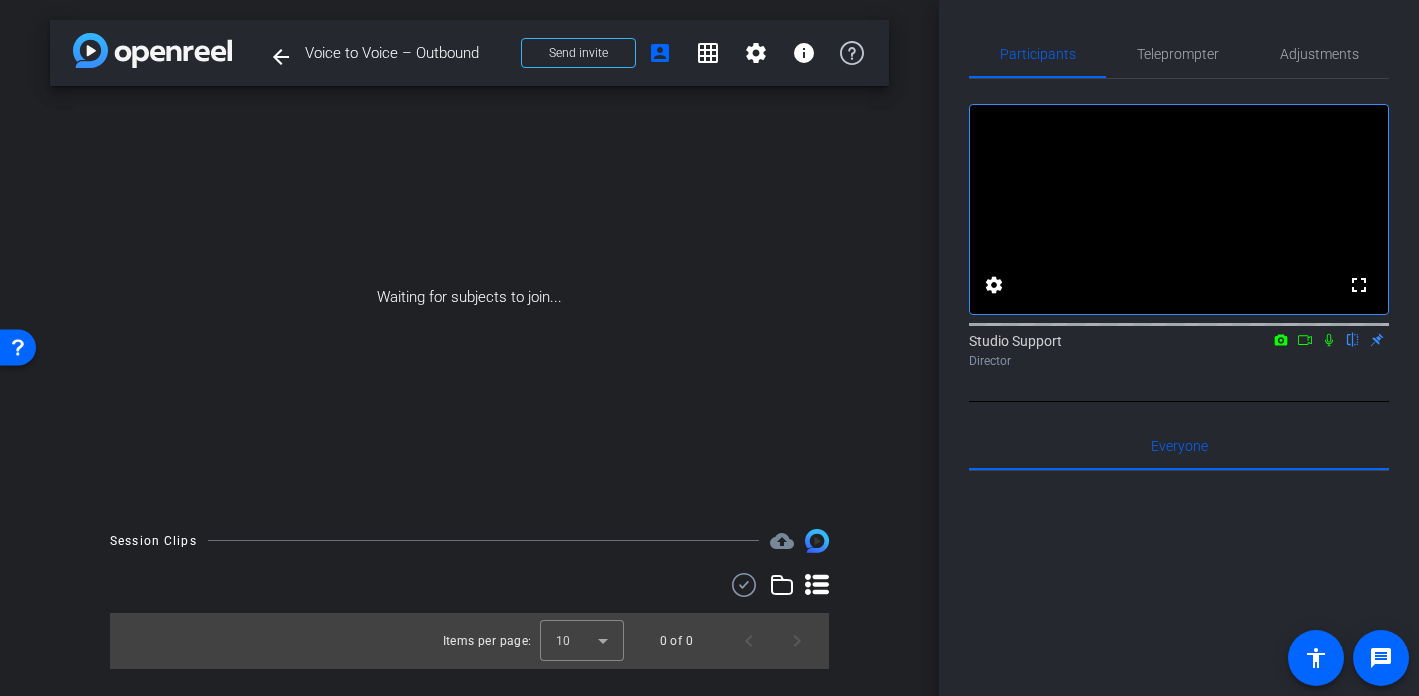 click 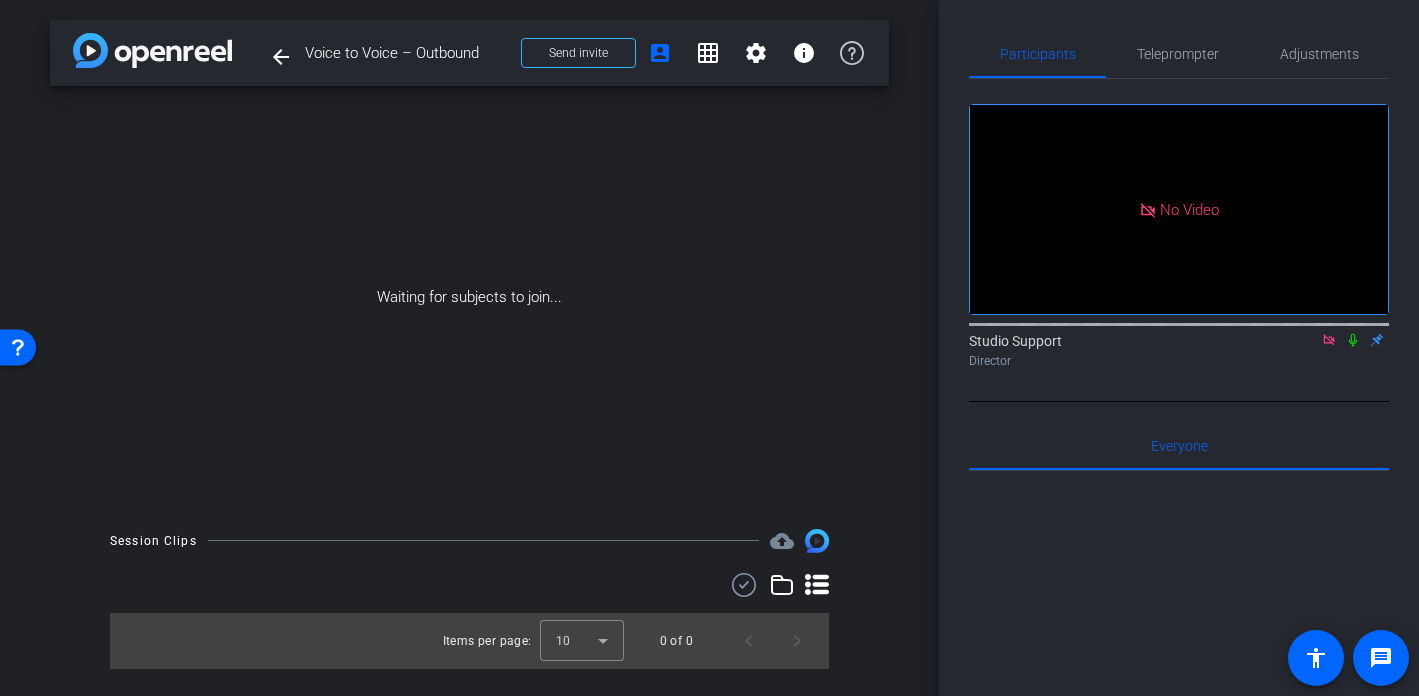 click 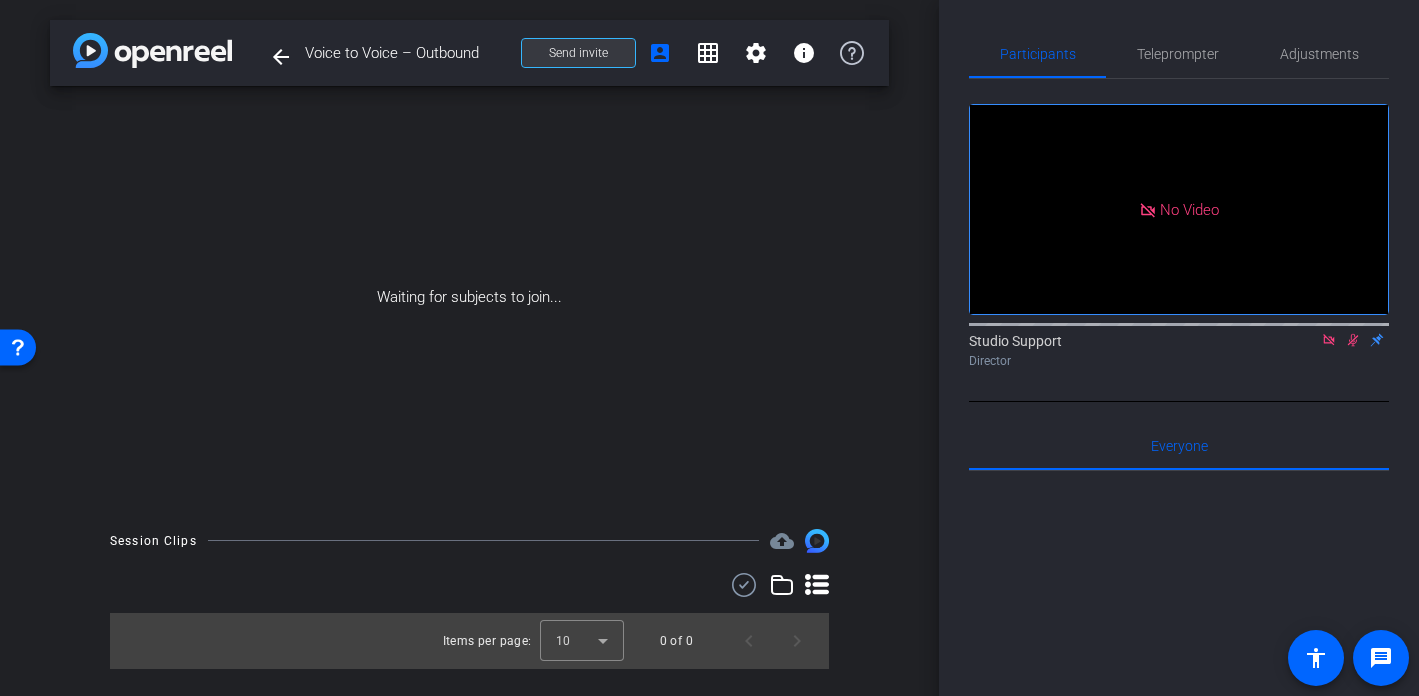 click at bounding box center (578, 53) 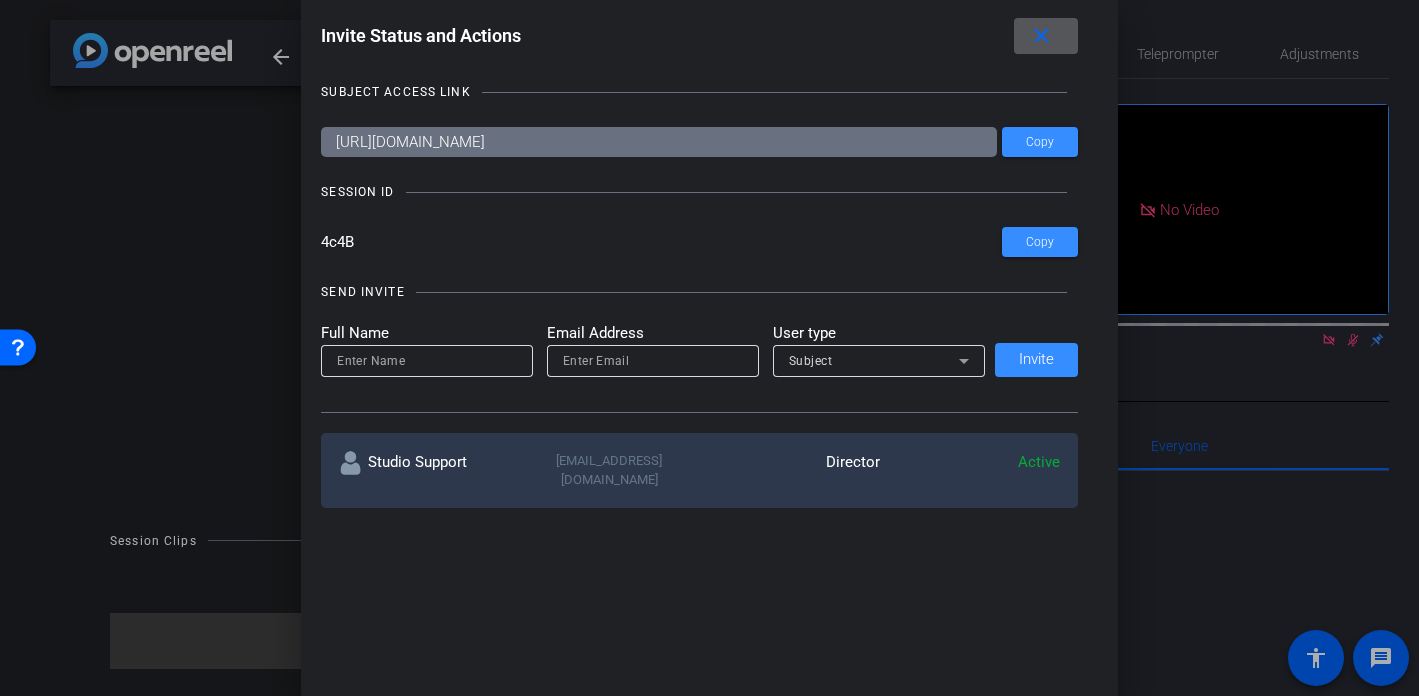scroll, scrollTop: 0, scrollLeft: 0, axis: both 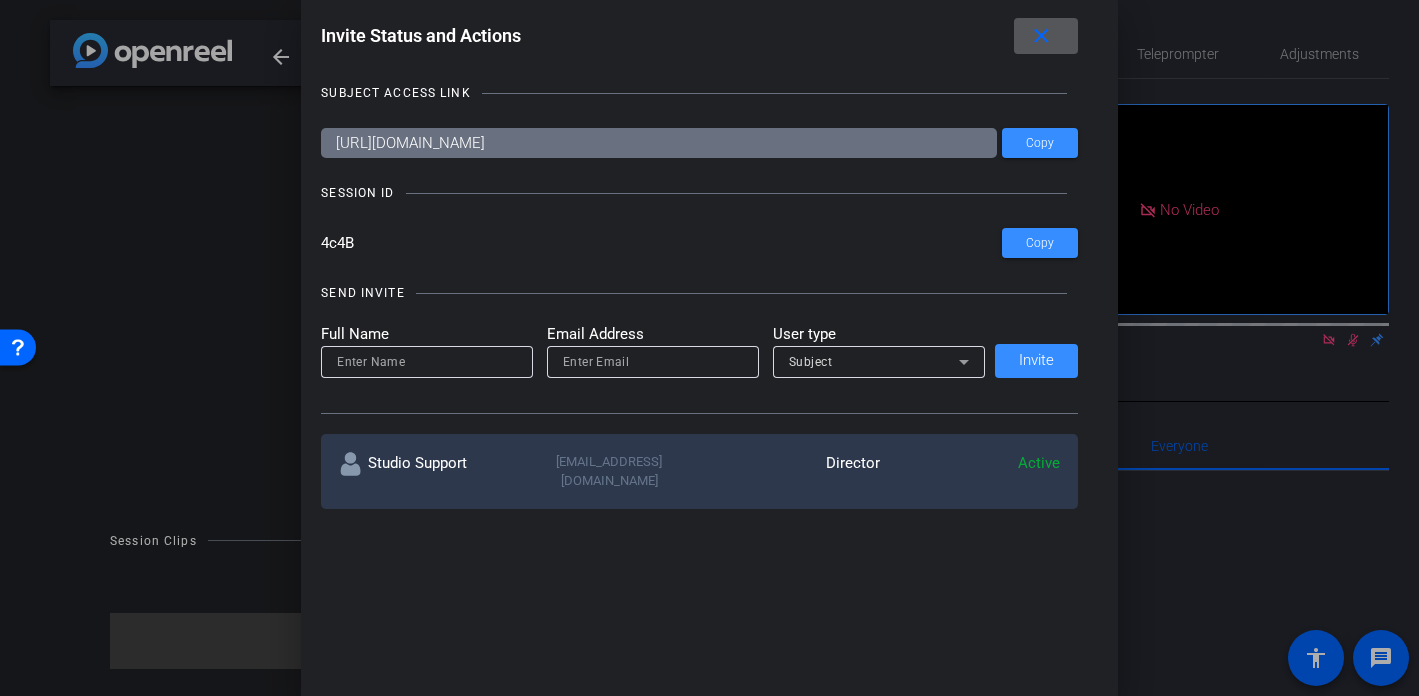 click on "close" at bounding box center [1041, 36] 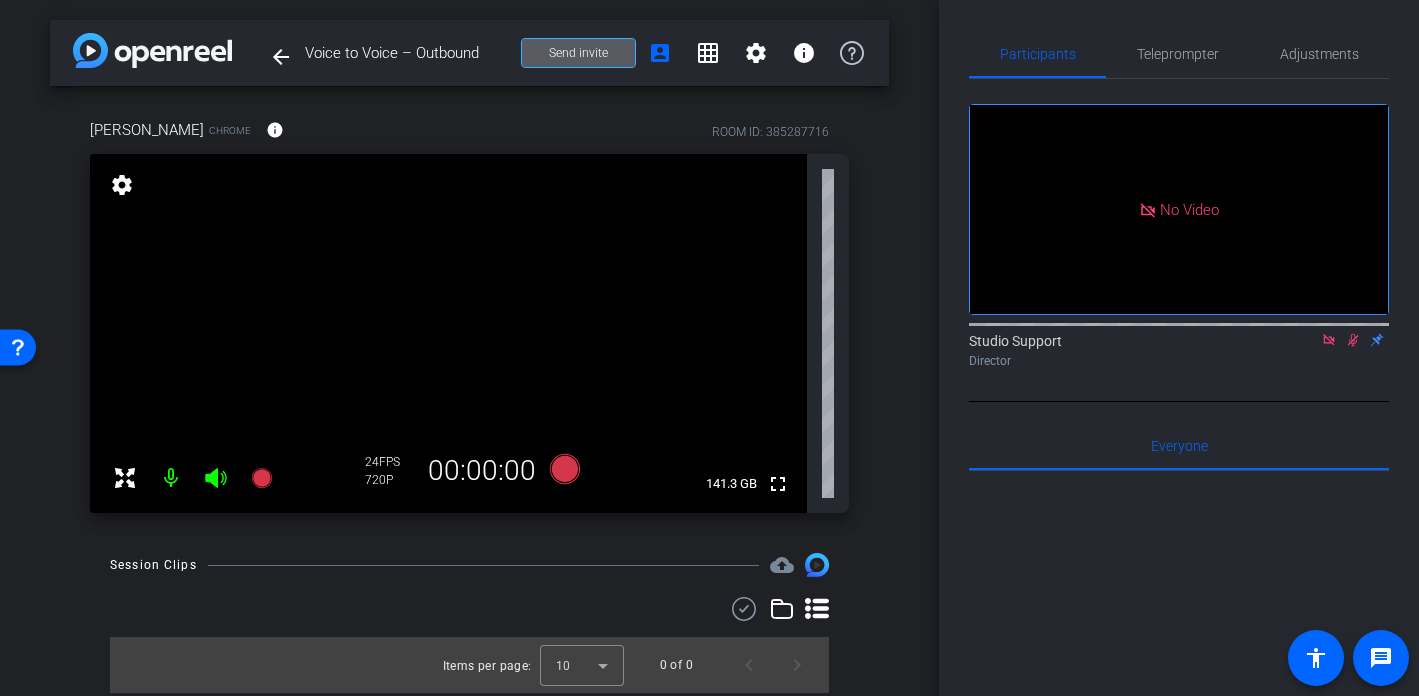 click 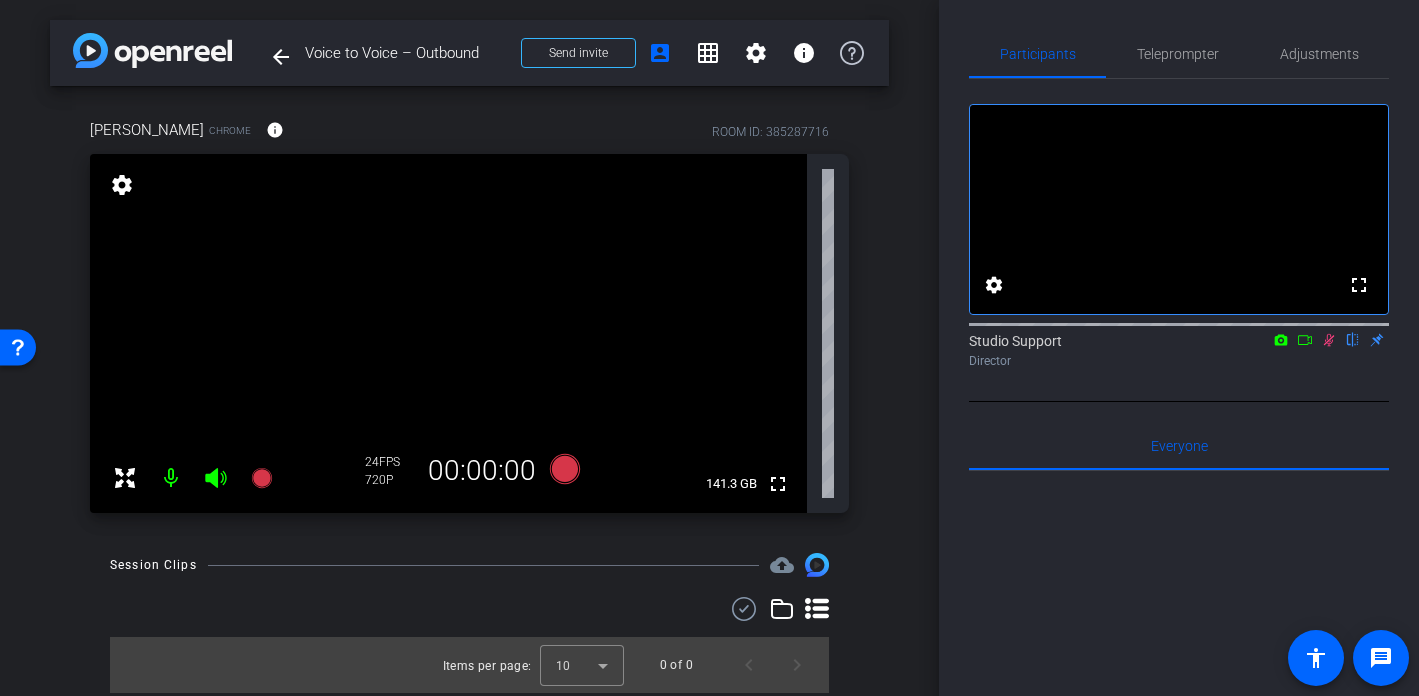 click 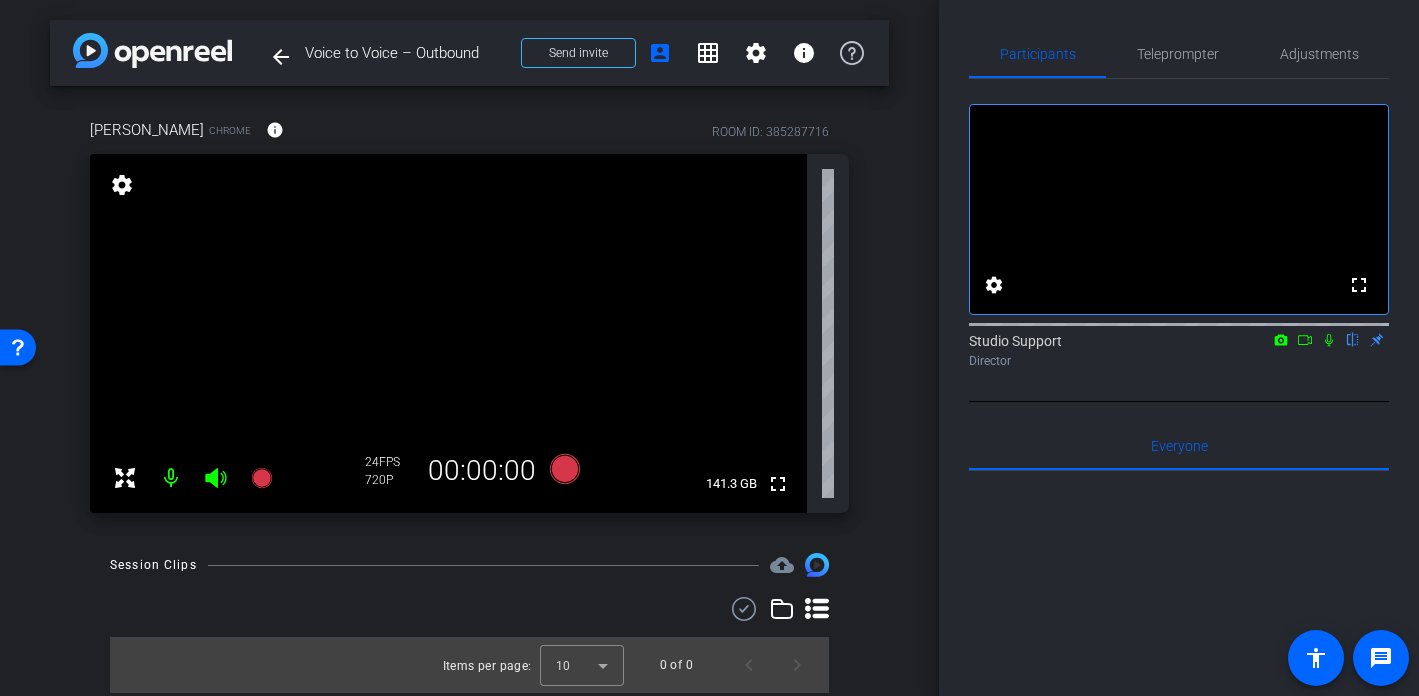 click on "Session Clips   cloud_upload
Items per page:  10  0 of 0" at bounding box center (469, 623) 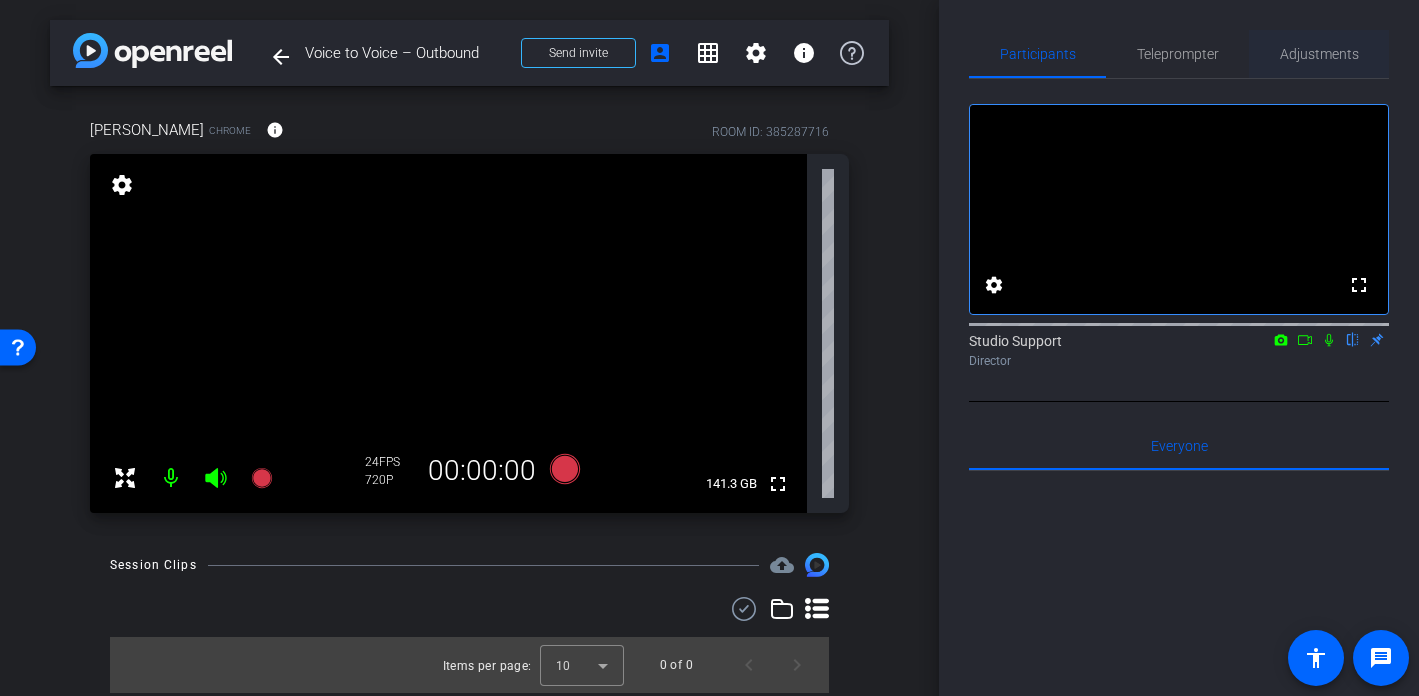 click on "Adjustments" at bounding box center [1319, 54] 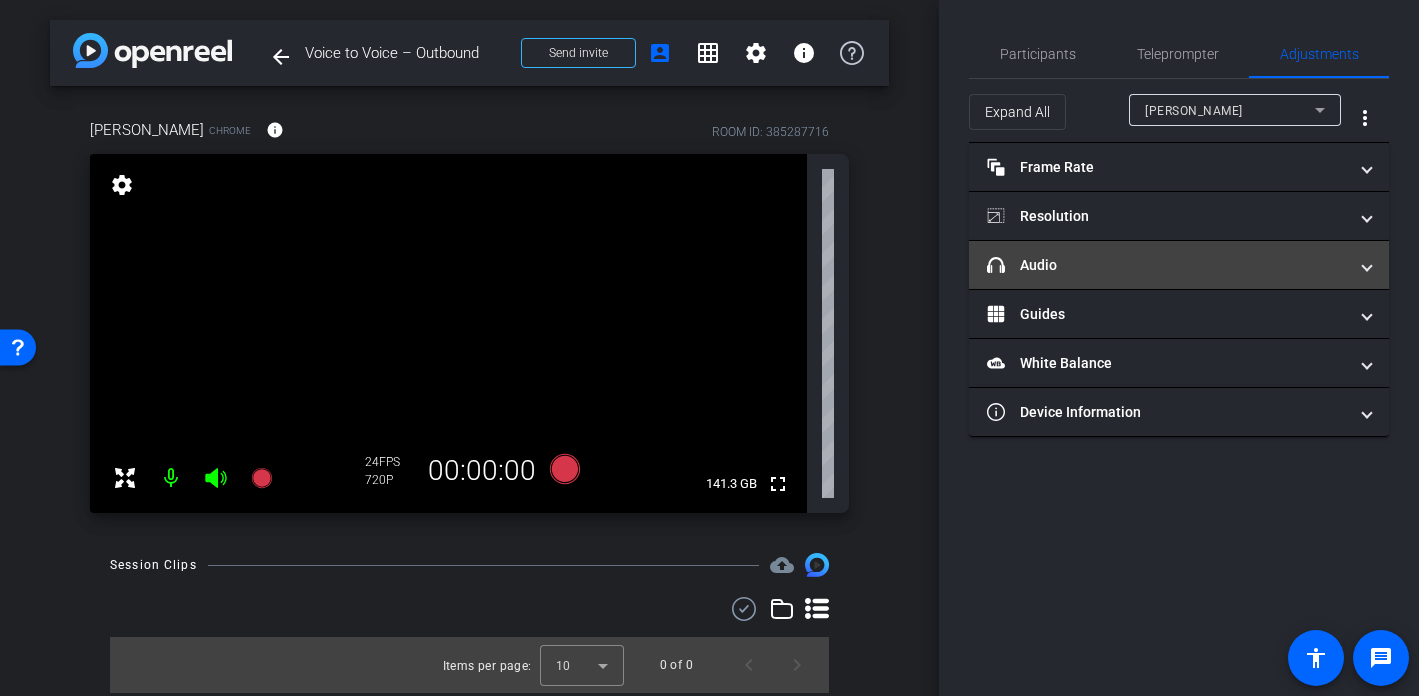 click on "headphone icon
Audio" at bounding box center [1167, 265] 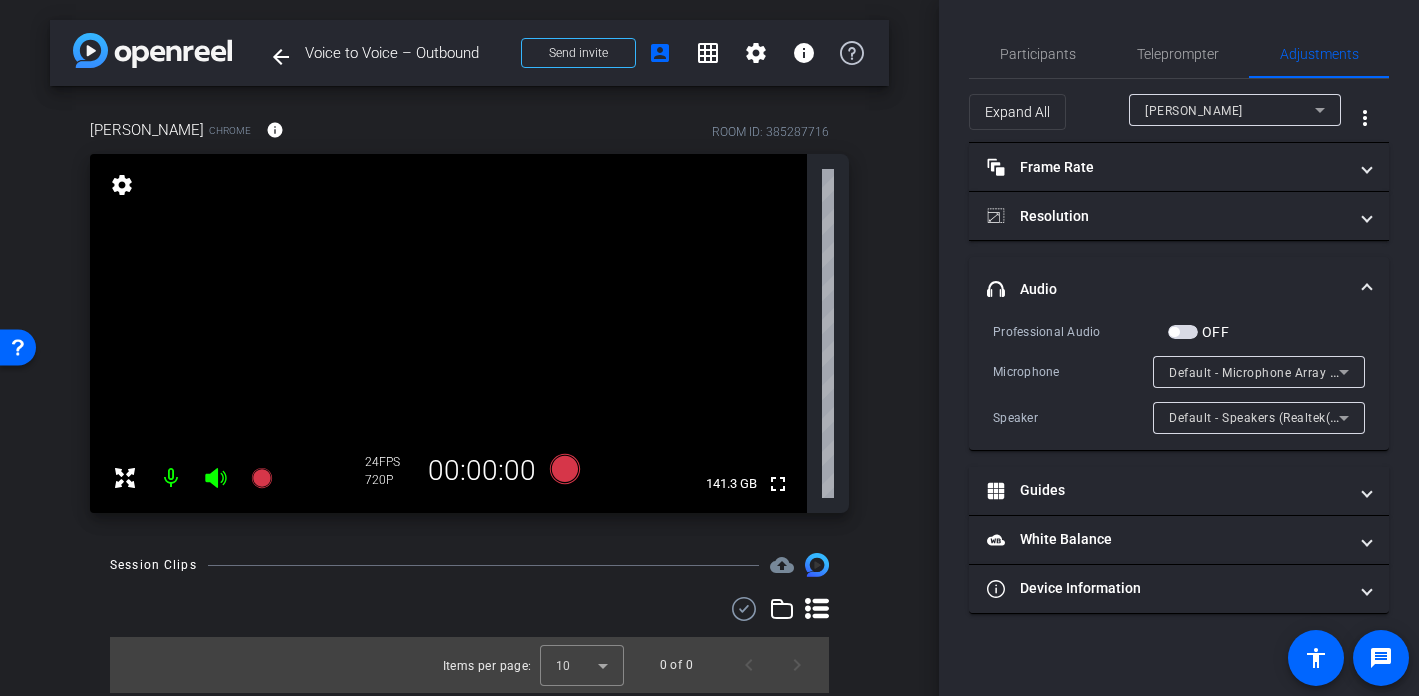 click on "Default - Microphone Array (Realtek(R) Audio)" at bounding box center (1302, 372) 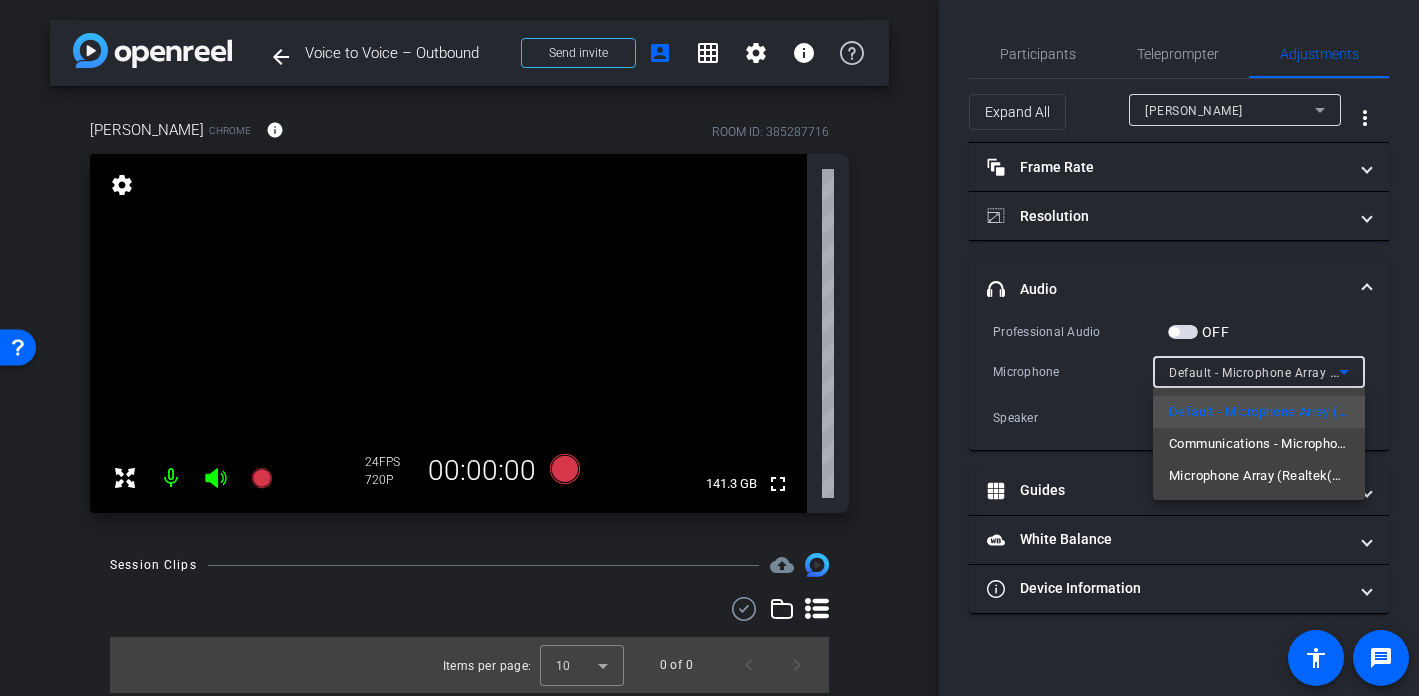 click at bounding box center [709, 348] 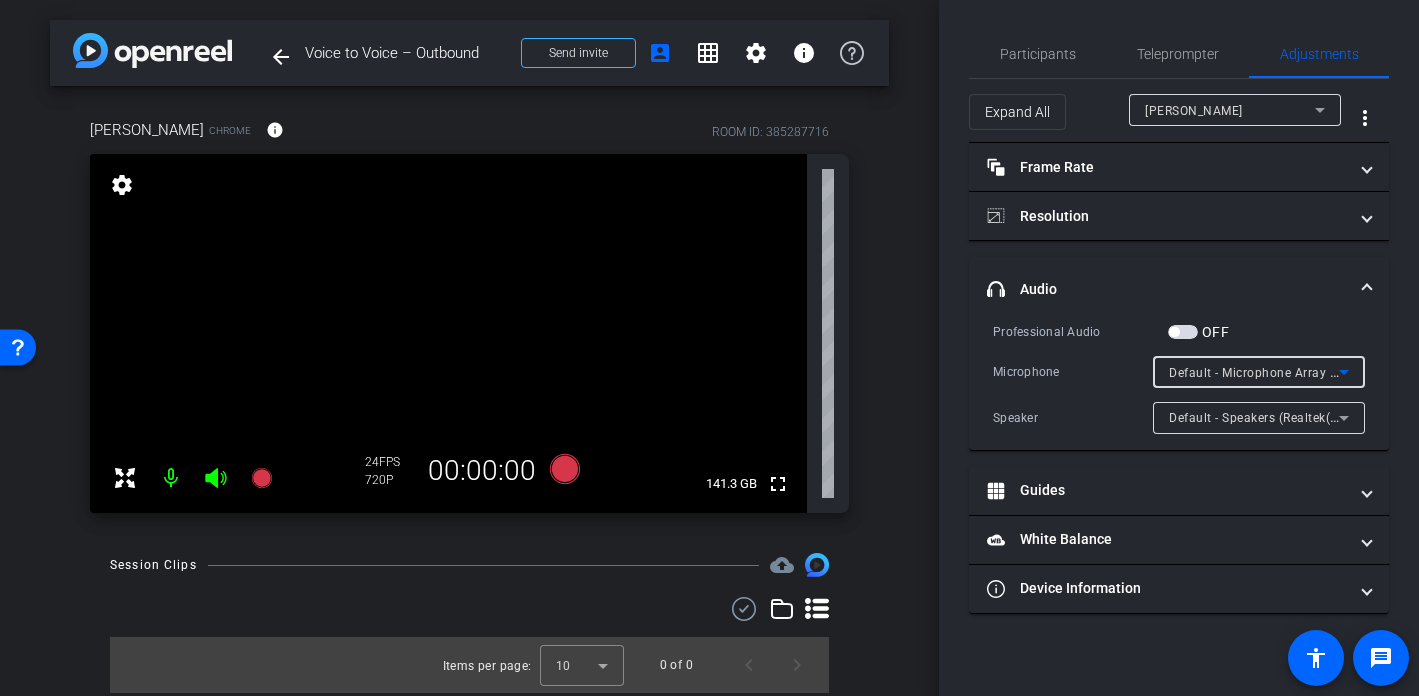 click on "Default - Microphone Array (Realtek(R) Audio)" at bounding box center (1302, 372) 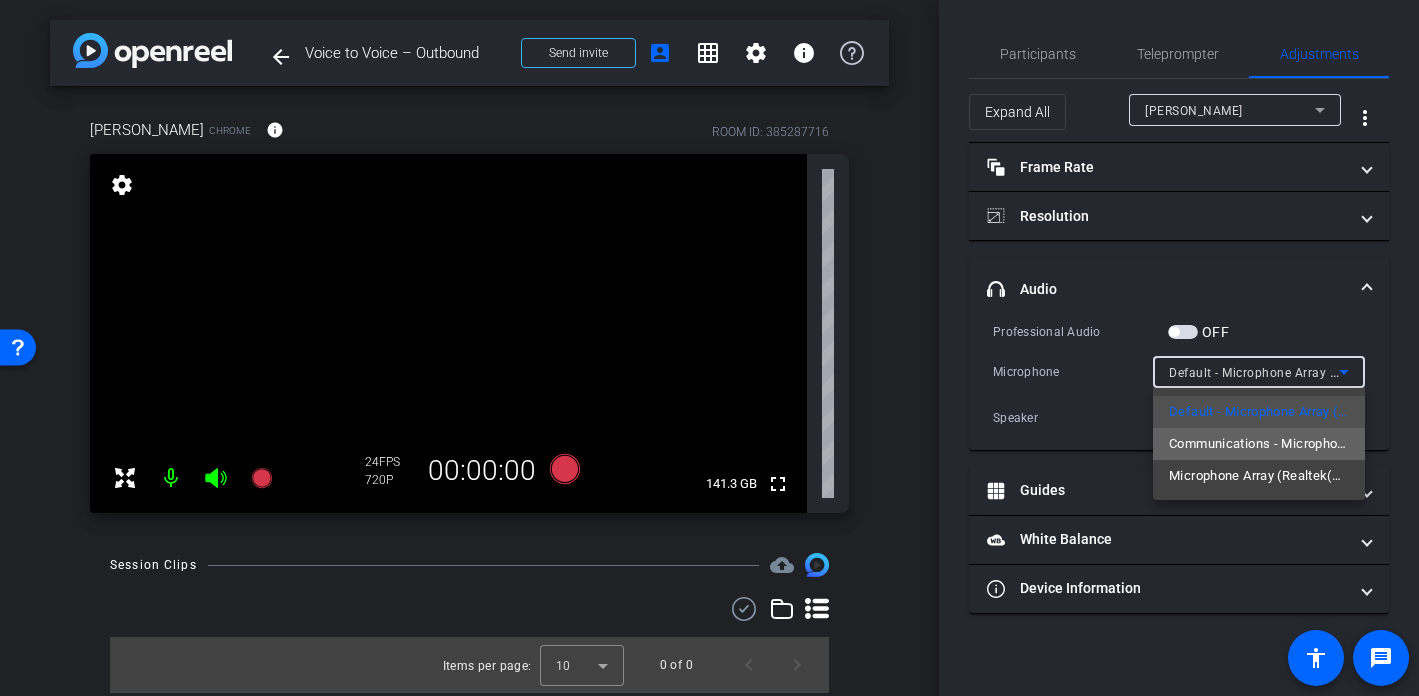 click on "Communications - Microphone Array (Realtek(R) Audio)" at bounding box center [1259, 444] 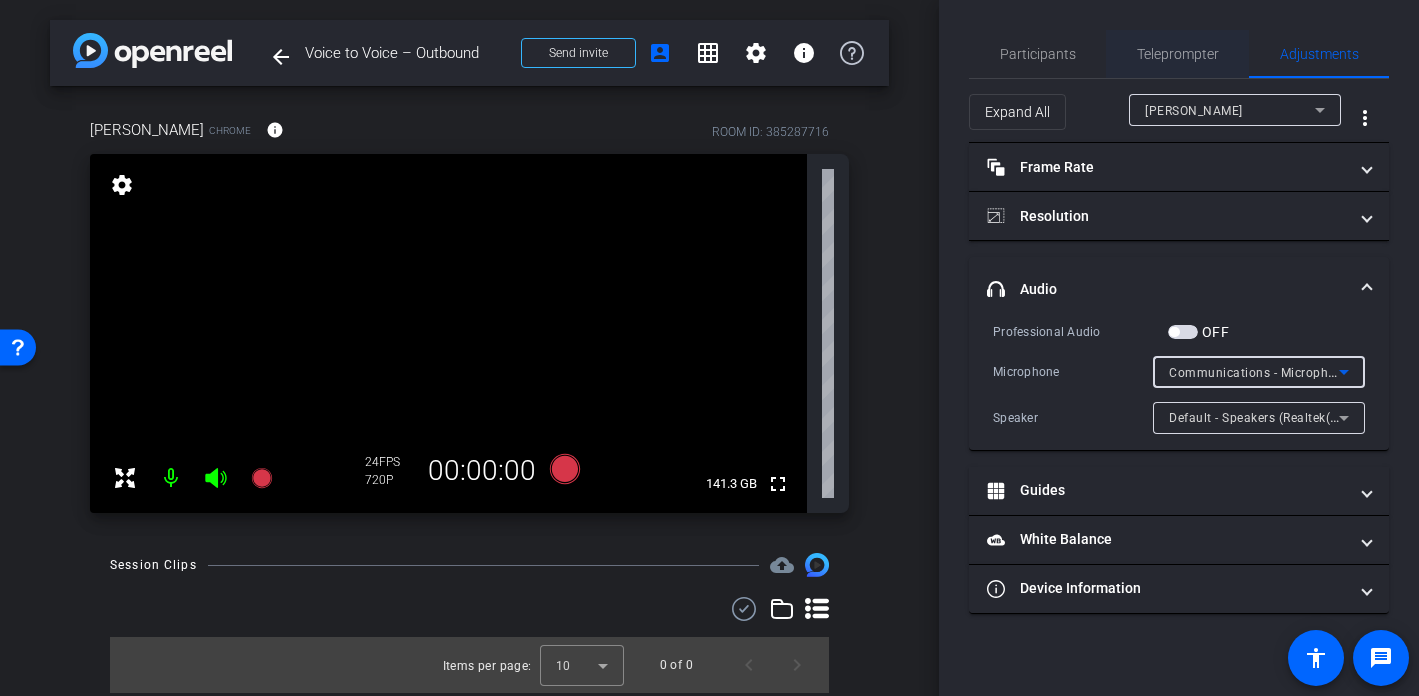click on "Teleprompter" at bounding box center [1178, 54] 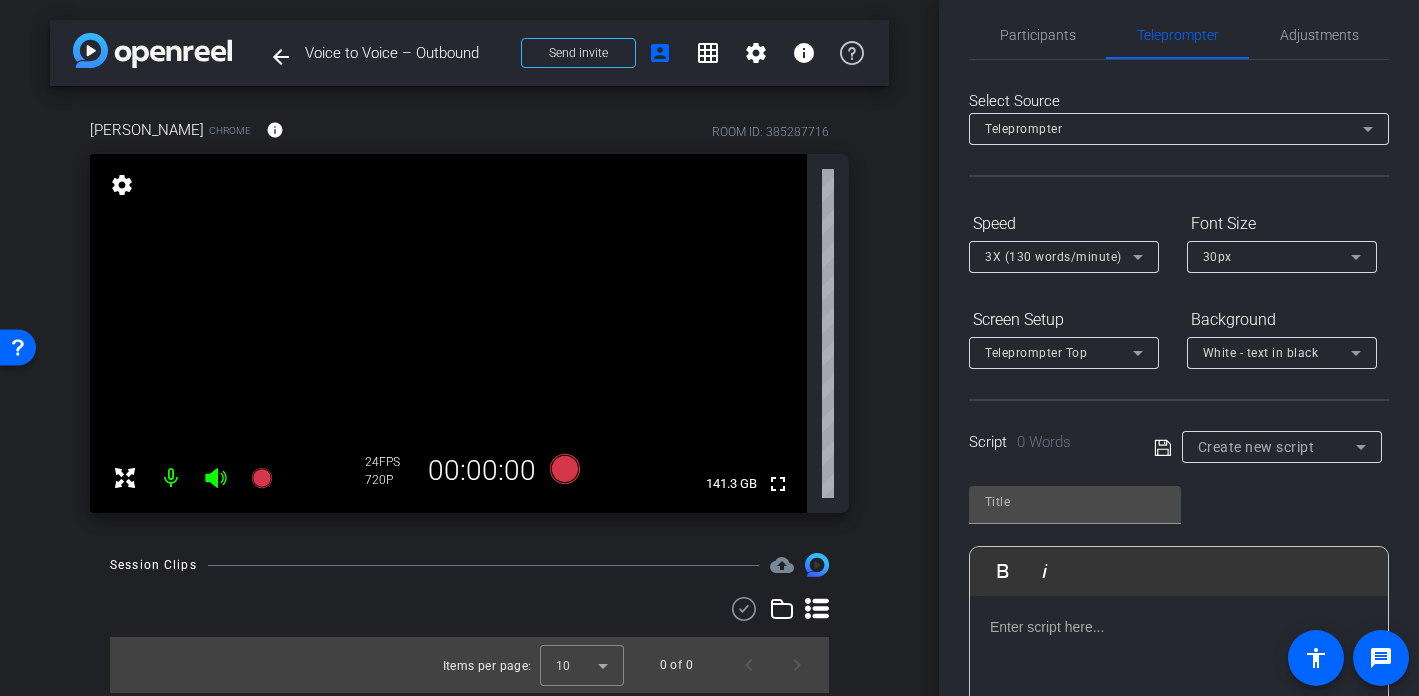 scroll, scrollTop: 49, scrollLeft: 0, axis: vertical 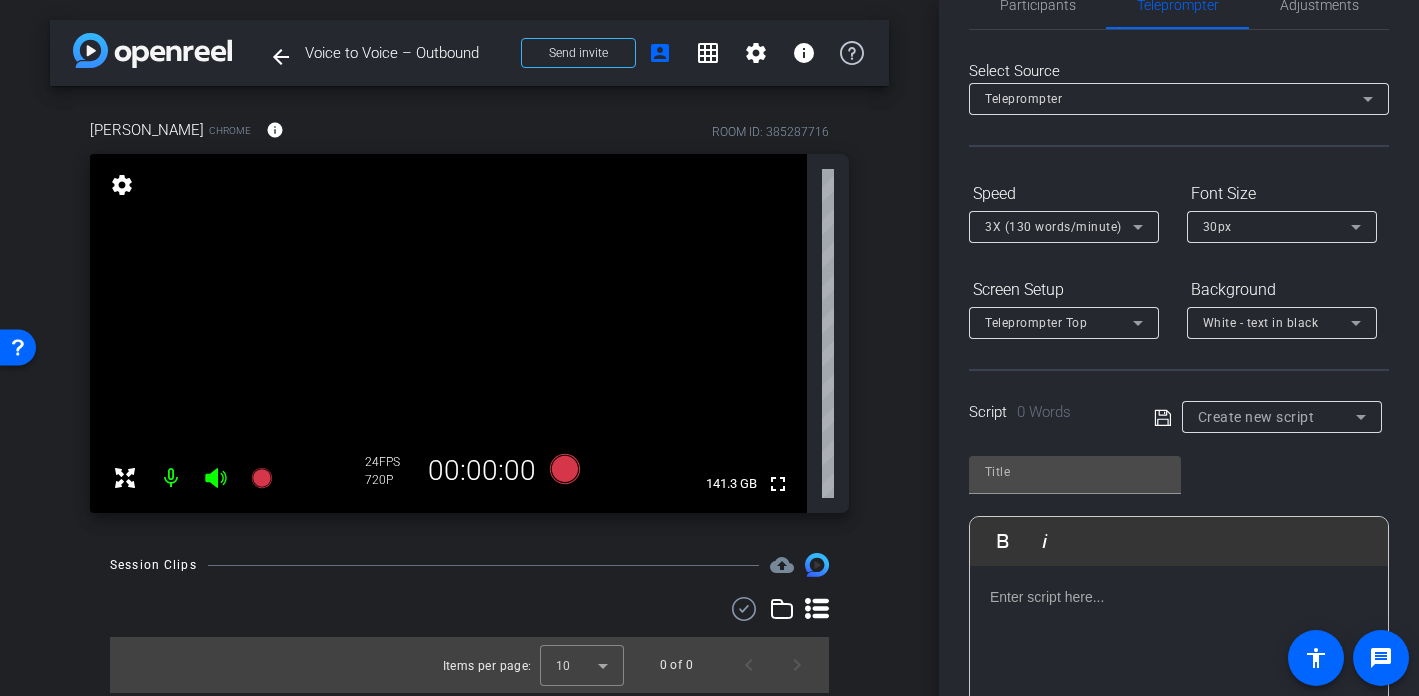 click 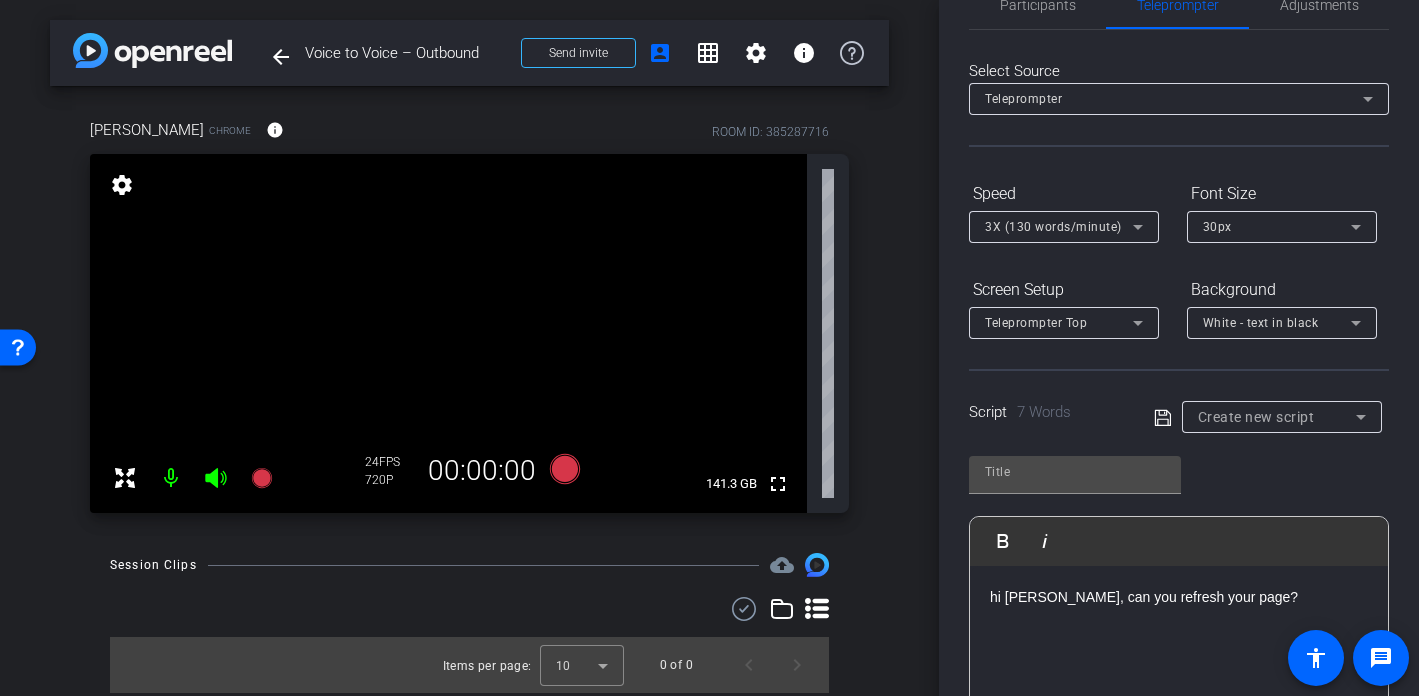 click 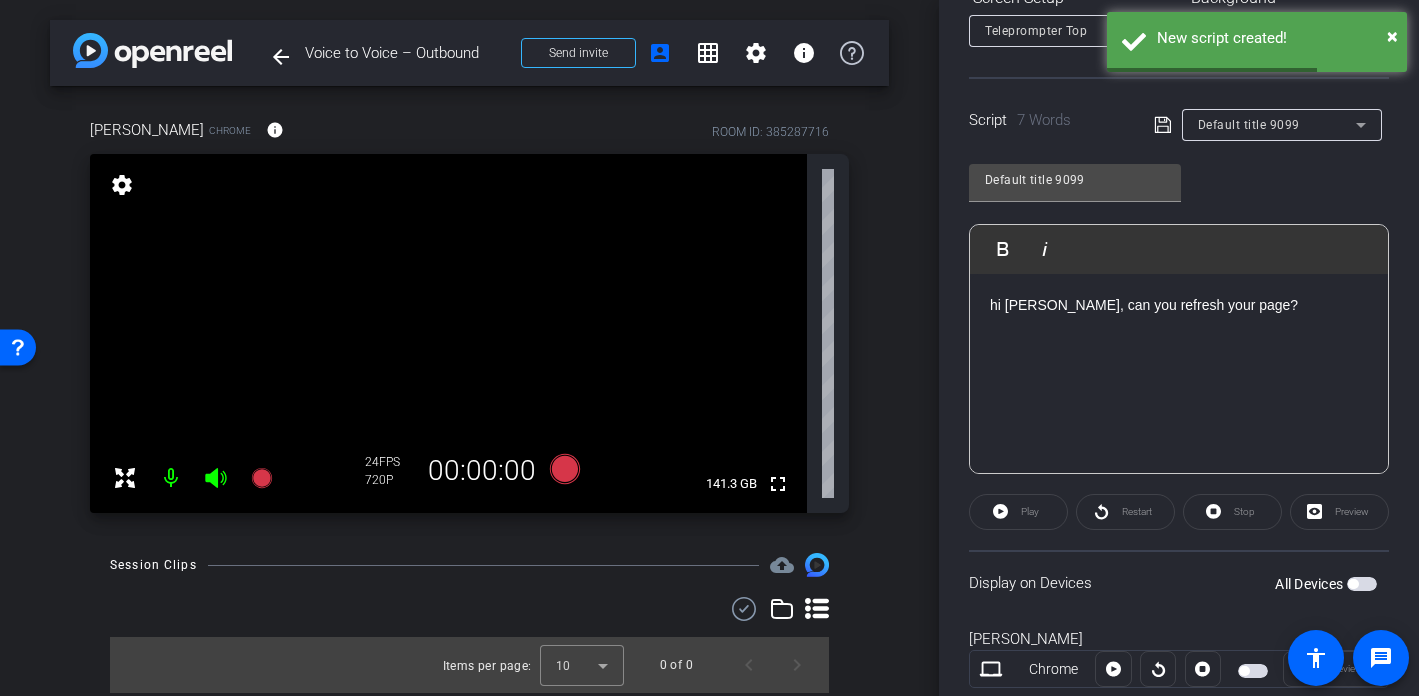 scroll, scrollTop: 397, scrollLeft: 0, axis: vertical 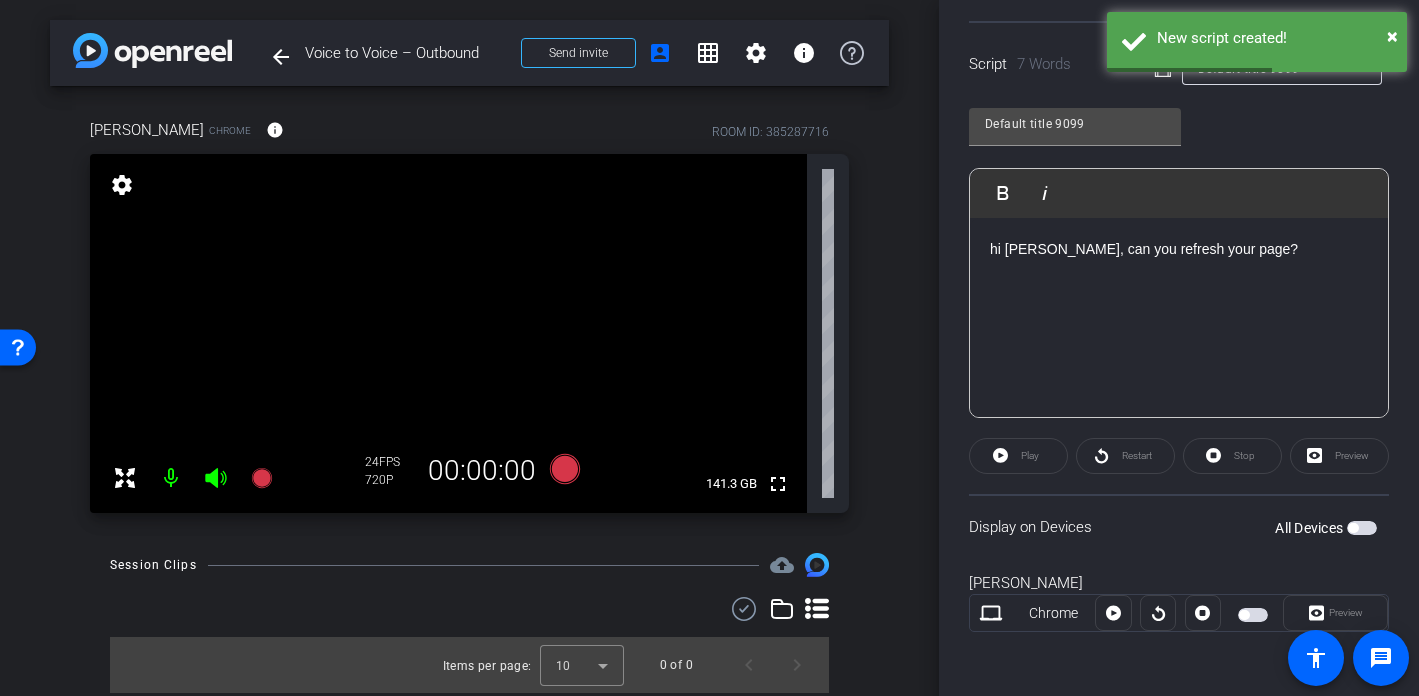 click at bounding box center (1362, 528) 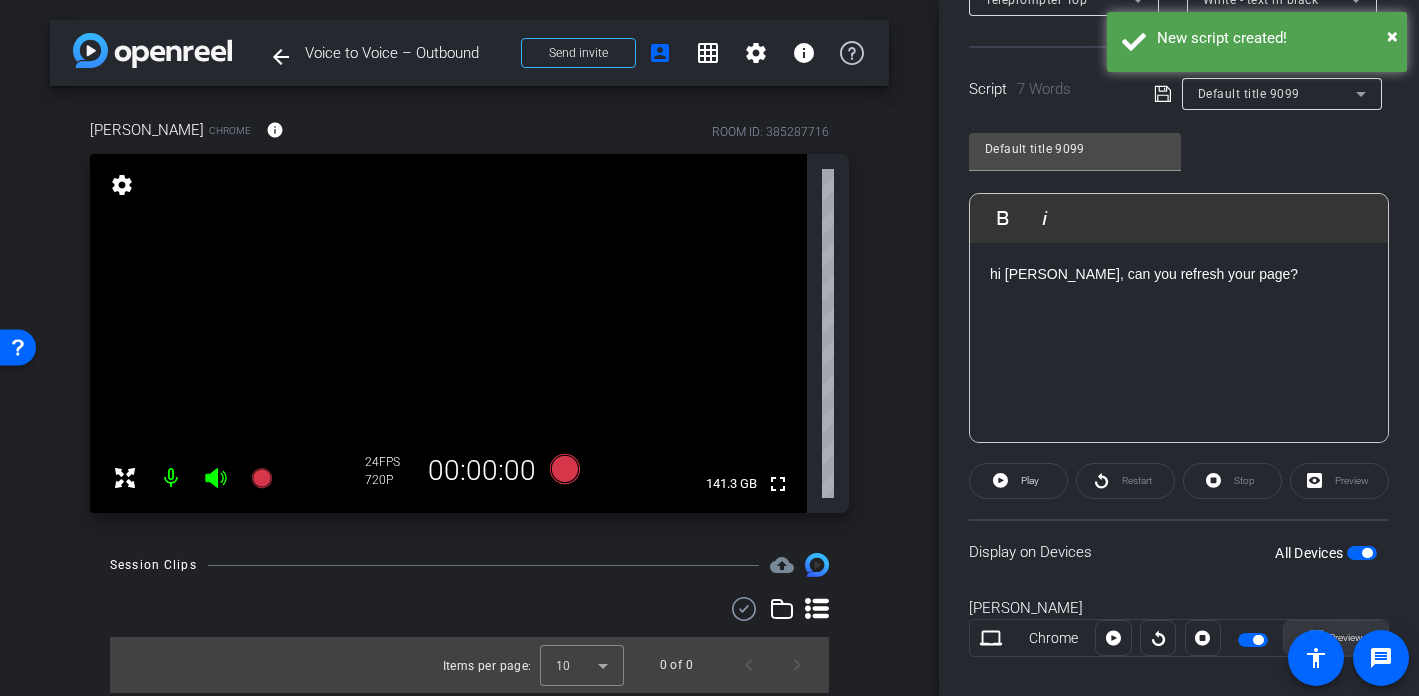 scroll, scrollTop: 373, scrollLeft: 0, axis: vertical 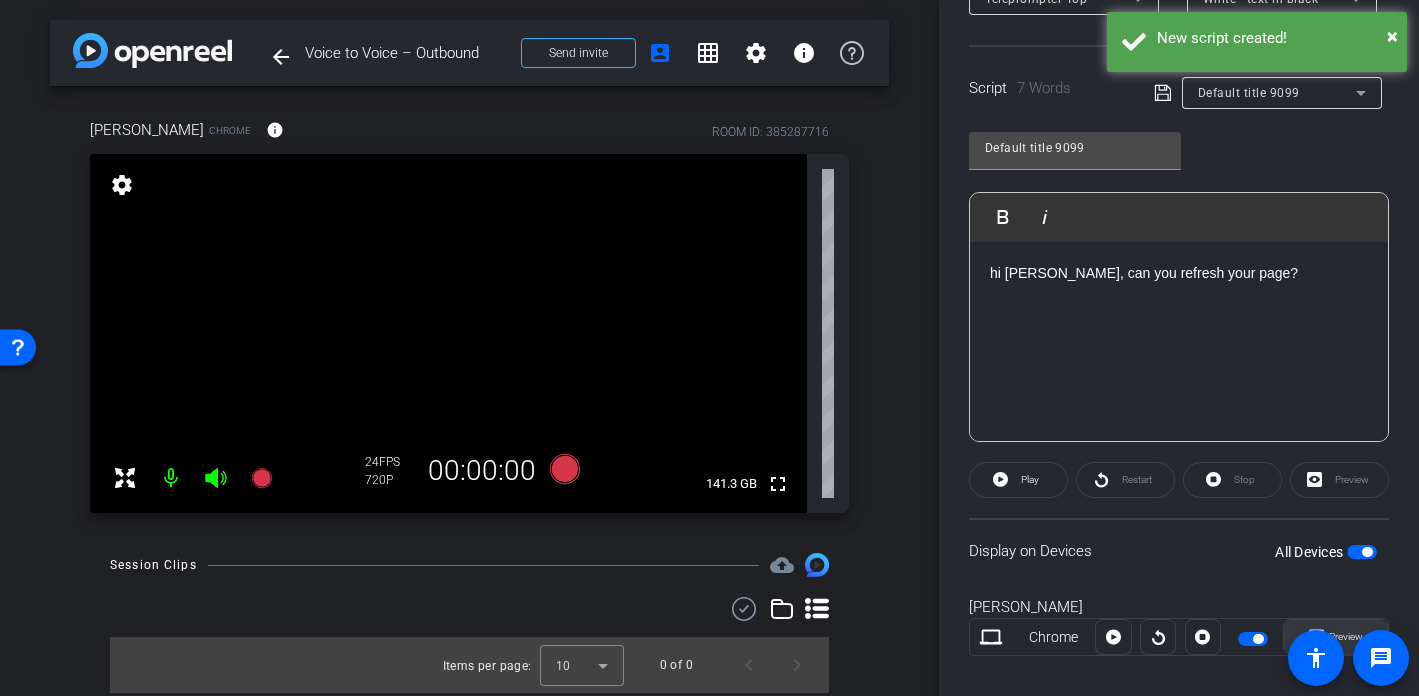 click on "Preview" 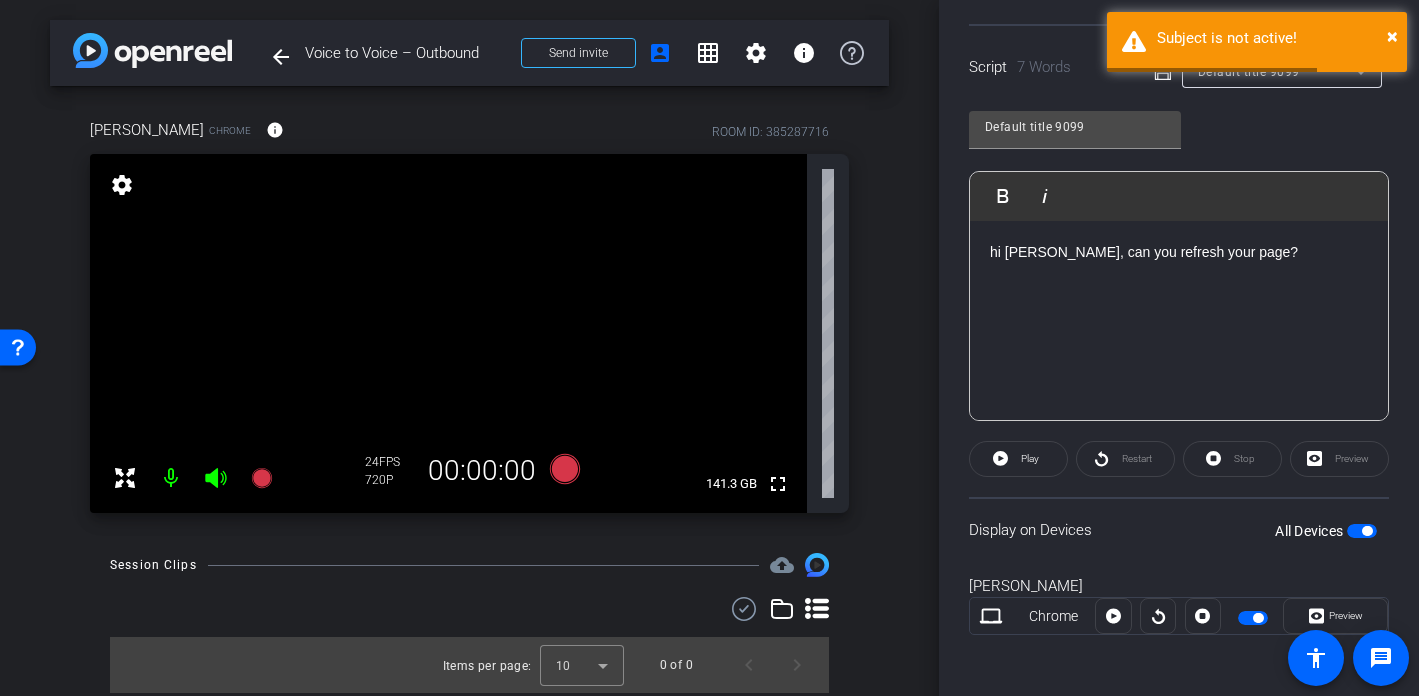scroll, scrollTop: 397, scrollLeft: 0, axis: vertical 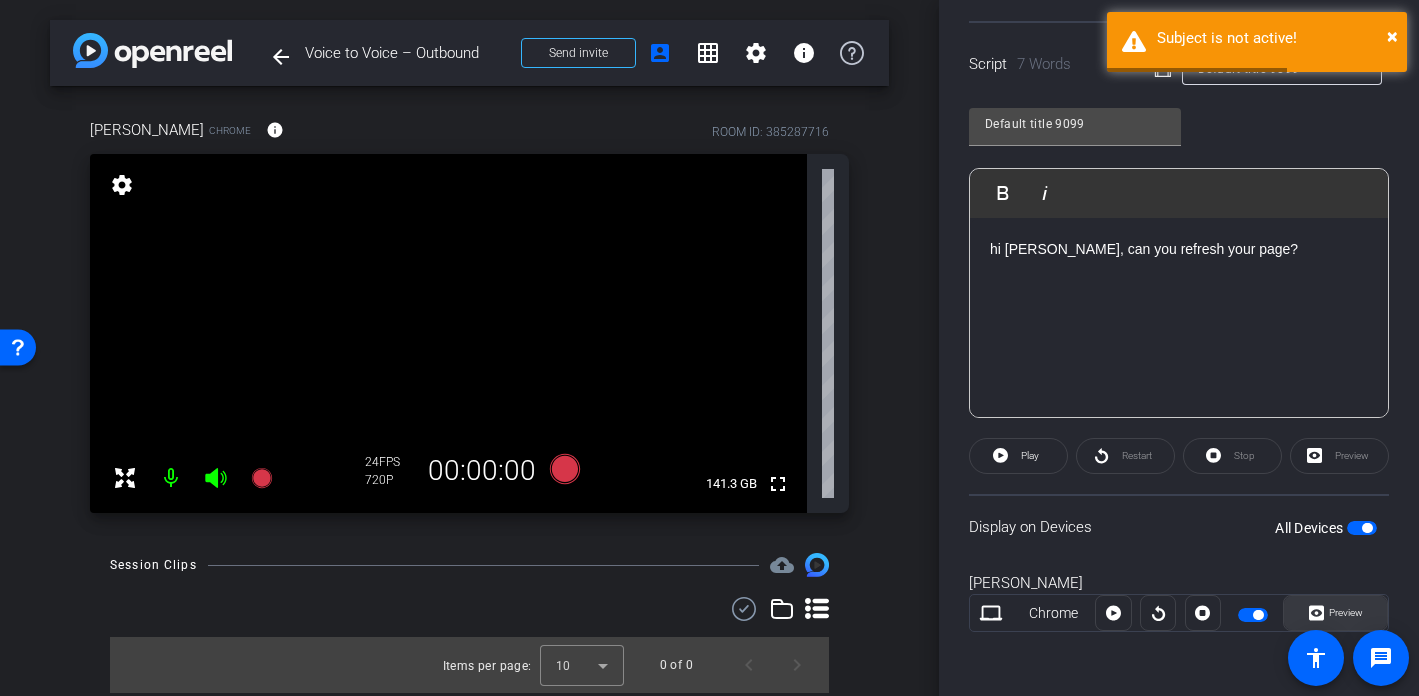 click on "Preview" 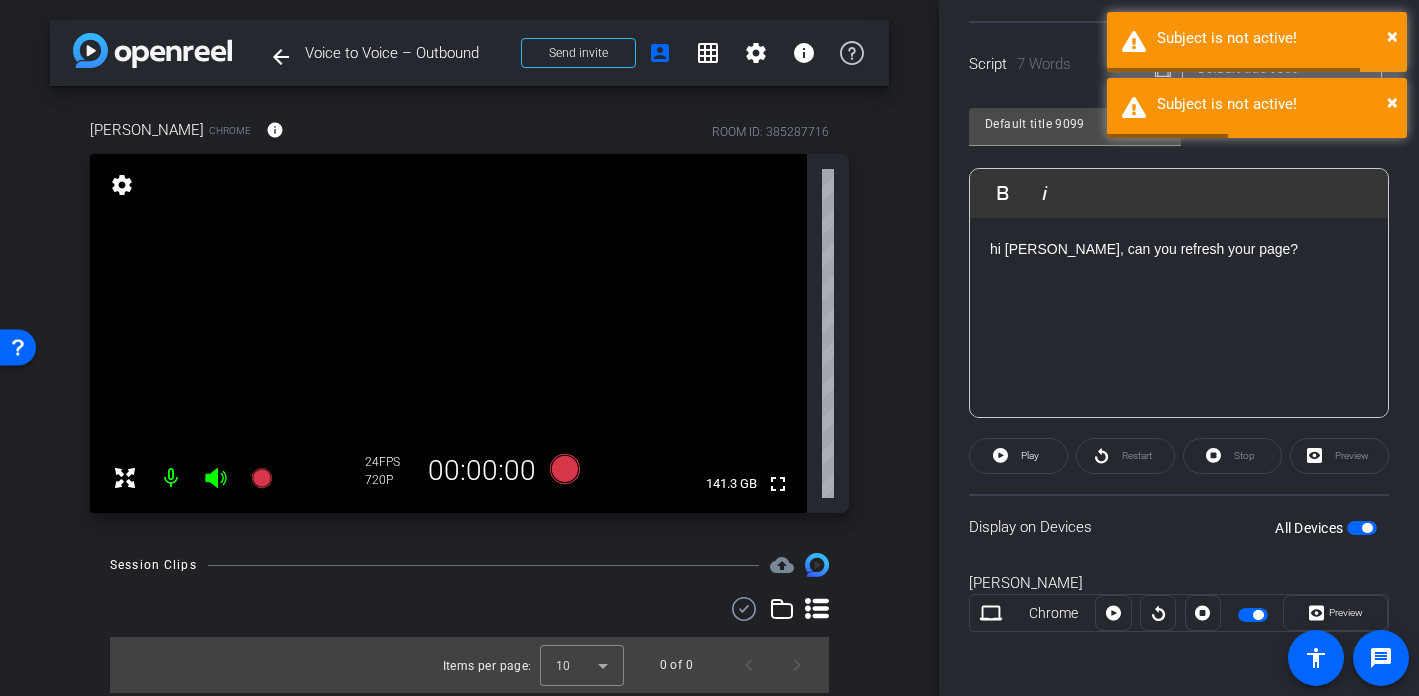 scroll, scrollTop: 0, scrollLeft: 0, axis: both 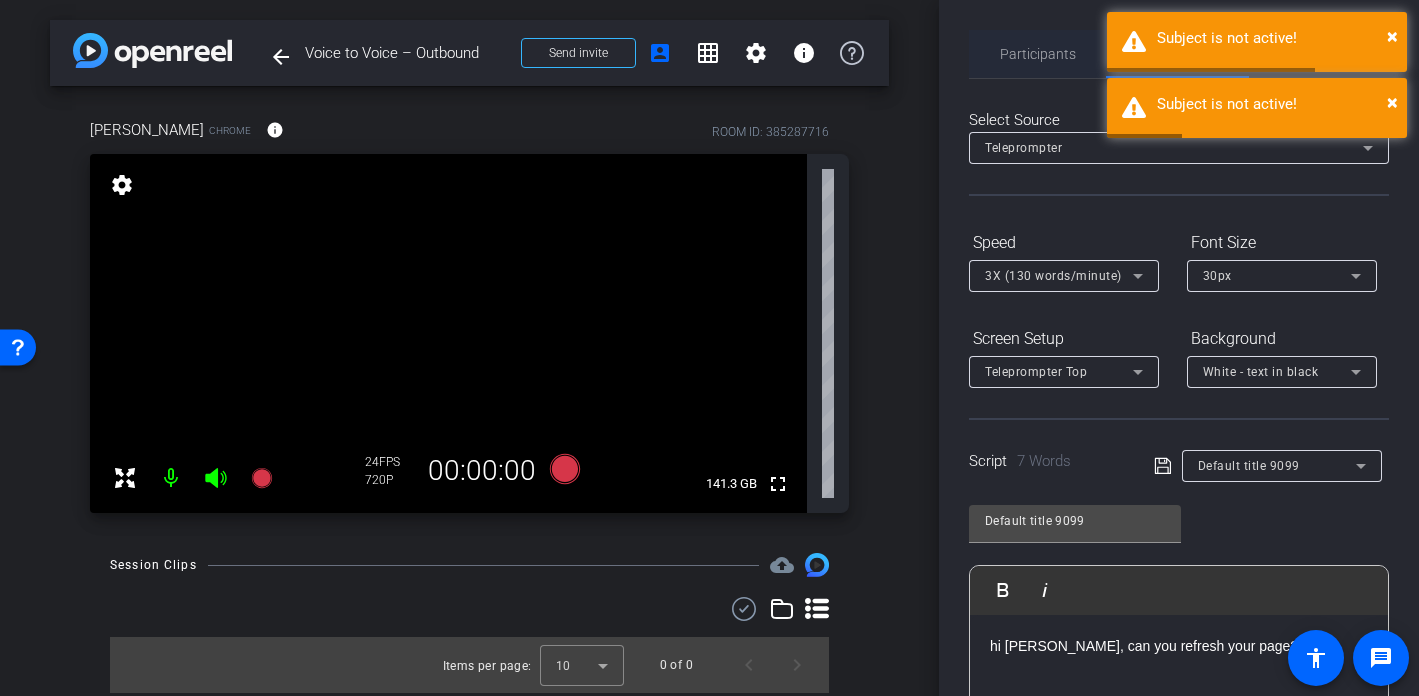 click on "Participants" at bounding box center [1038, 54] 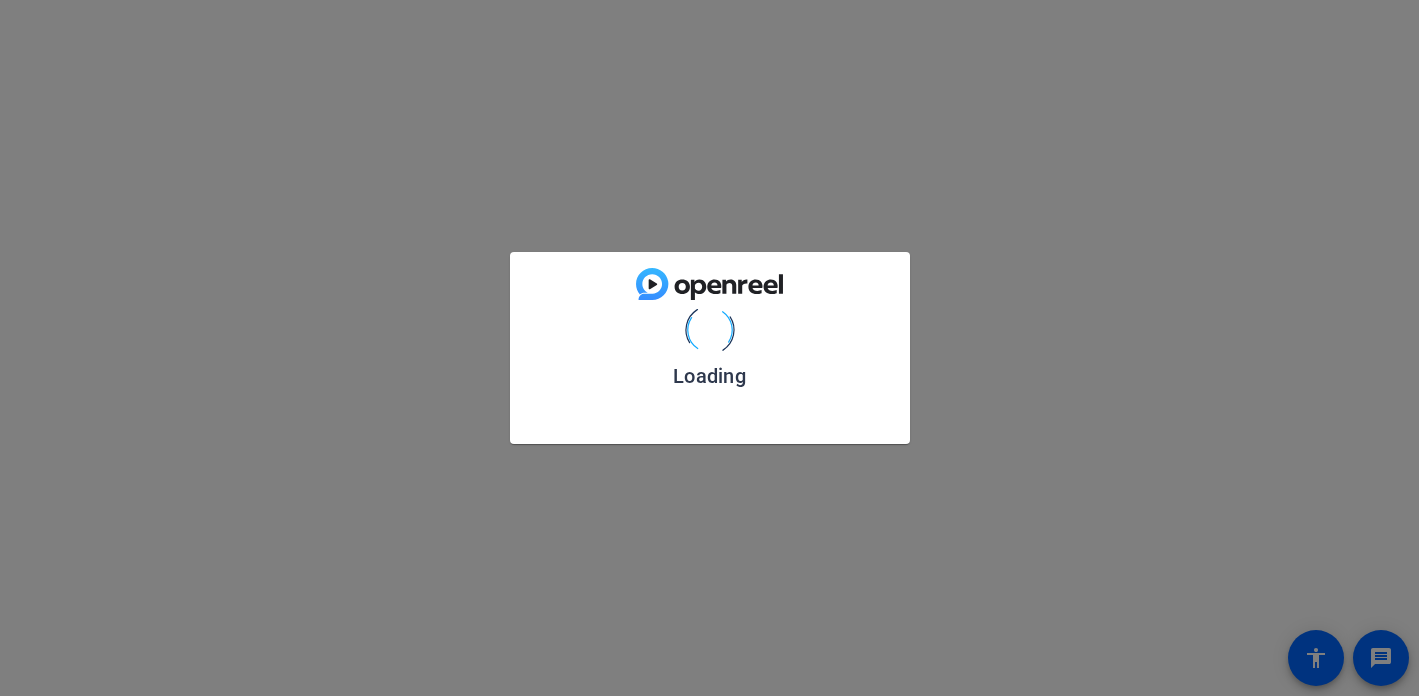 scroll, scrollTop: 0, scrollLeft: 0, axis: both 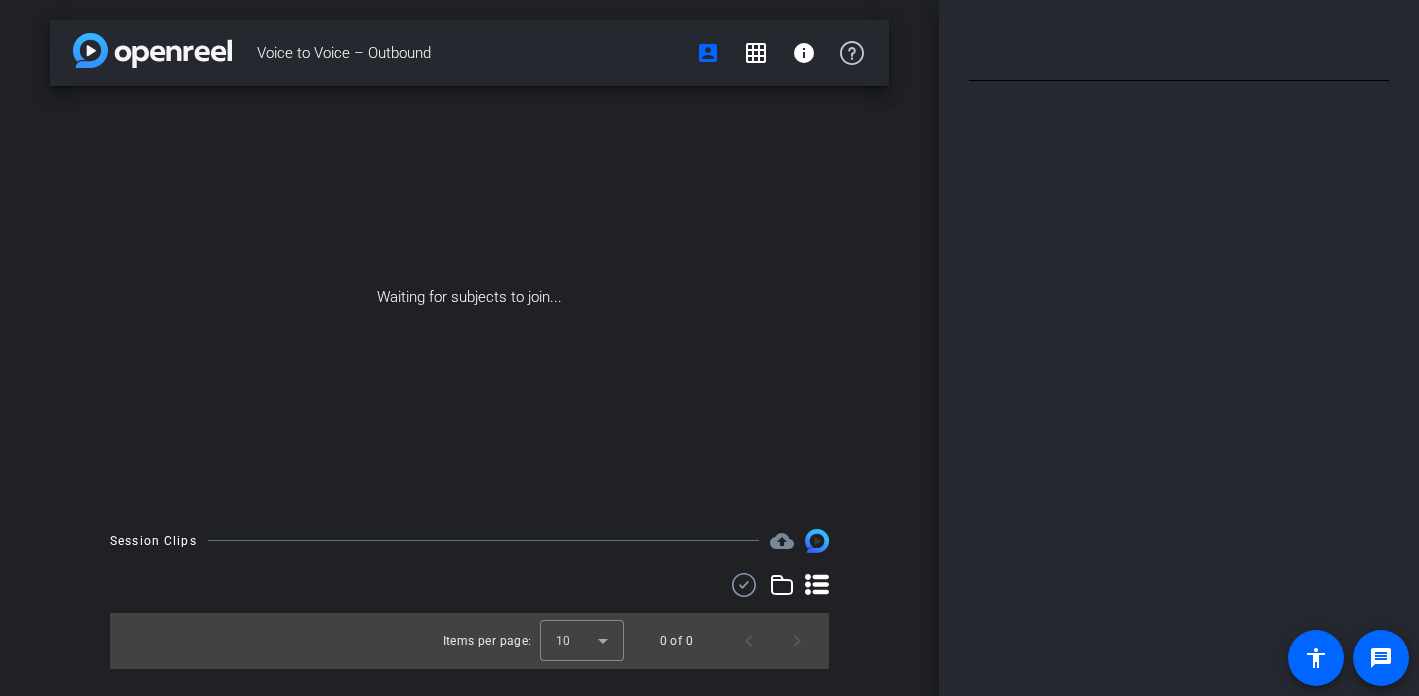 type on "Default title 9099" 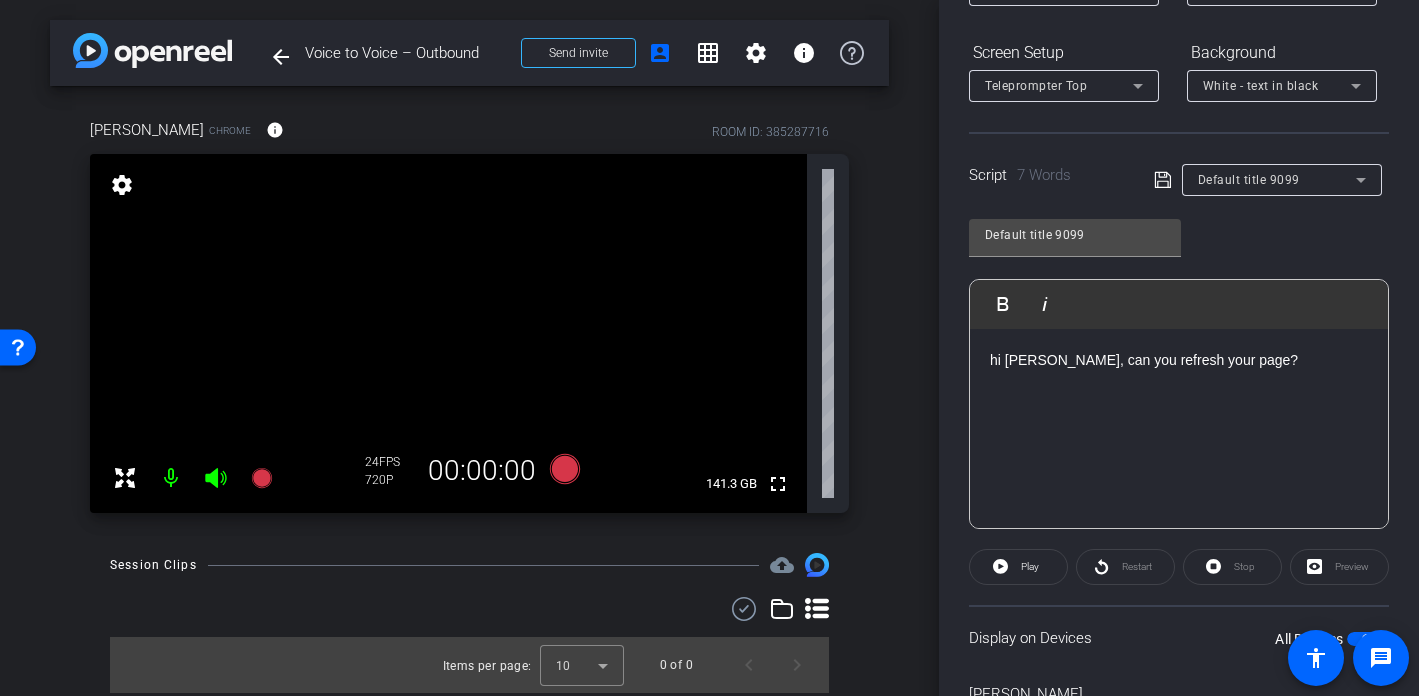 scroll, scrollTop: 397, scrollLeft: 0, axis: vertical 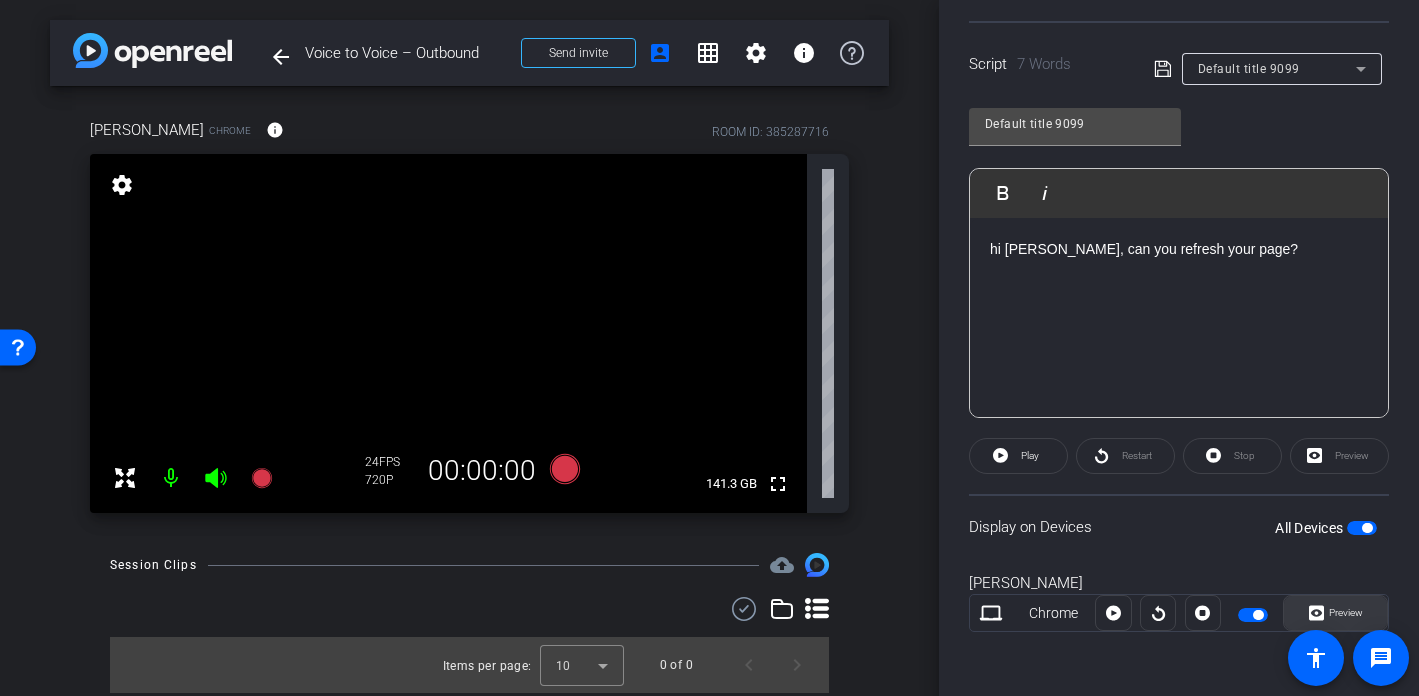 click on "Preview" 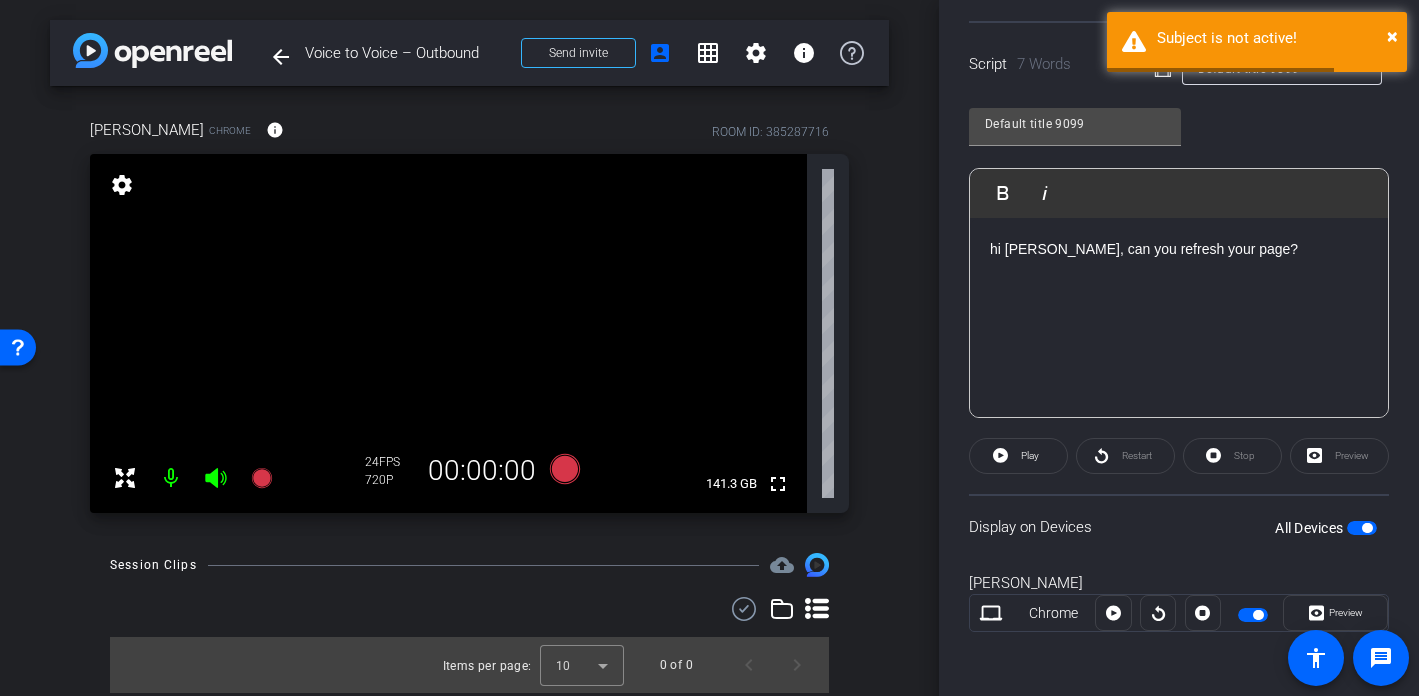 scroll, scrollTop: 0, scrollLeft: 0, axis: both 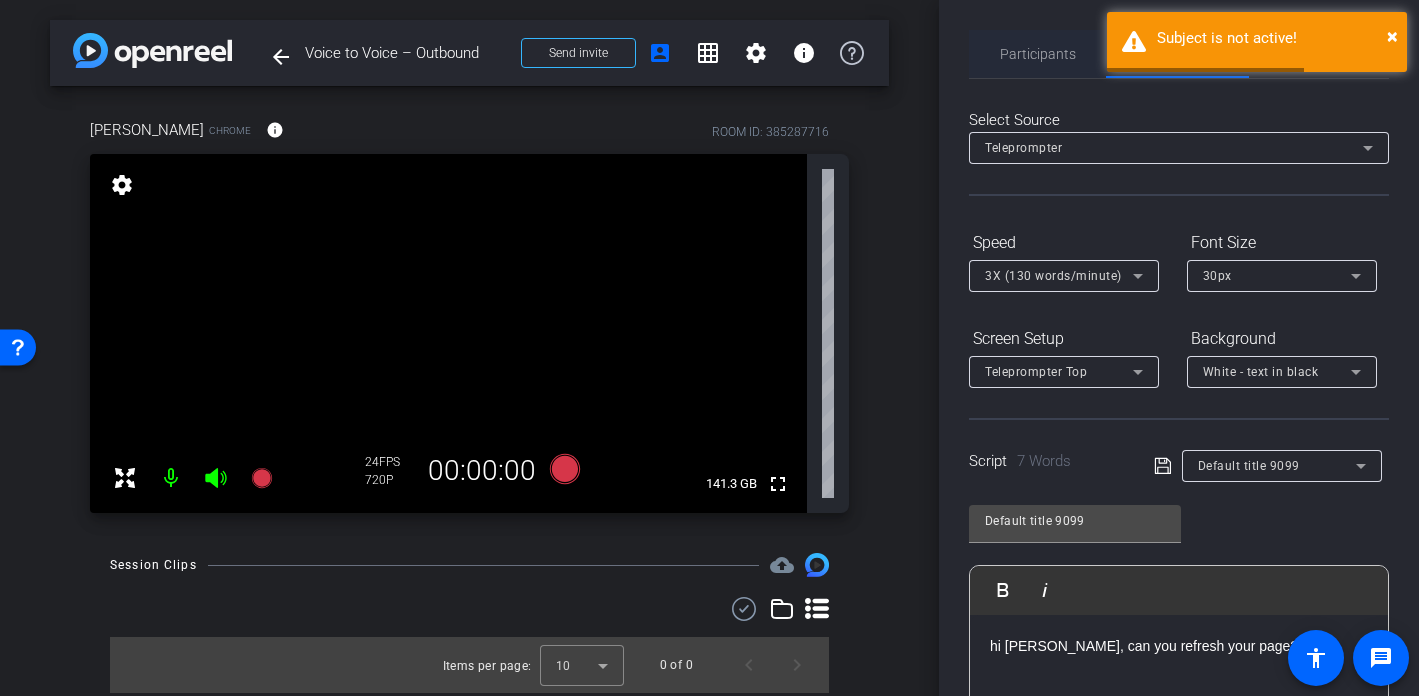 click on "Participants" at bounding box center (1038, 54) 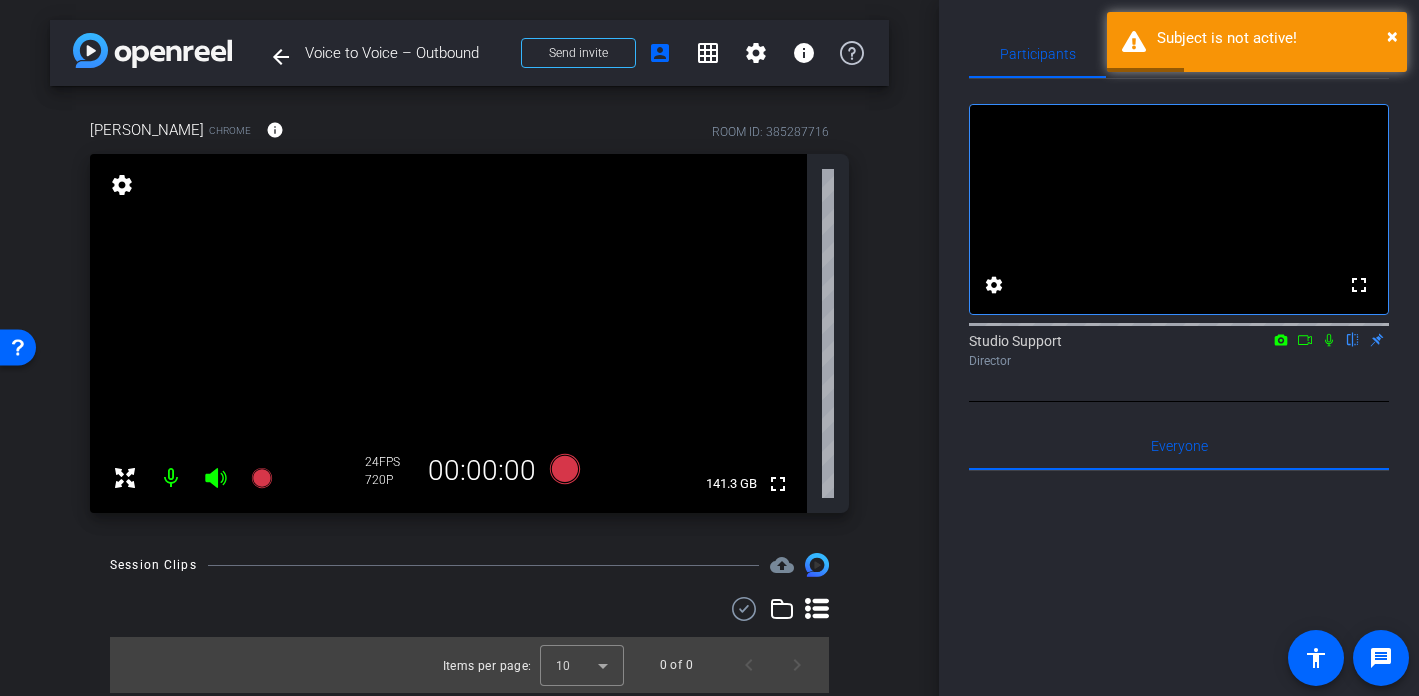 scroll, scrollTop: 426, scrollLeft: 0, axis: vertical 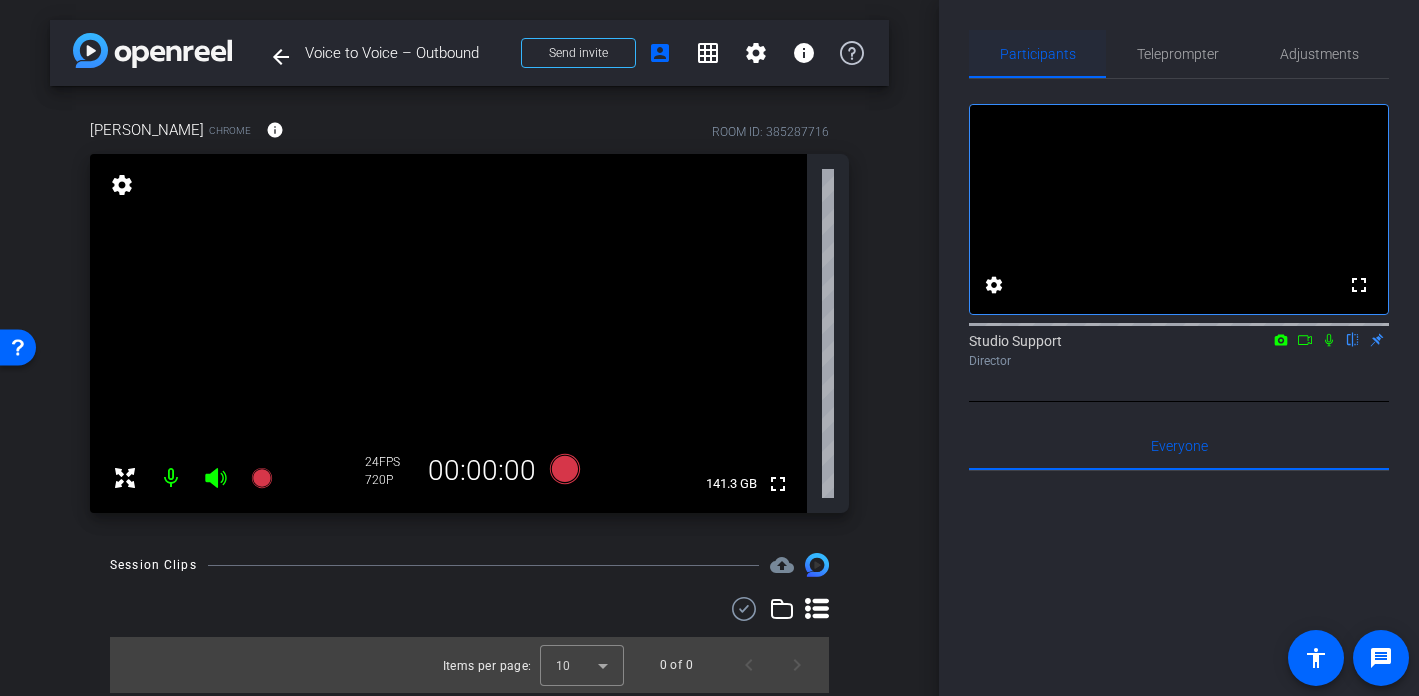 click on "Participants" at bounding box center [1037, 54] 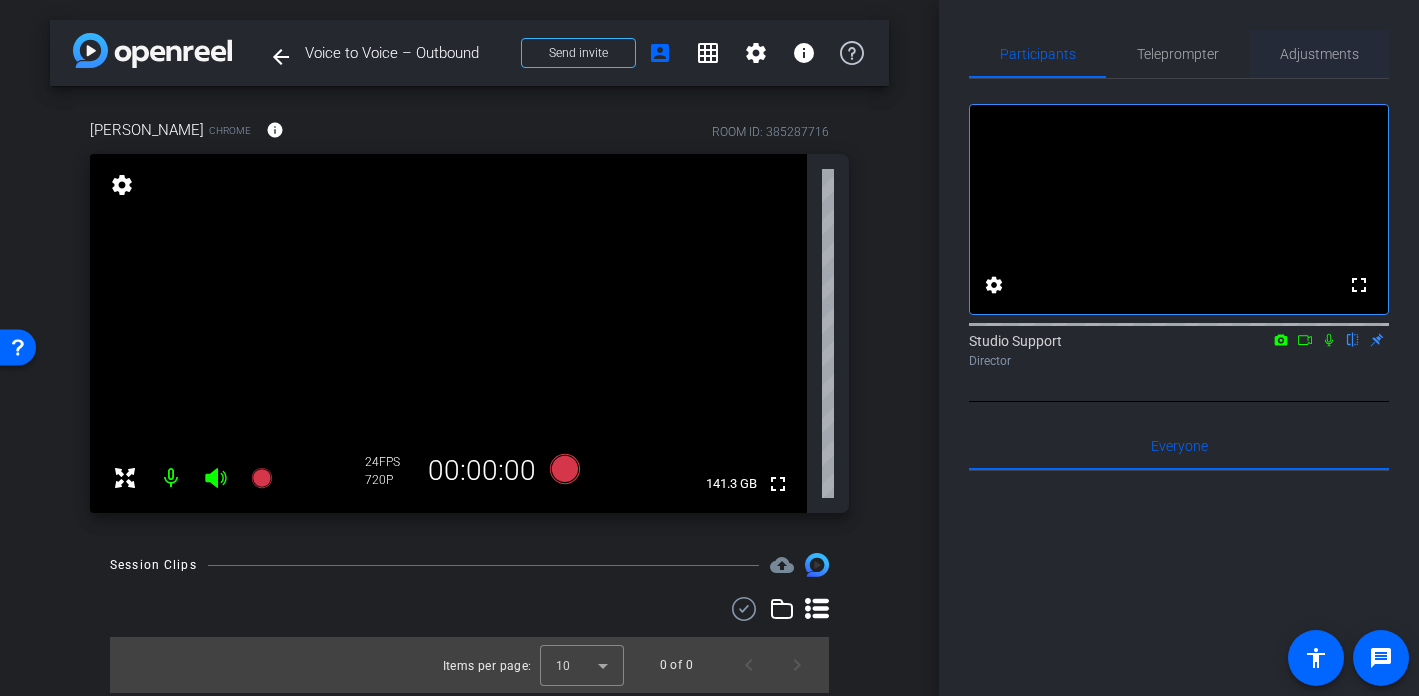 click on "Adjustments" at bounding box center (1319, 54) 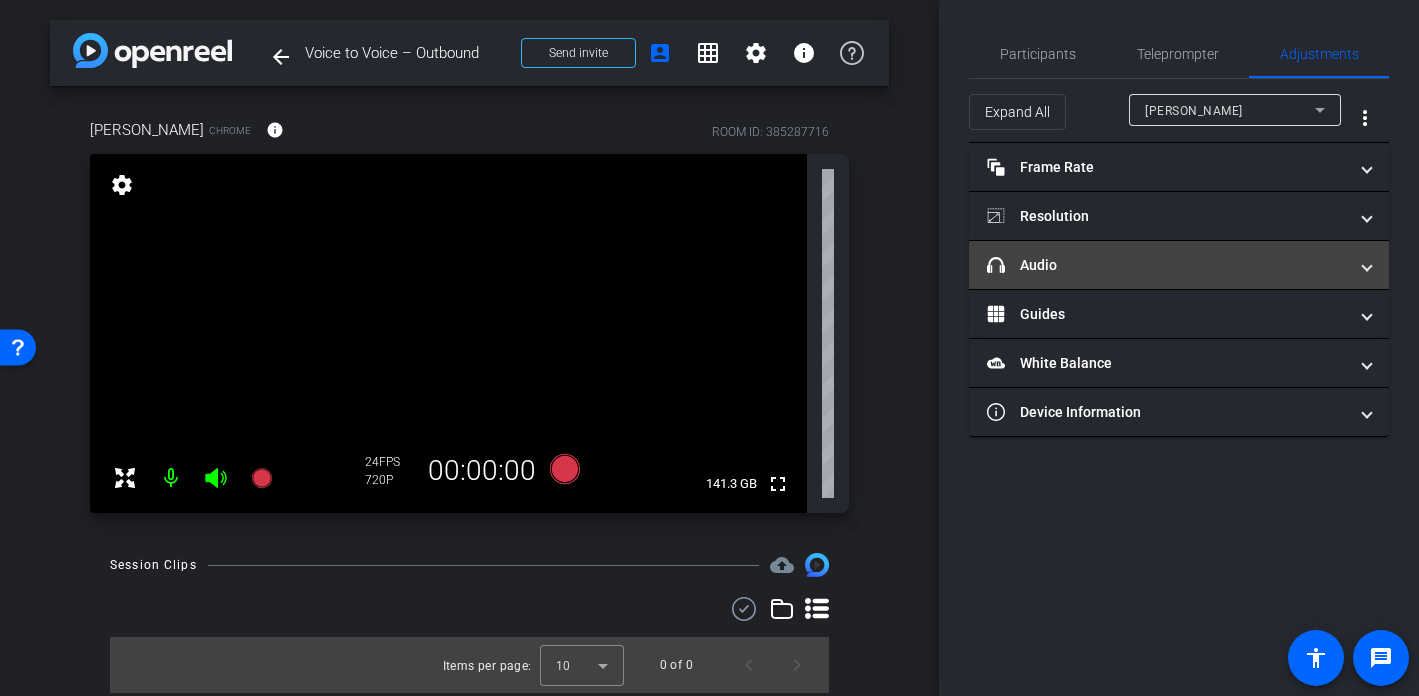 click on "headphone icon
Audio" at bounding box center [1167, 265] 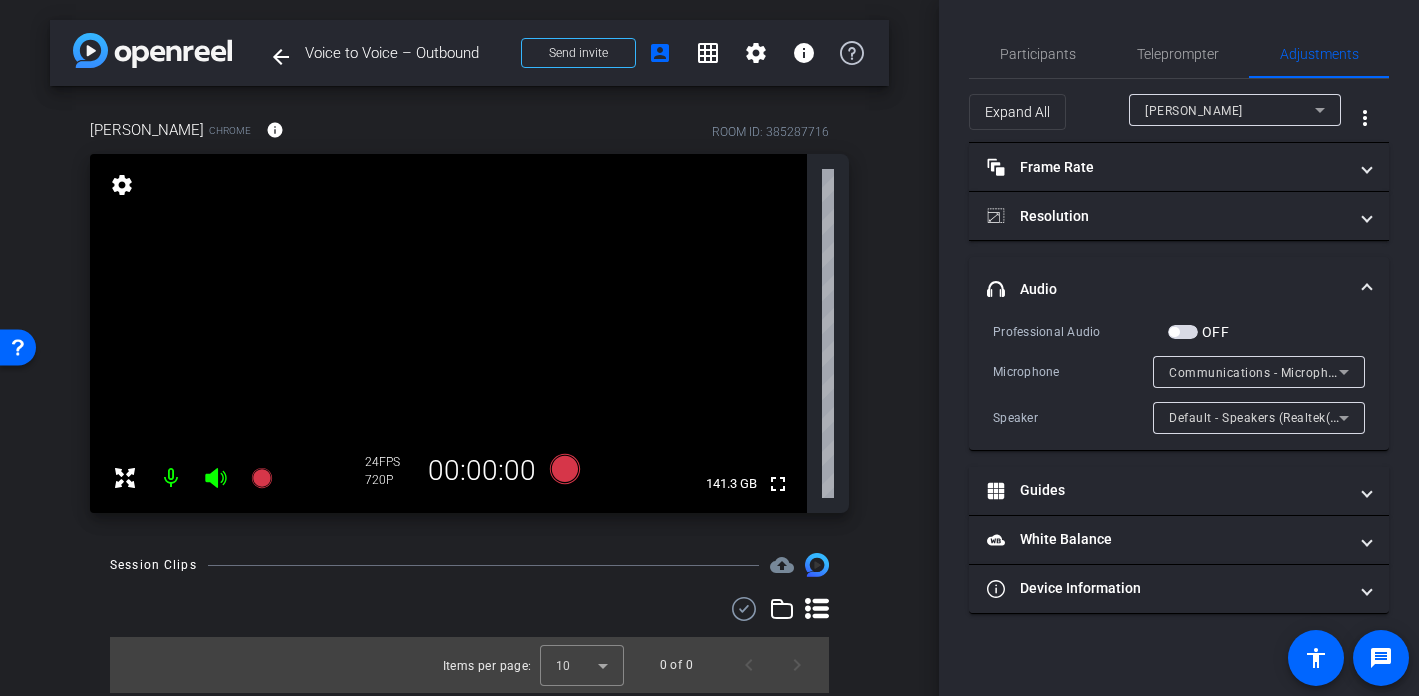 click on "Default - Speakers (Realtek(R) Audio)" at bounding box center [1277, 417] 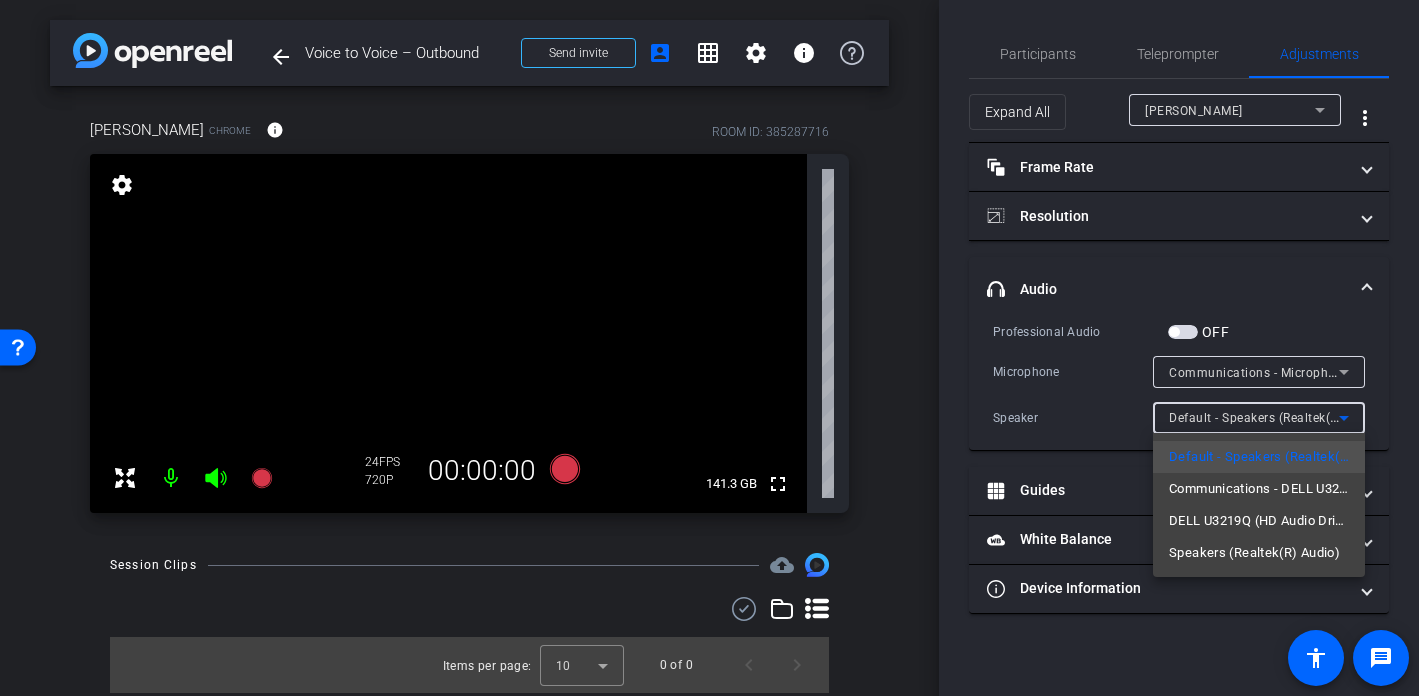 click at bounding box center (709, 348) 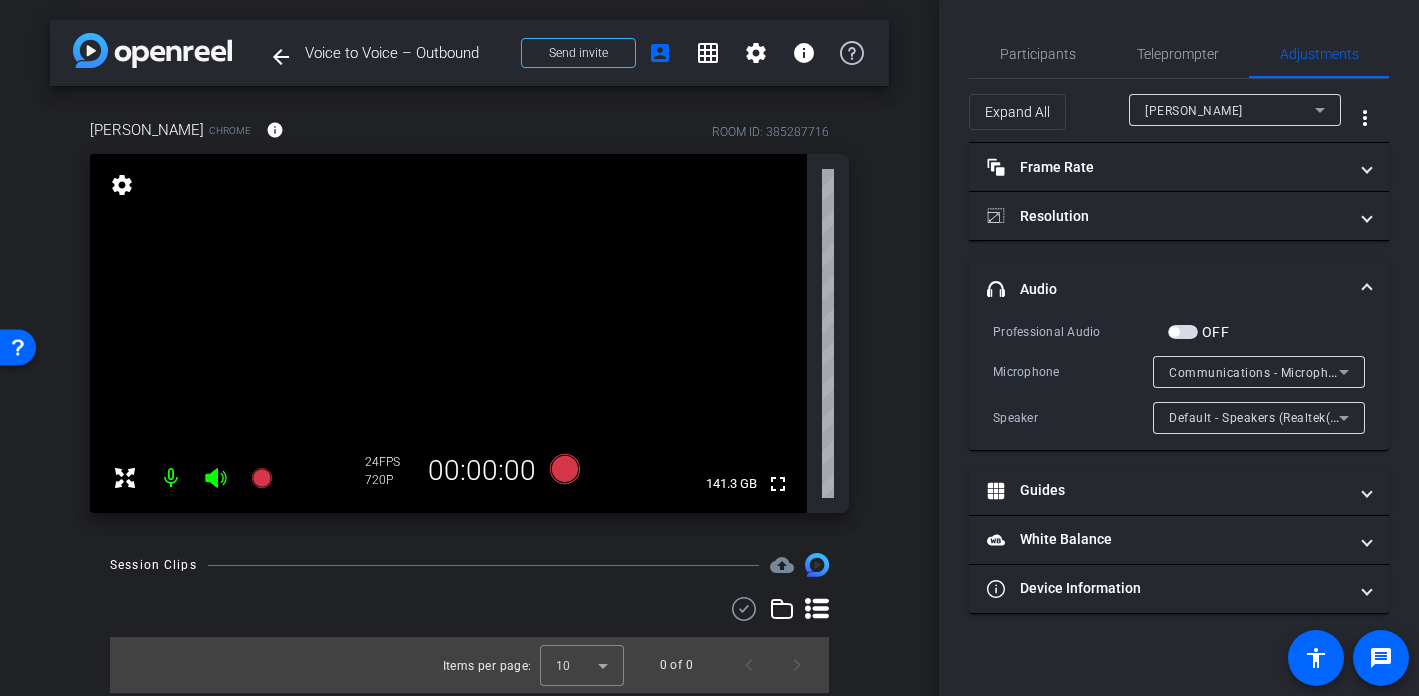 click on "Communications - Microphone Array (Realtek(R) Audio)" at bounding box center (1254, 372) 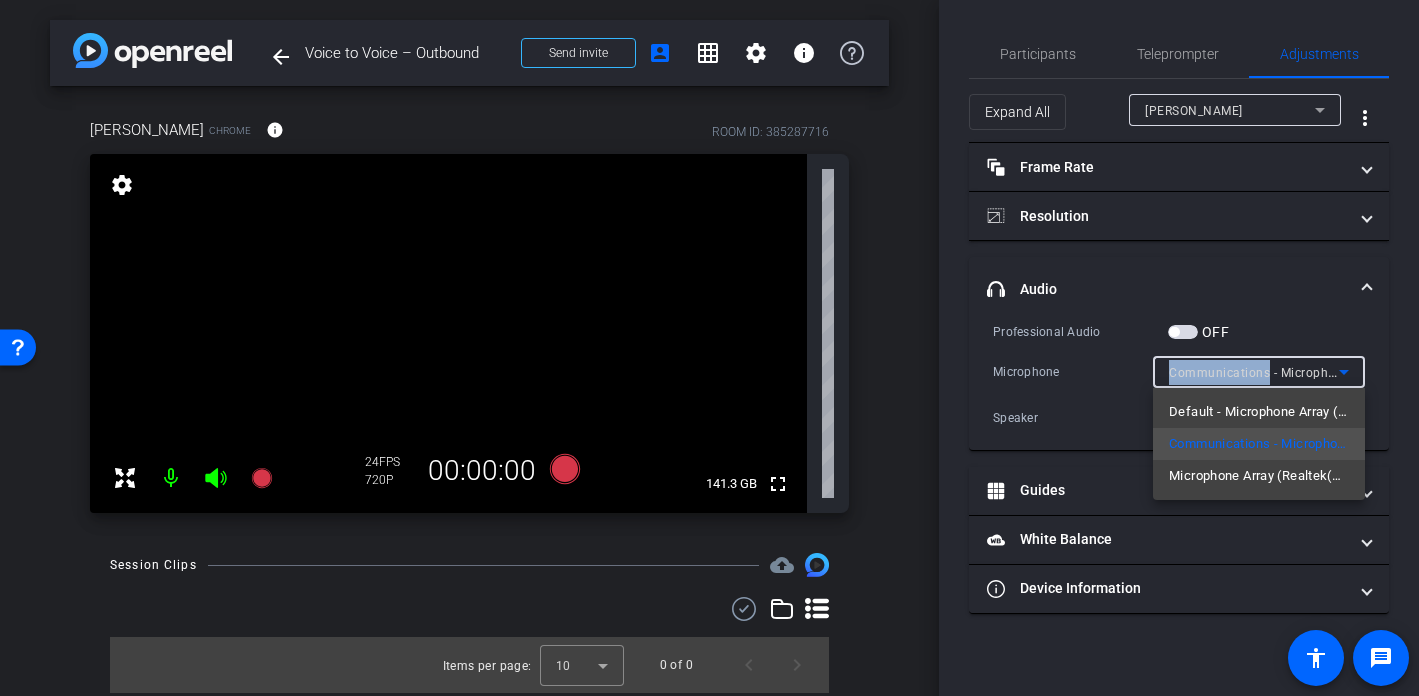 click at bounding box center [709, 348] 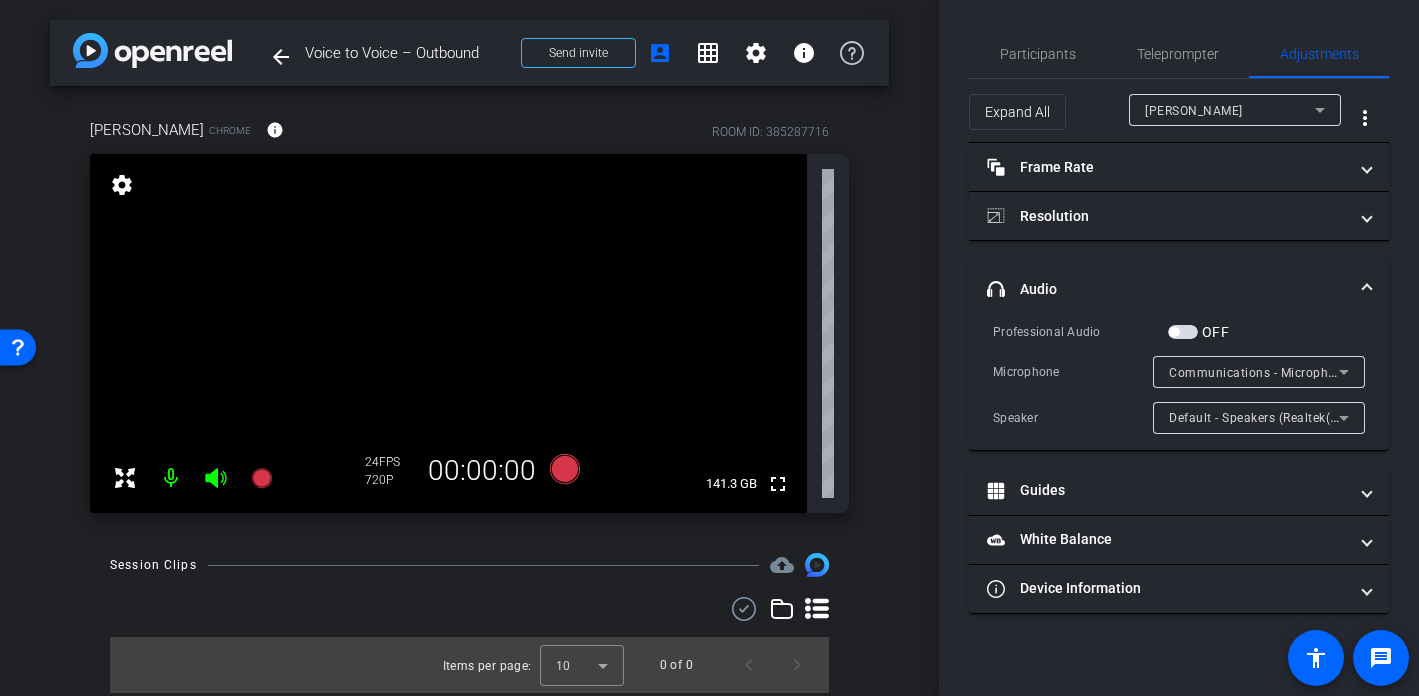 click at bounding box center (1259, 445) 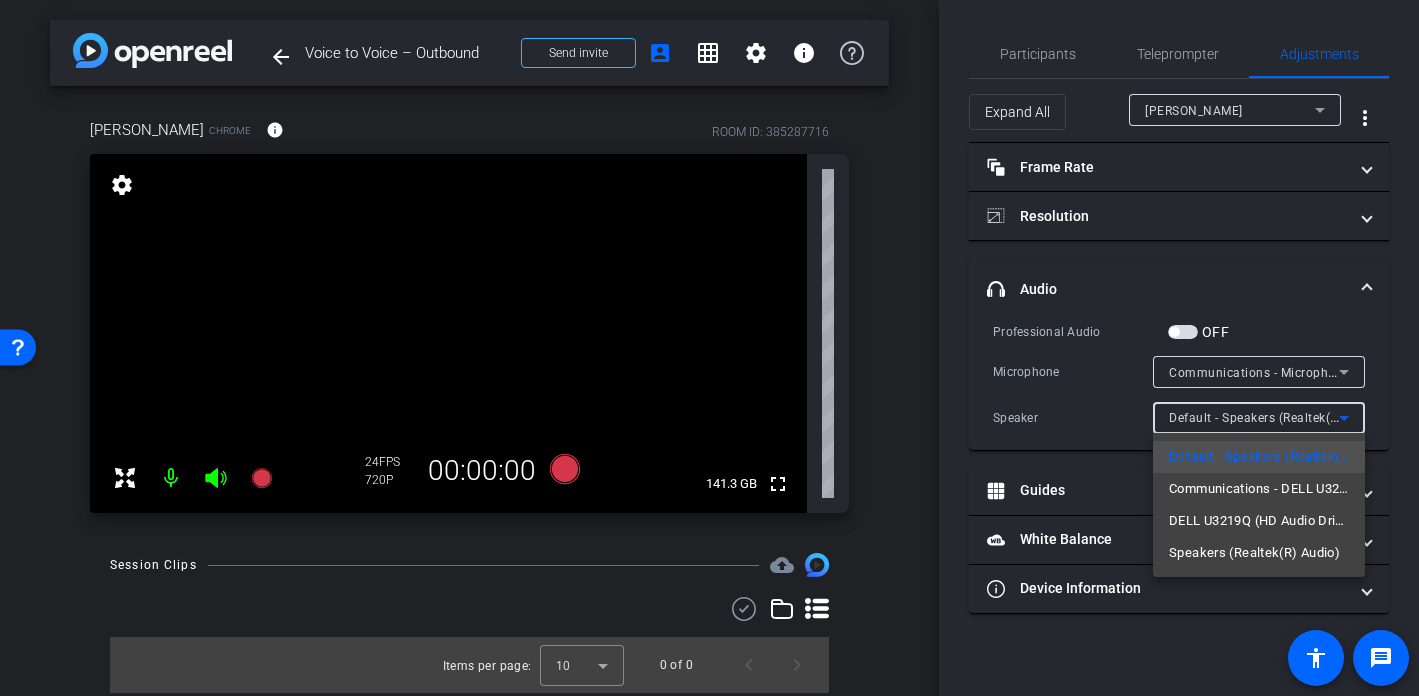 click at bounding box center (709, 348) 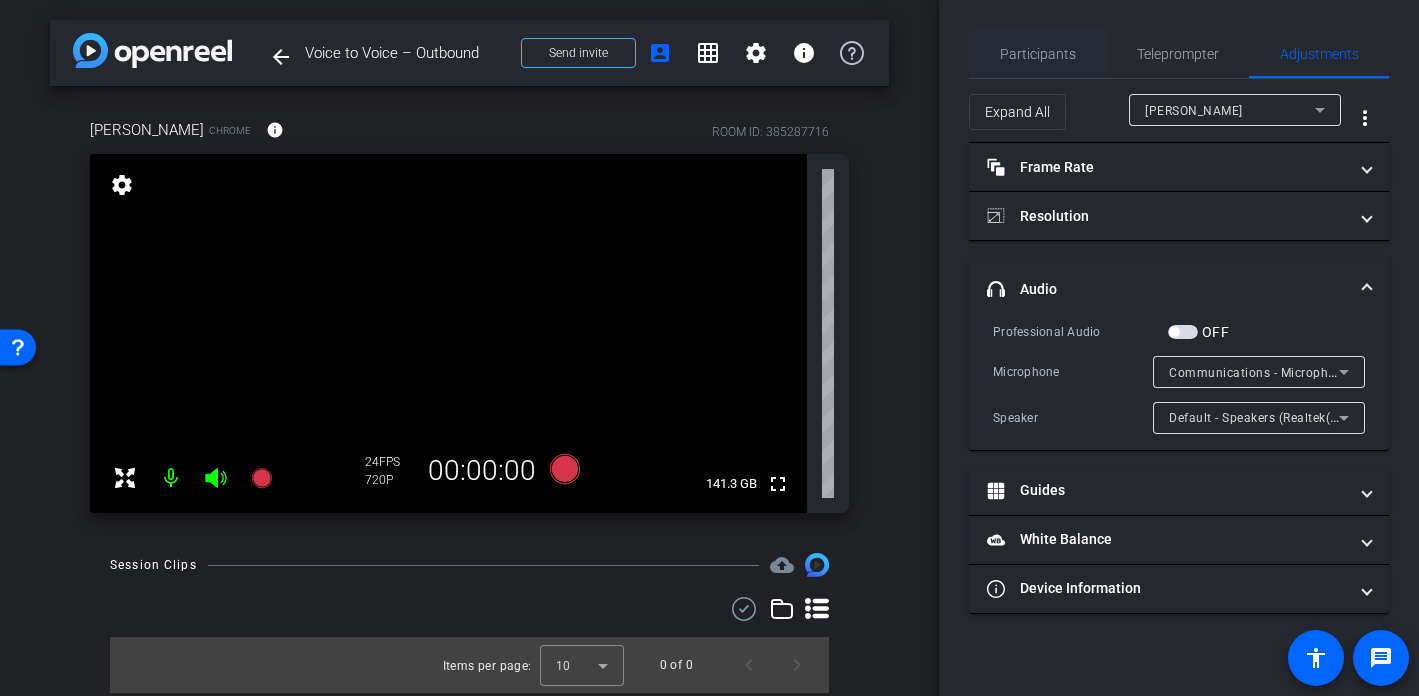 click on "Participants" at bounding box center (1037, 54) 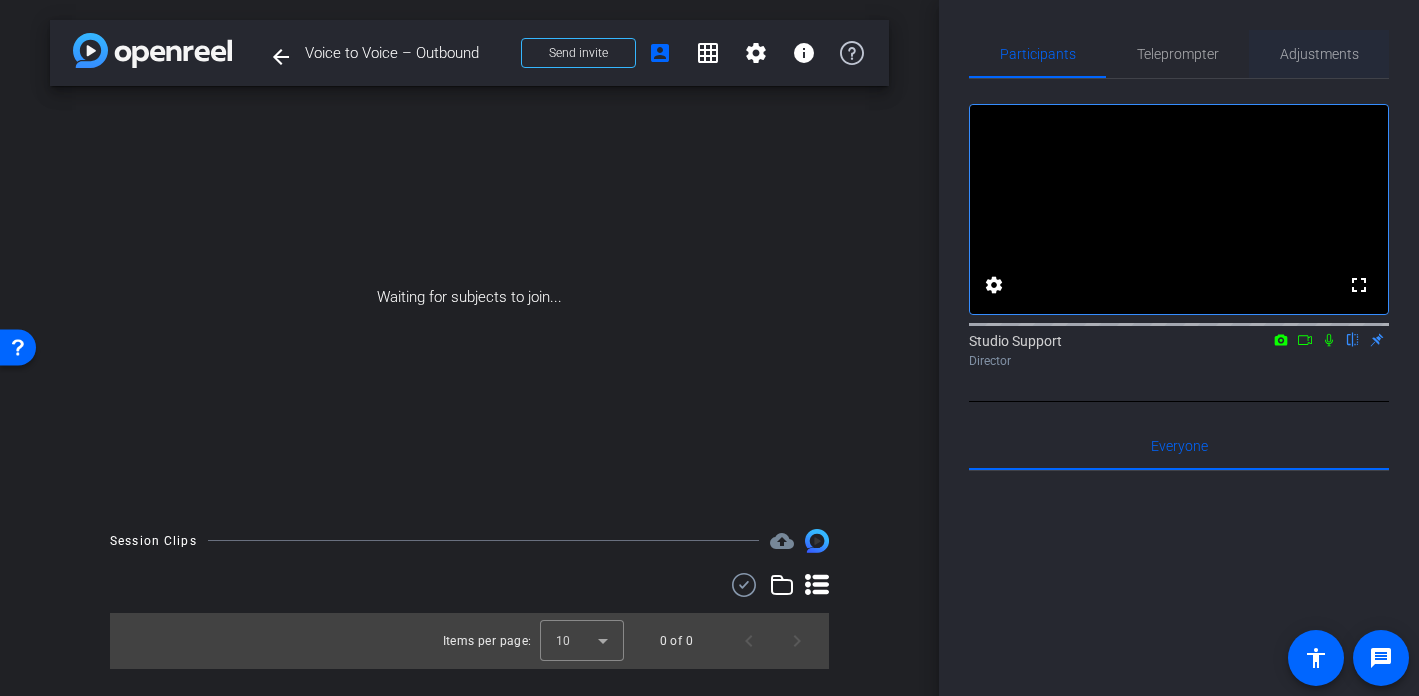 click on "Adjustments" at bounding box center [1319, 54] 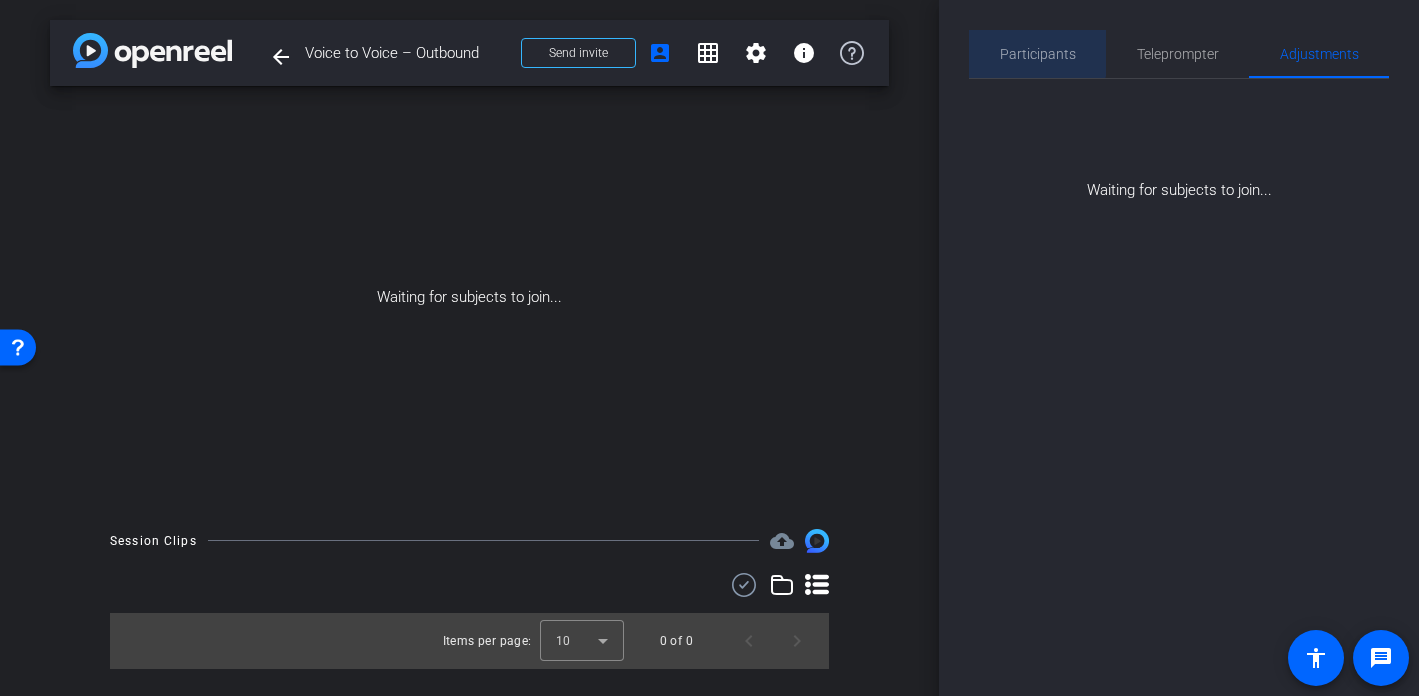 click on "Participants" at bounding box center (1038, 54) 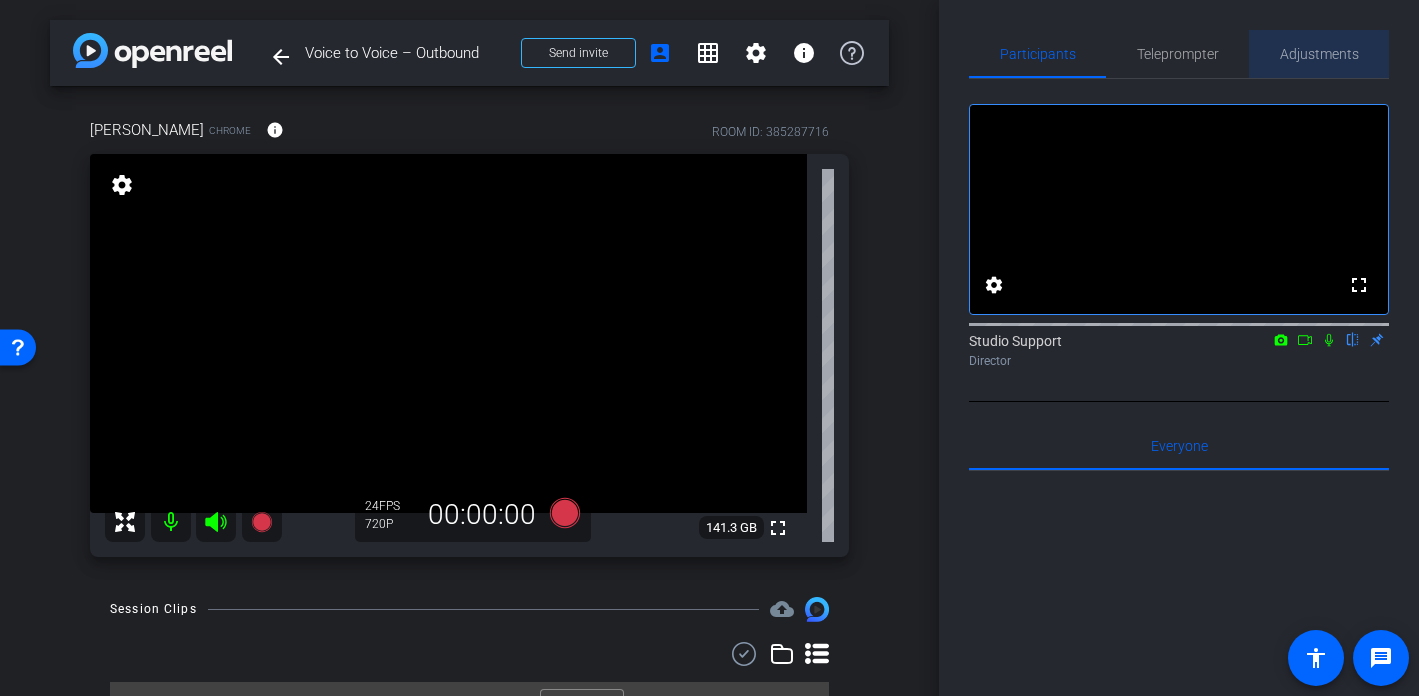 click on "Adjustments" at bounding box center (1319, 54) 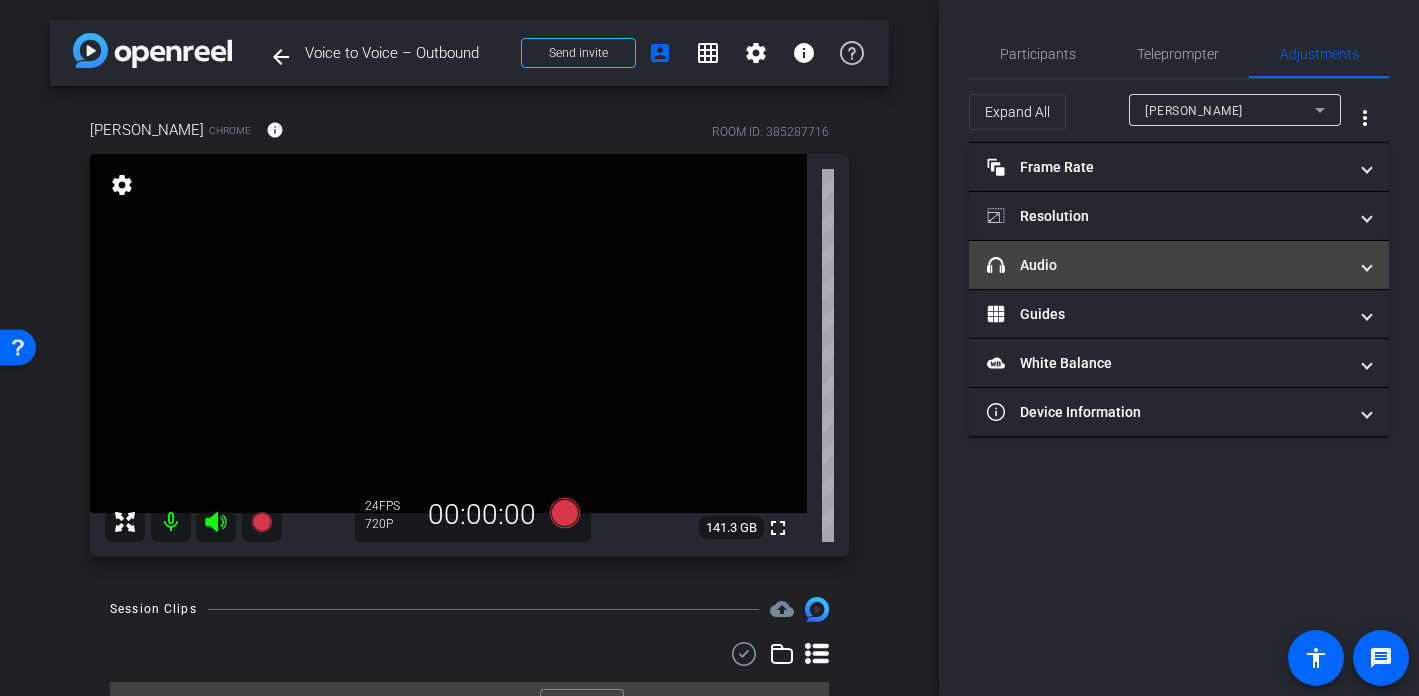 click on "headphone icon
Audio" at bounding box center (1179, 265) 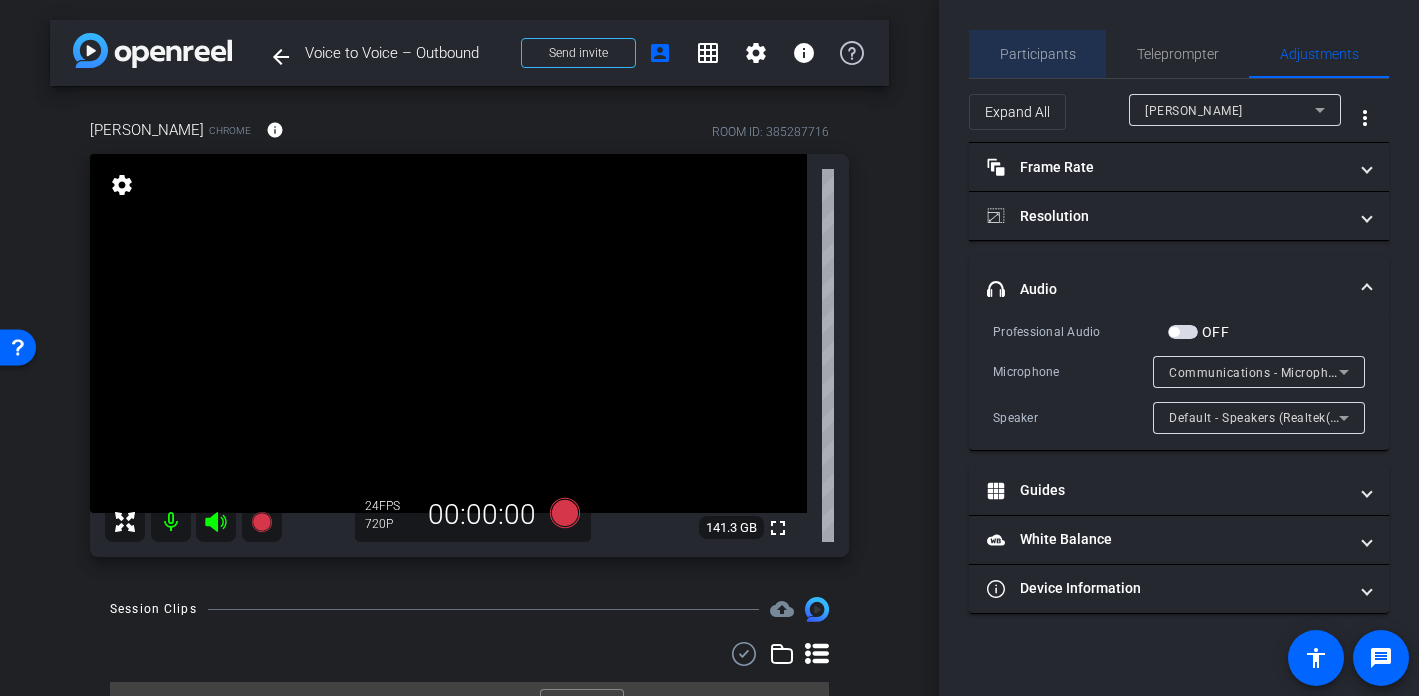 click on "Participants" at bounding box center [1038, 54] 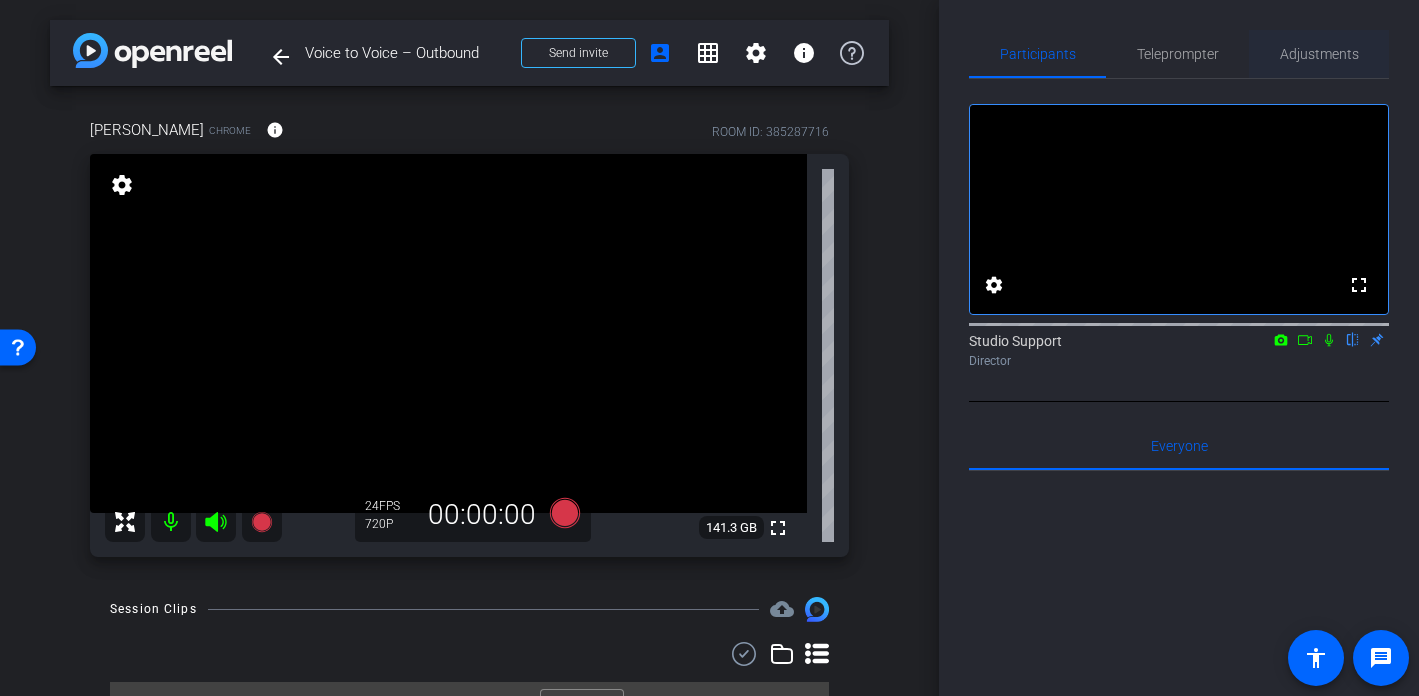 click on "Adjustments" at bounding box center [1319, 54] 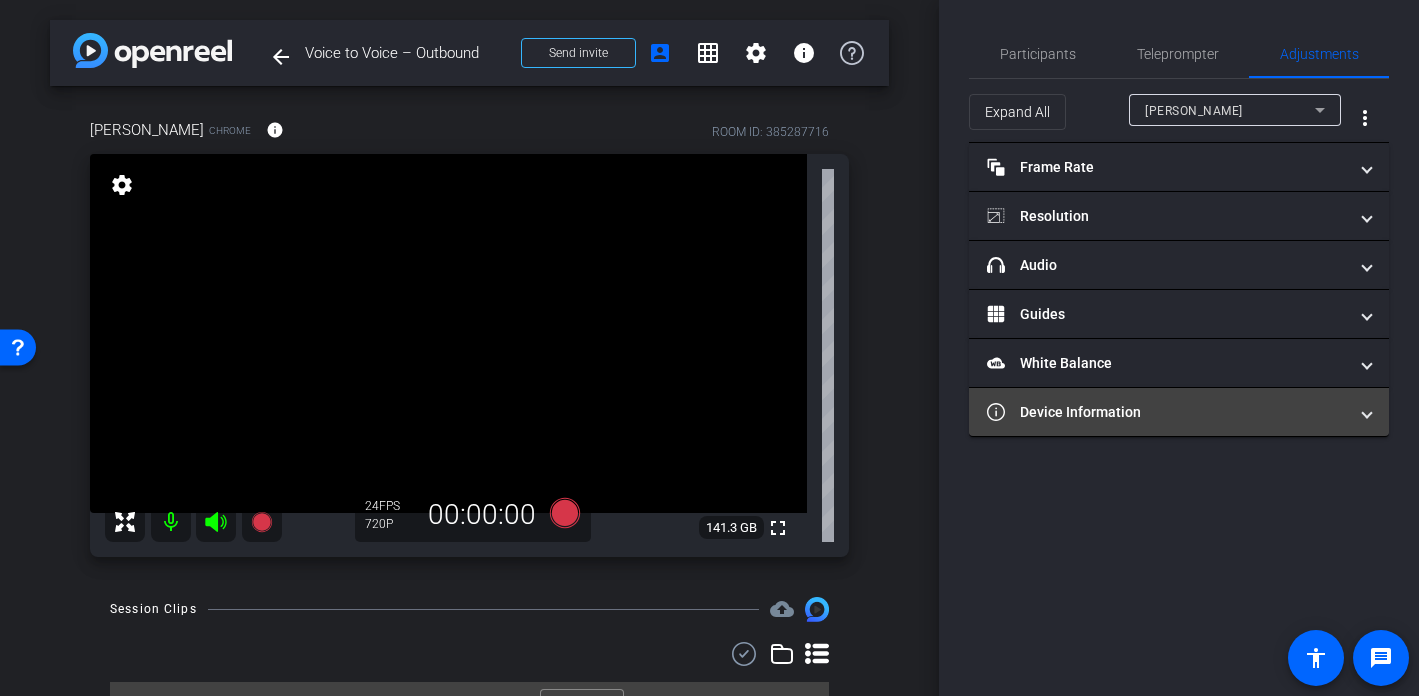 click on "Device Information" at bounding box center (1167, 412) 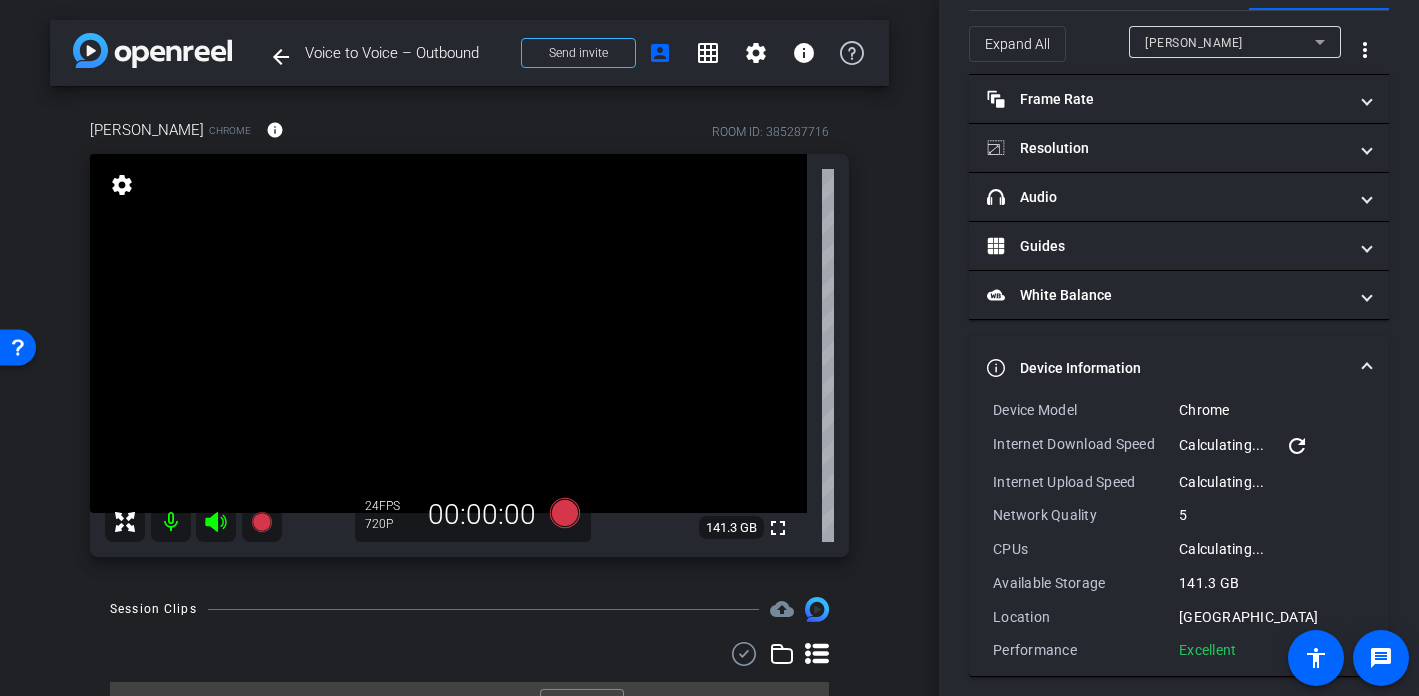 scroll, scrollTop: 79, scrollLeft: 0, axis: vertical 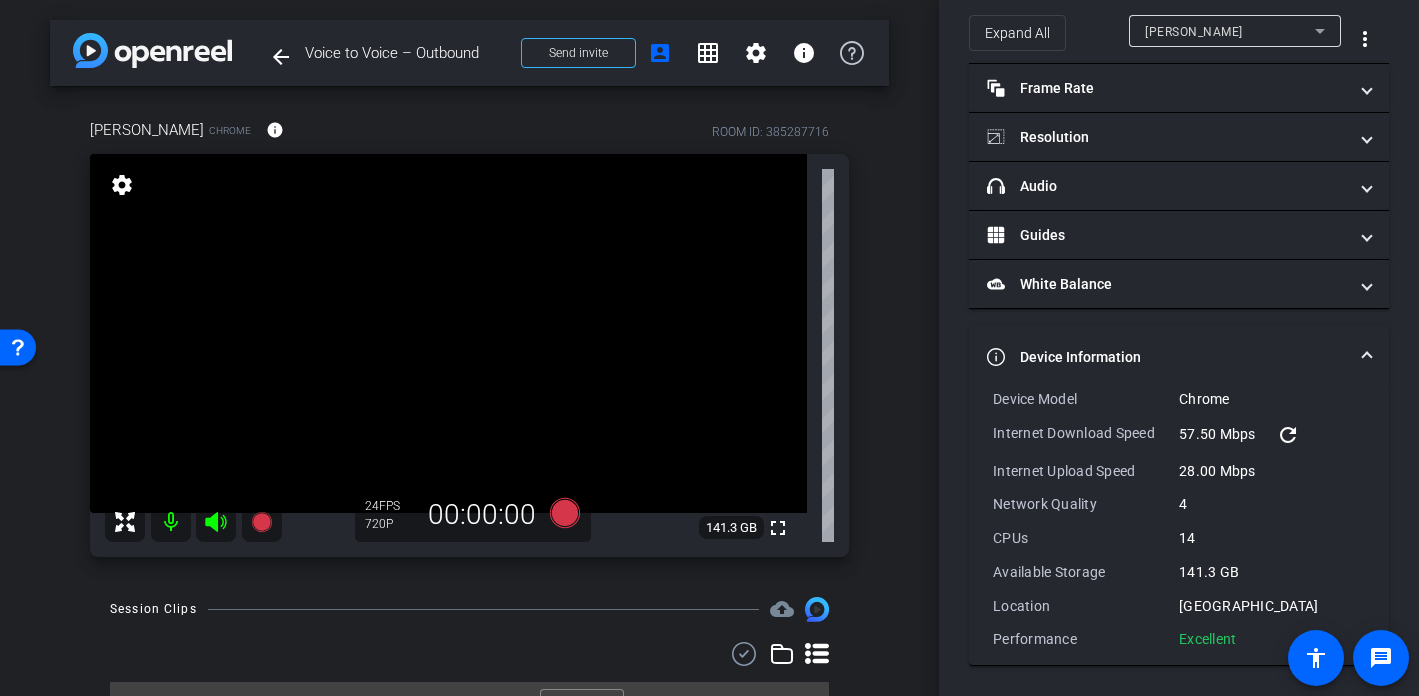 drag, startPoint x: 1241, startPoint y: 632, endPoint x: 993, endPoint y: 401, distance: 338.9174 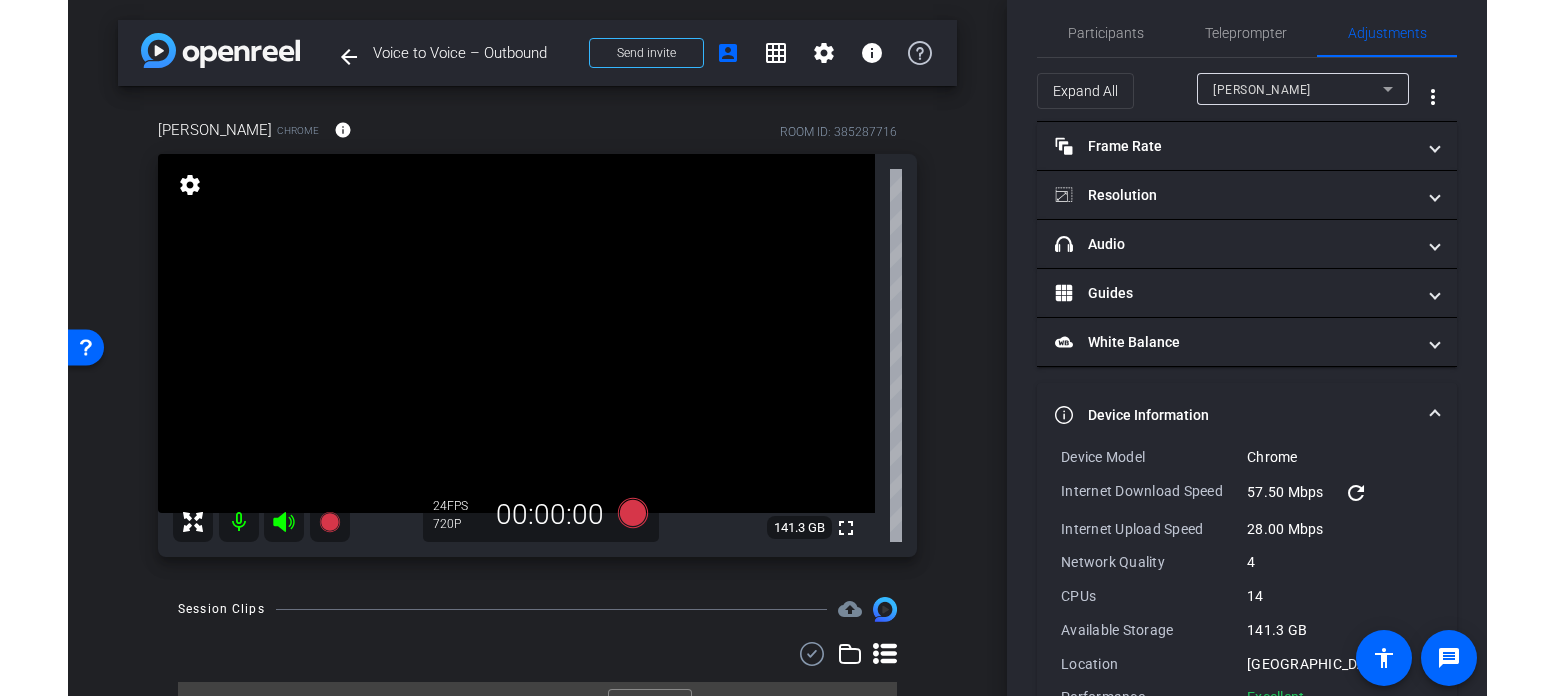 scroll, scrollTop: 0, scrollLeft: 0, axis: both 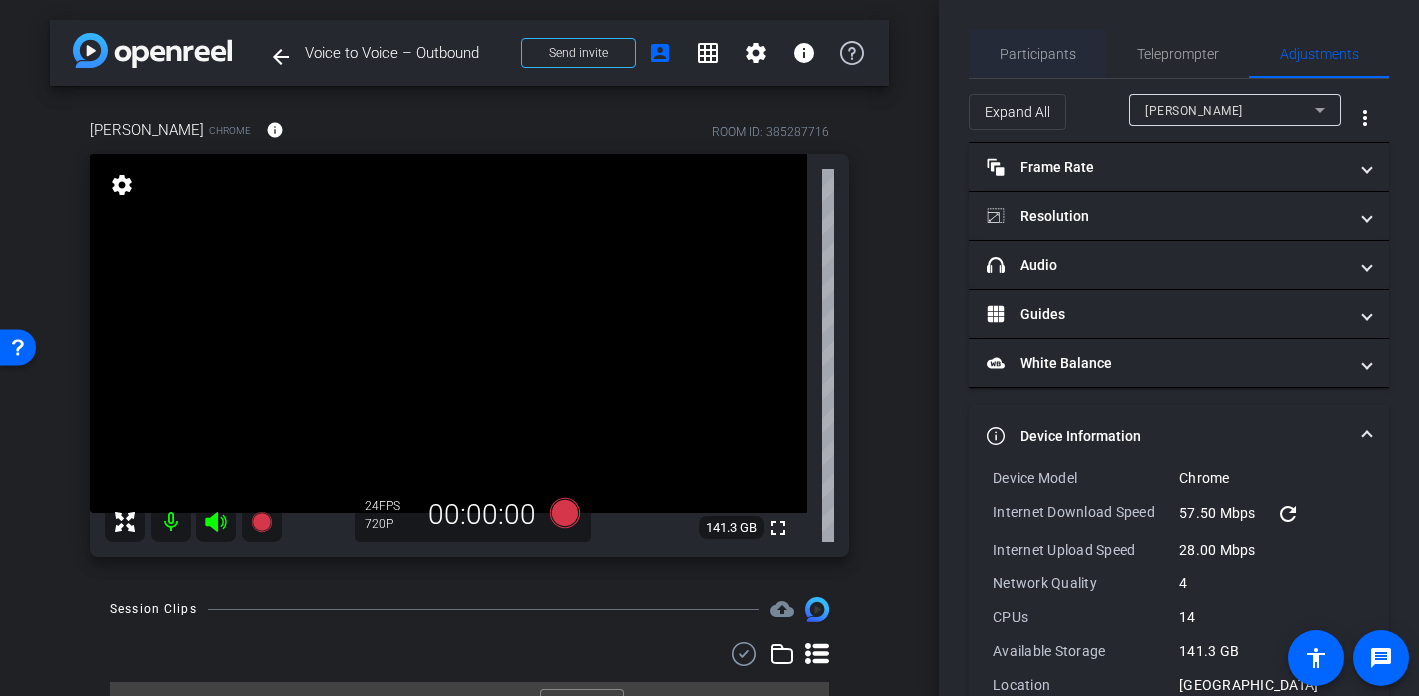 click on "Participants" at bounding box center [1038, 54] 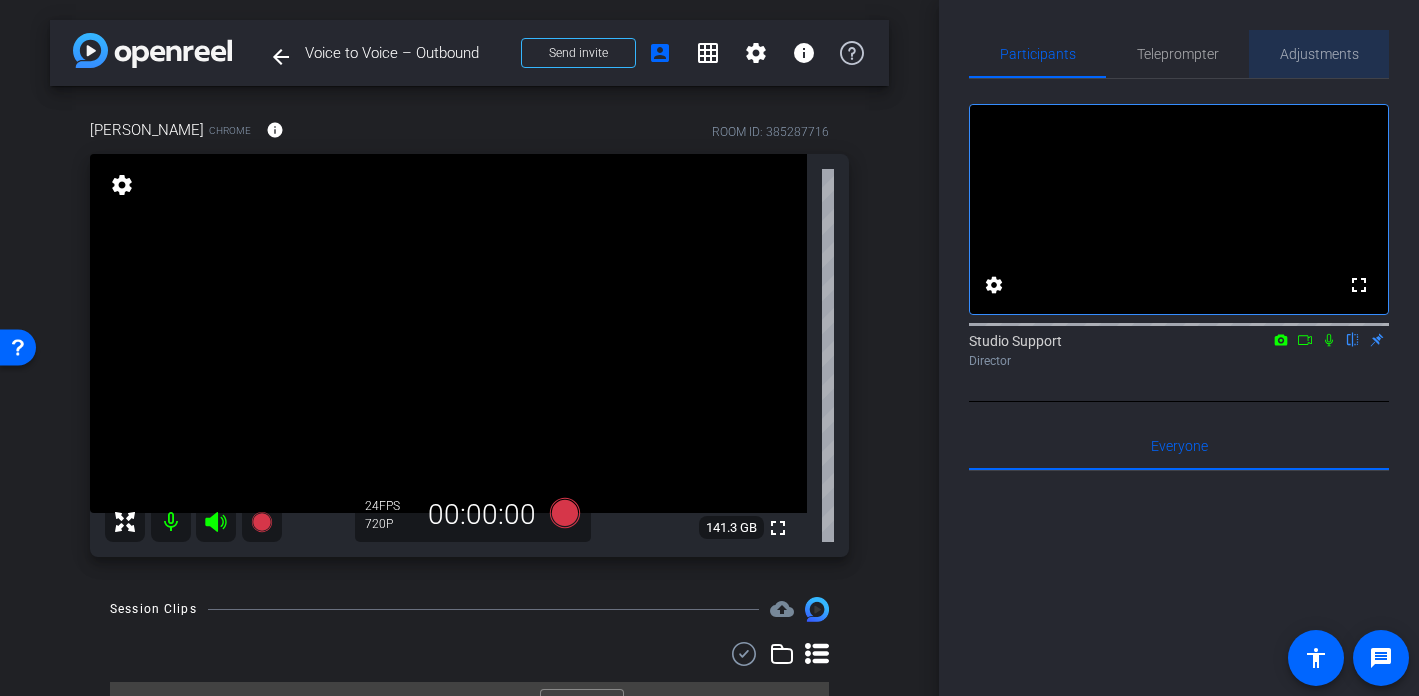 click on "Adjustments" at bounding box center (1319, 54) 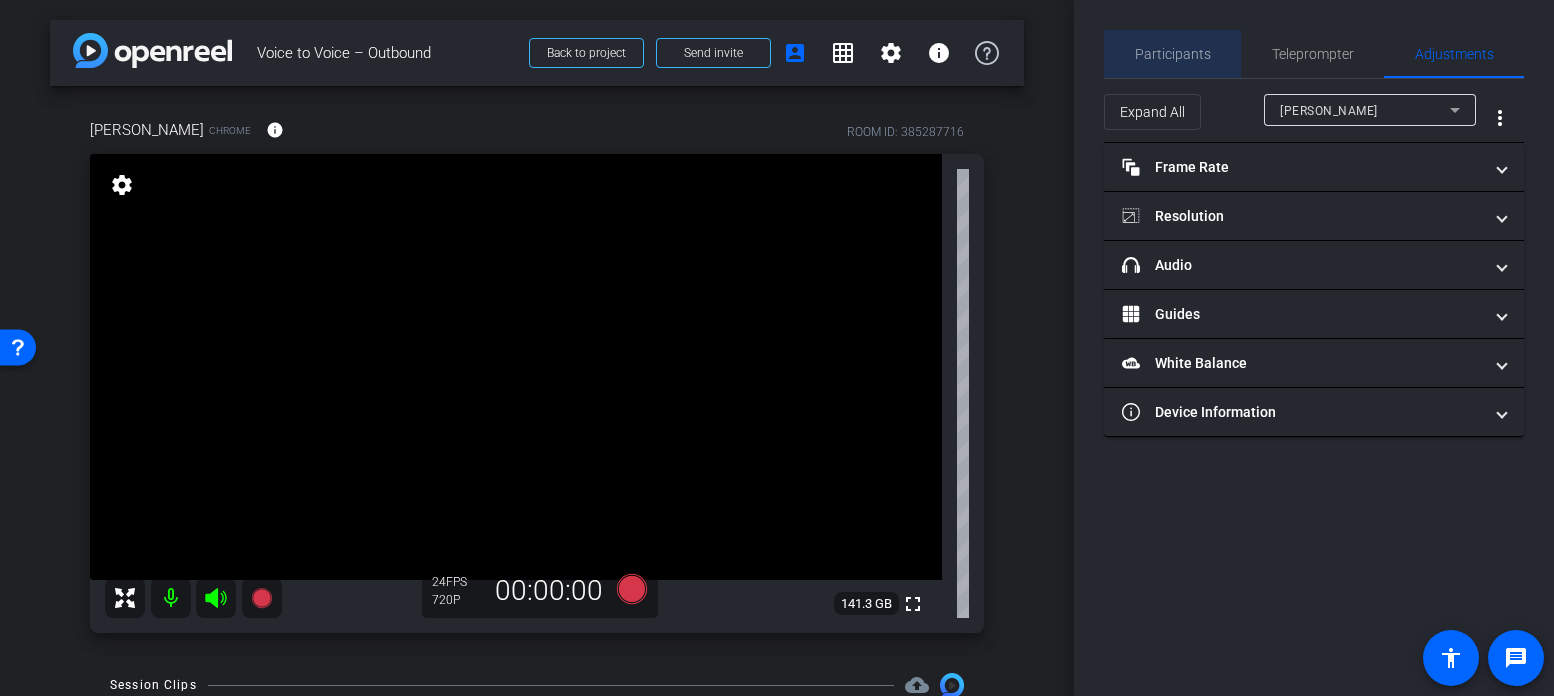 click on "Participants" at bounding box center (1173, 54) 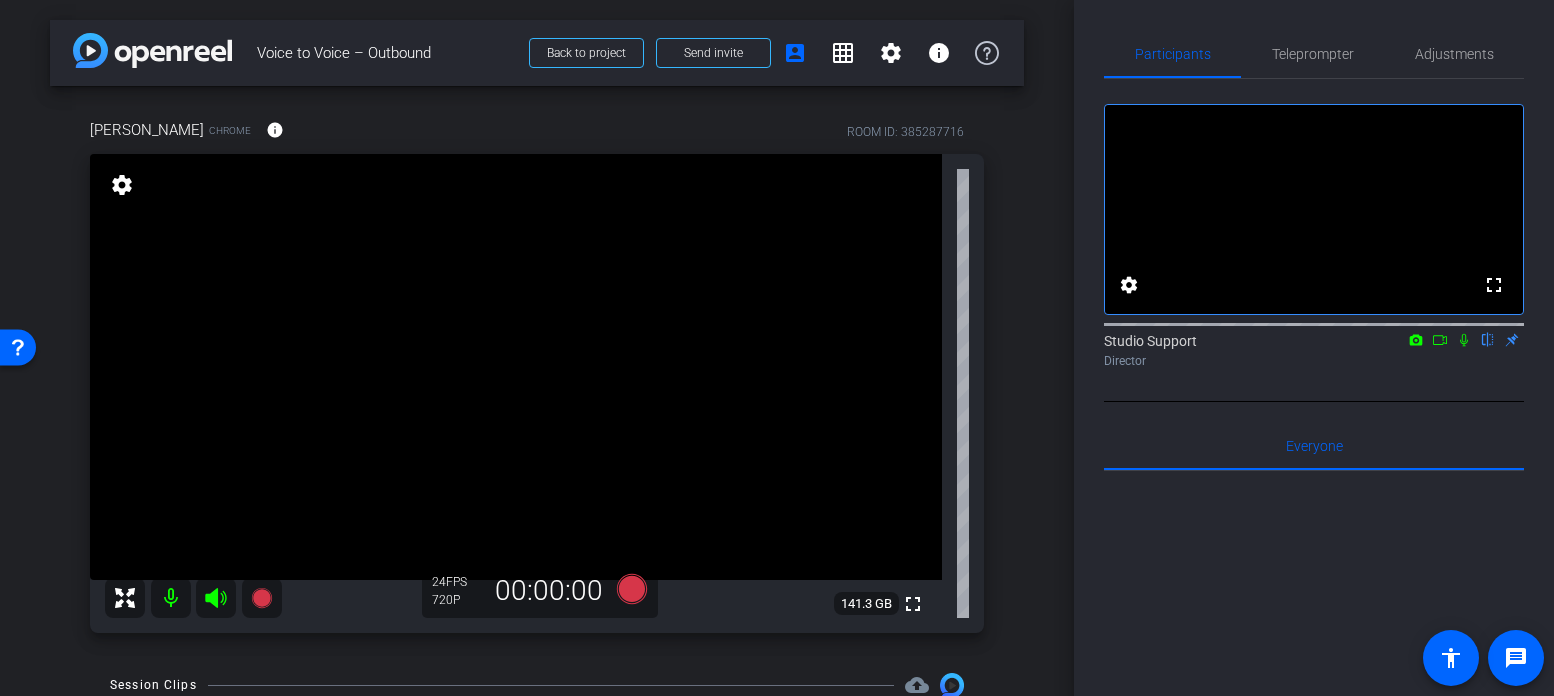 drag, startPoint x: 419, startPoint y: 50, endPoint x: 259, endPoint y: 50, distance: 160 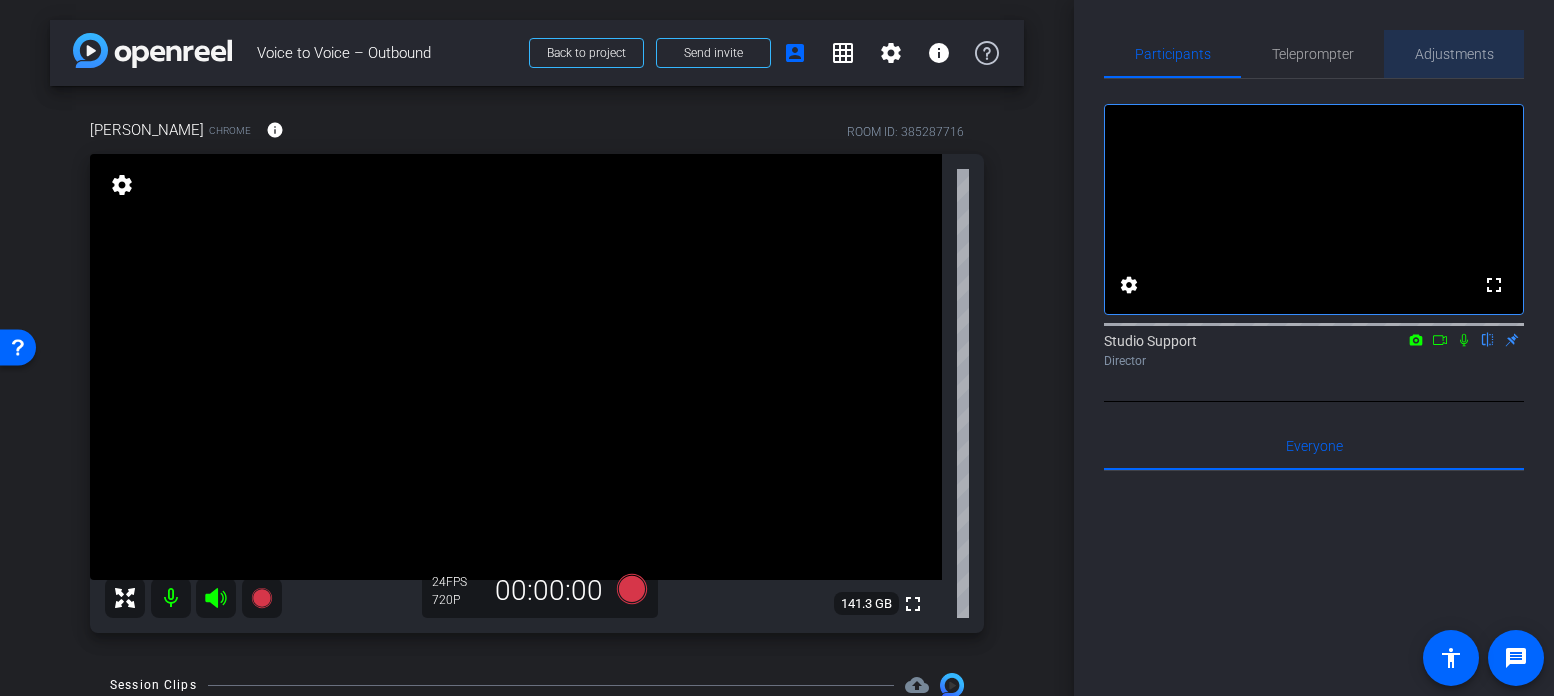 click on "Adjustments" at bounding box center [1454, 54] 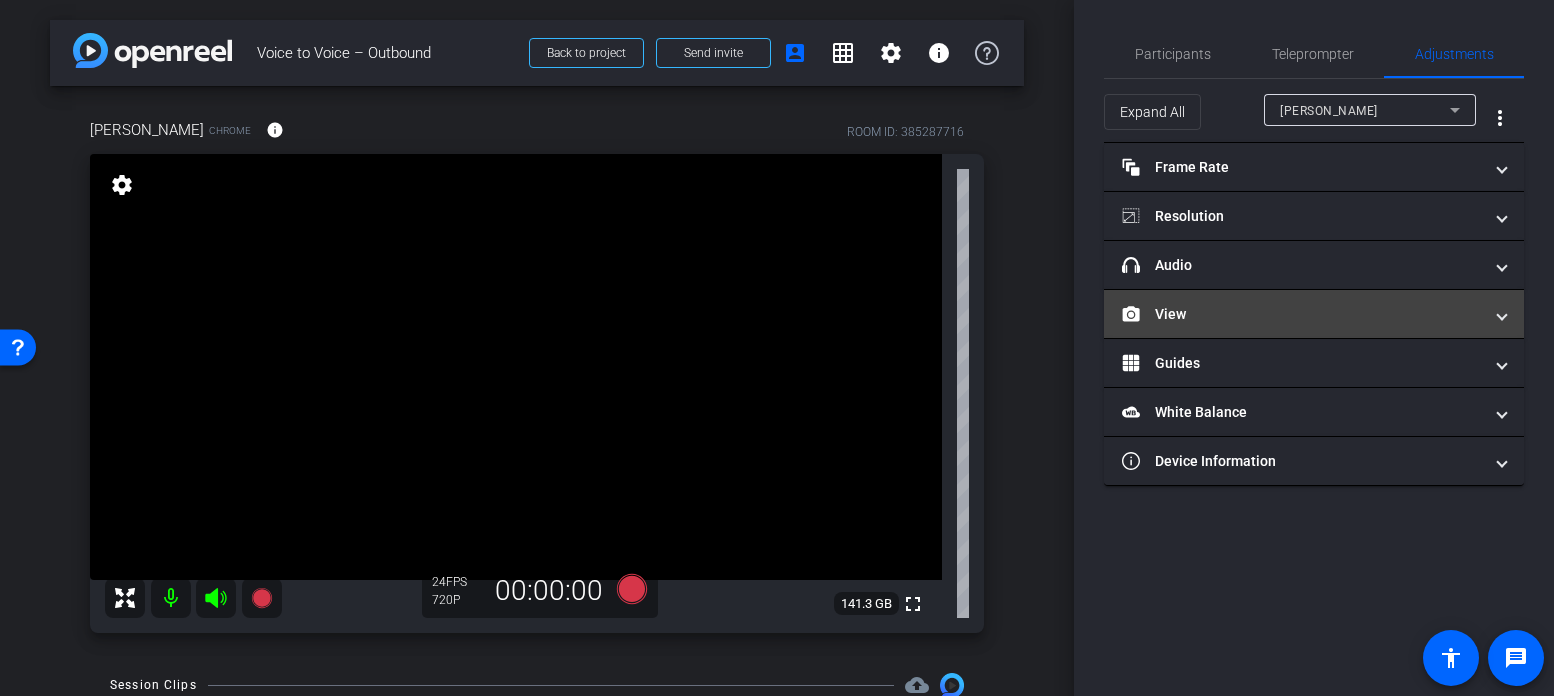 click on "View" at bounding box center (1302, 314) 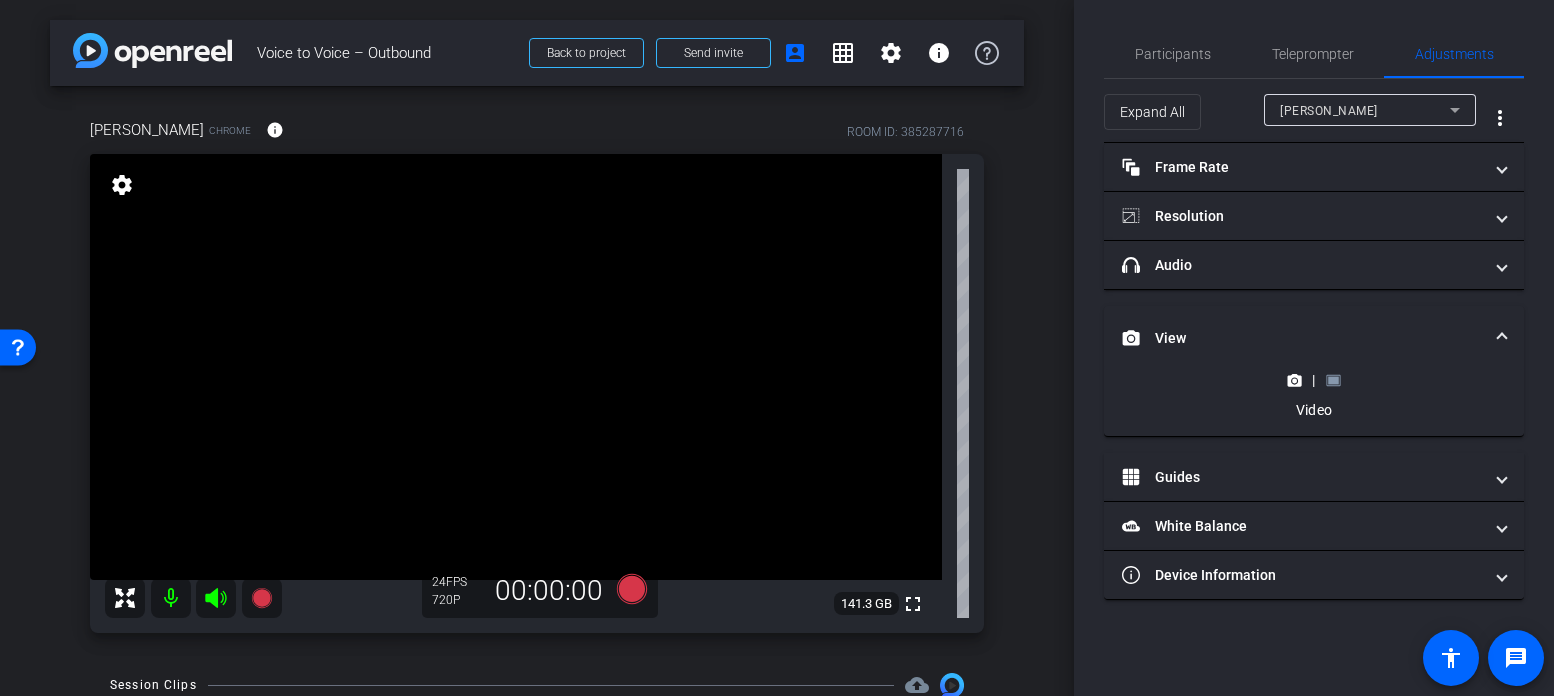 click 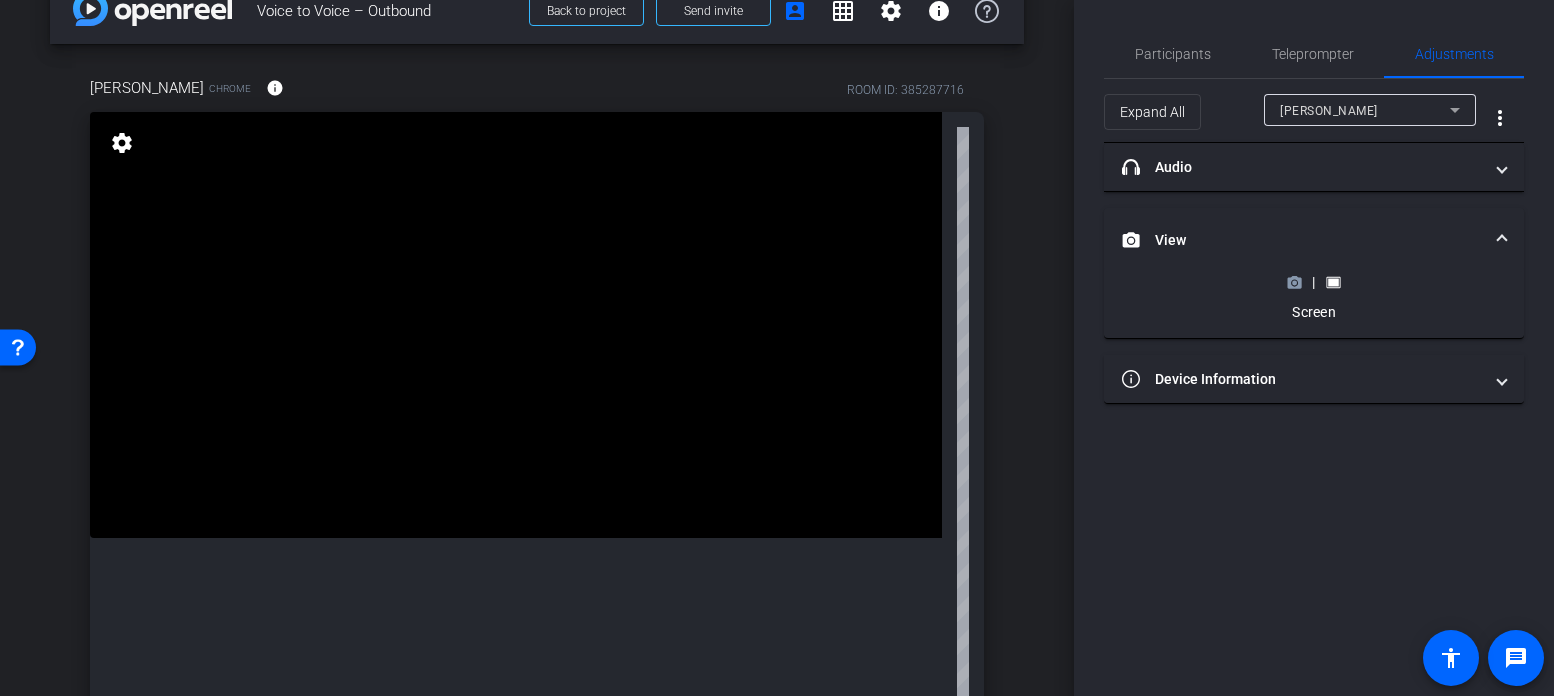 scroll, scrollTop: 34, scrollLeft: 0, axis: vertical 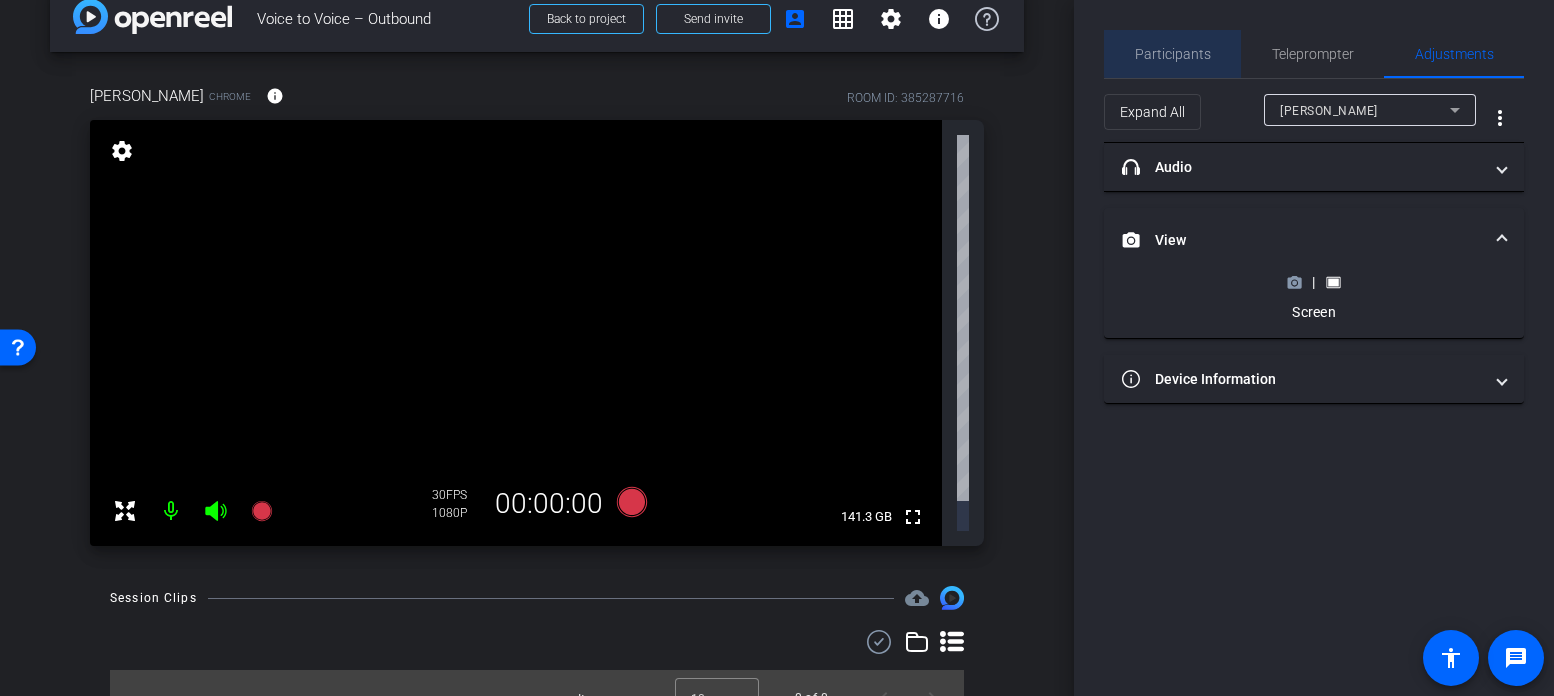 click on "Participants" at bounding box center (1173, 54) 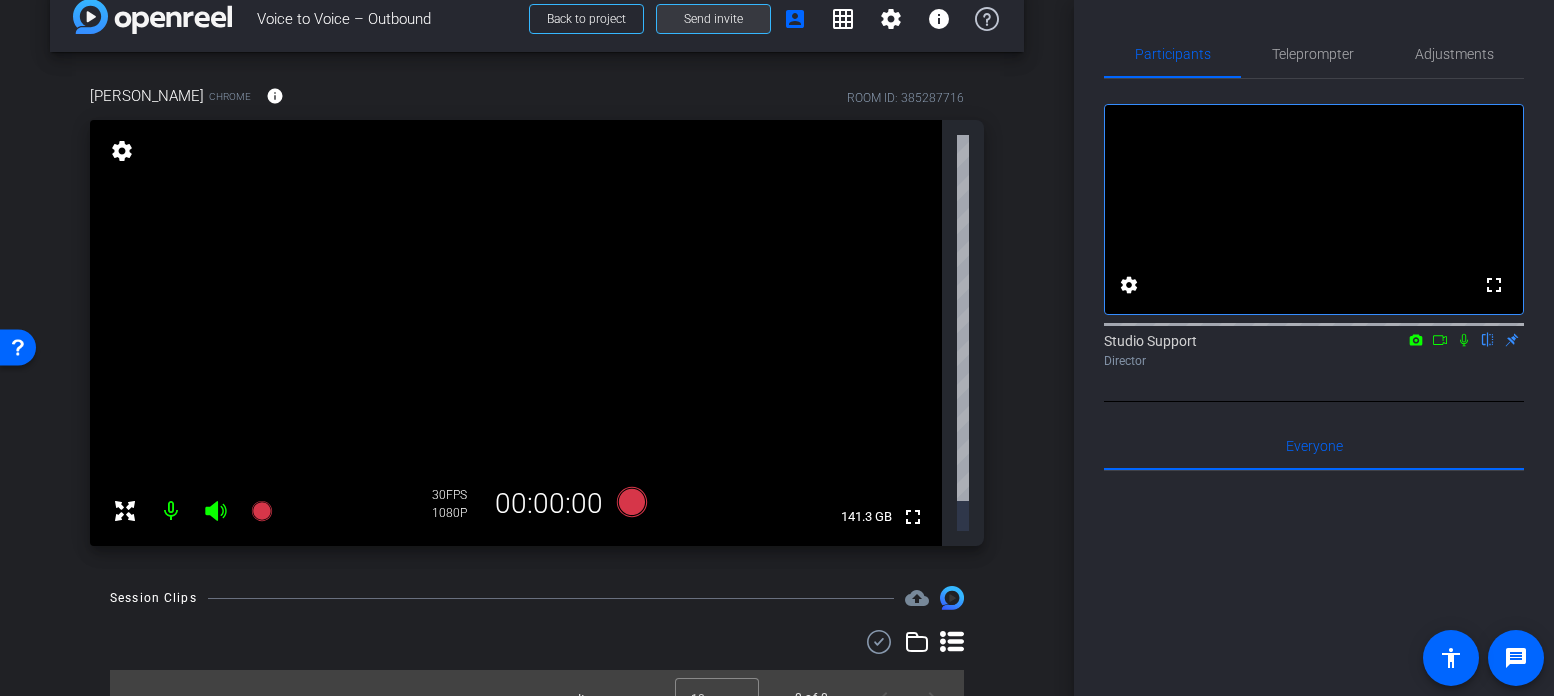 click on "Send invite" at bounding box center (713, 19) 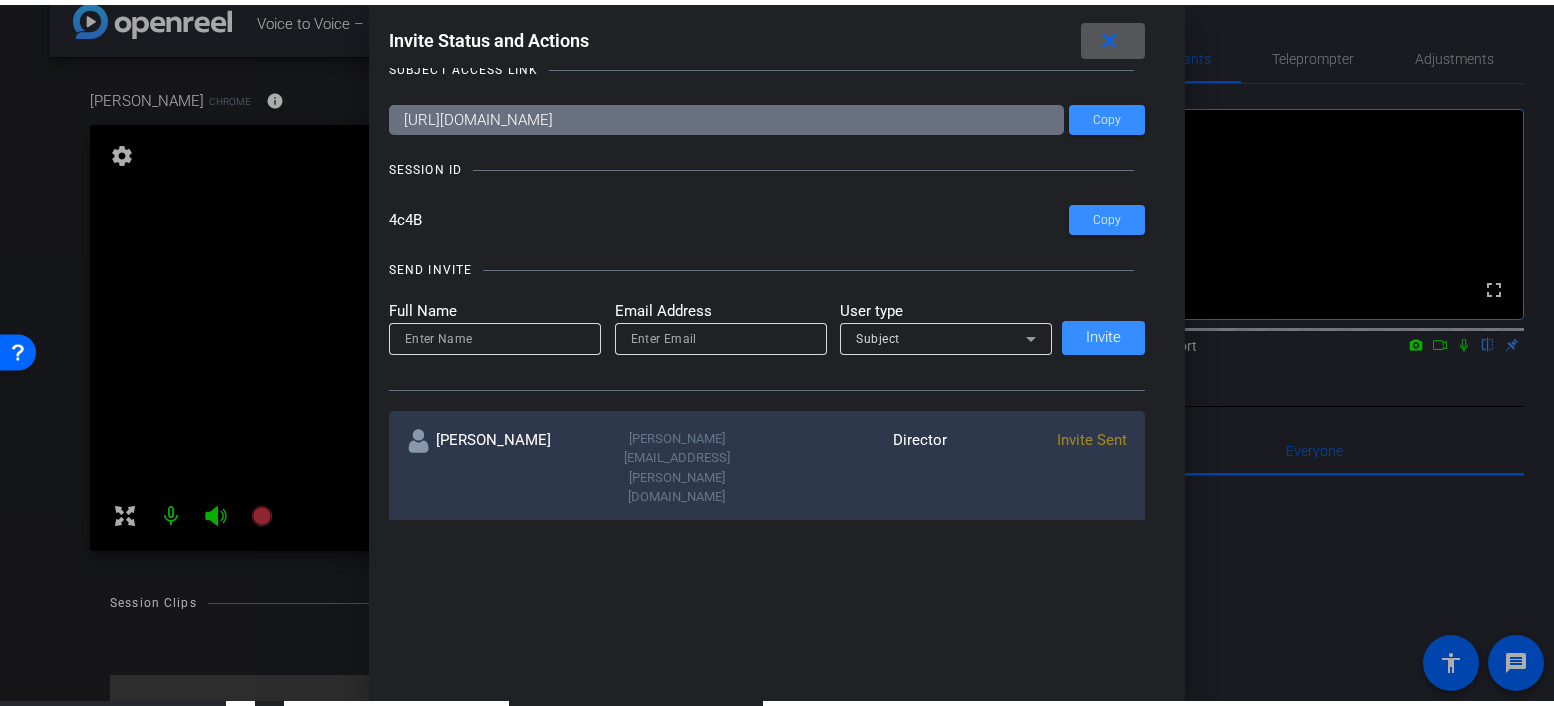 scroll, scrollTop: 0, scrollLeft: 0, axis: both 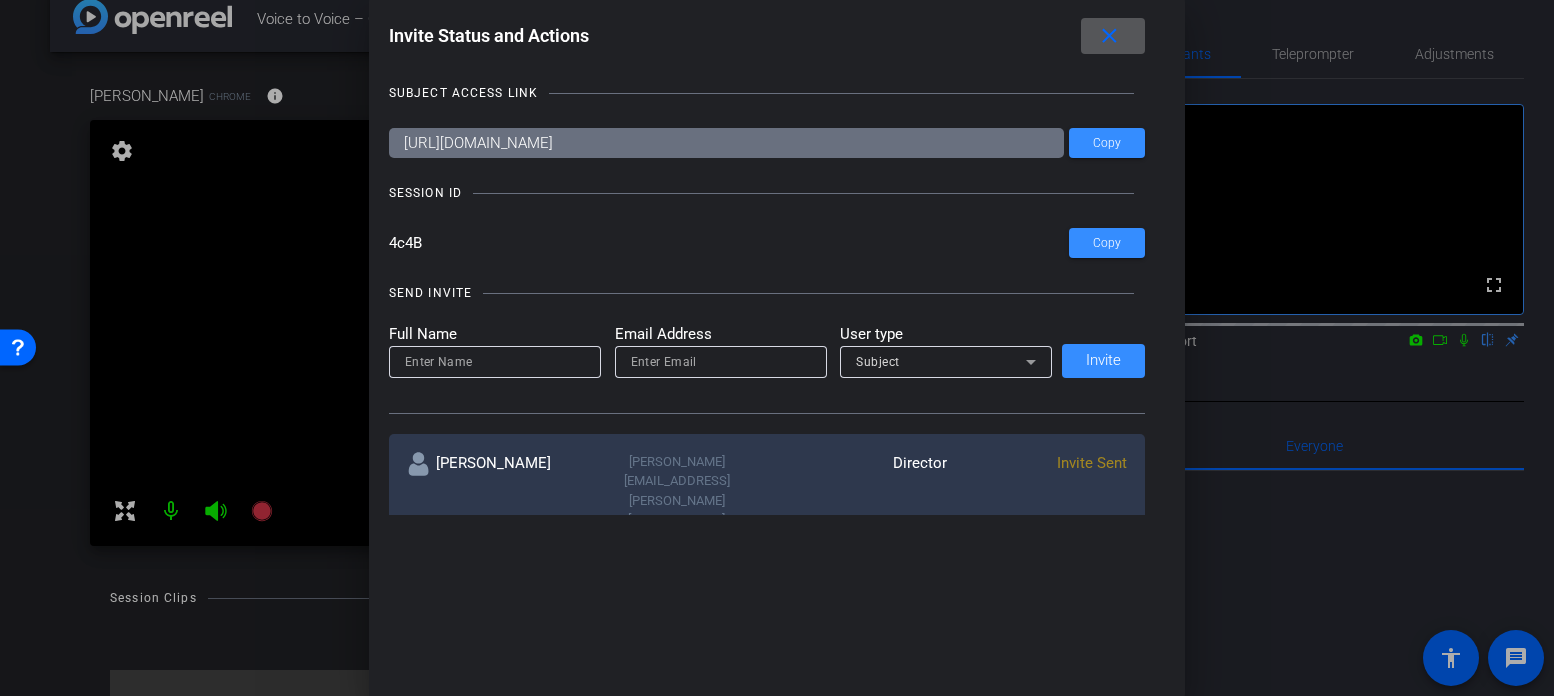 click at bounding box center [1113, 36] 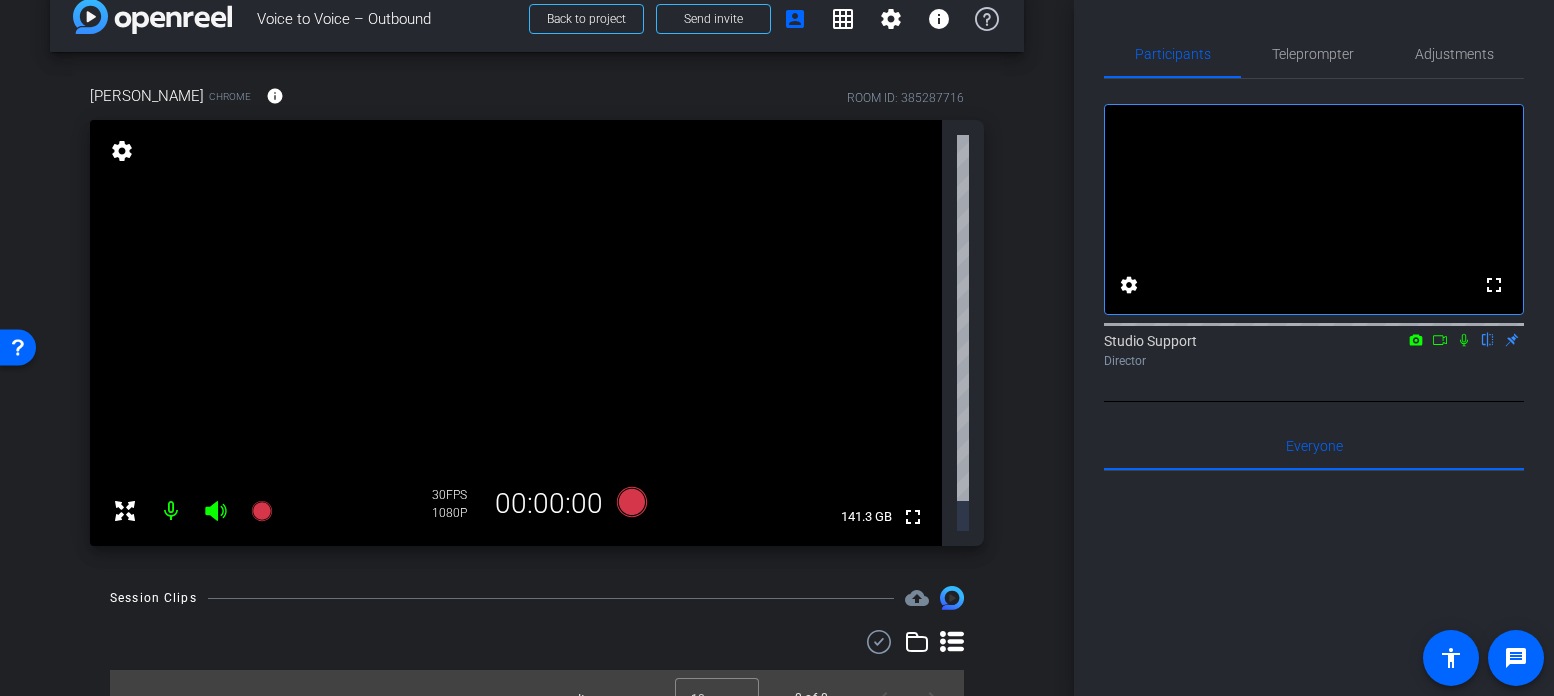 drag, startPoint x: 1121, startPoint y: 691, endPoint x: 1121, endPoint y: 713, distance: 22 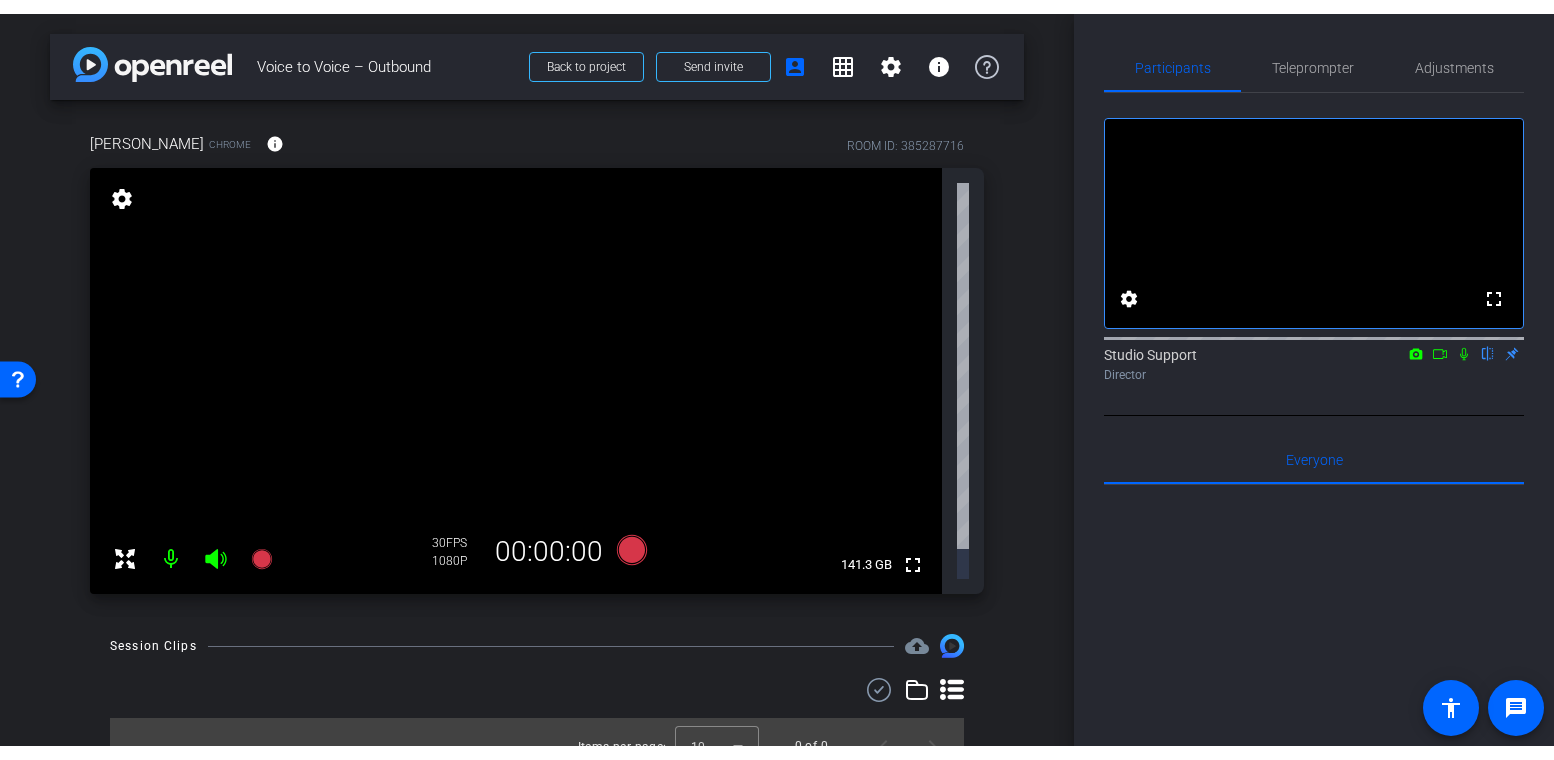 scroll, scrollTop: 0, scrollLeft: 0, axis: both 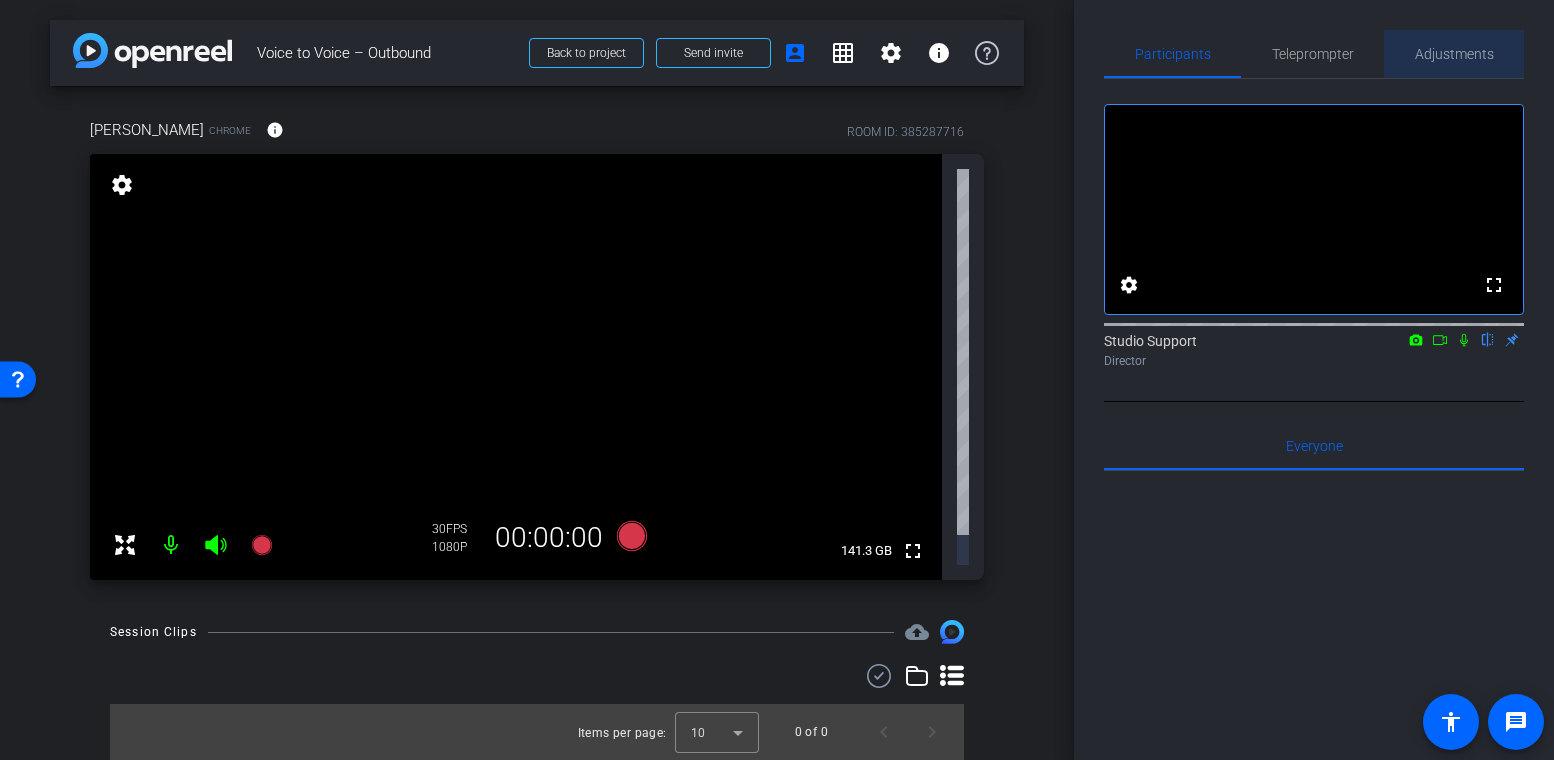 click on "Adjustments" at bounding box center (1454, 54) 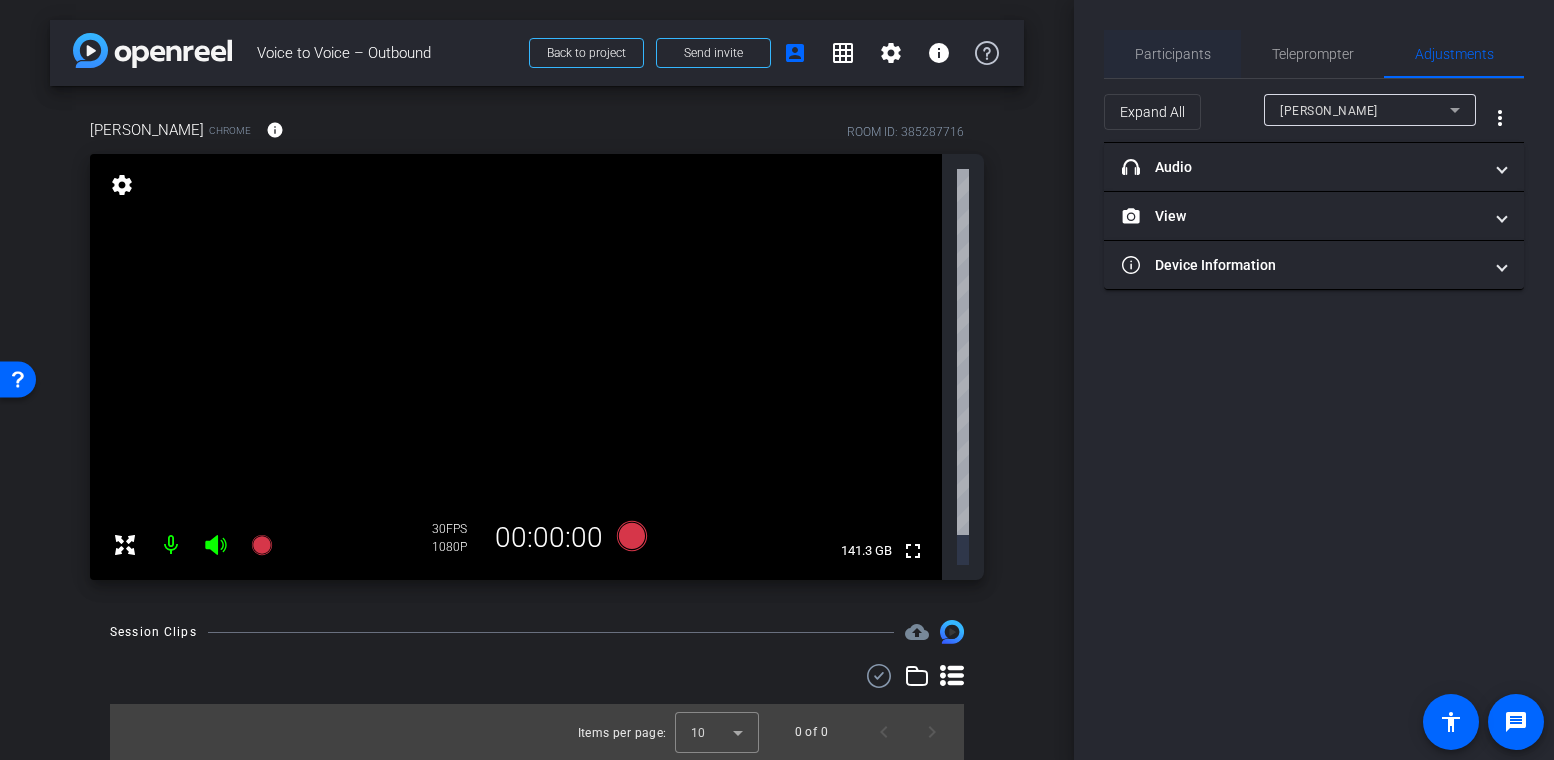 click on "Participants" at bounding box center [1173, 54] 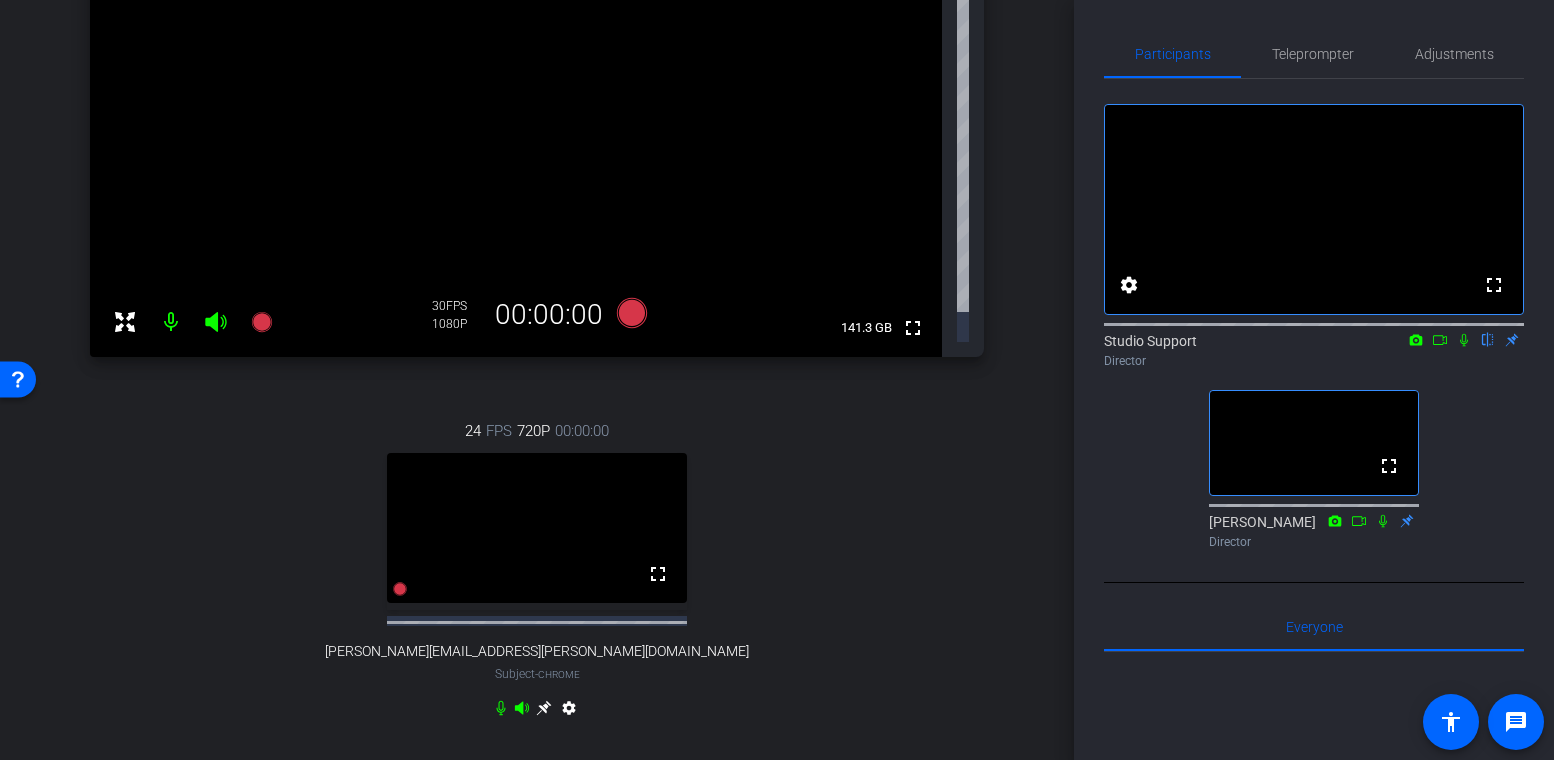 scroll, scrollTop: 241, scrollLeft: 0, axis: vertical 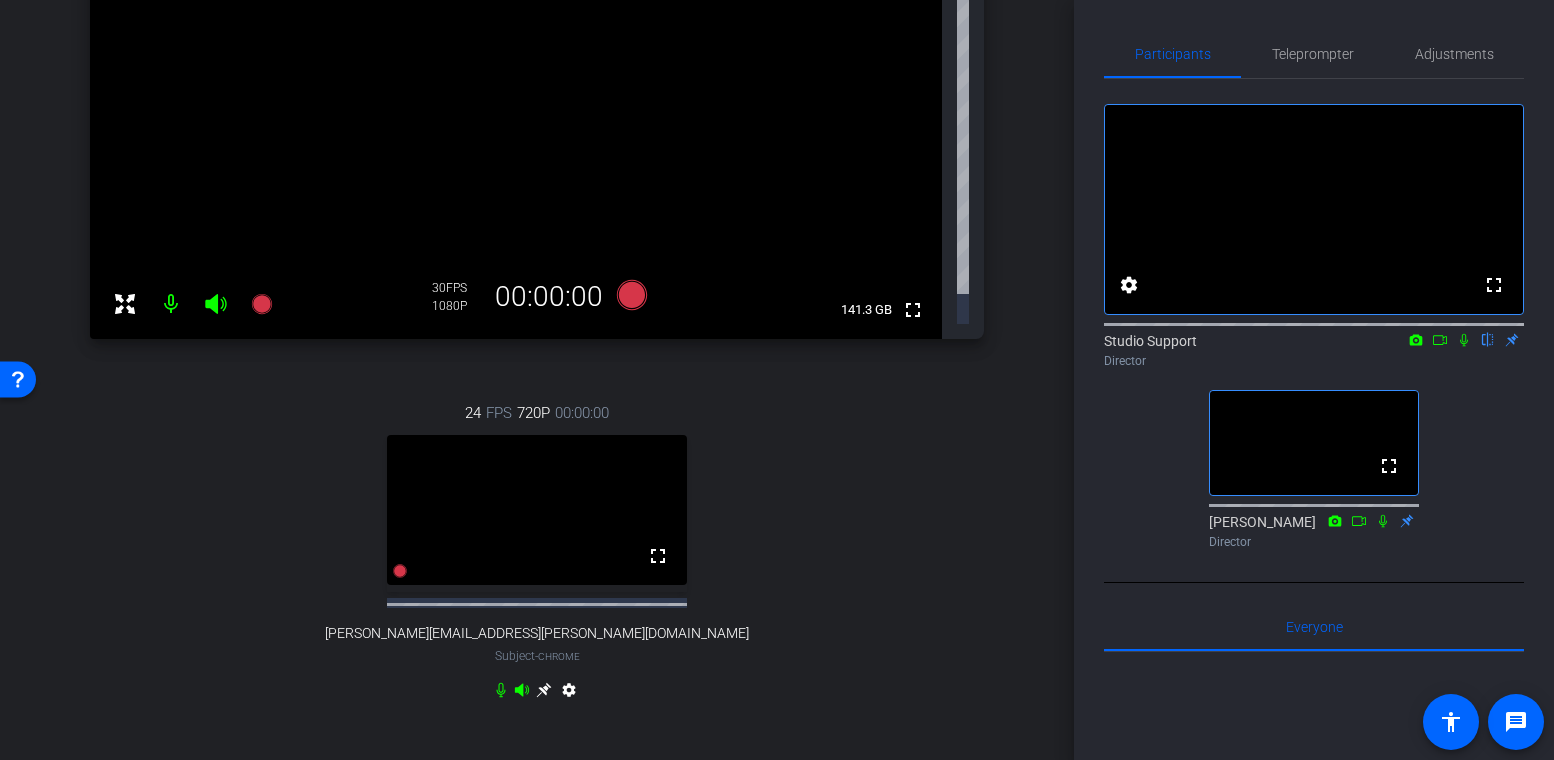 click 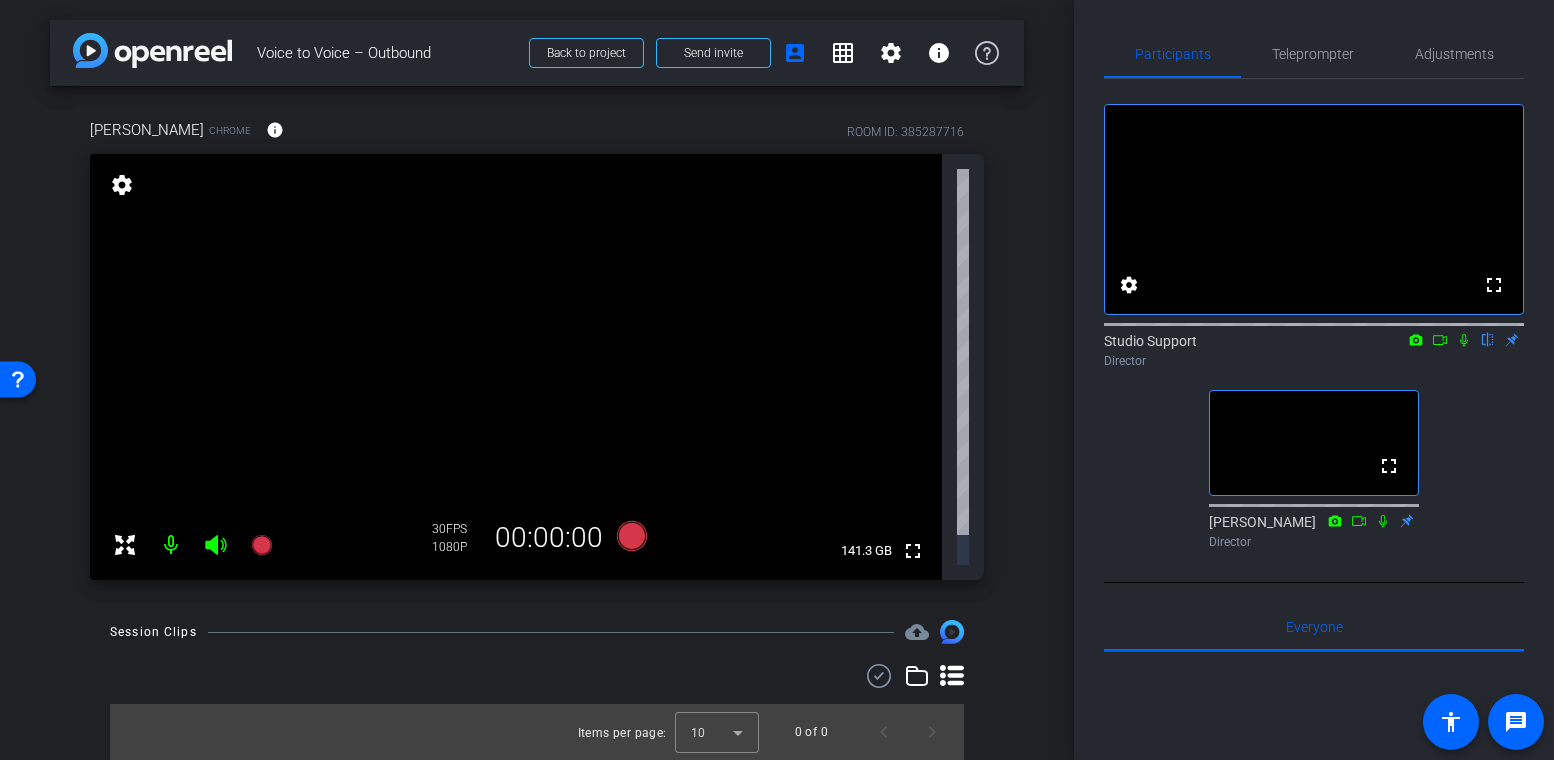 scroll, scrollTop: 0, scrollLeft: 0, axis: both 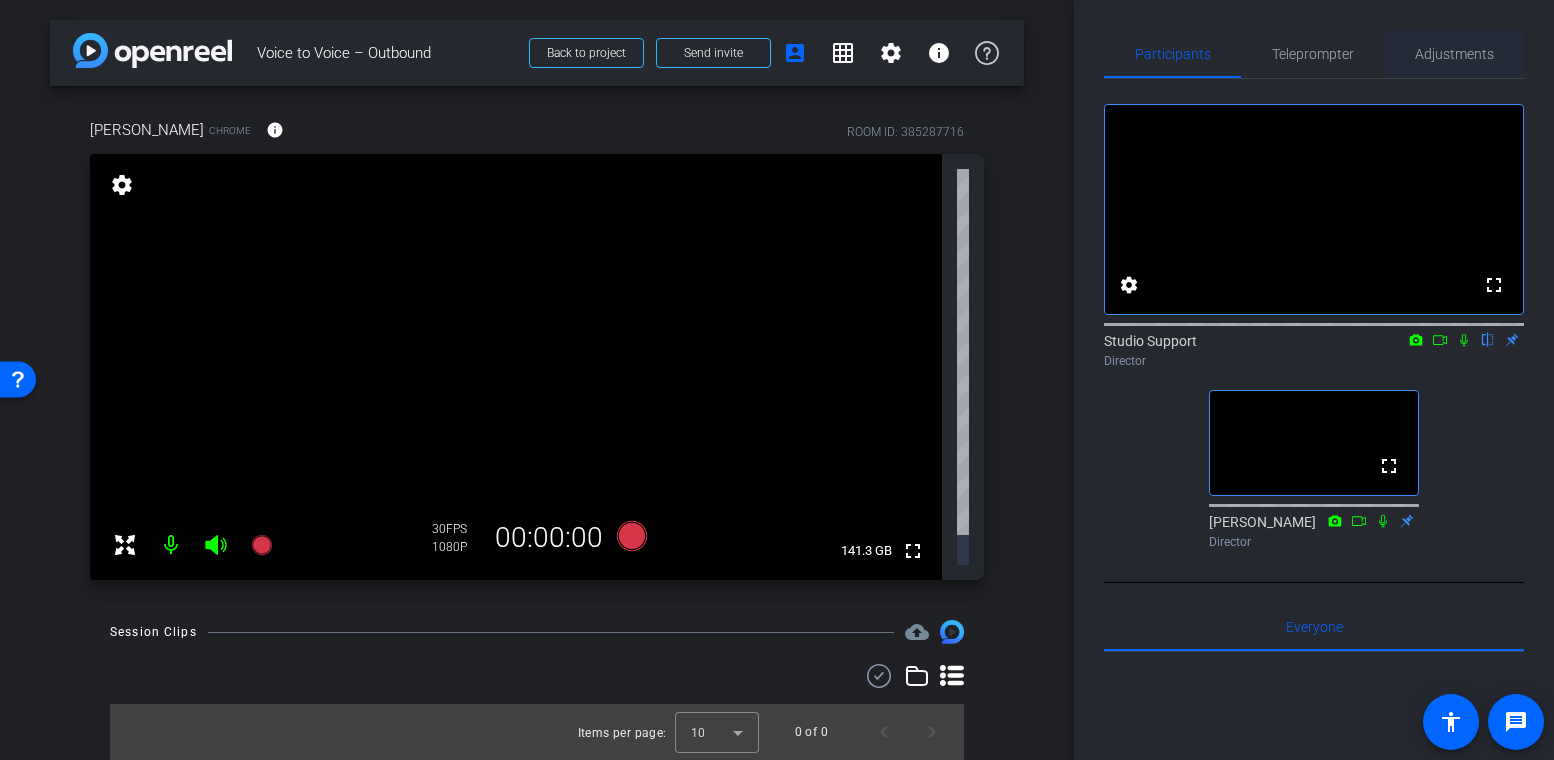 click on "Adjustments" at bounding box center (1454, 54) 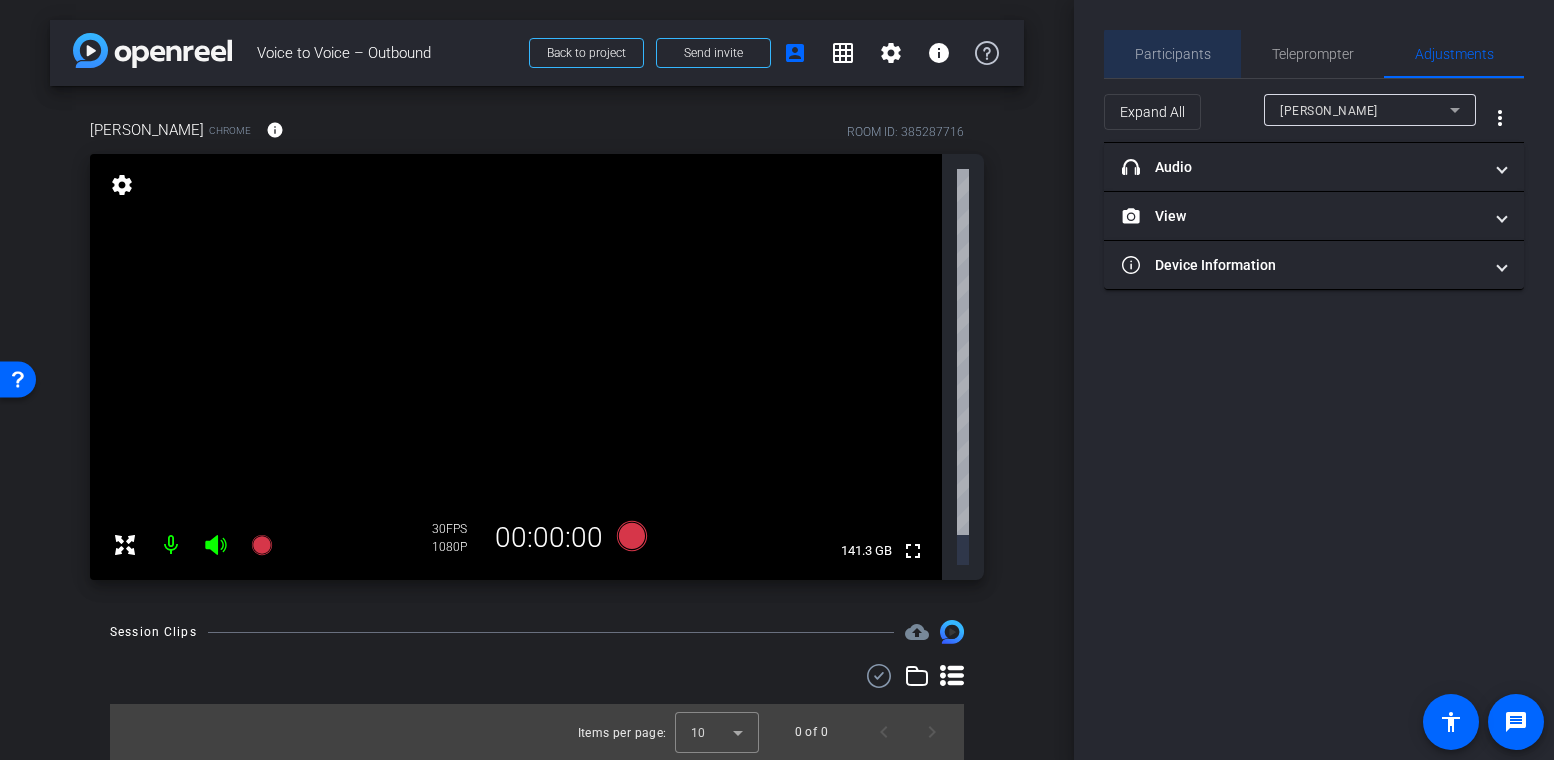 click on "Participants" at bounding box center [1173, 54] 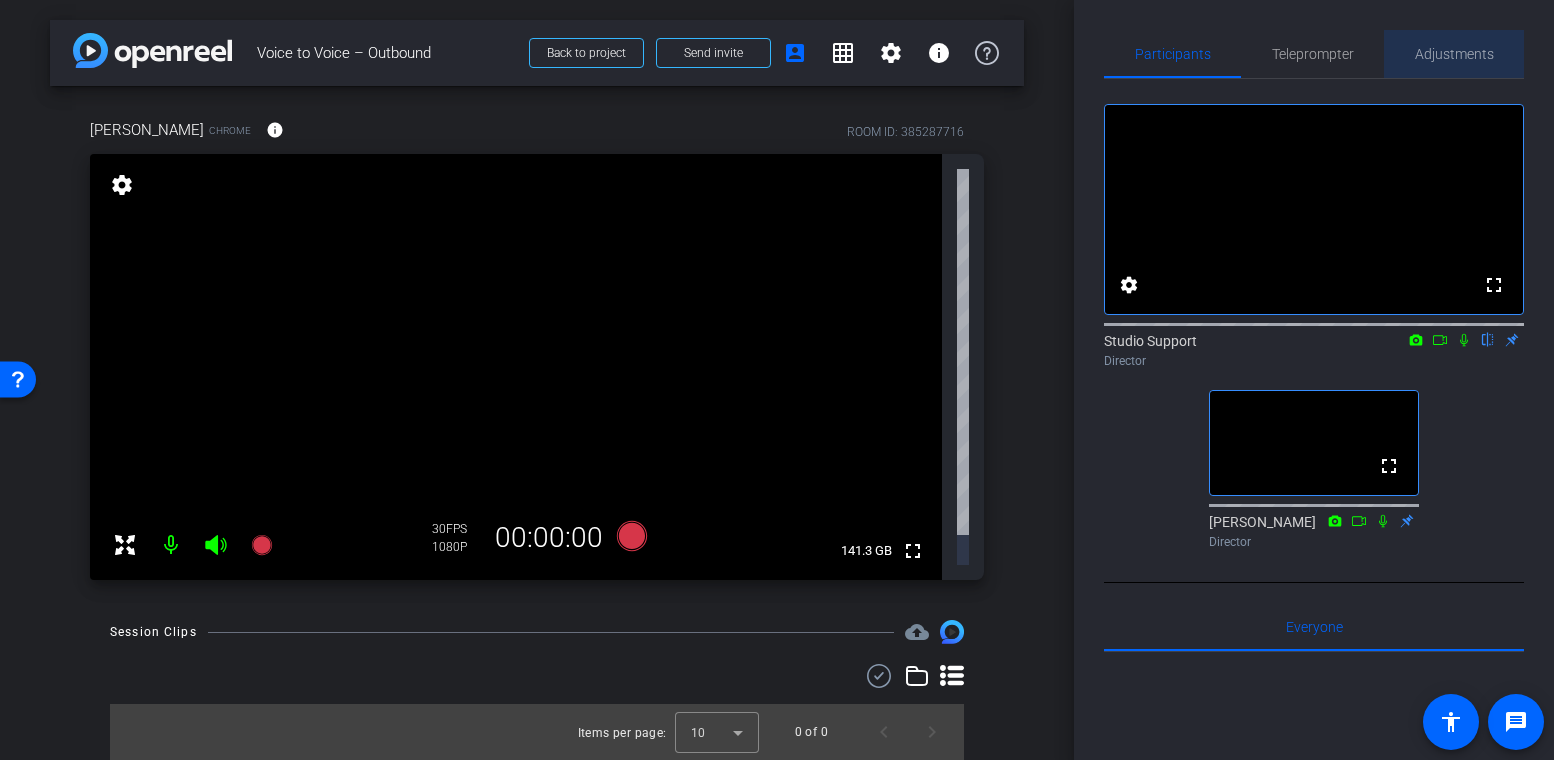 click on "Adjustments" at bounding box center (1454, 54) 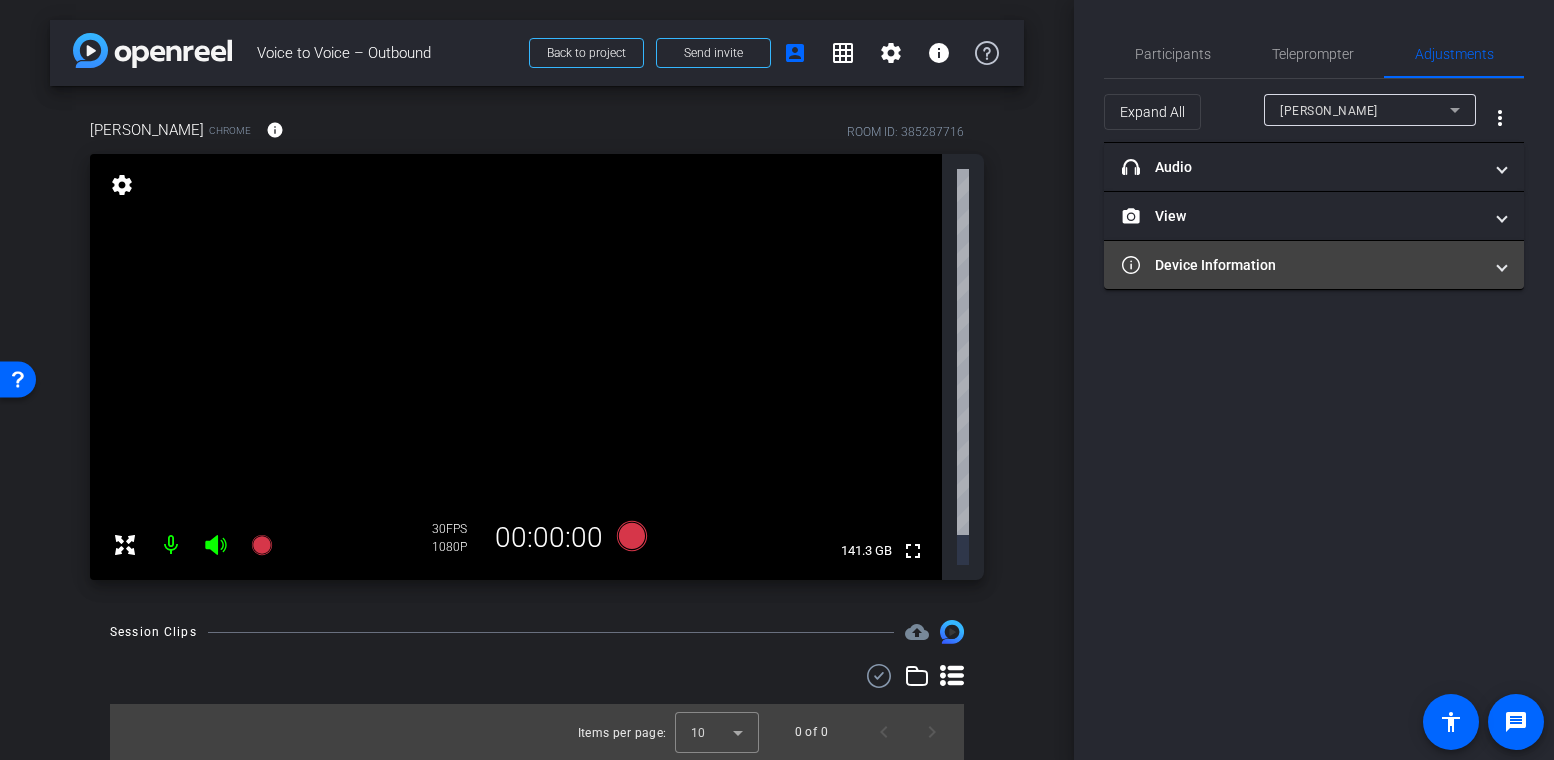 click on "Device Information" at bounding box center (1302, 265) 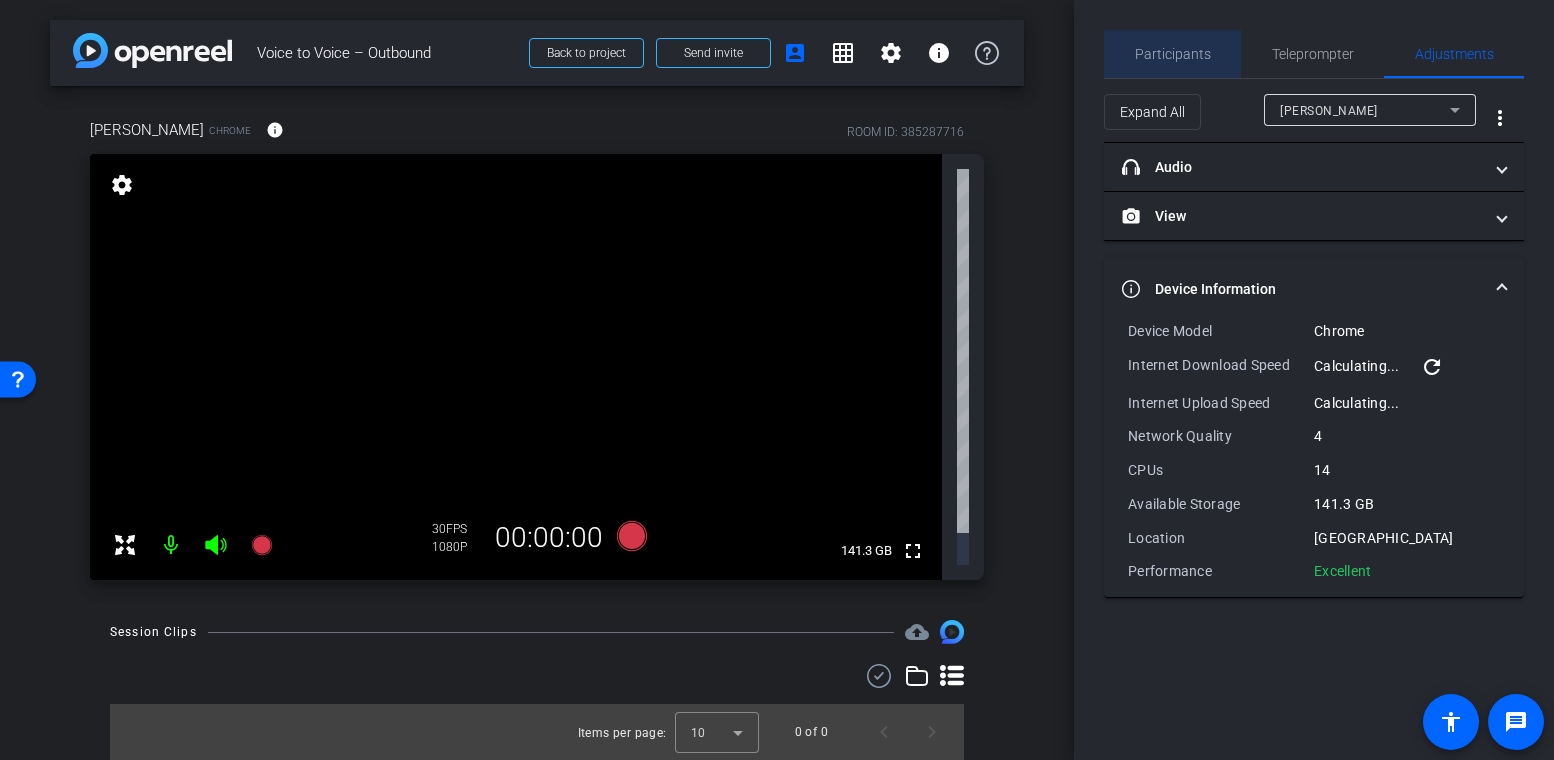 click on "Participants" at bounding box center (1173, 54) 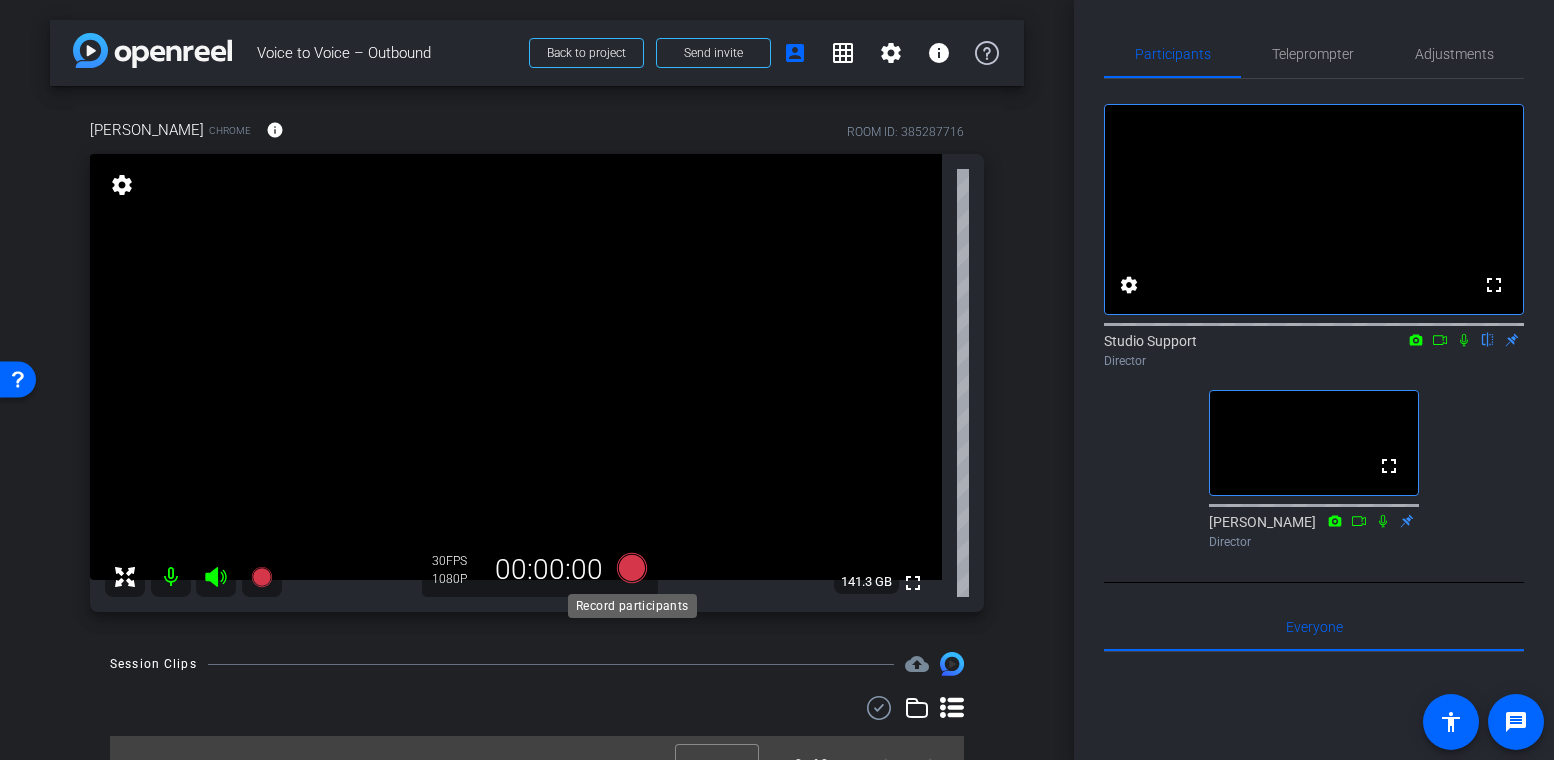 click 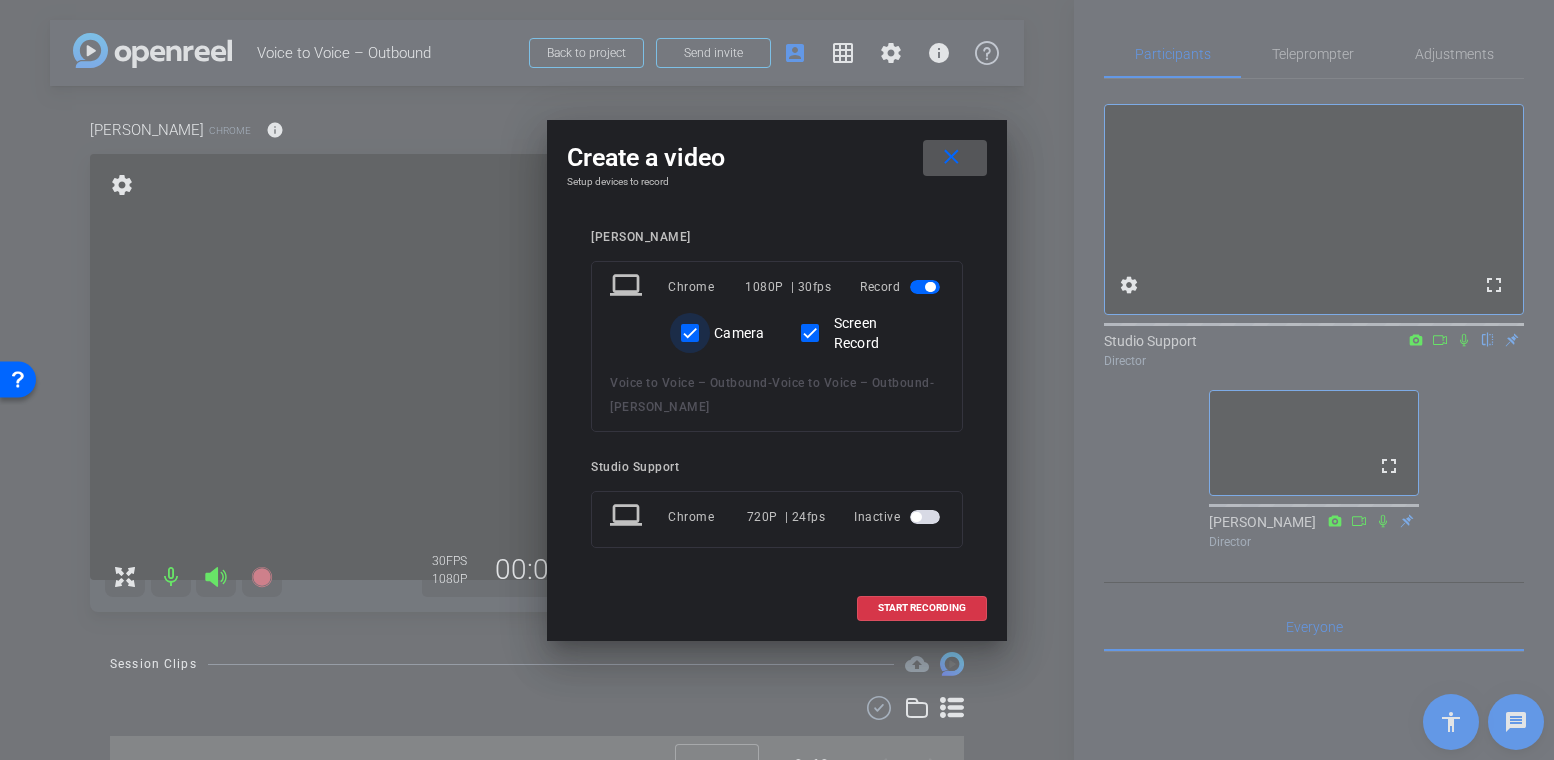 click on "Camera" at bounding box center [690, 333] 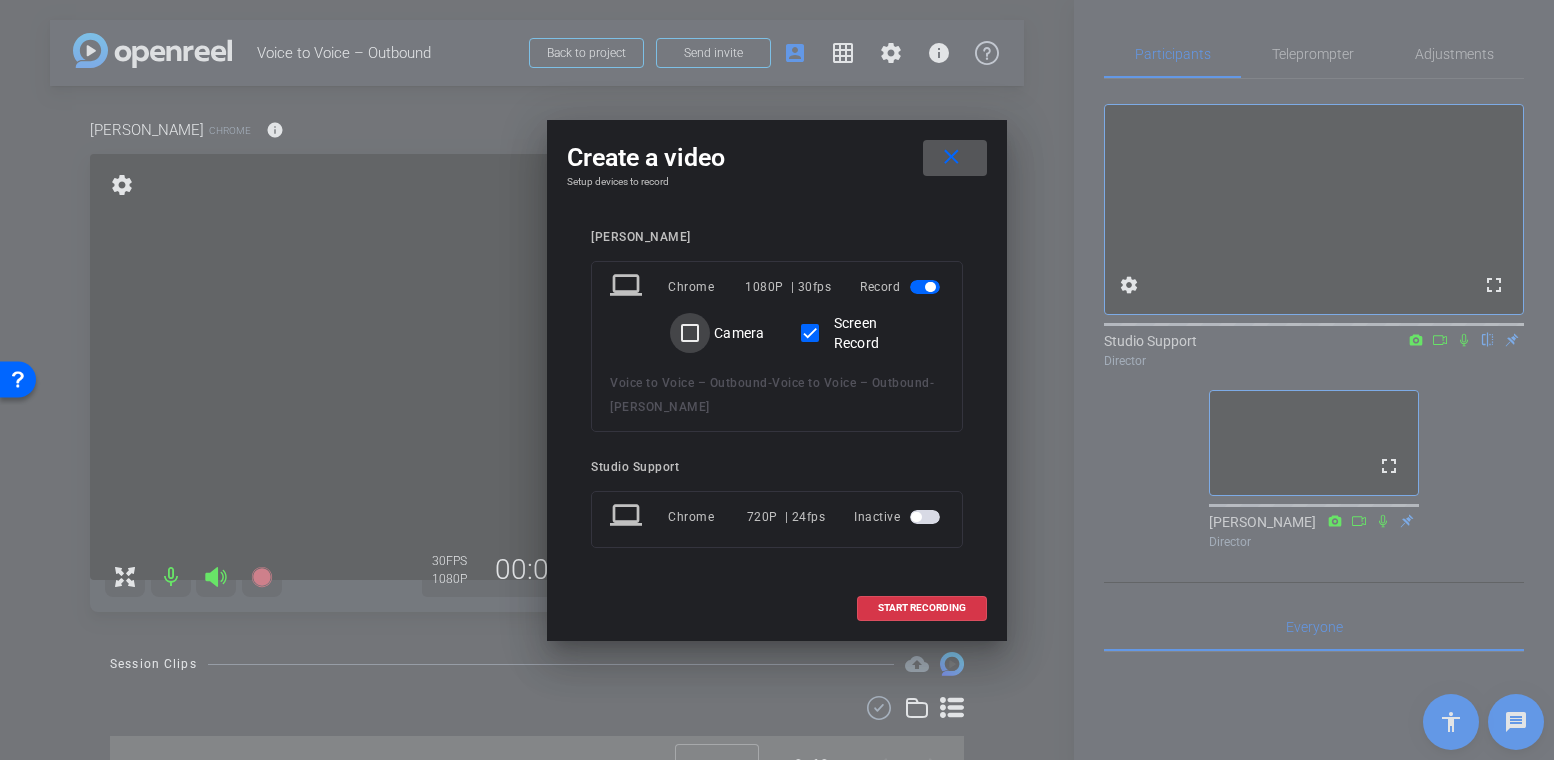 checkbox on "false" 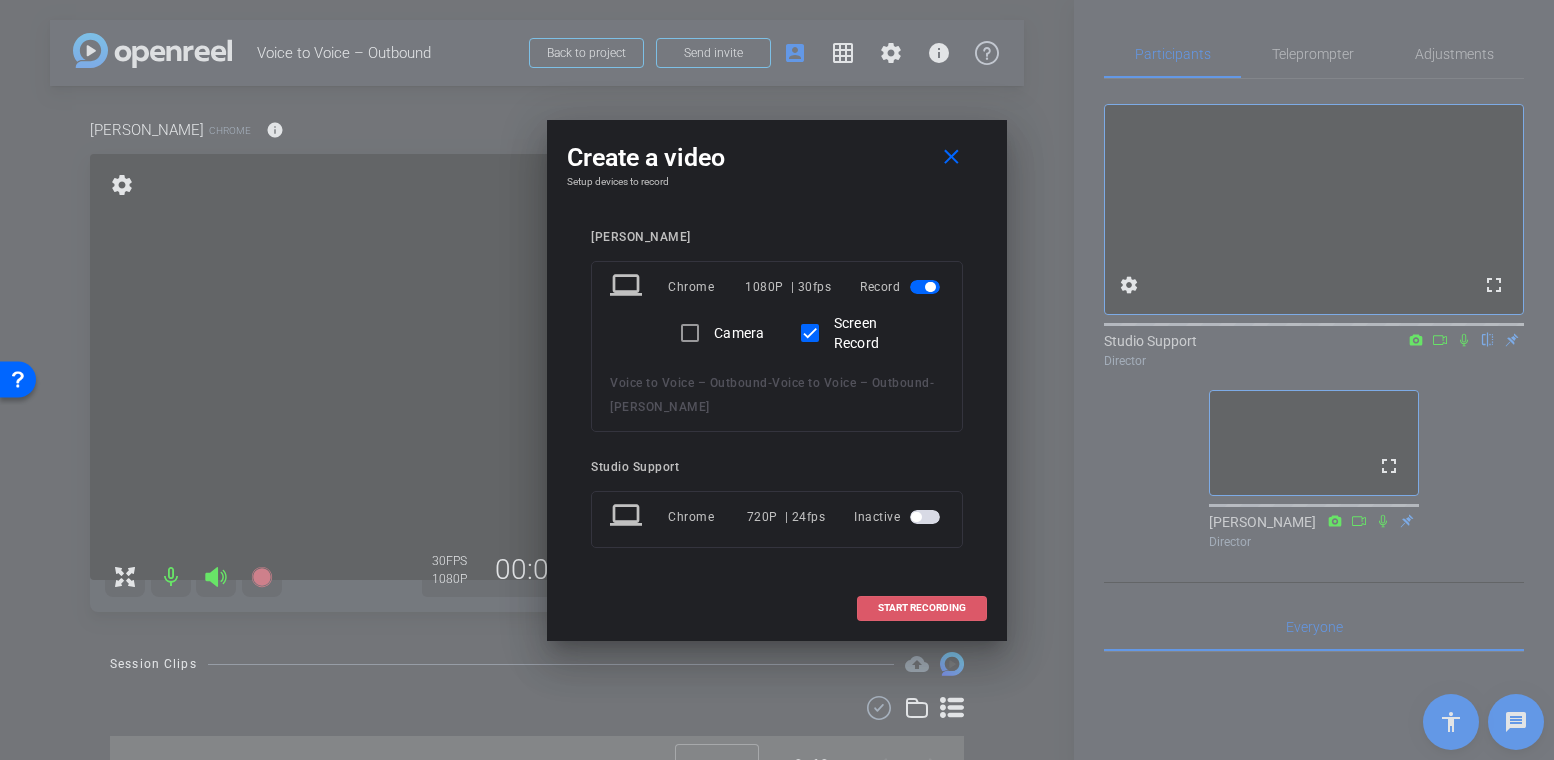 click at bounding box center [922, 608] 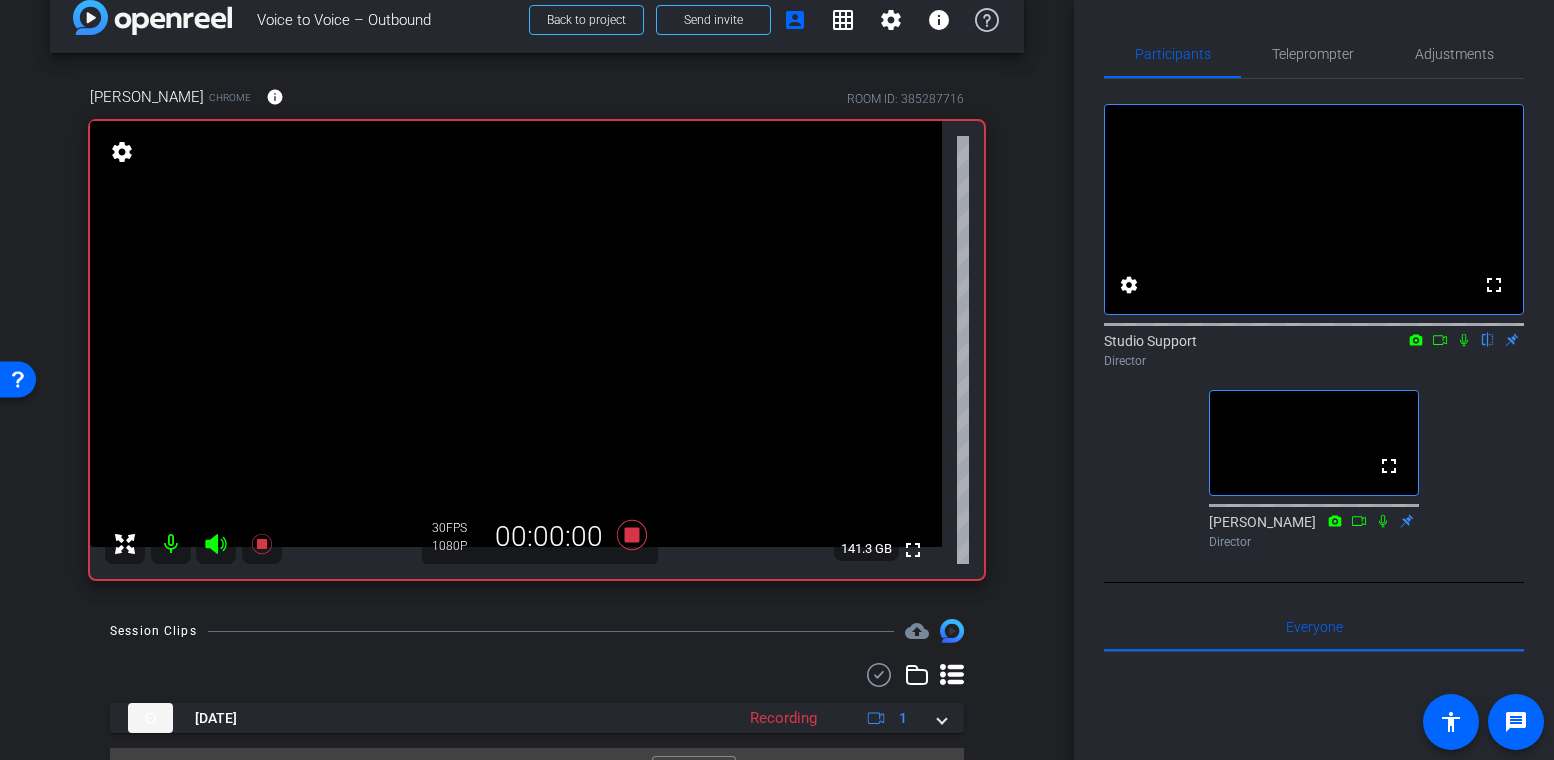 scroll, scrollTop: 77, scrollLeft: 0, axis: vertical 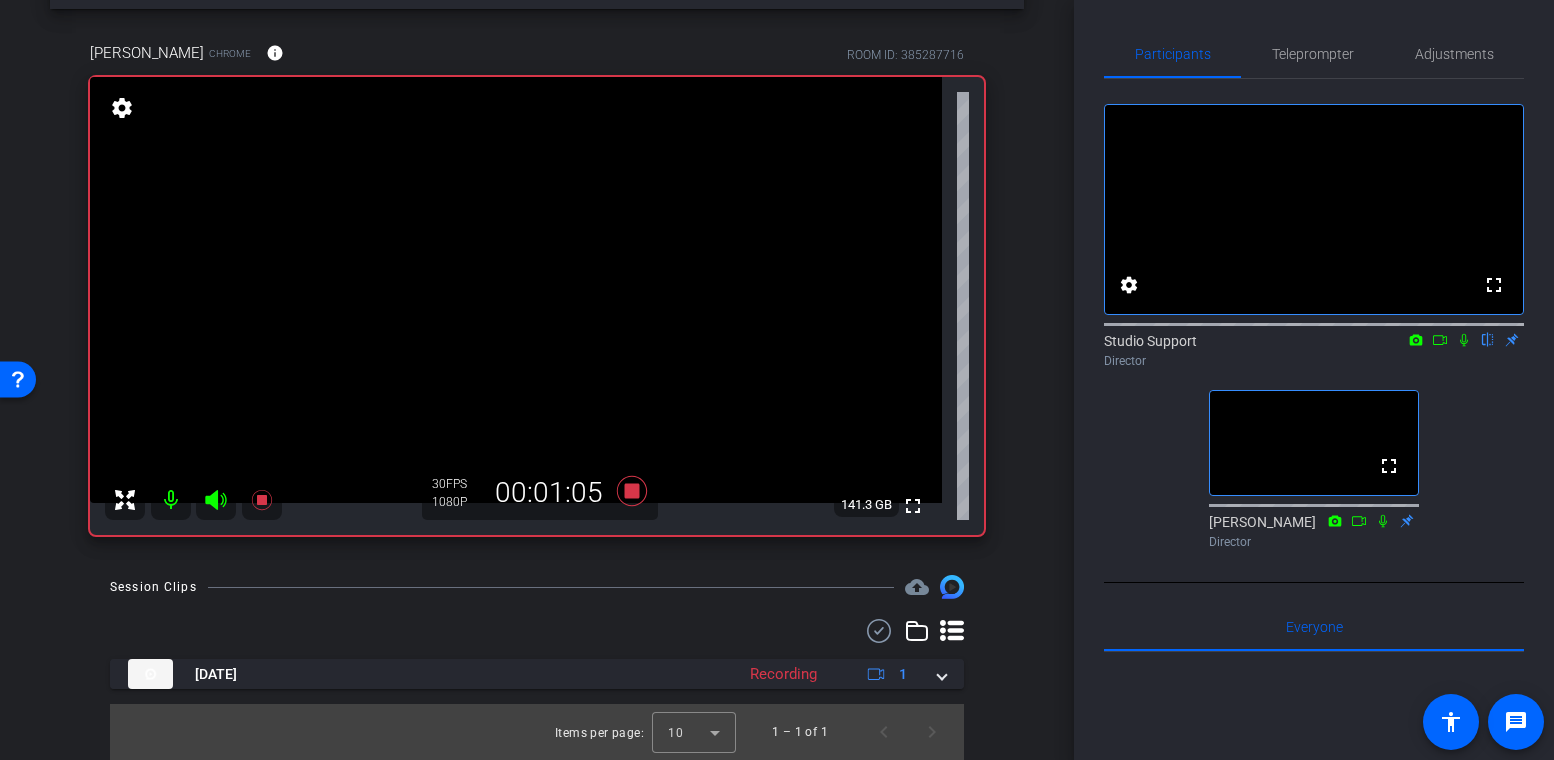 click 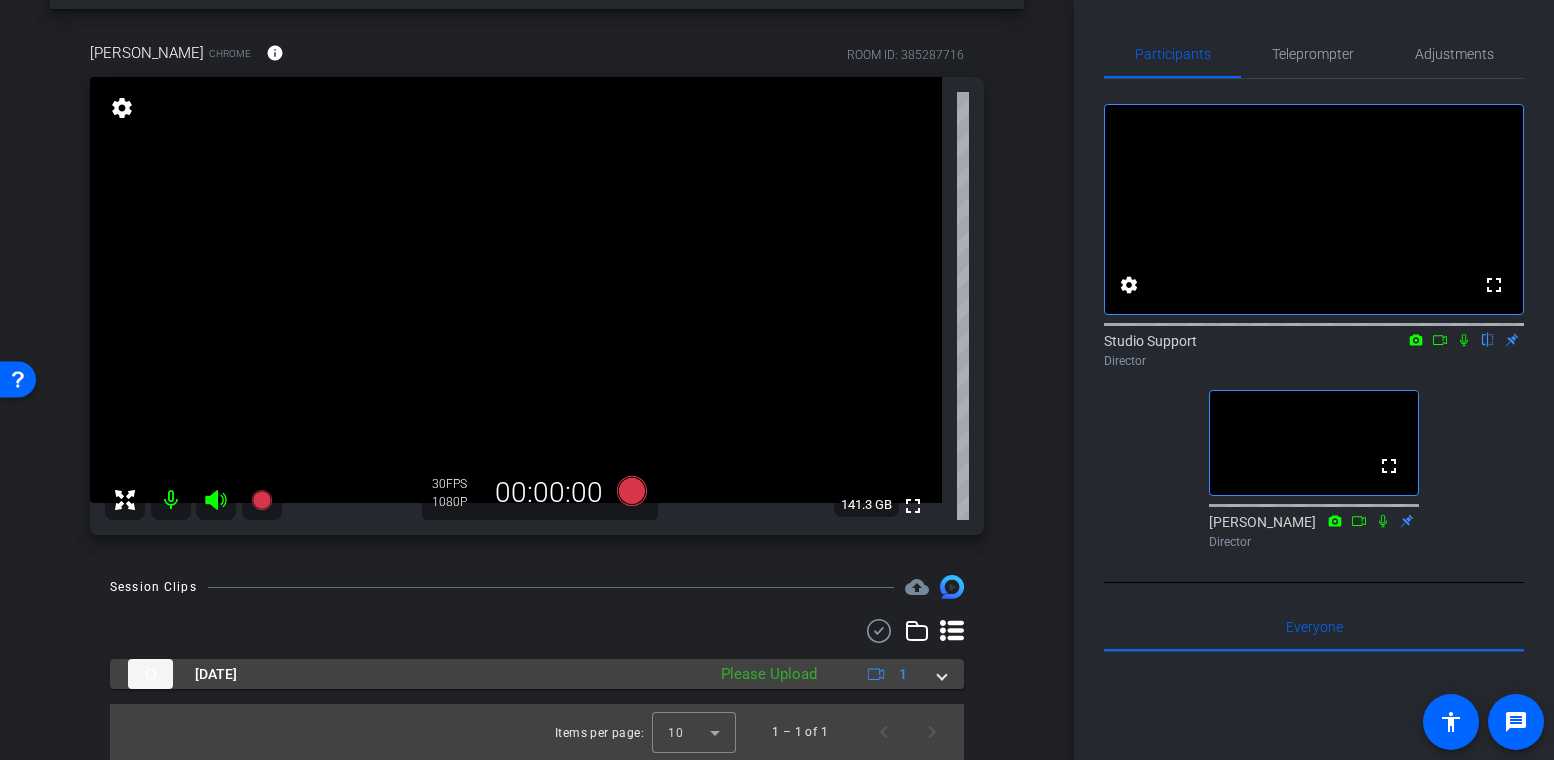 click on "Please Upload" 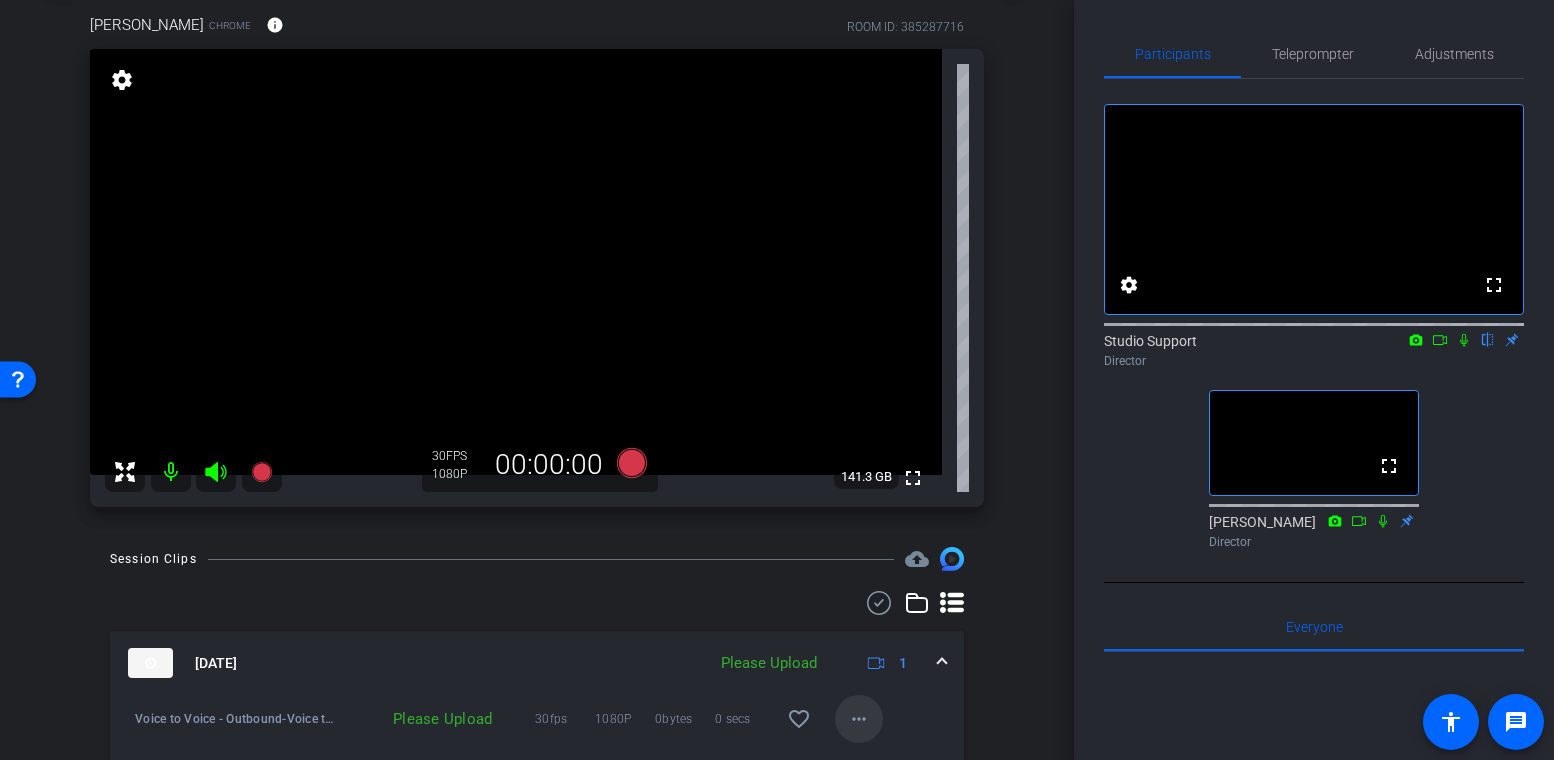 scroll, scrollTop: 110, scrollLeft: 0, axis: vertical 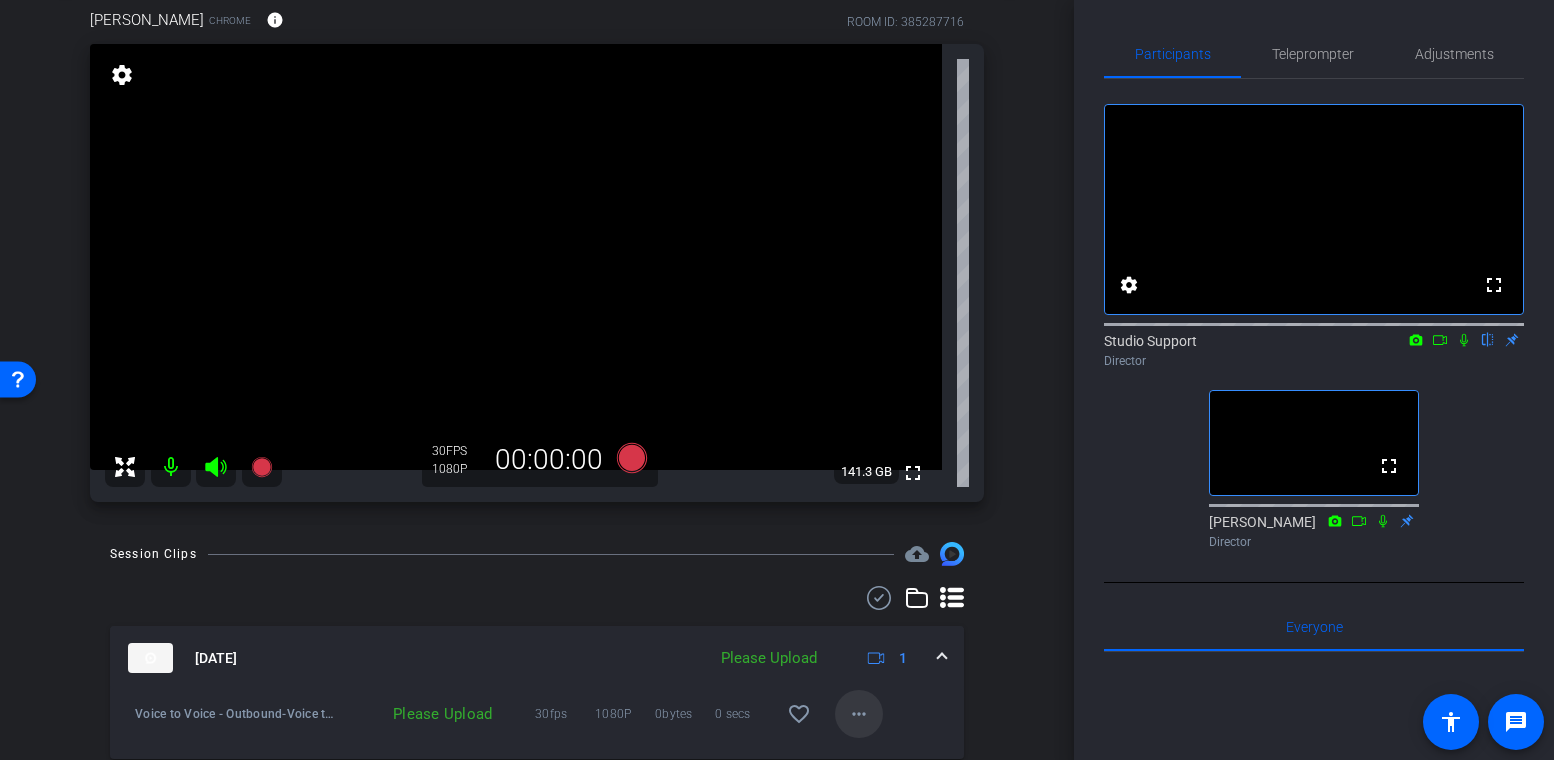 click on "more_horiz" at bounding box center (859, 714) 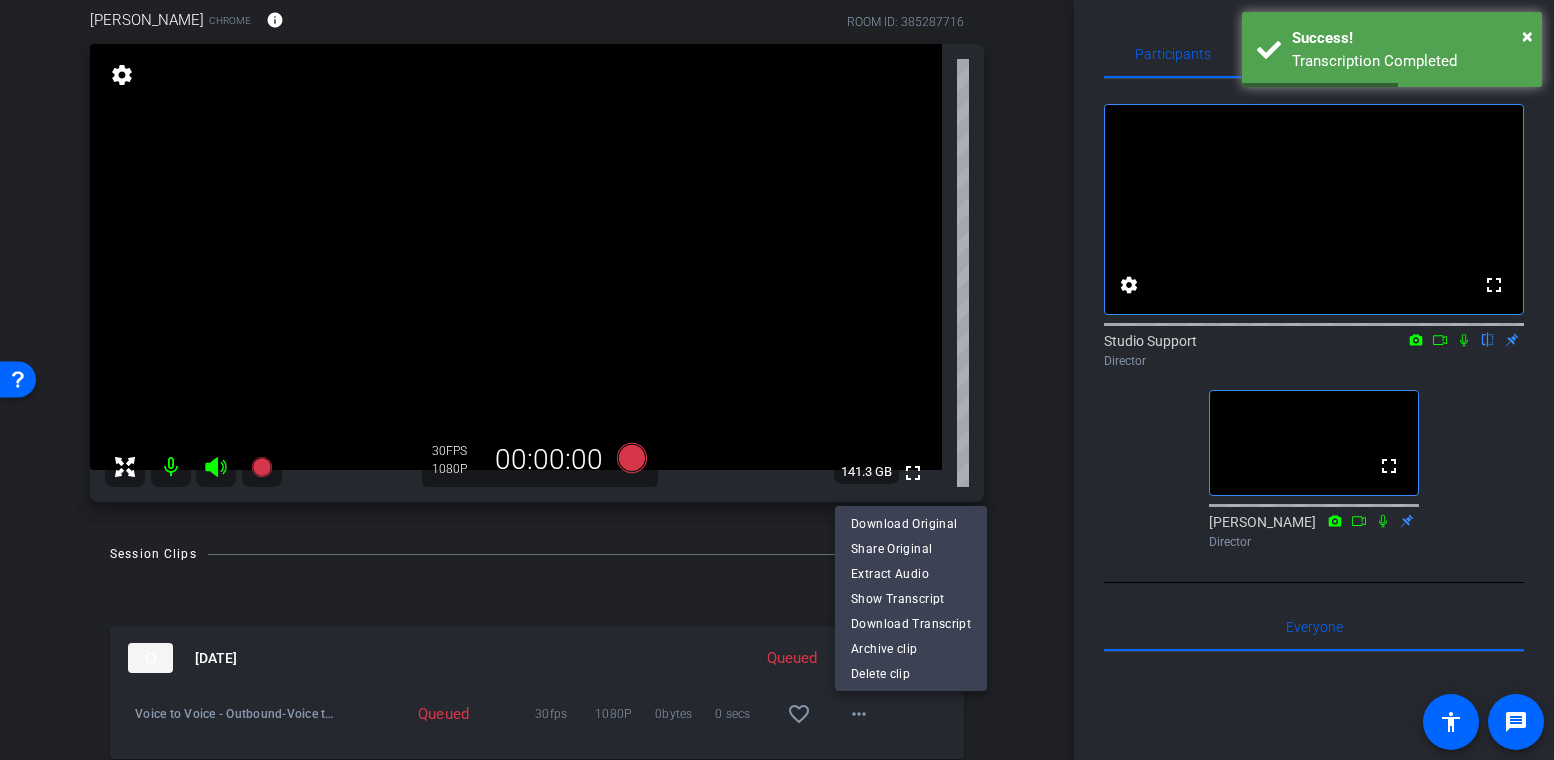 click at bounding box center (777, 380) 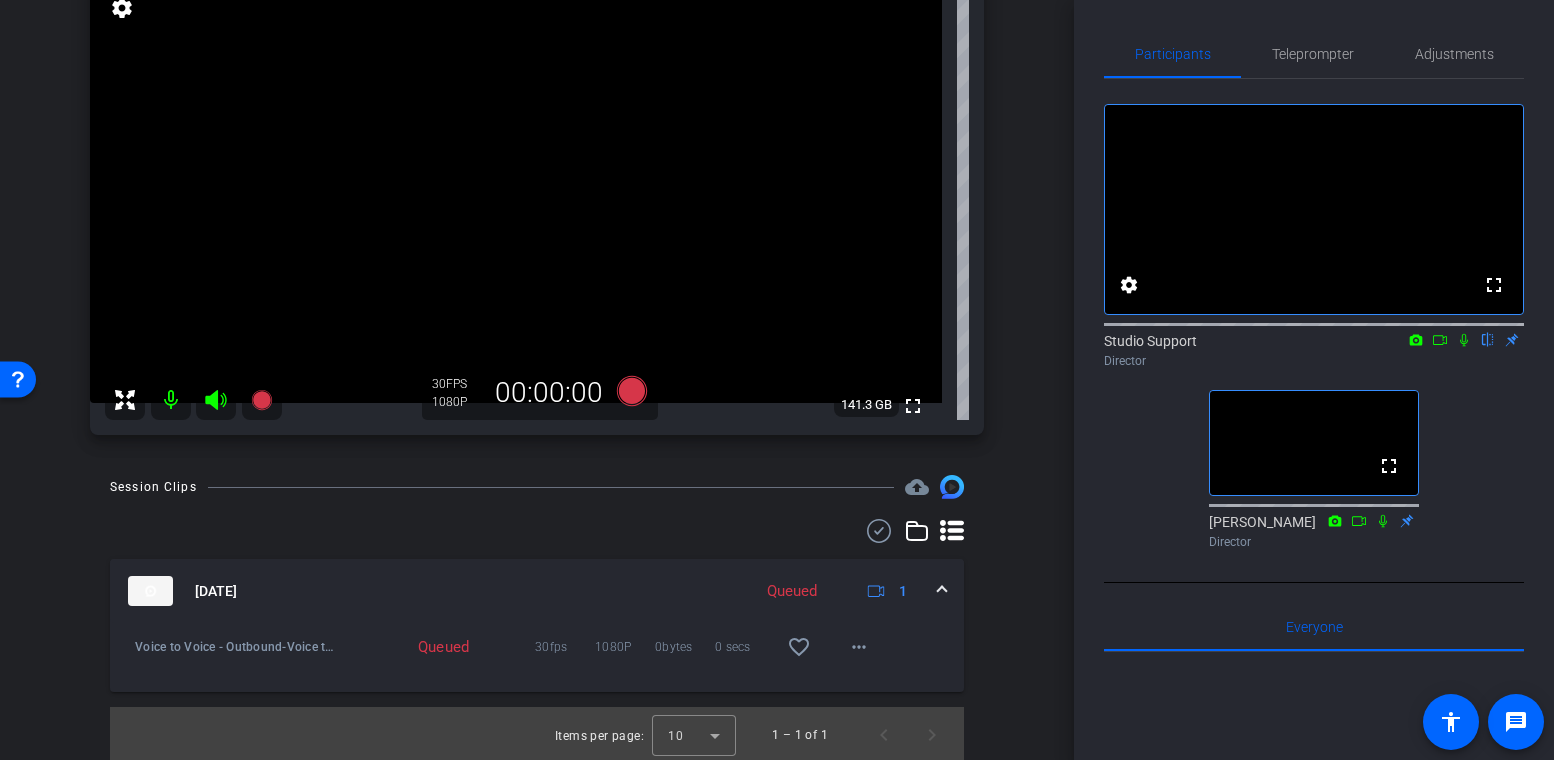scroll, scrollTop: 180, scrollLeft: 0, axis: vertical 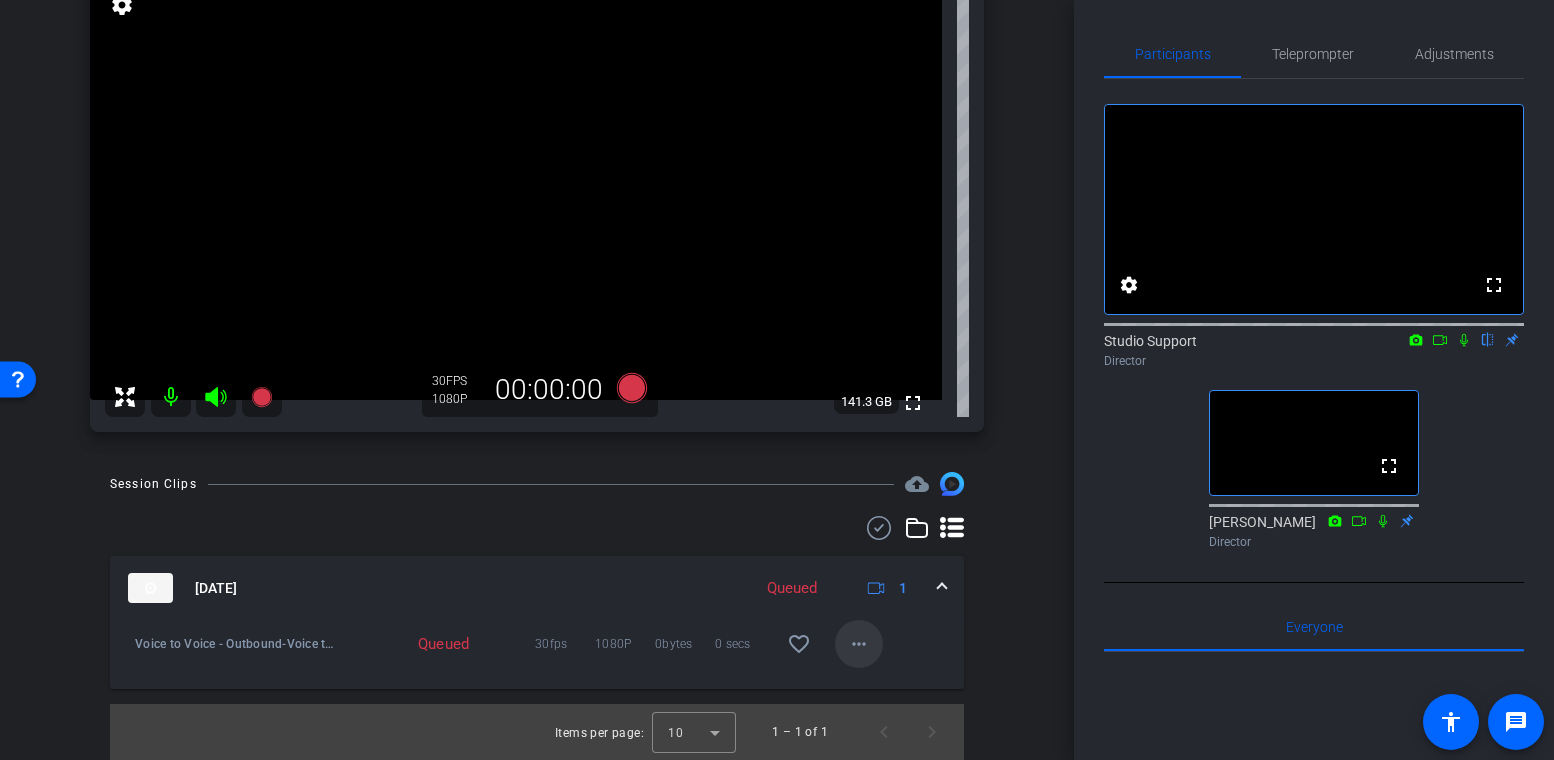 click on "more_horiz" at bounding box center [859, 644] 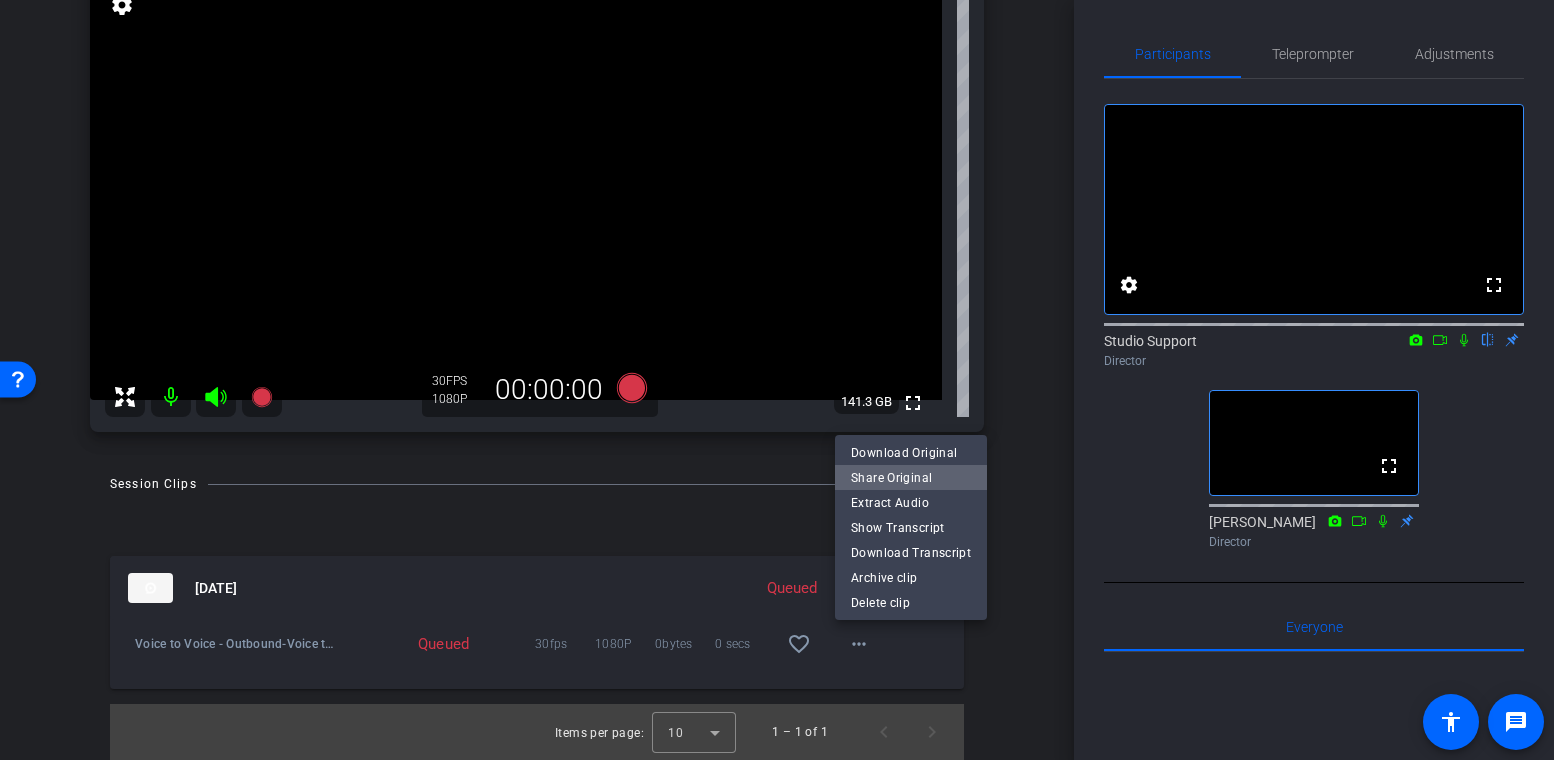 click on "Share Original" at bounding box center (911, 477) 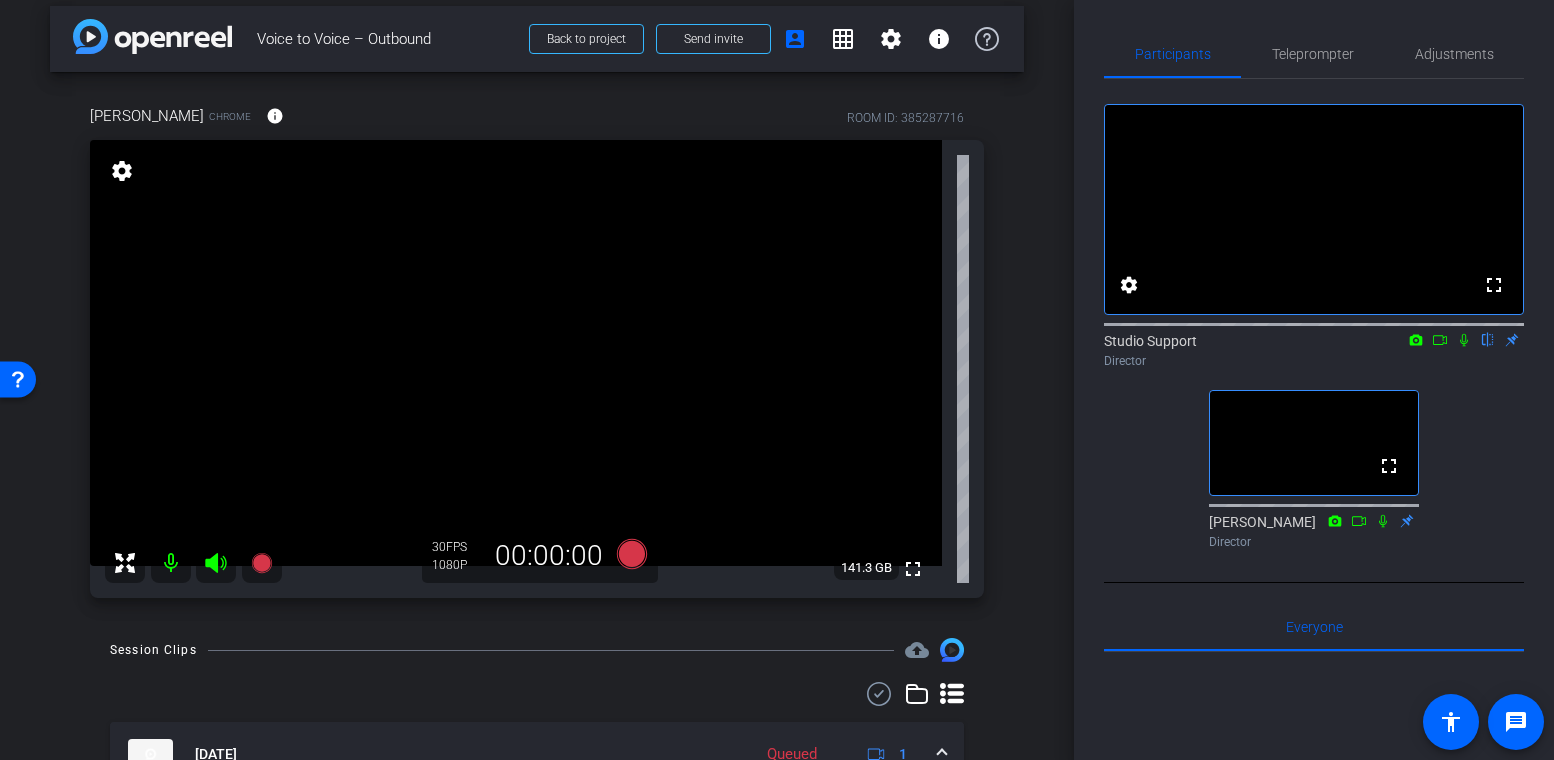 scroll, scrollTop: 0, scrollLeft: 0, axis: both 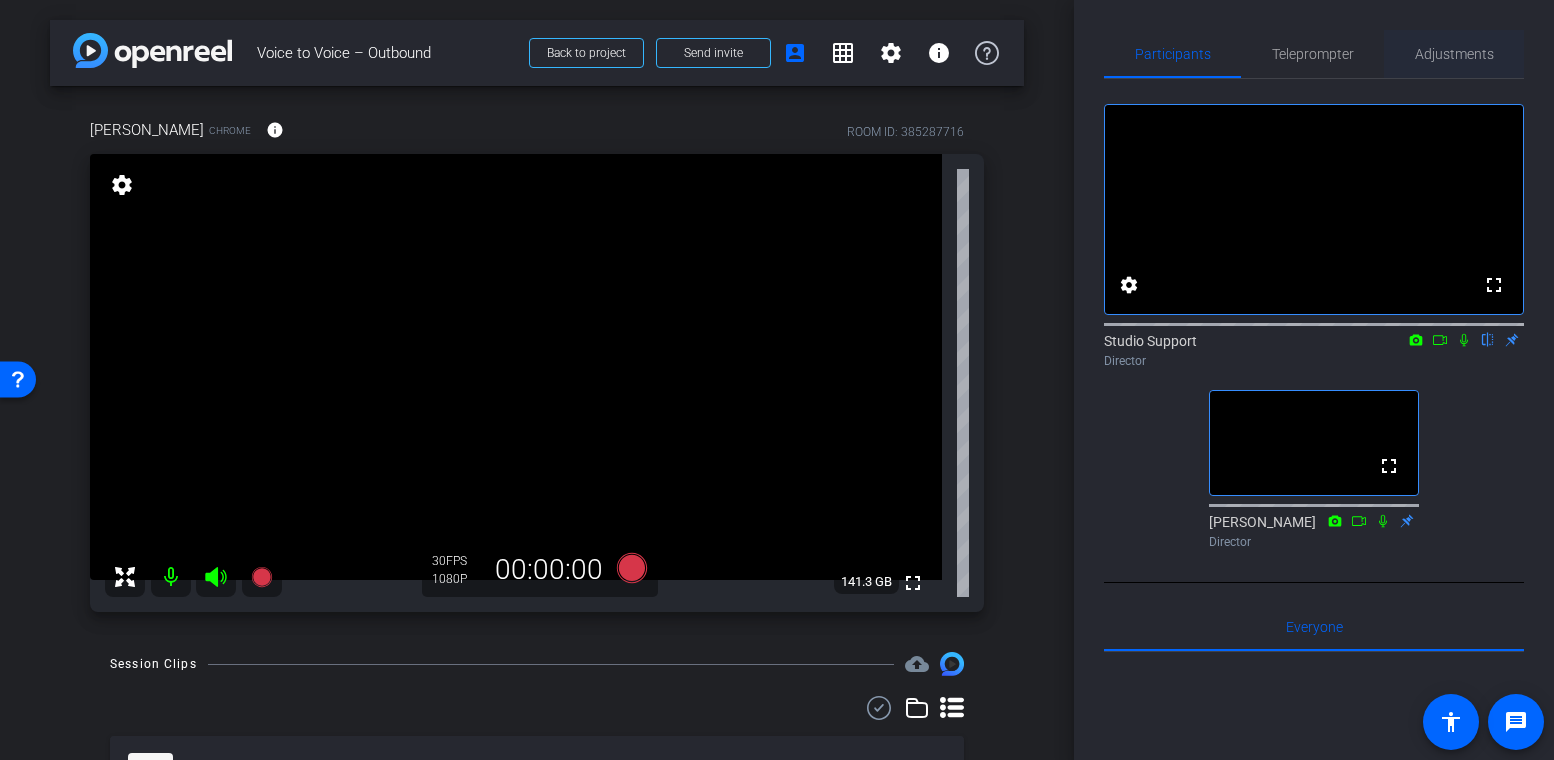 click on "Adjustments" at bounding box center (1454, 54) 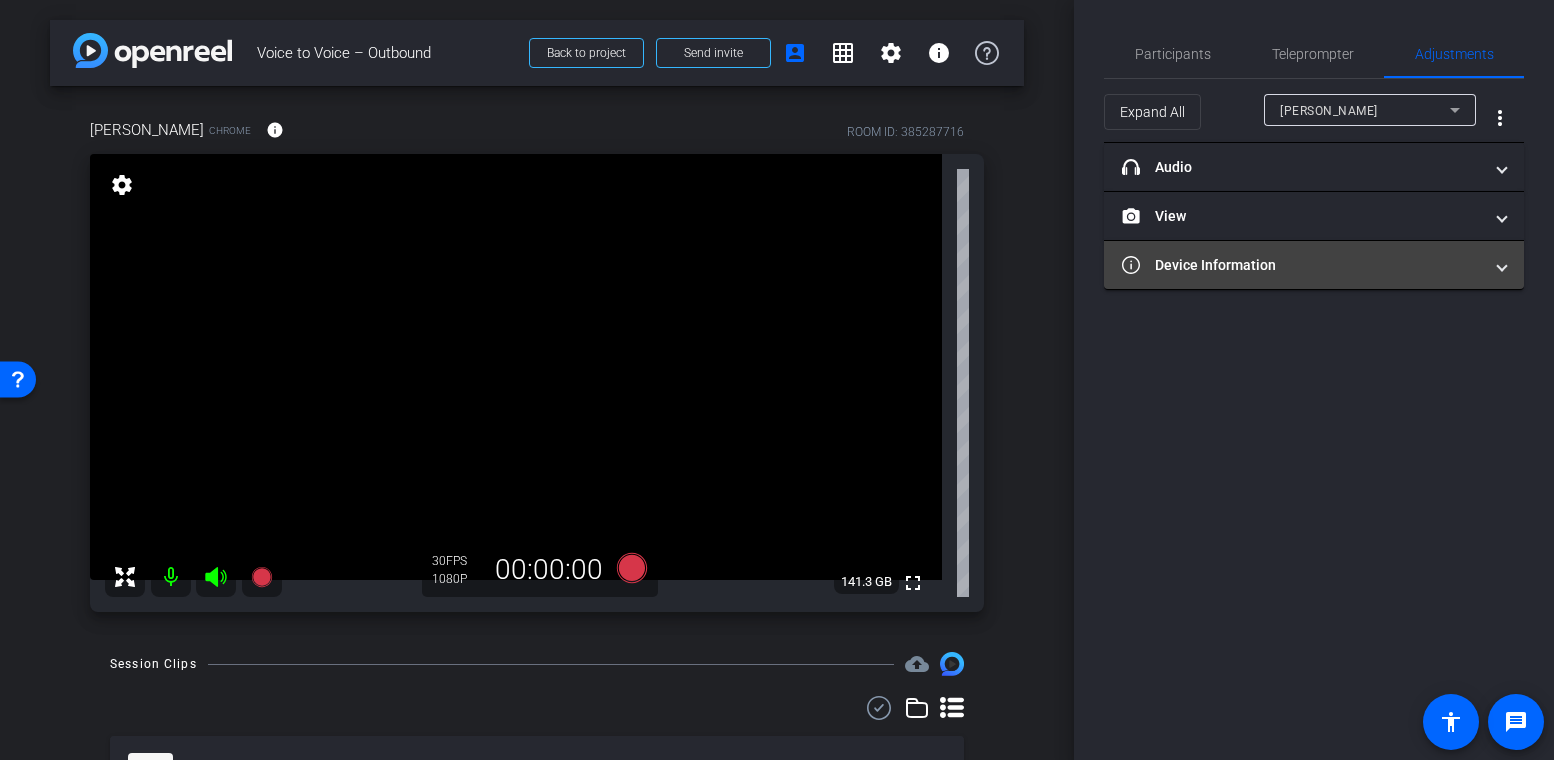 click on "Device Information" at bounding box center [1314, 265] 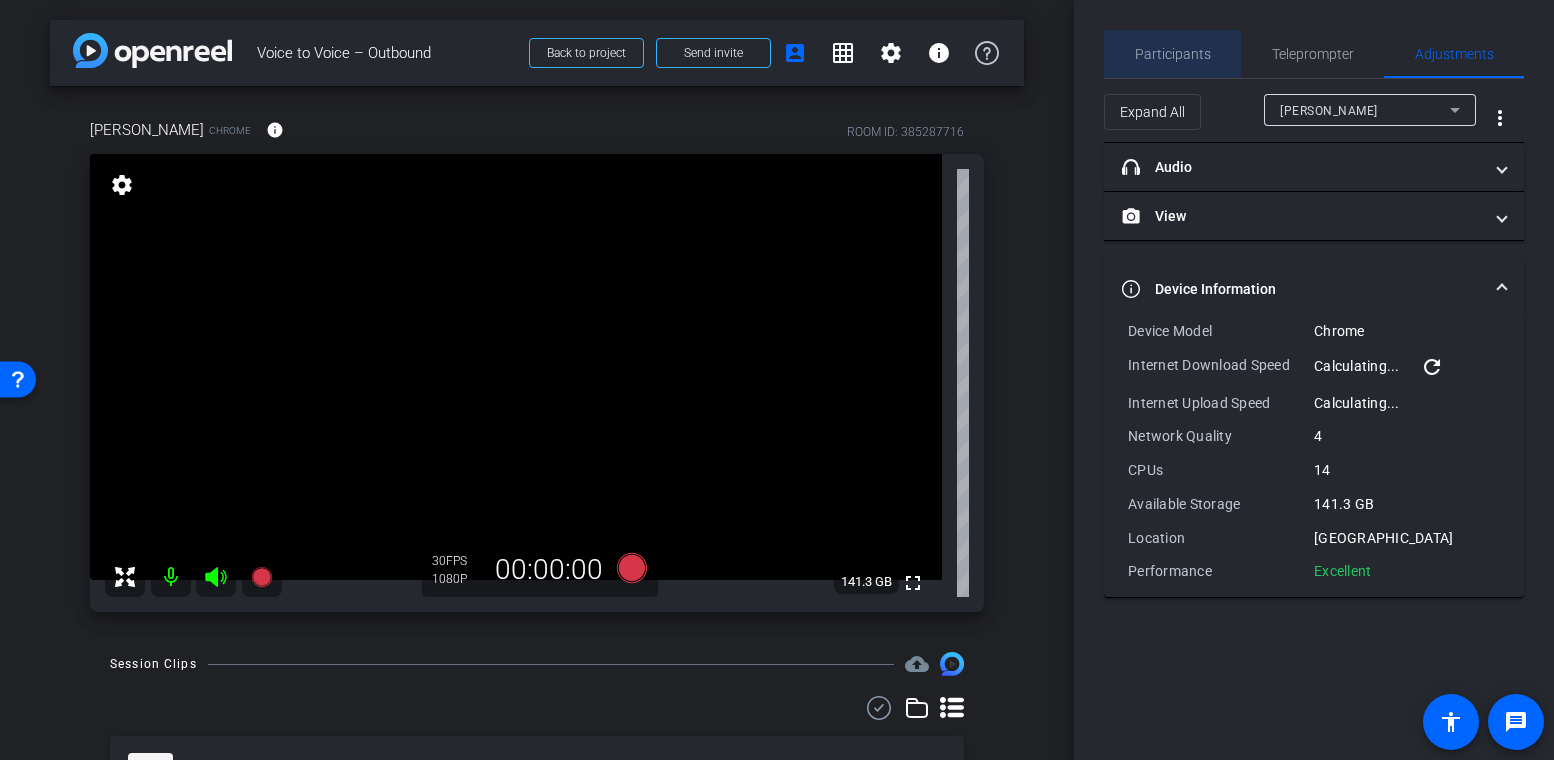 click on "Participants" at bounding box center (1173, 54) 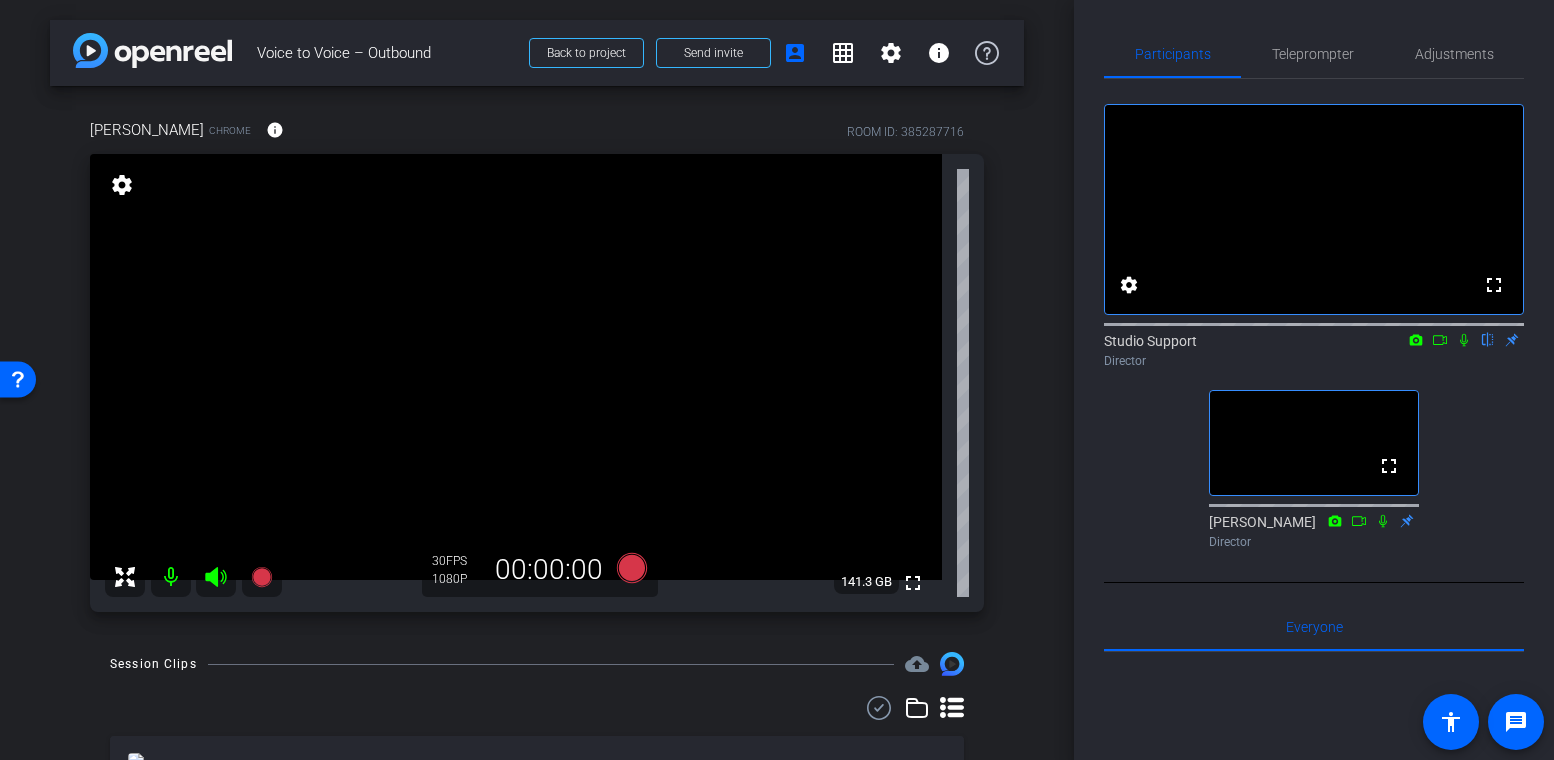 click 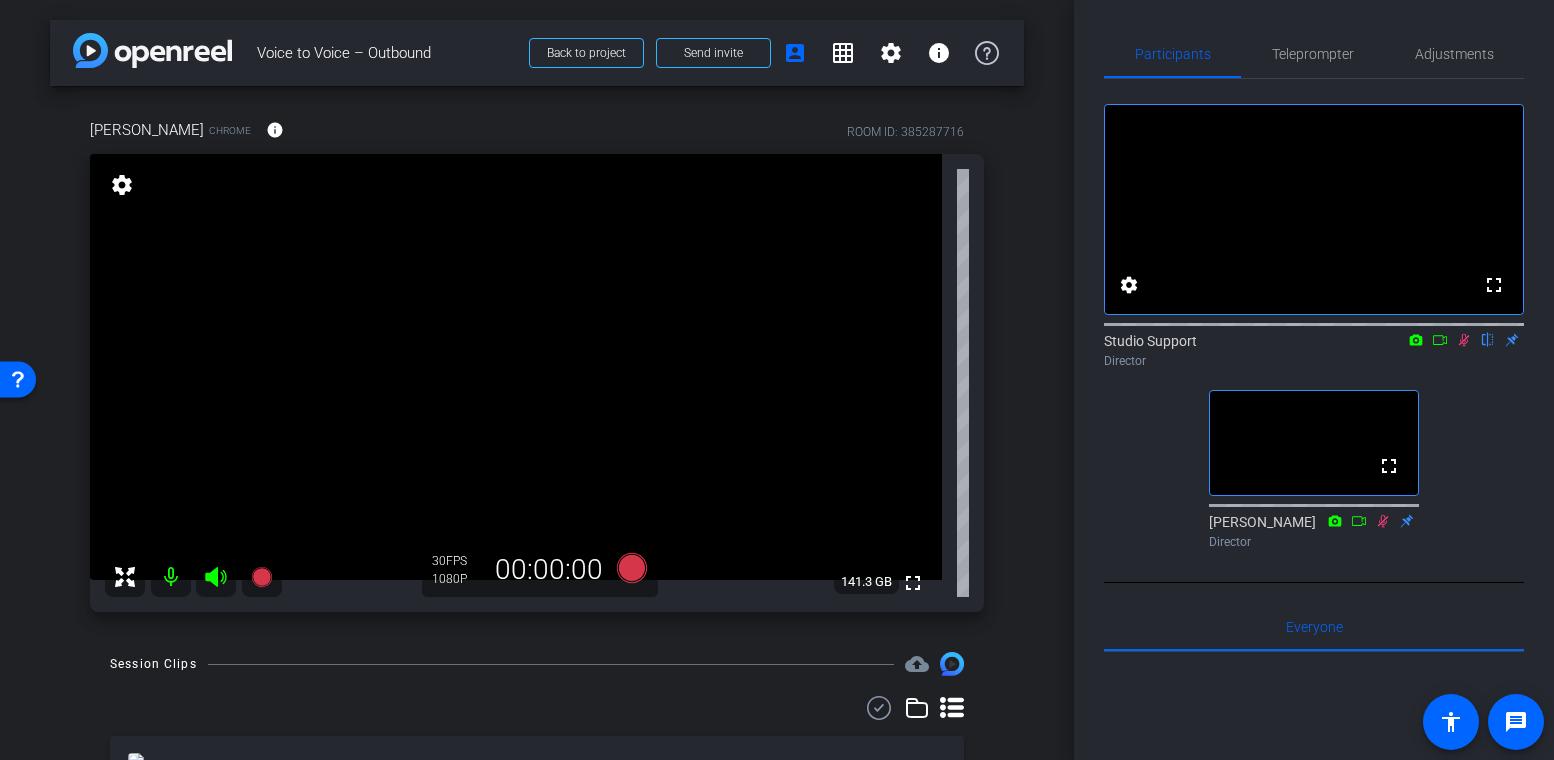 click 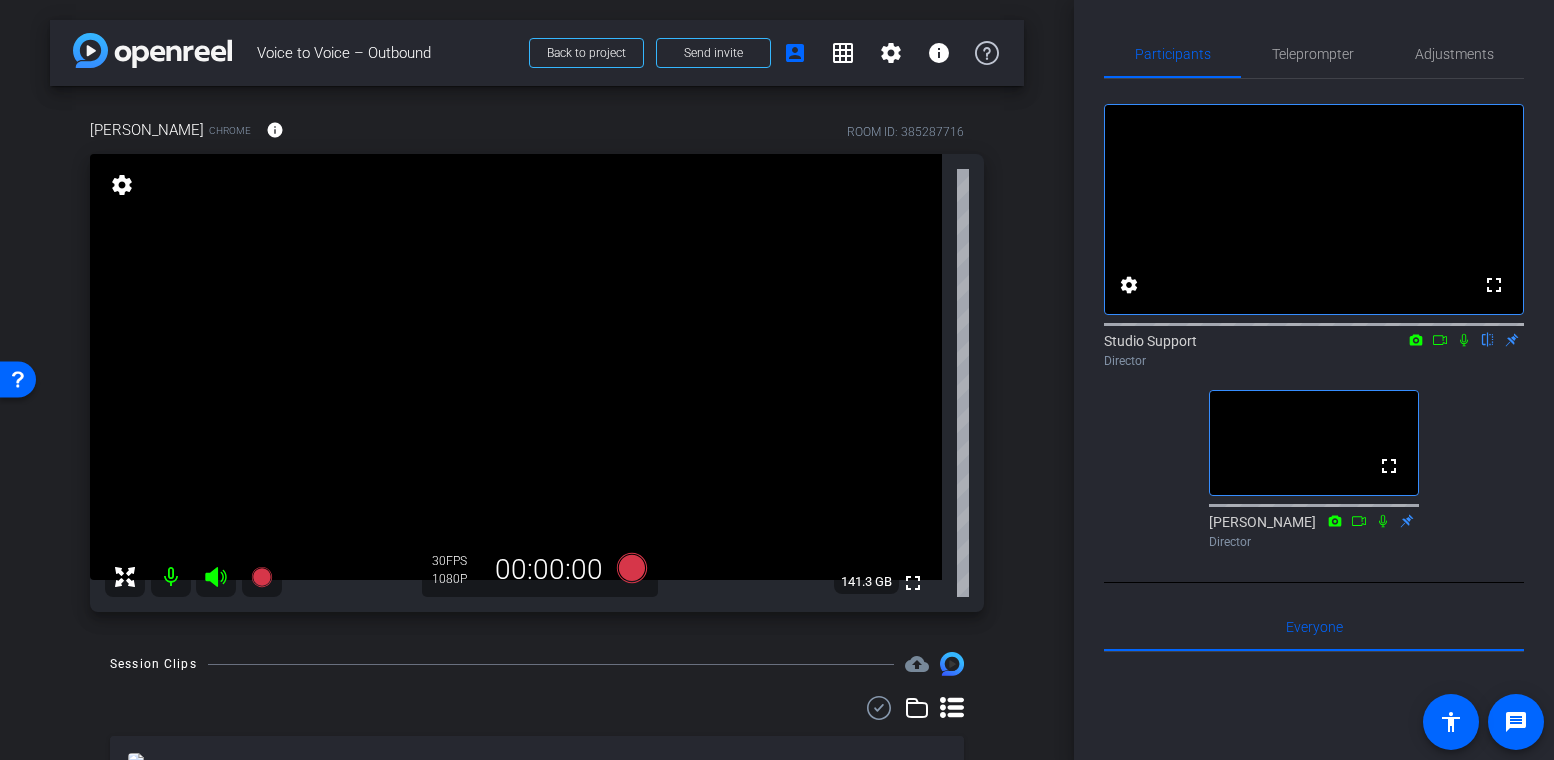 click 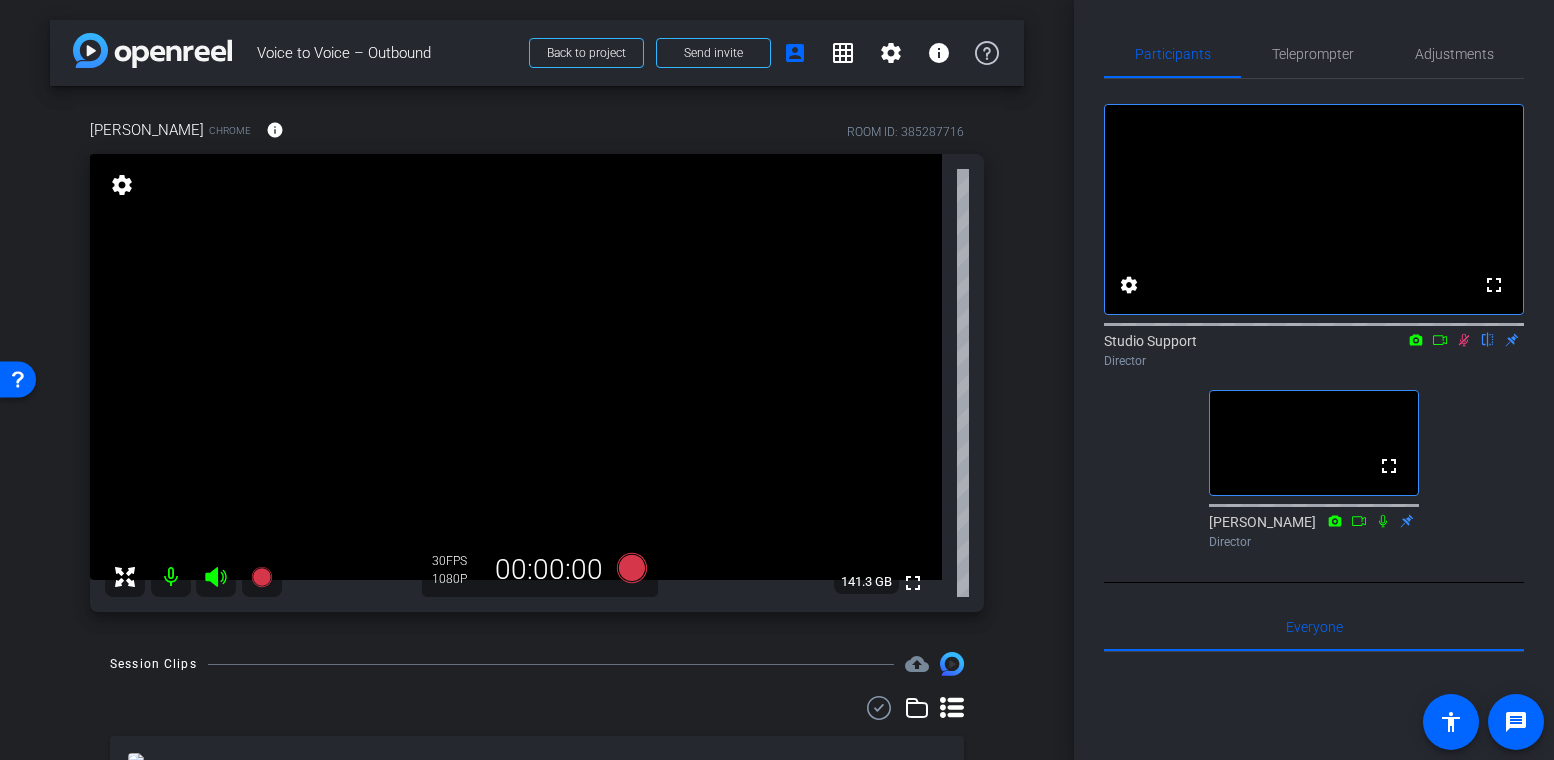 click on "Studio Support
flip
Director" 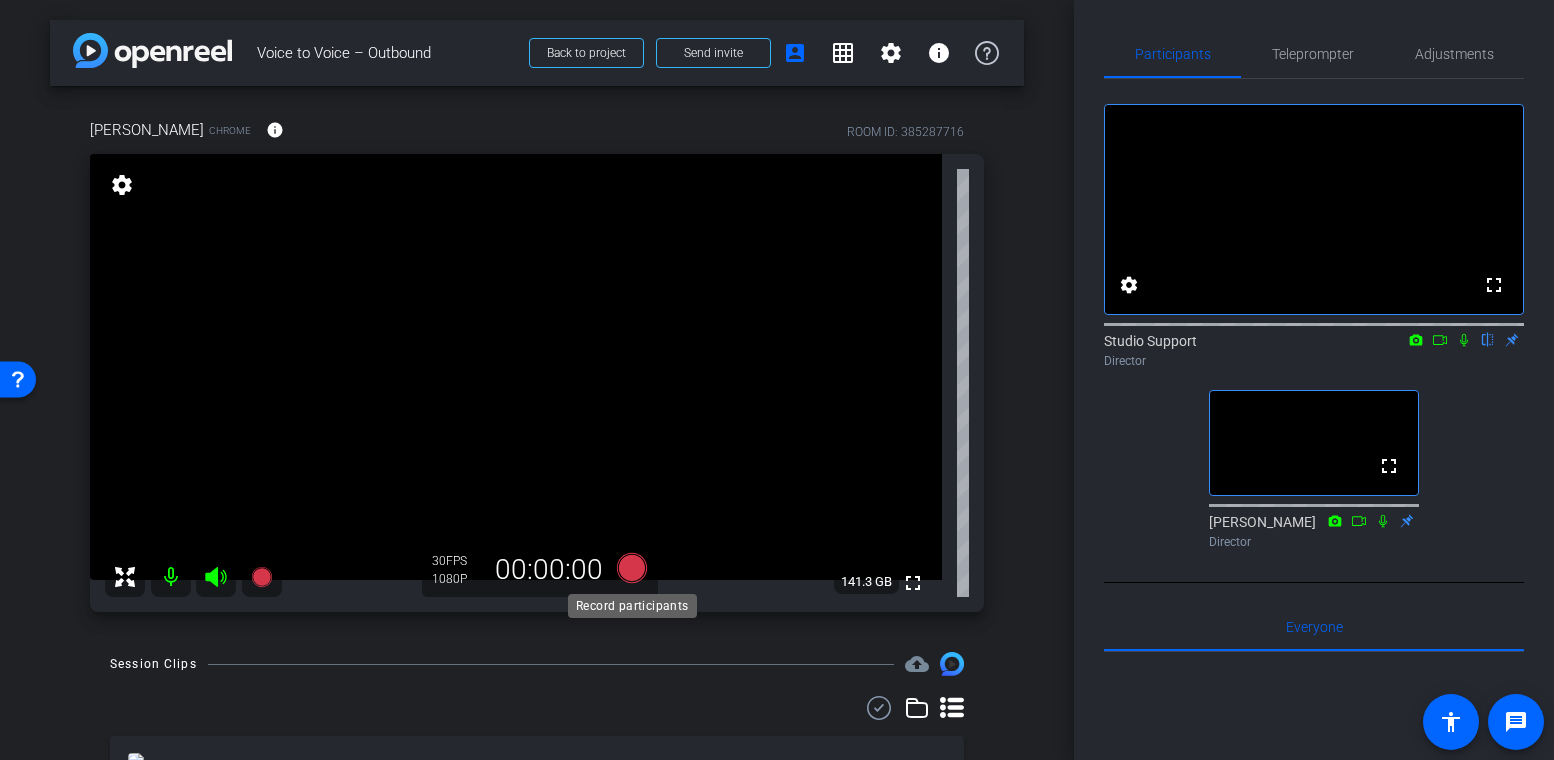 click 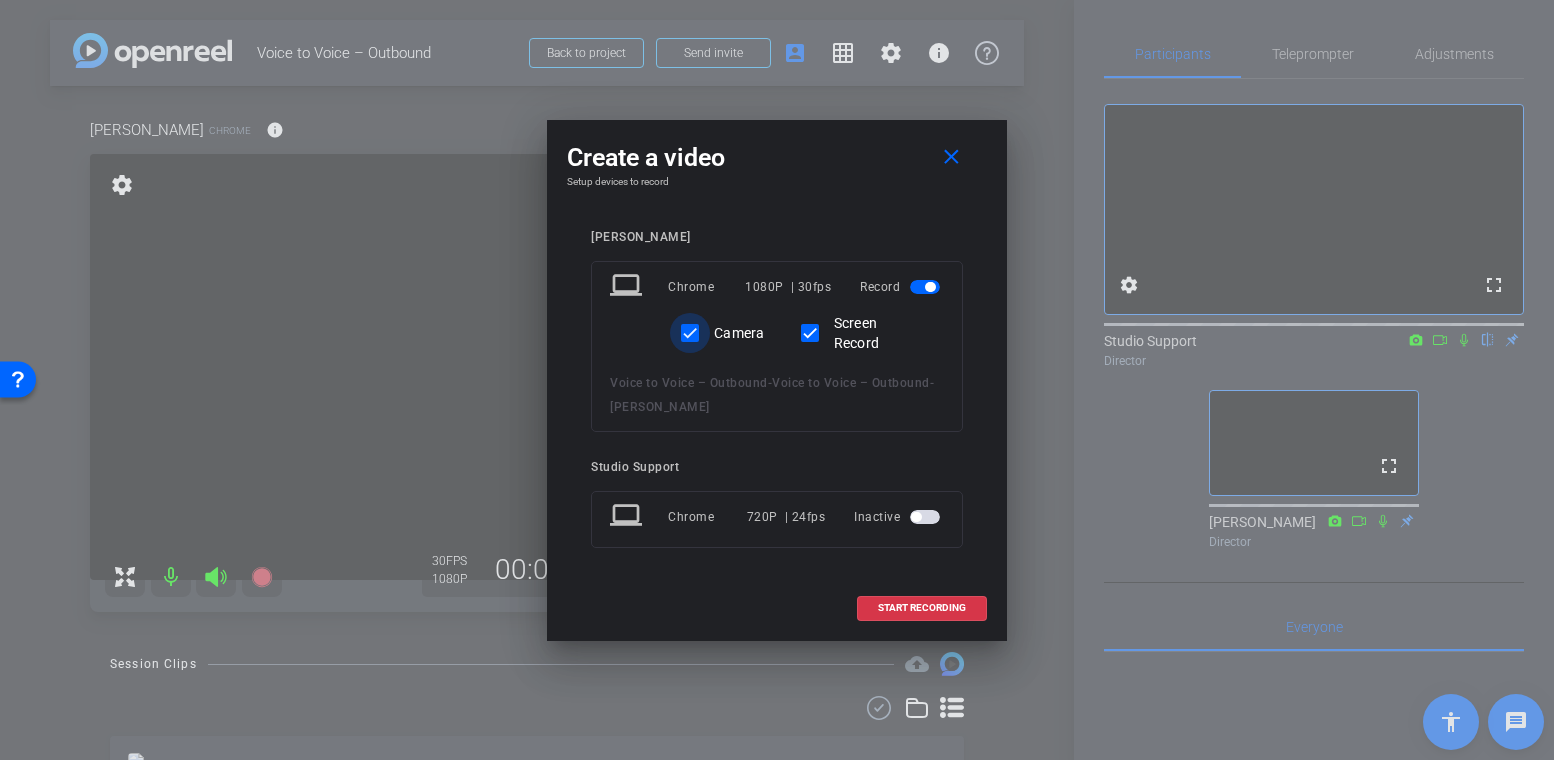 click on "Camera" at bounding box center (690, 333) 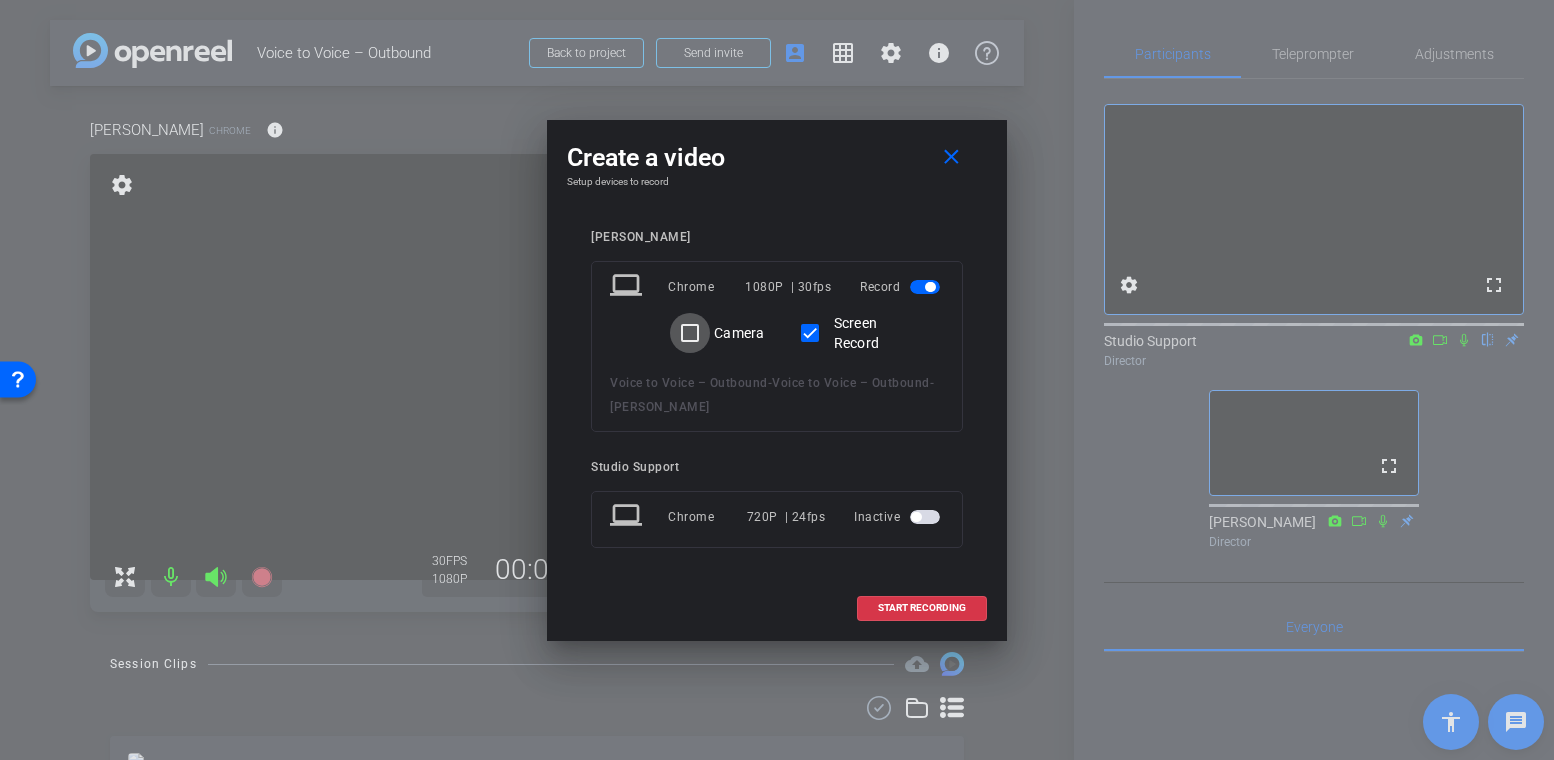 checkbox on "false" 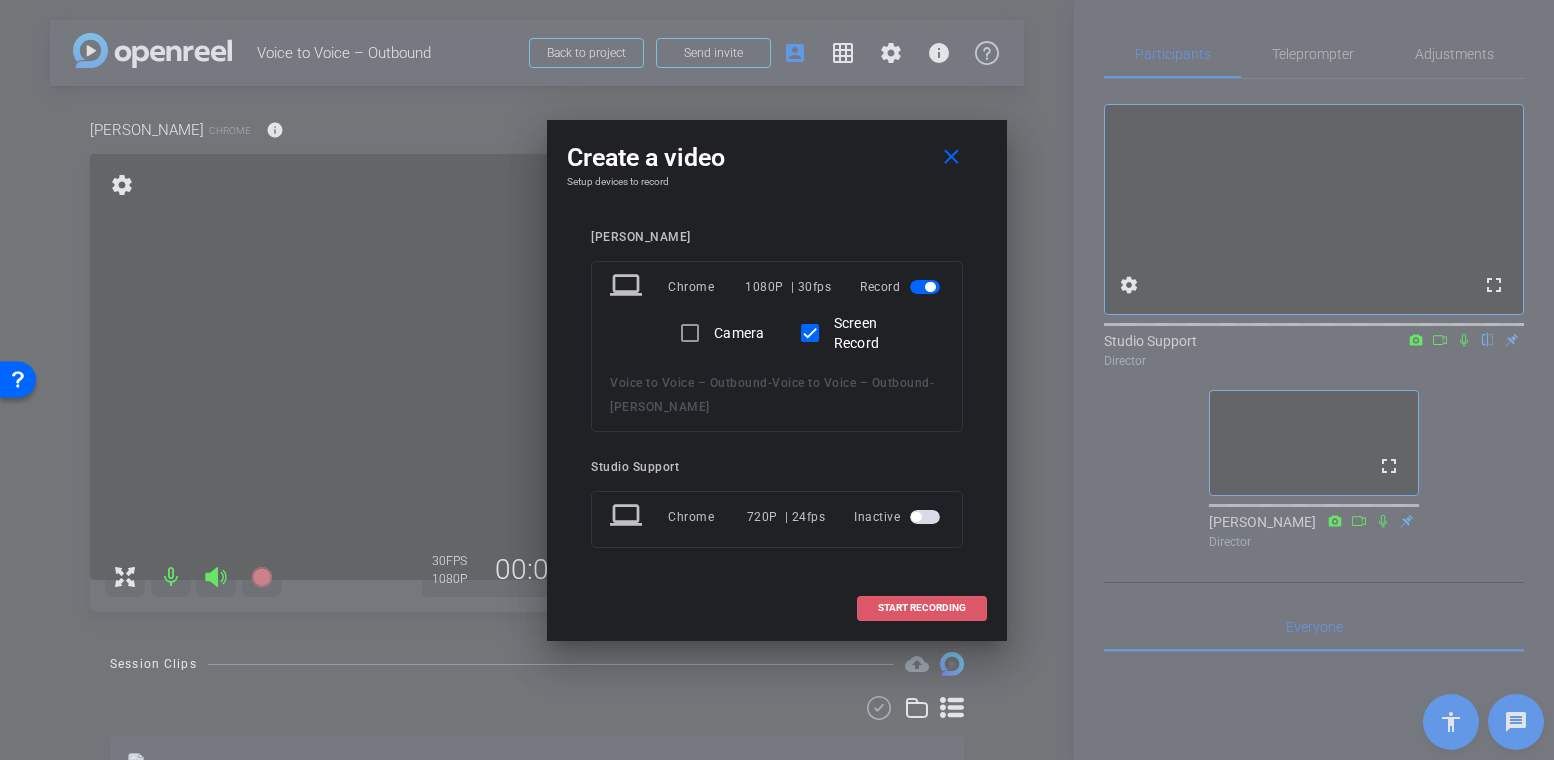 click at bounding box center (922, 608) 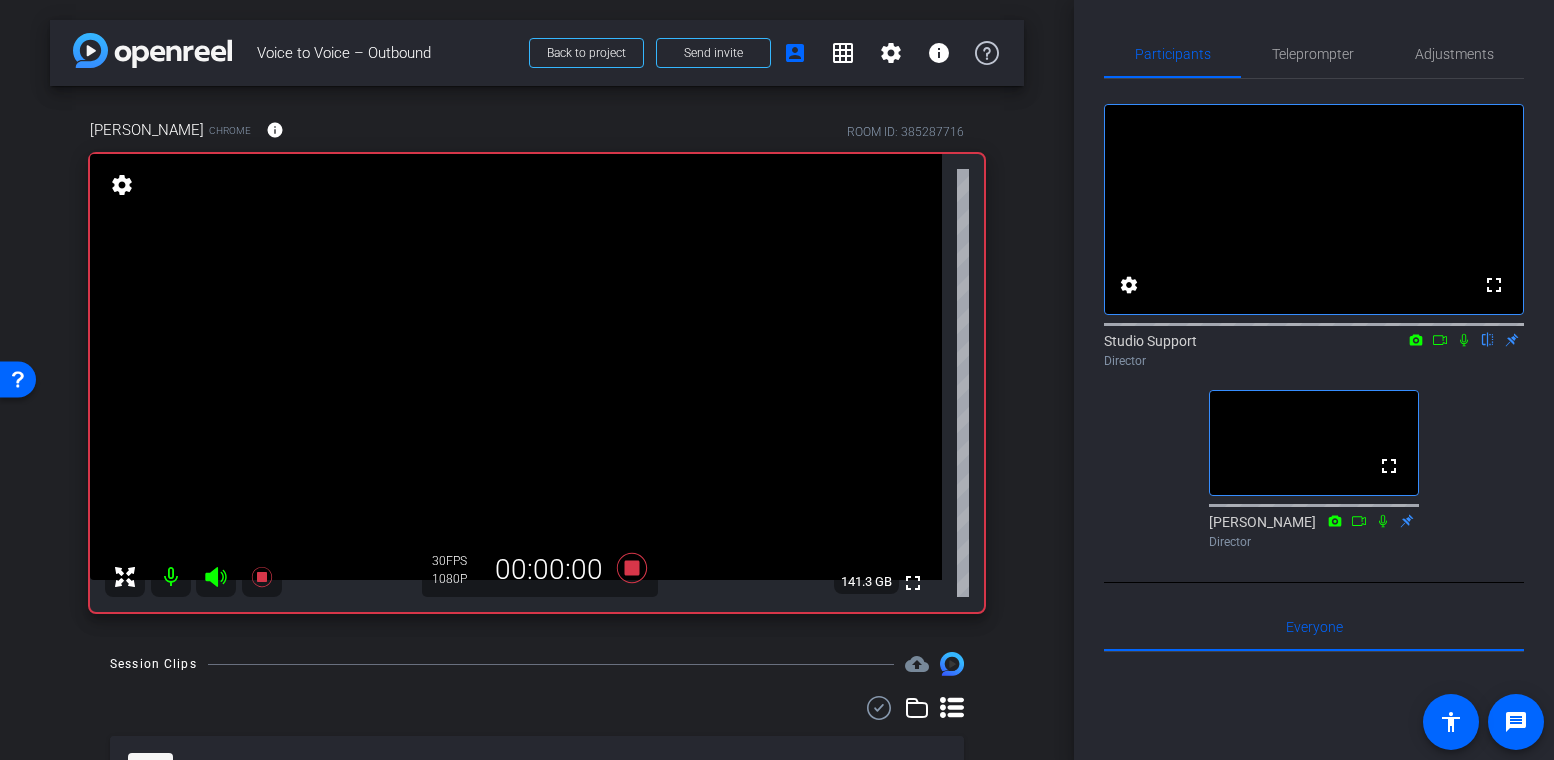 click 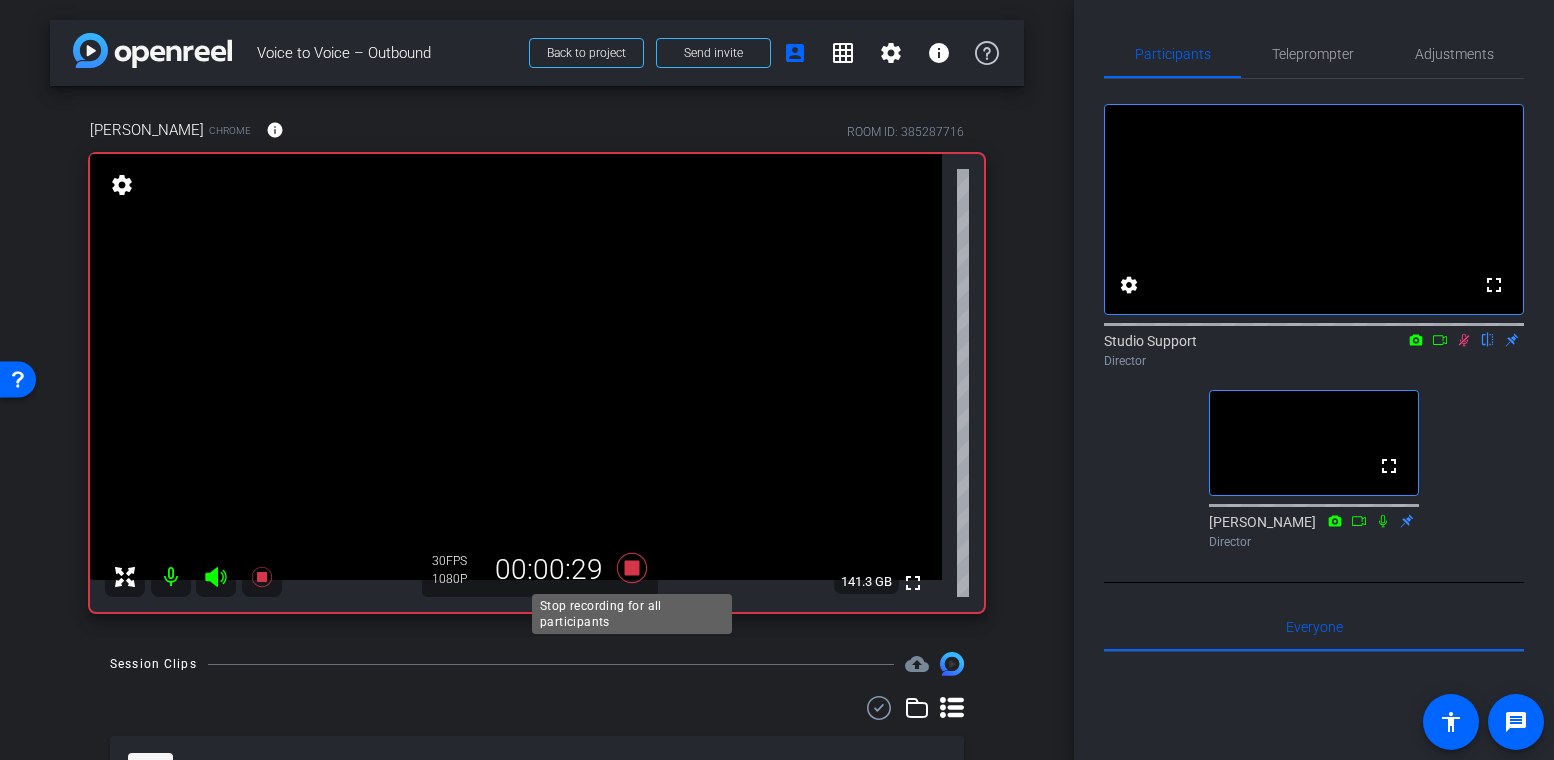click 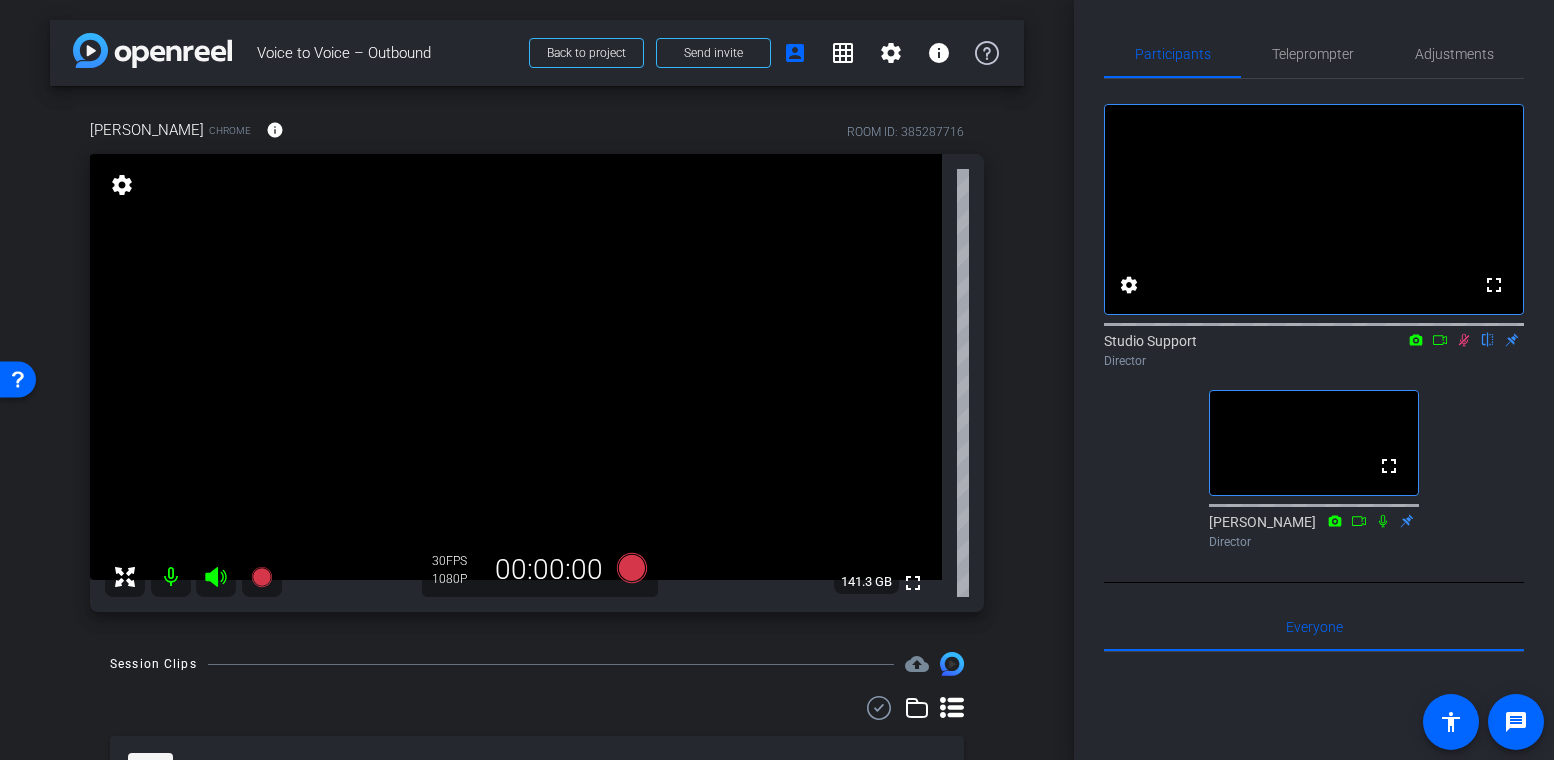click 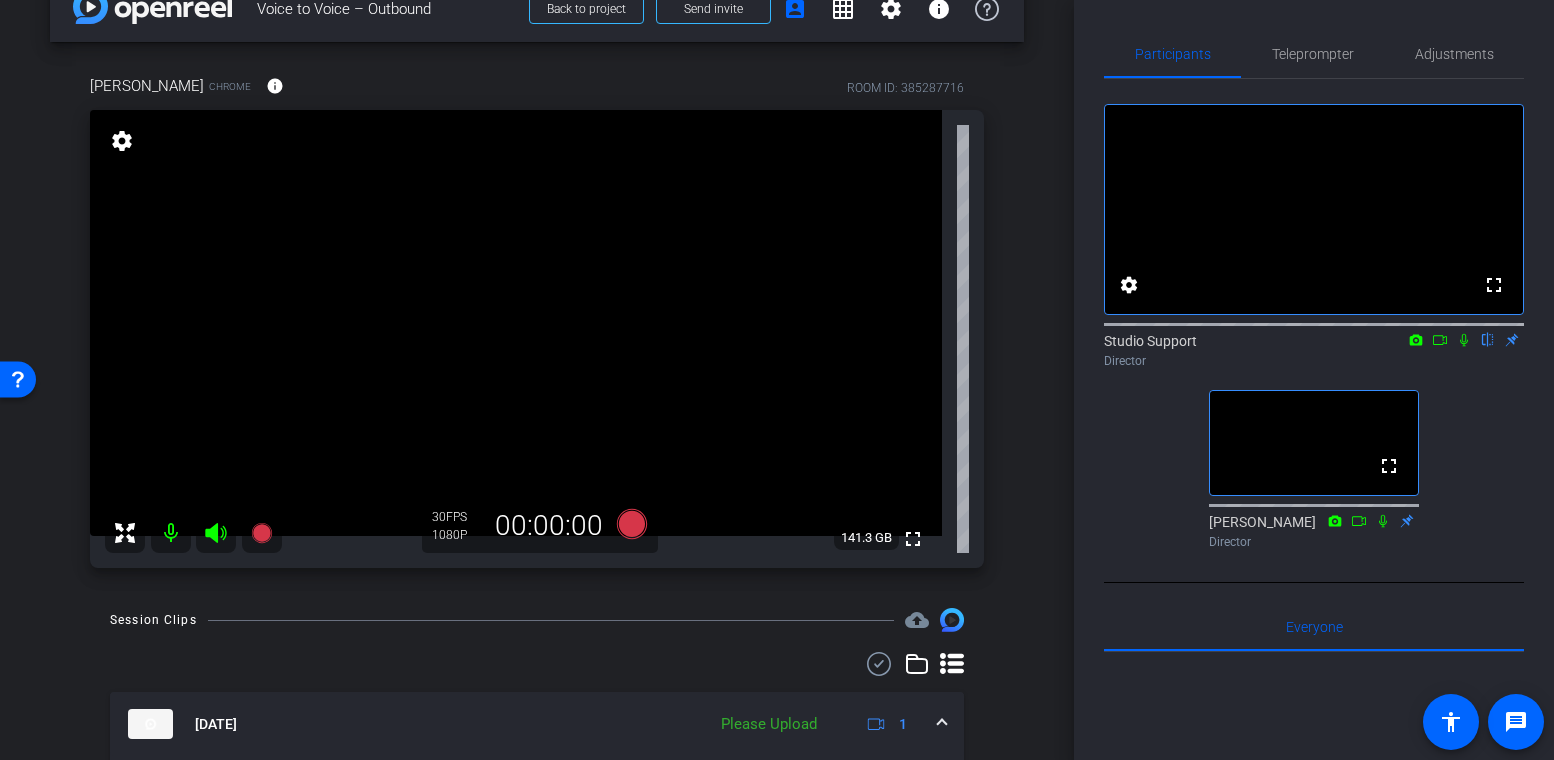 scroll, scrollTop: 0, scrollLeft: 0, axis: both 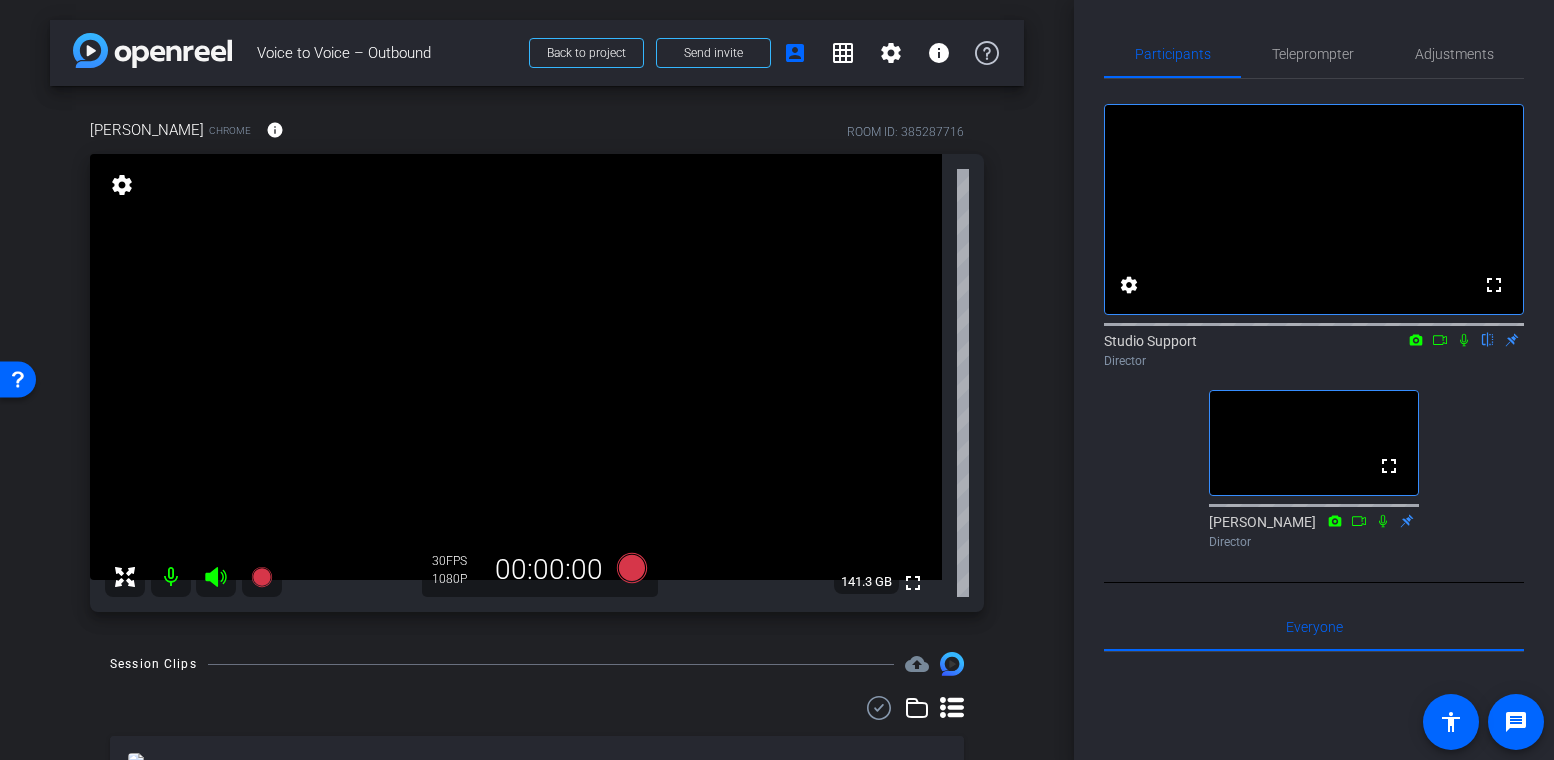 click 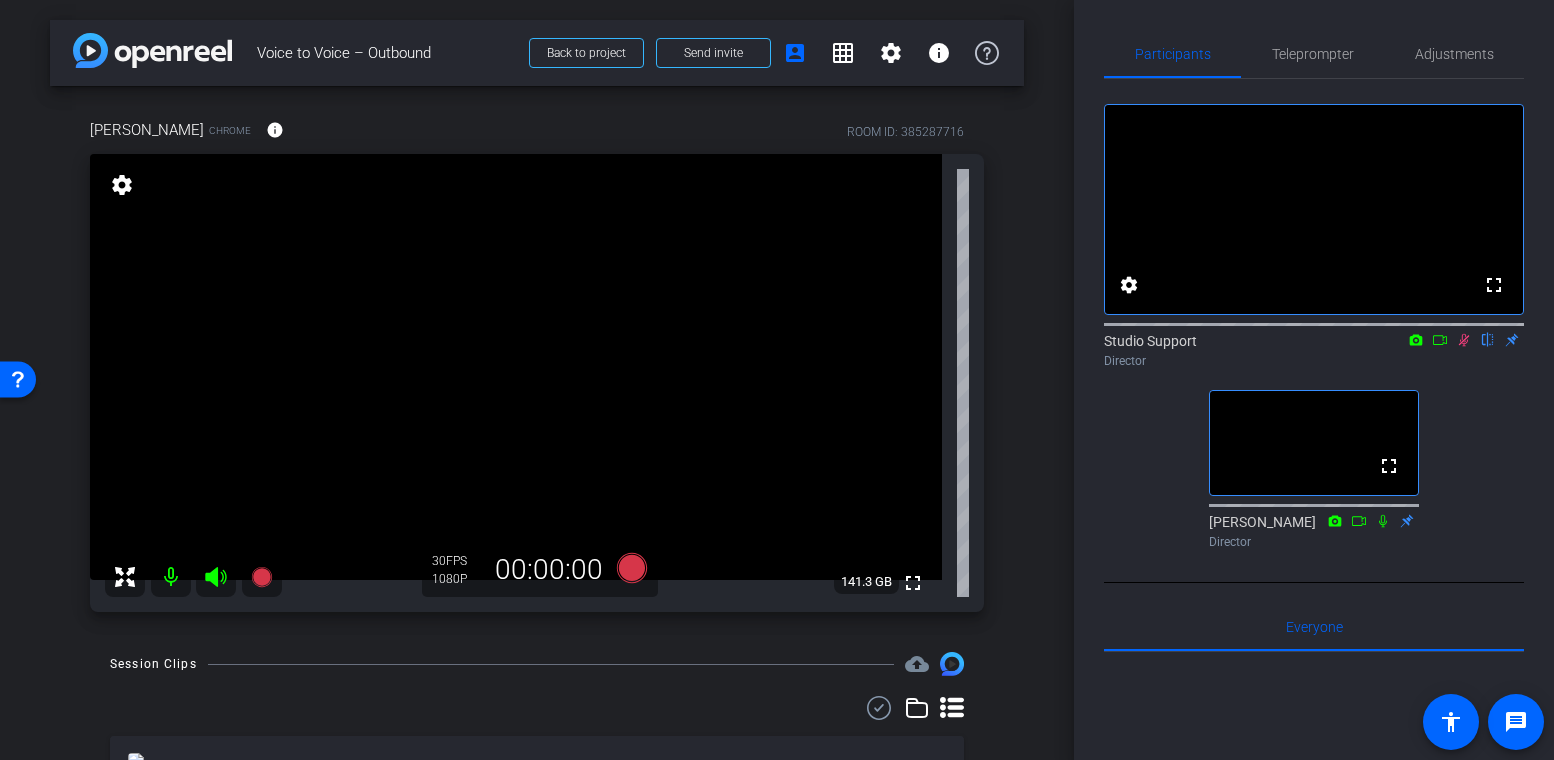 click 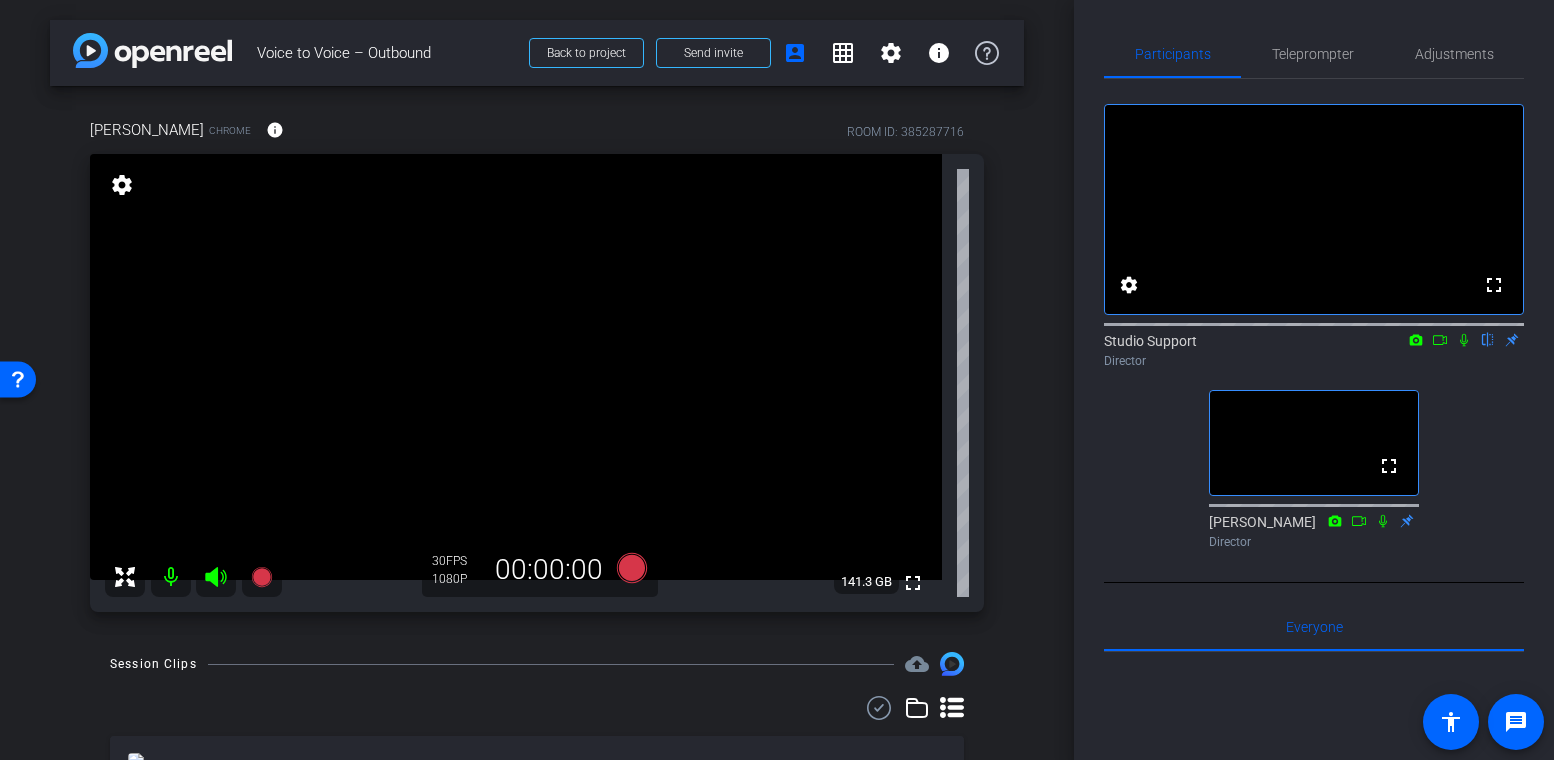 click 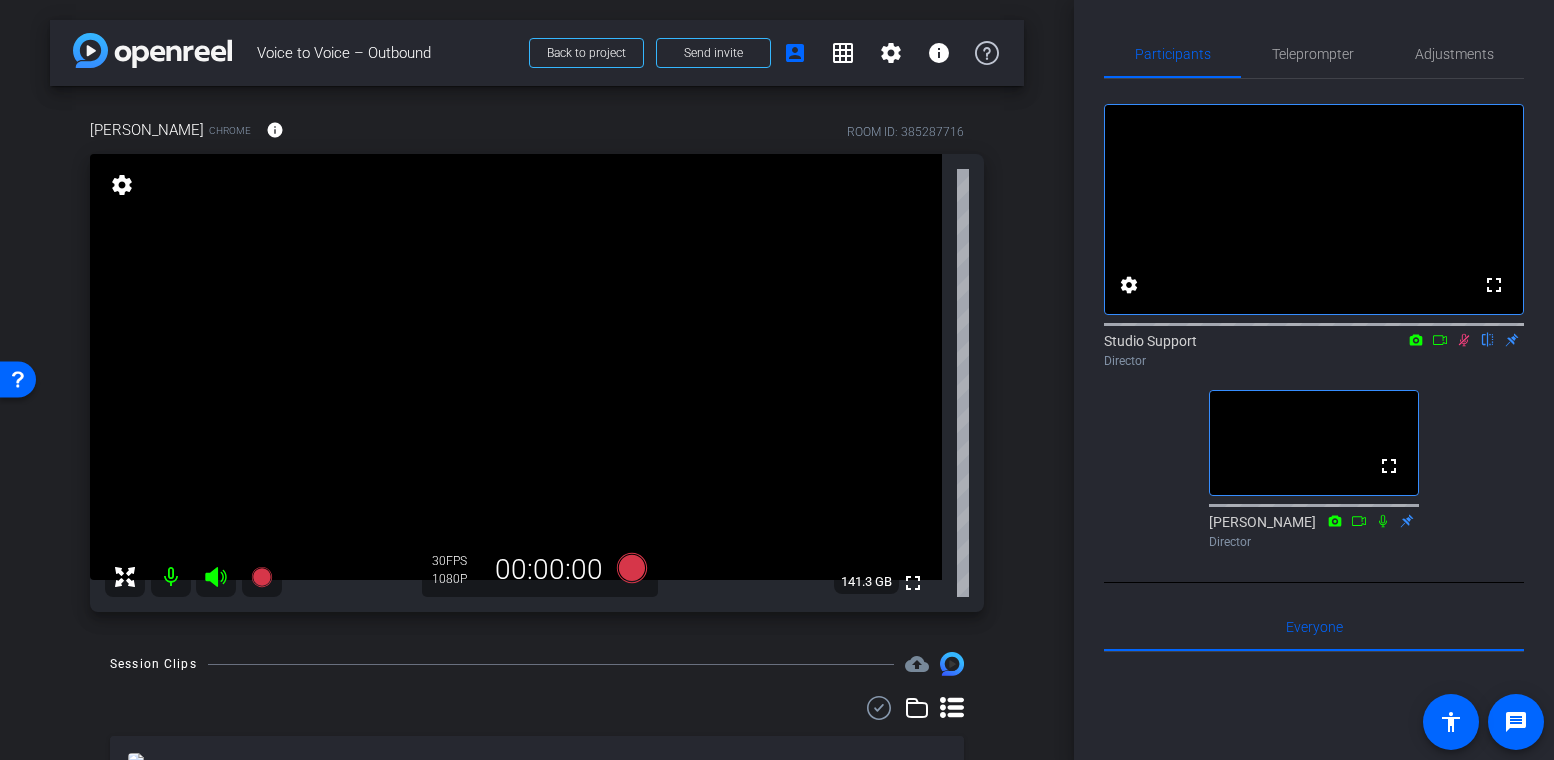 click on "flip" 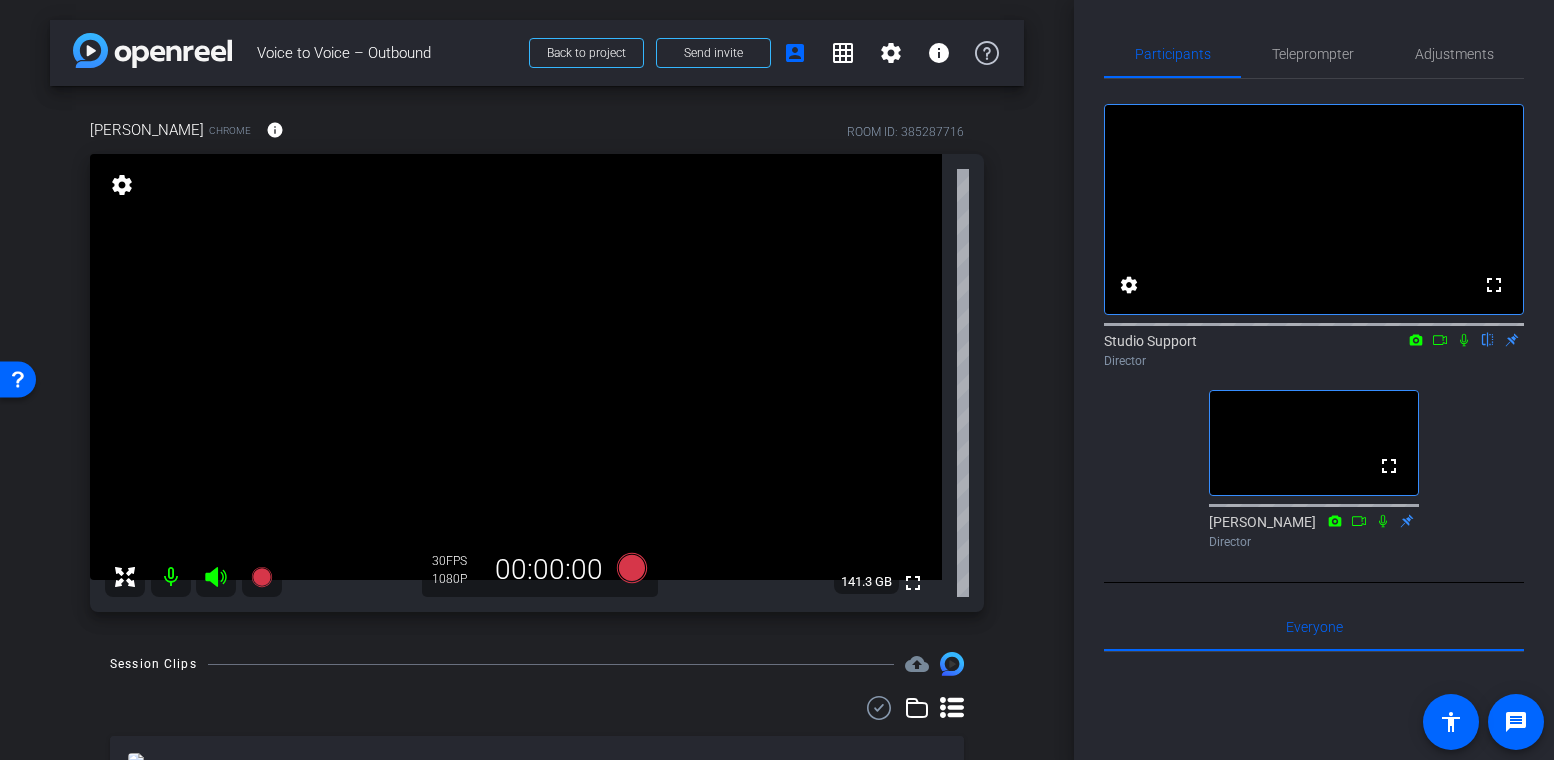 click 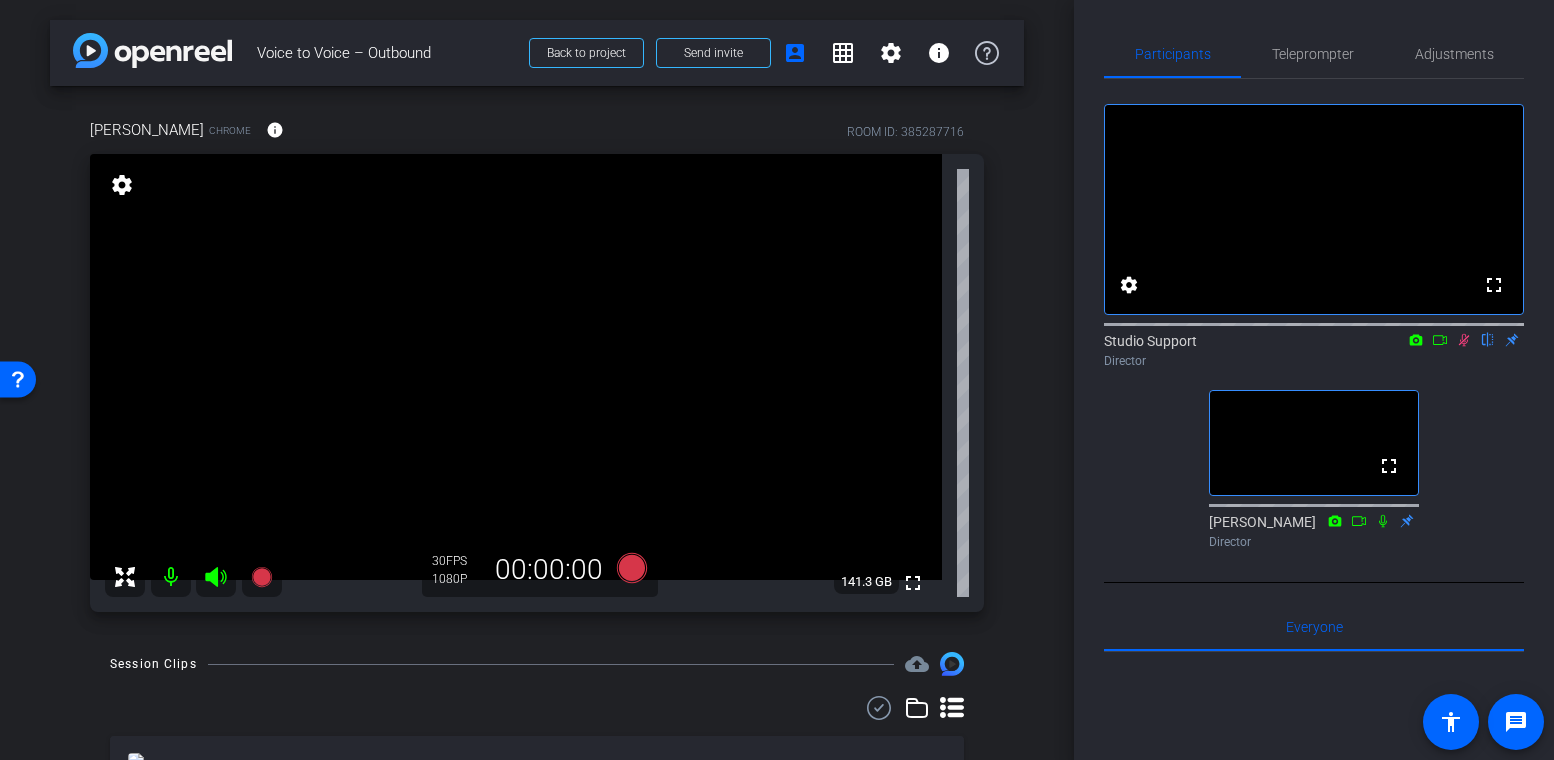 click 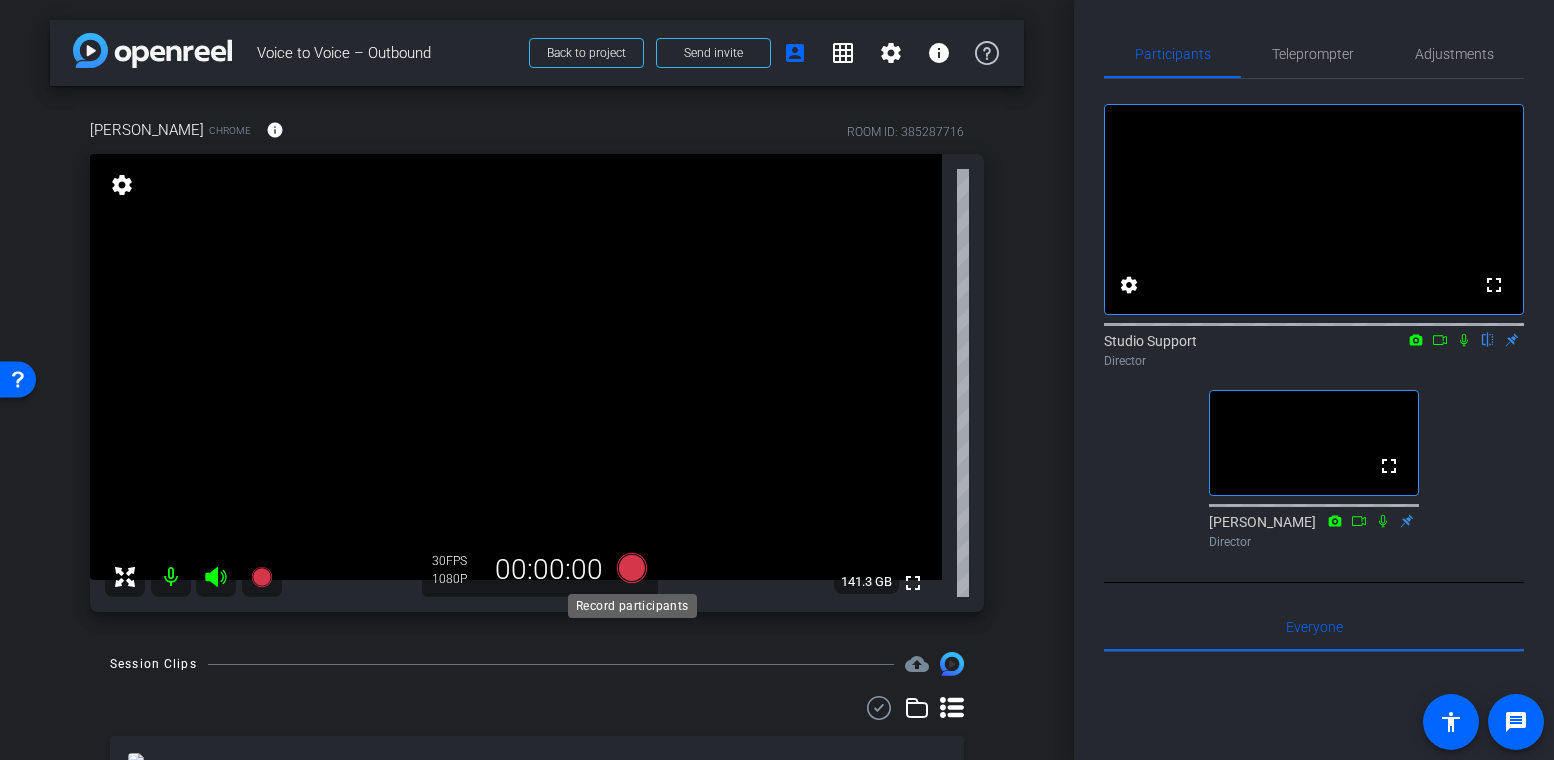 click 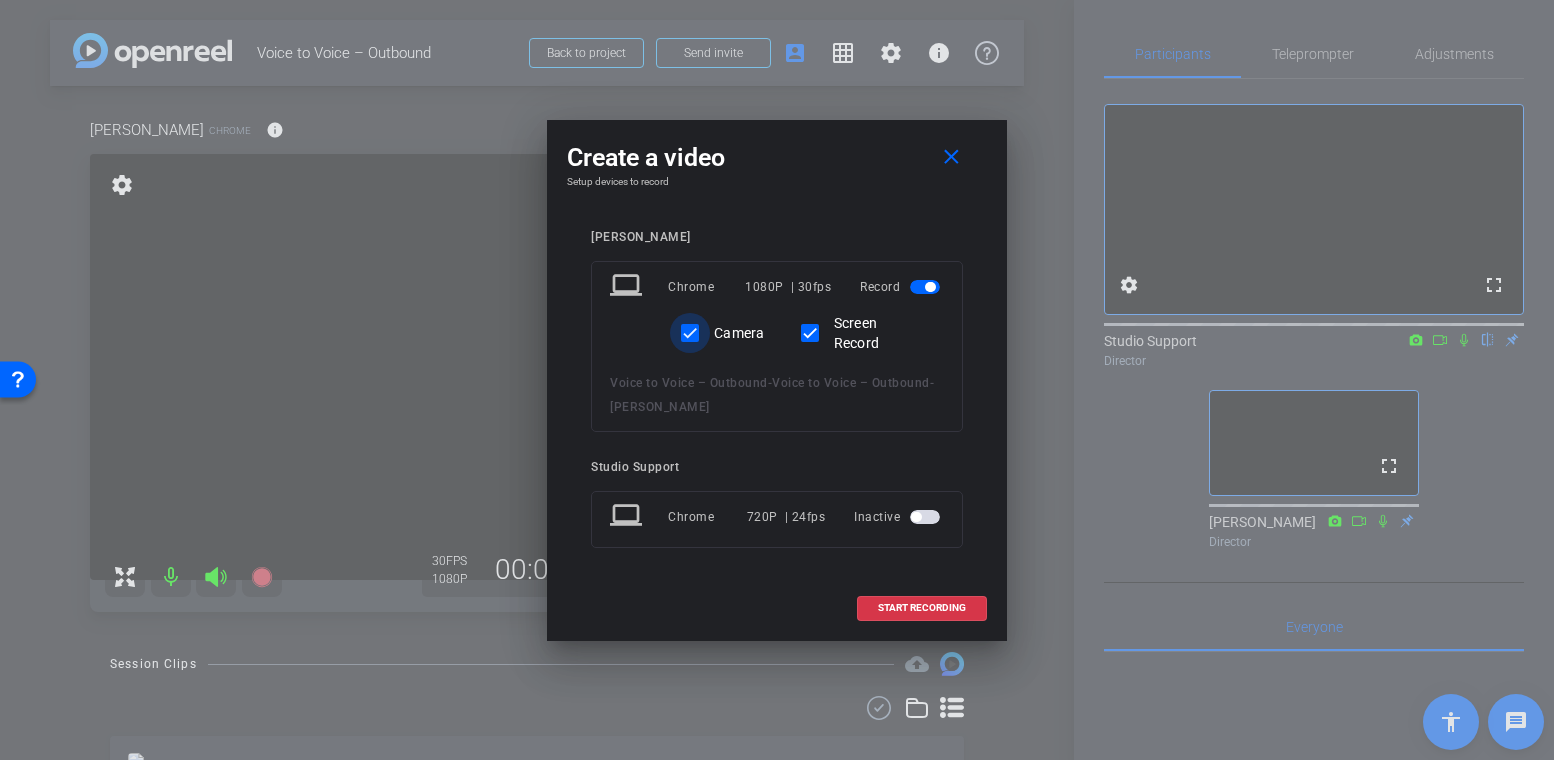 click on "Camera" at bounding box center [690, 333] 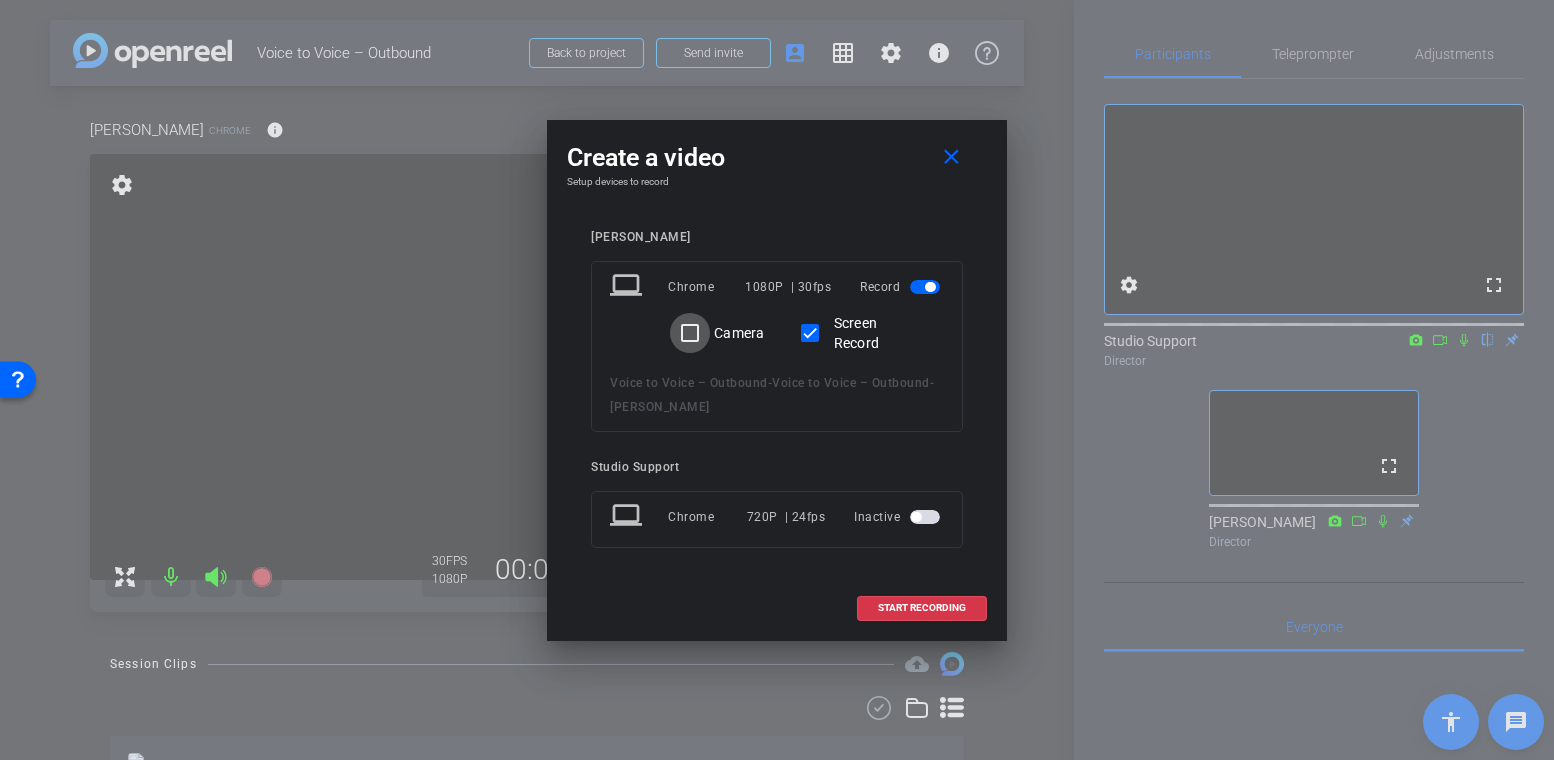 checkbox on "false" 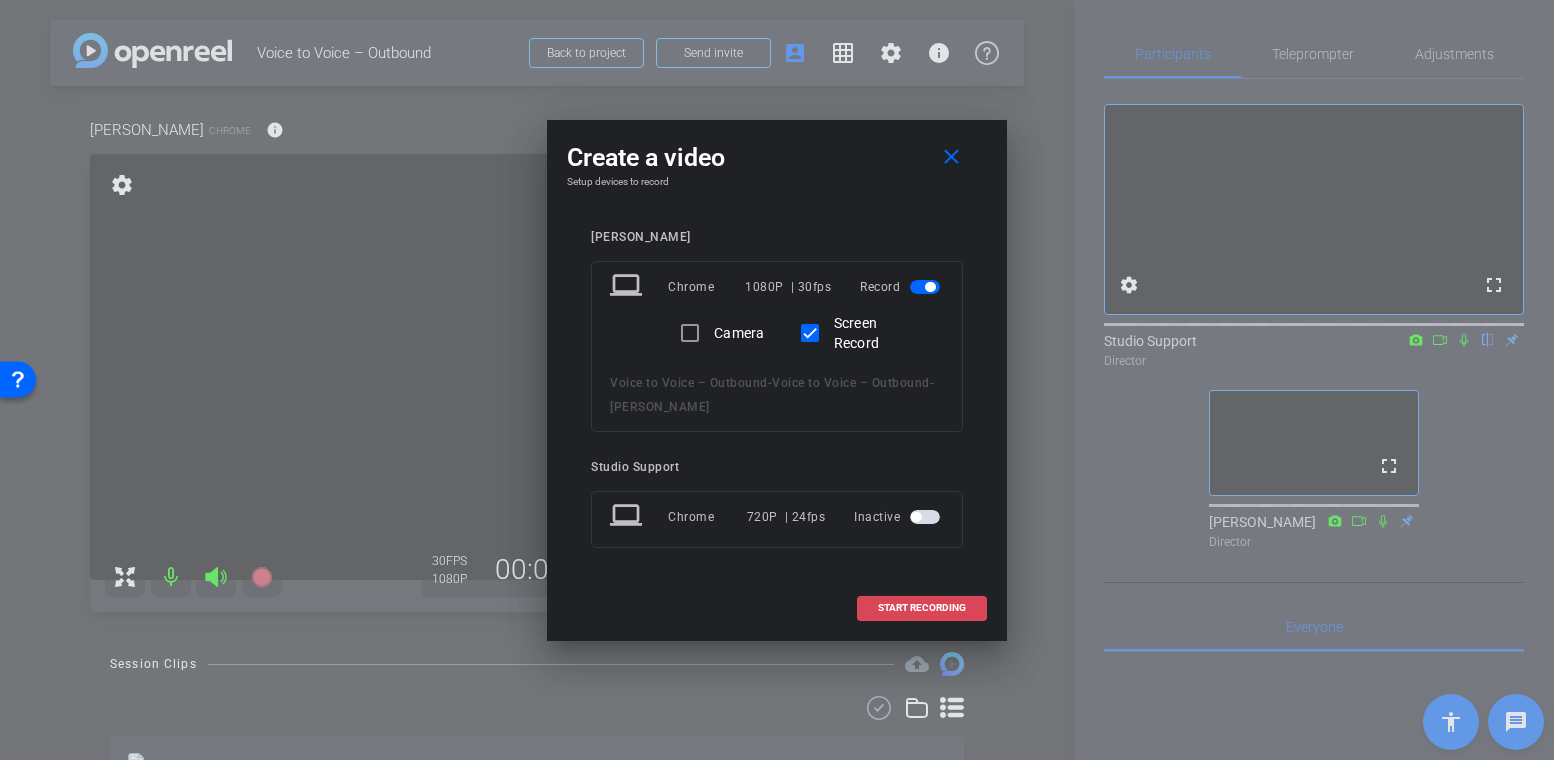 click on "START RECORDING" at bounding box center [922, 608] 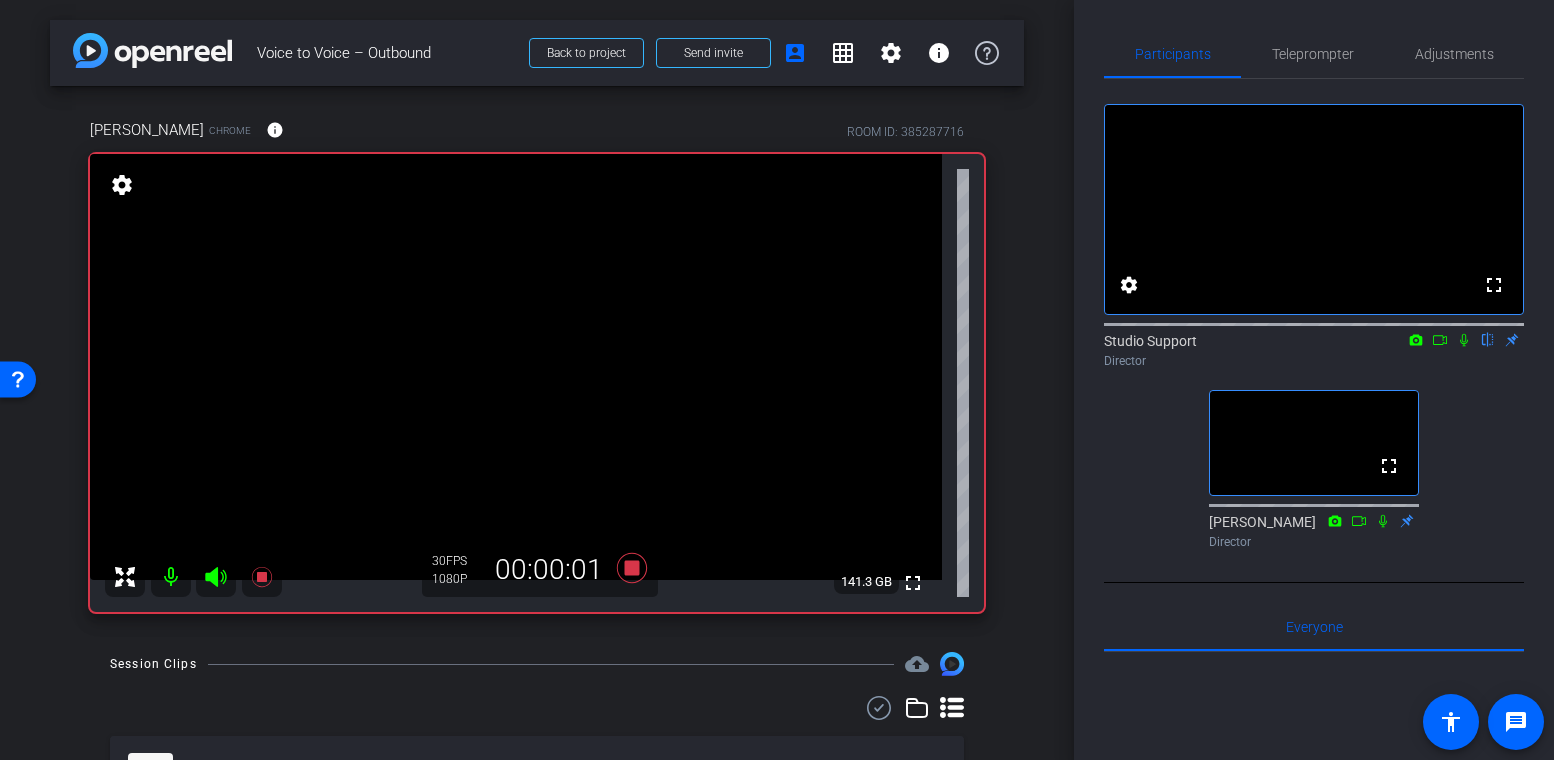 click 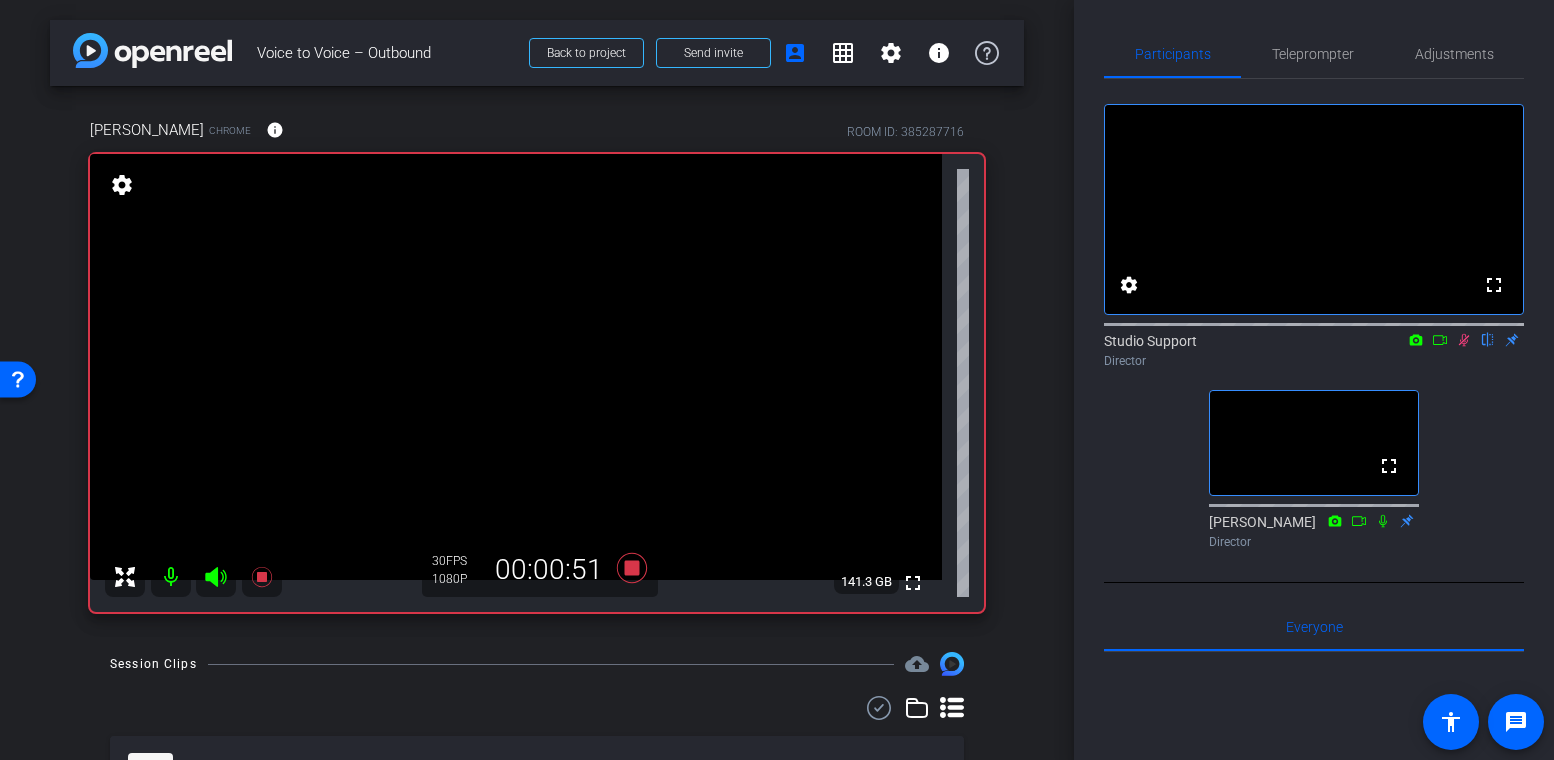 click 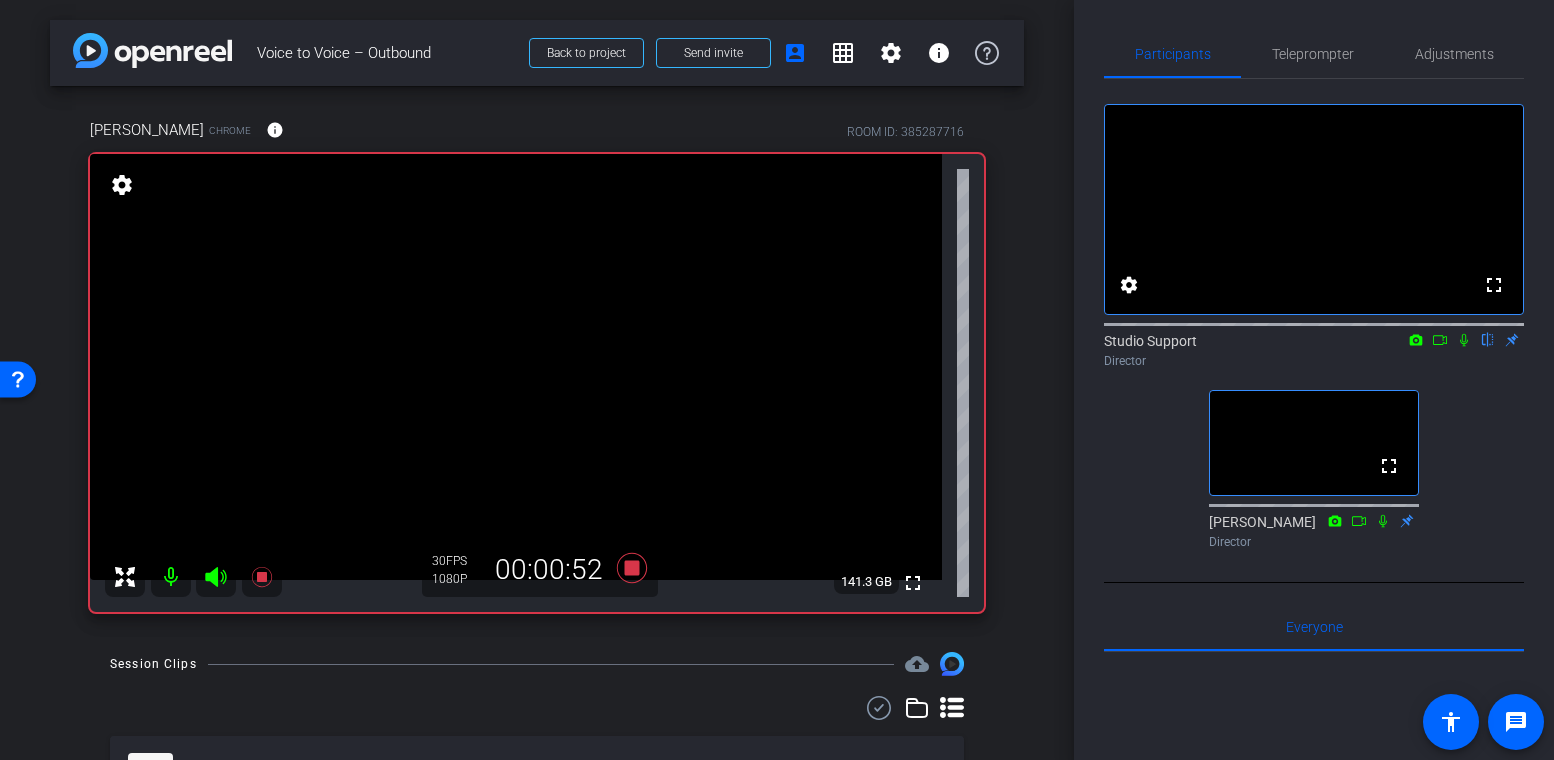 click 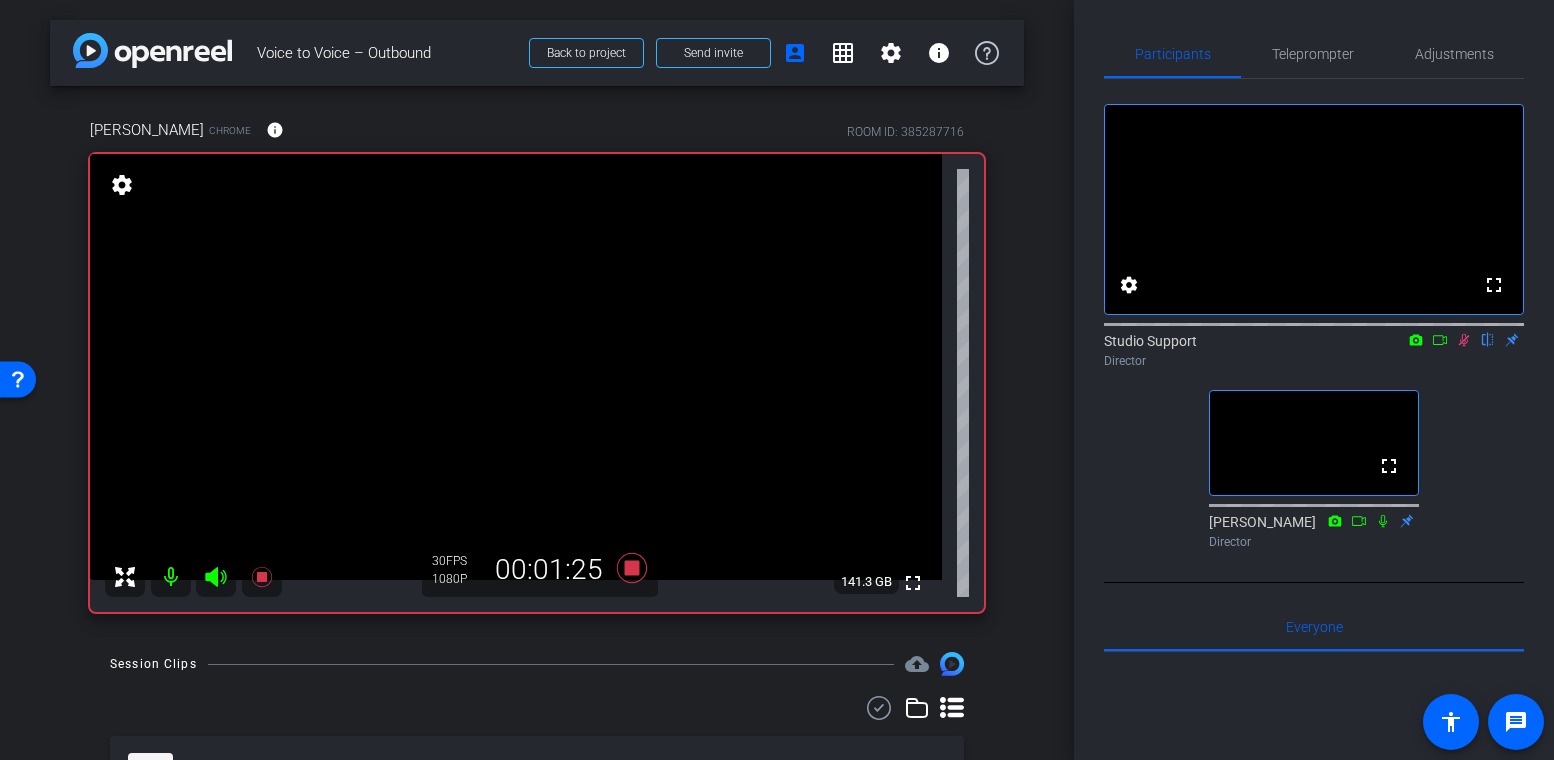 click on "Participants Teleprompter Adjustments fullscreen settings  Studio Support
flip
Director  fullscreen  Blake Cole
Director   Everyone  0 Mark all read To: Everyone Mark all read Select Source Teleprompter Speed 3X (130 words/minute) Font Size 30px Screen Setup Teleprompter Top Background White - text in black  Script  7 Words
Default title 9099 Default title 9099               Play        Play from this location               Play Selected        Play and display the selected text only Bold Italic hi Joe, can you refresh your page? Enter script here...
Play" 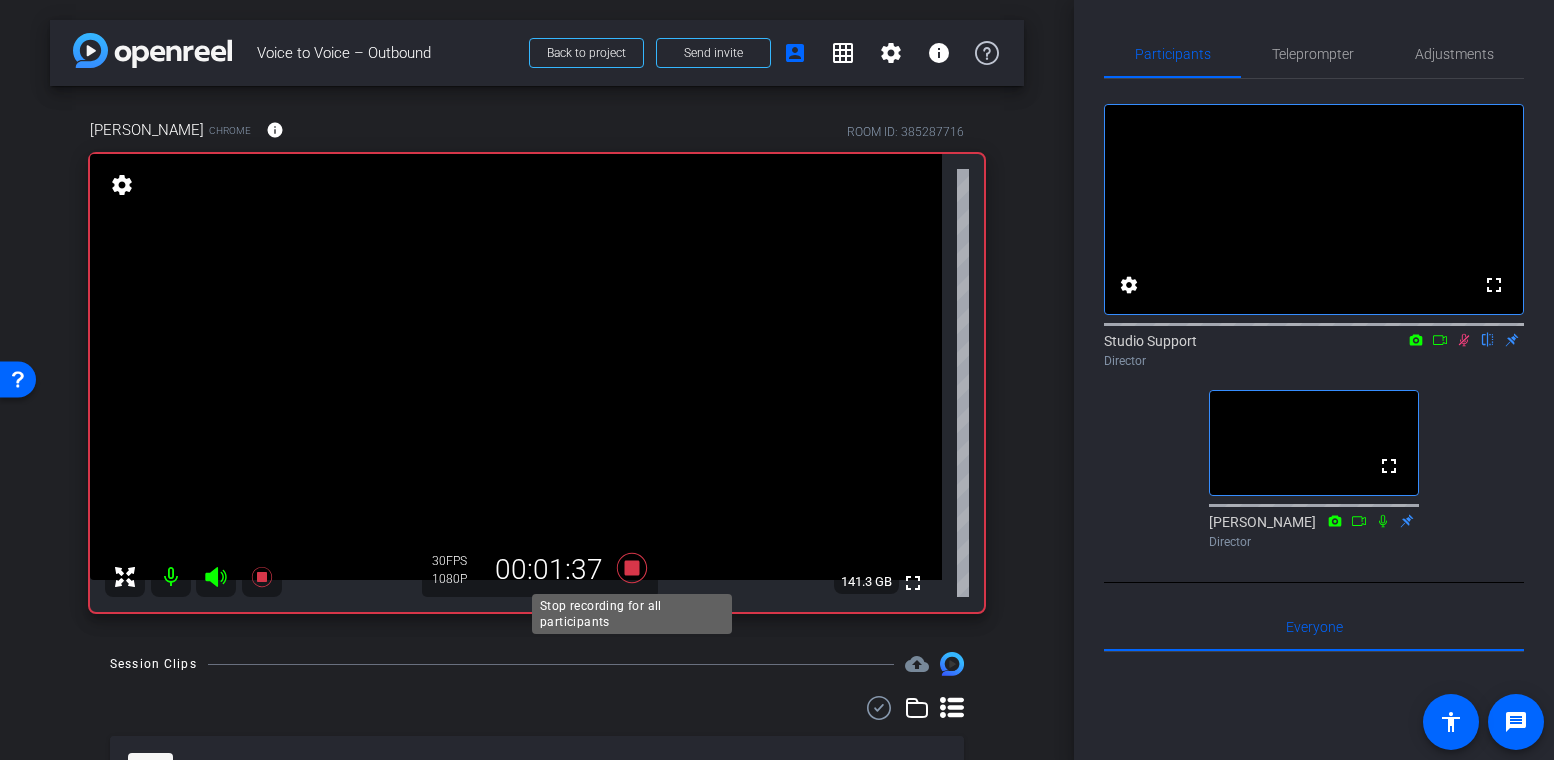 click 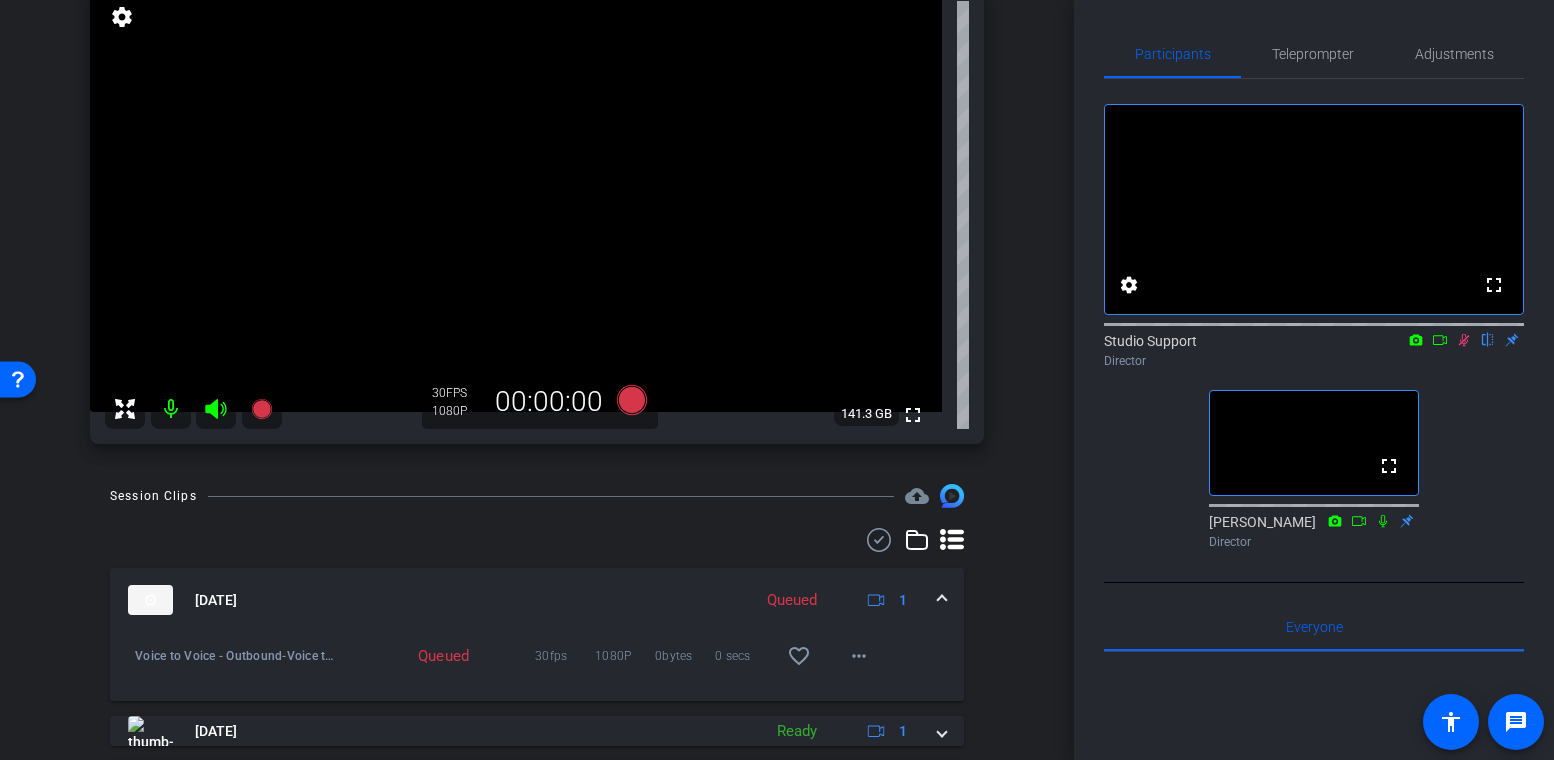 scroll, scrollTop: 0, scrollLeft: 0, axis: both 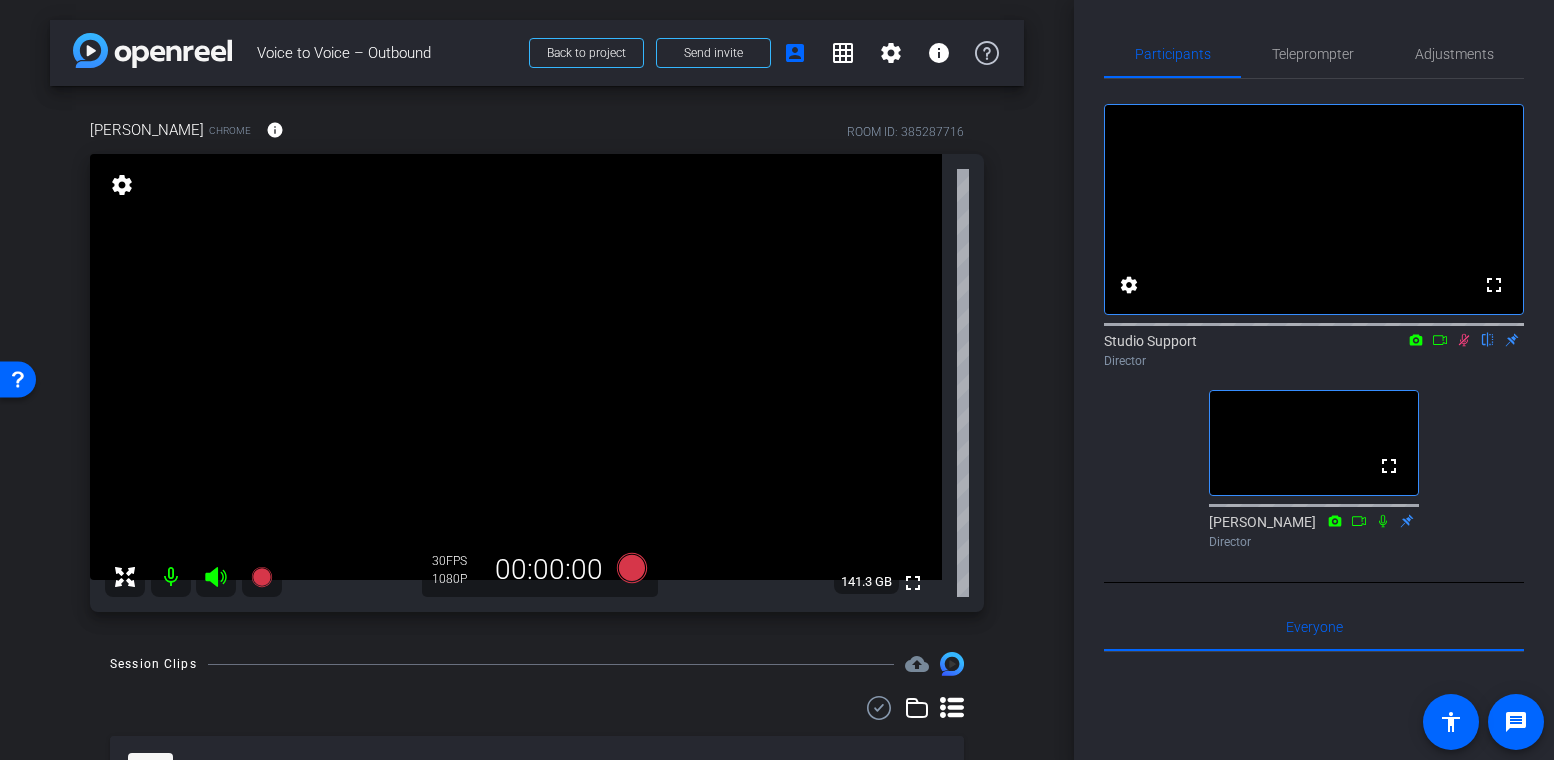 click 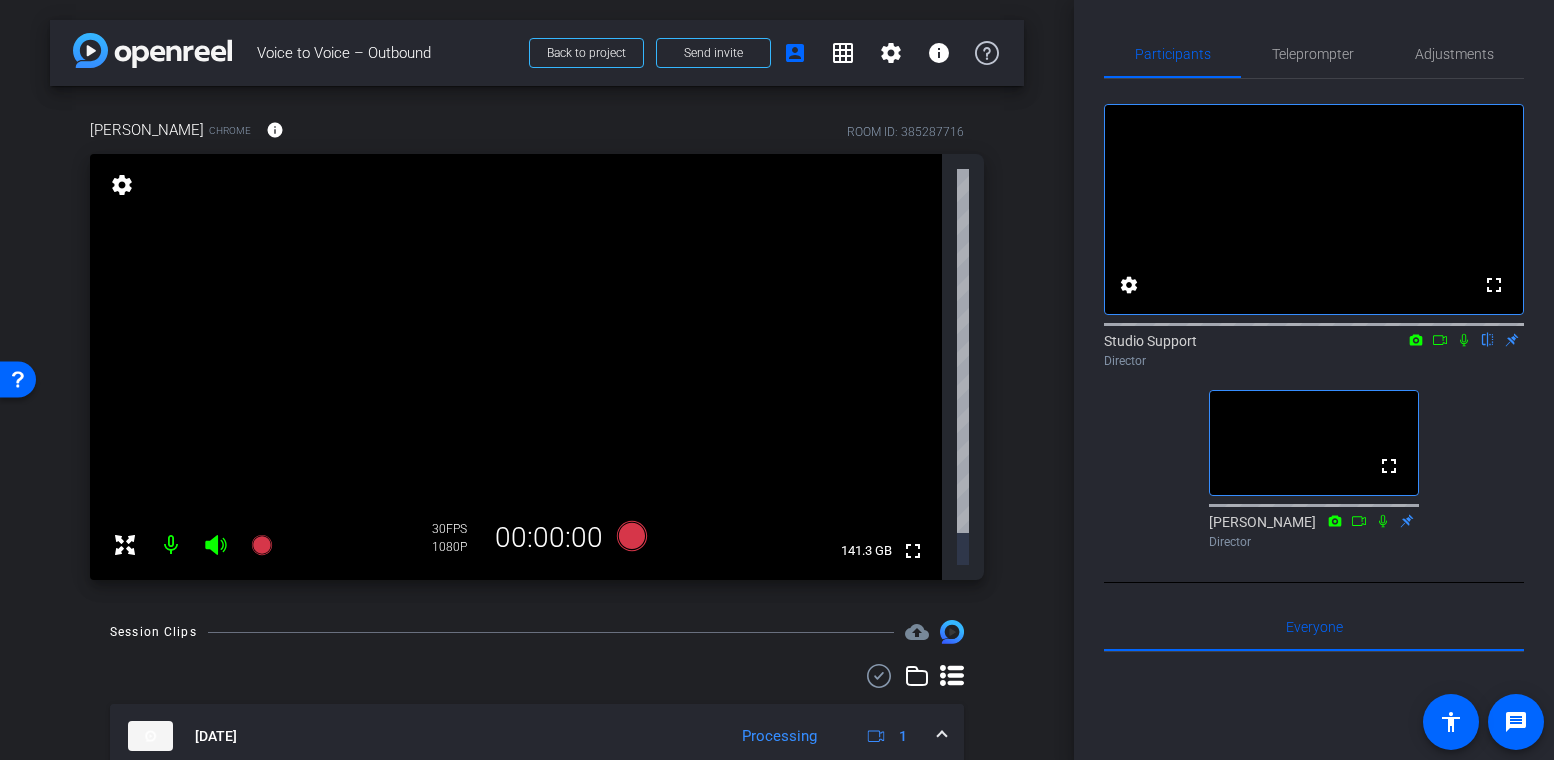 click 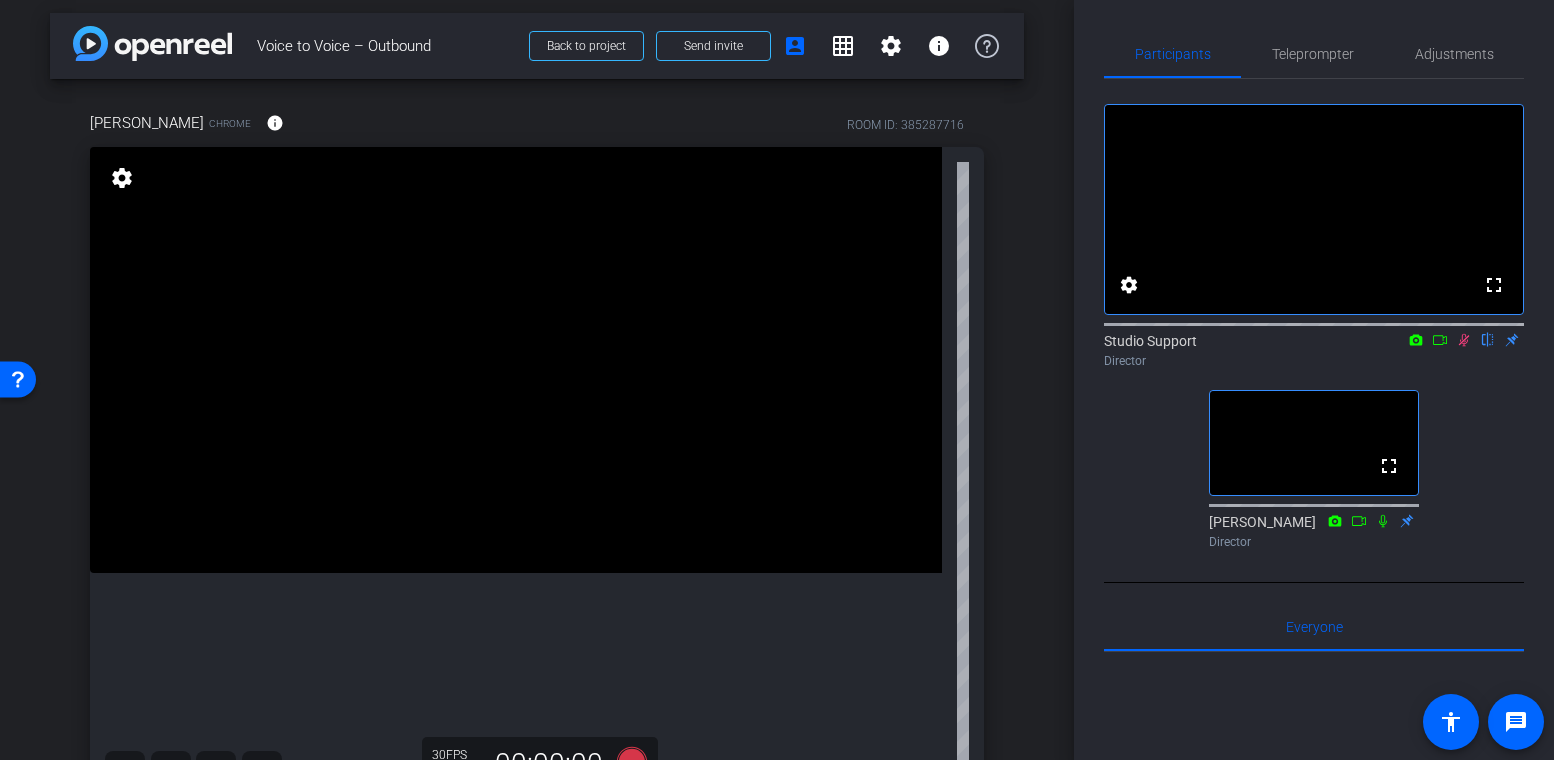scroll, scrollTop: 32, scrollLeft: 0, axis: vertical 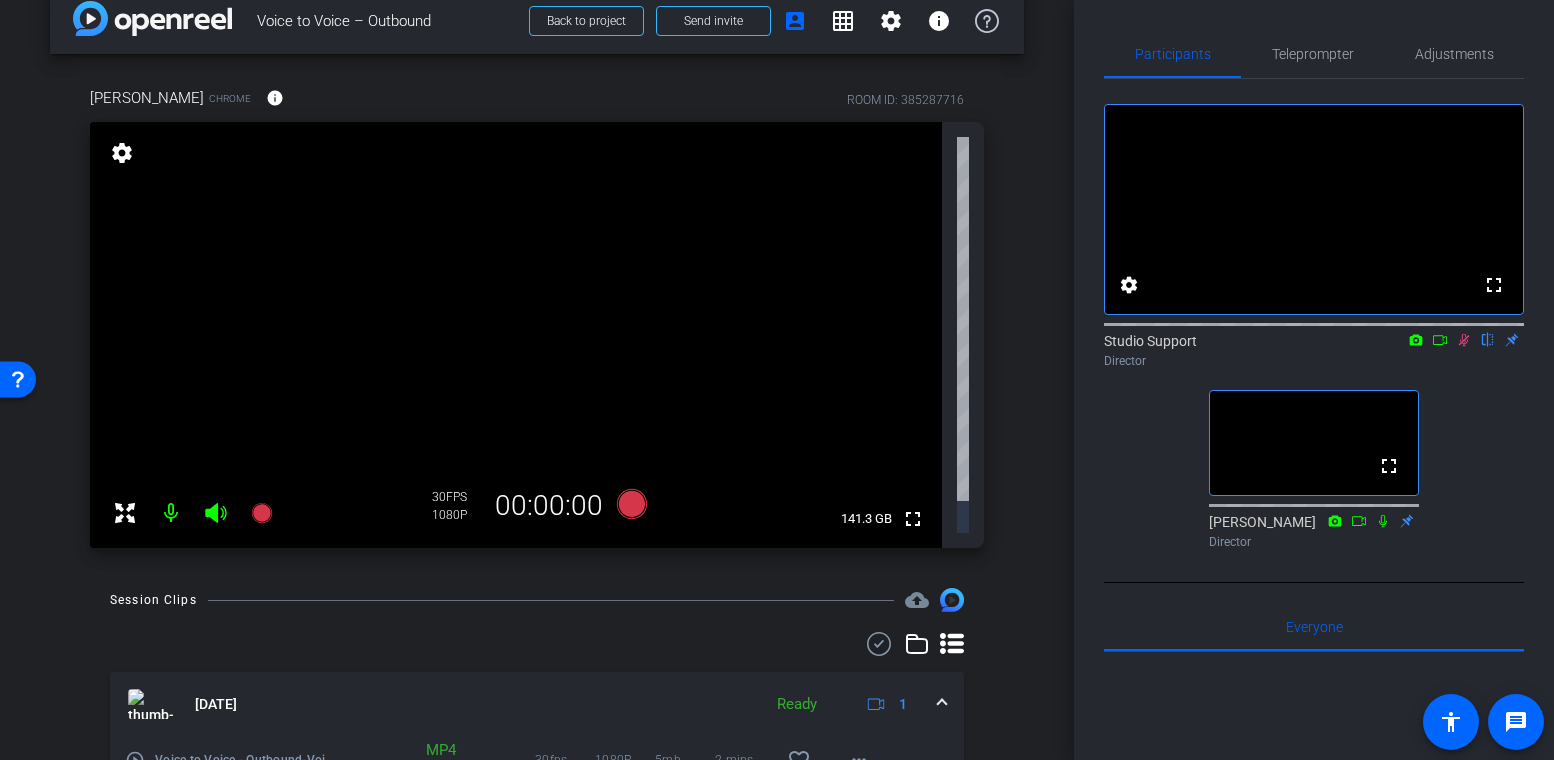 click 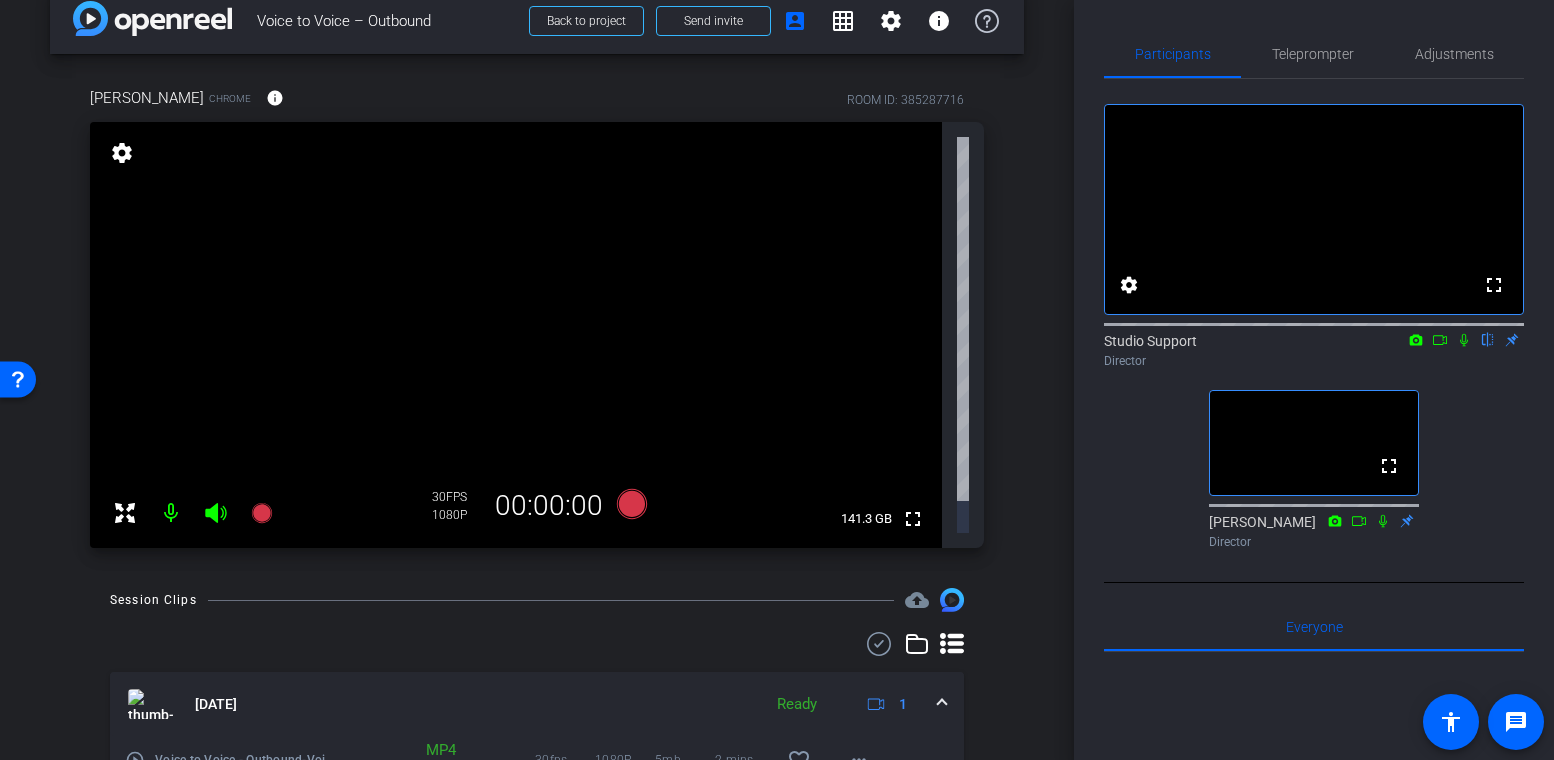 click 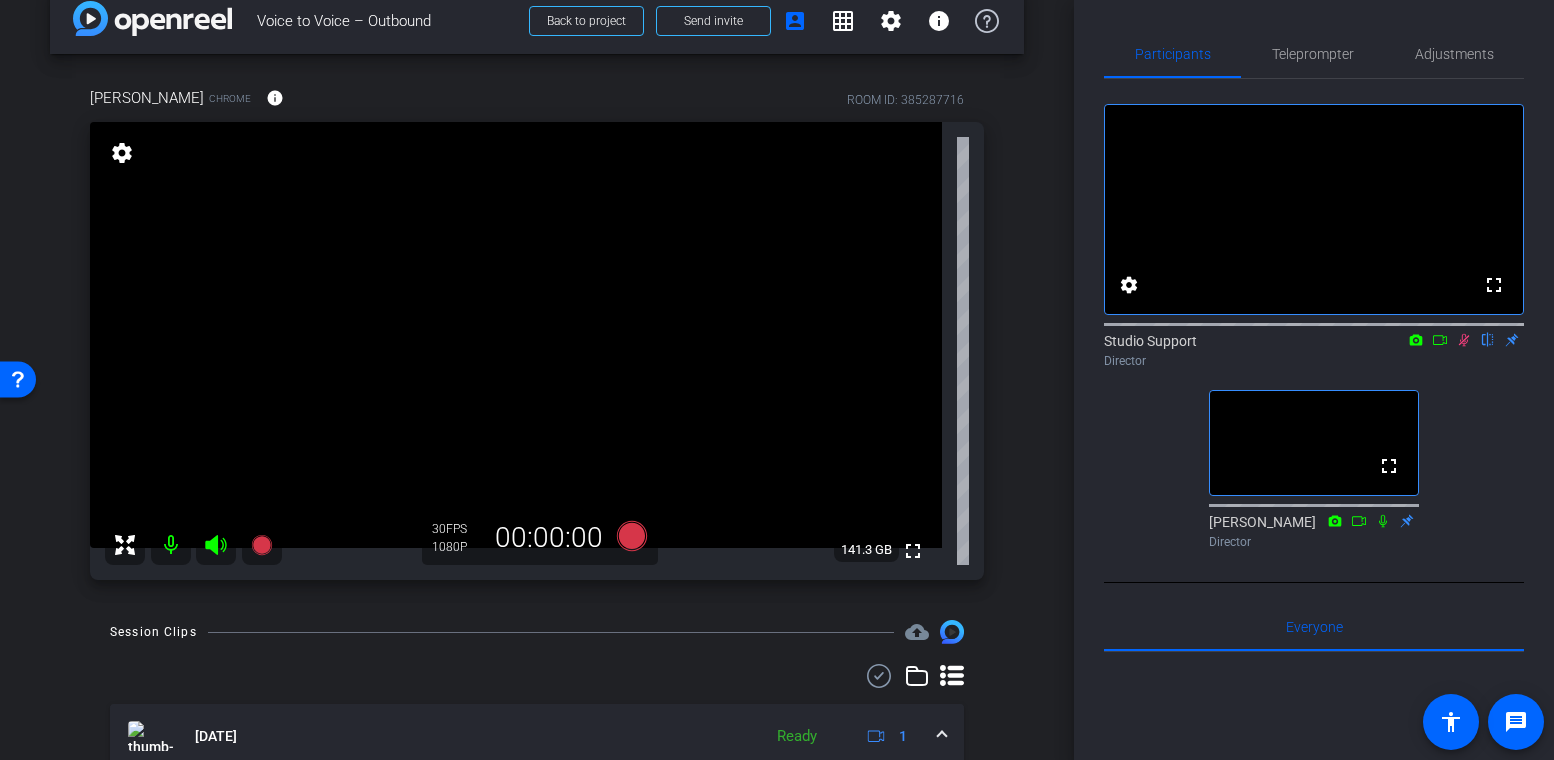 click 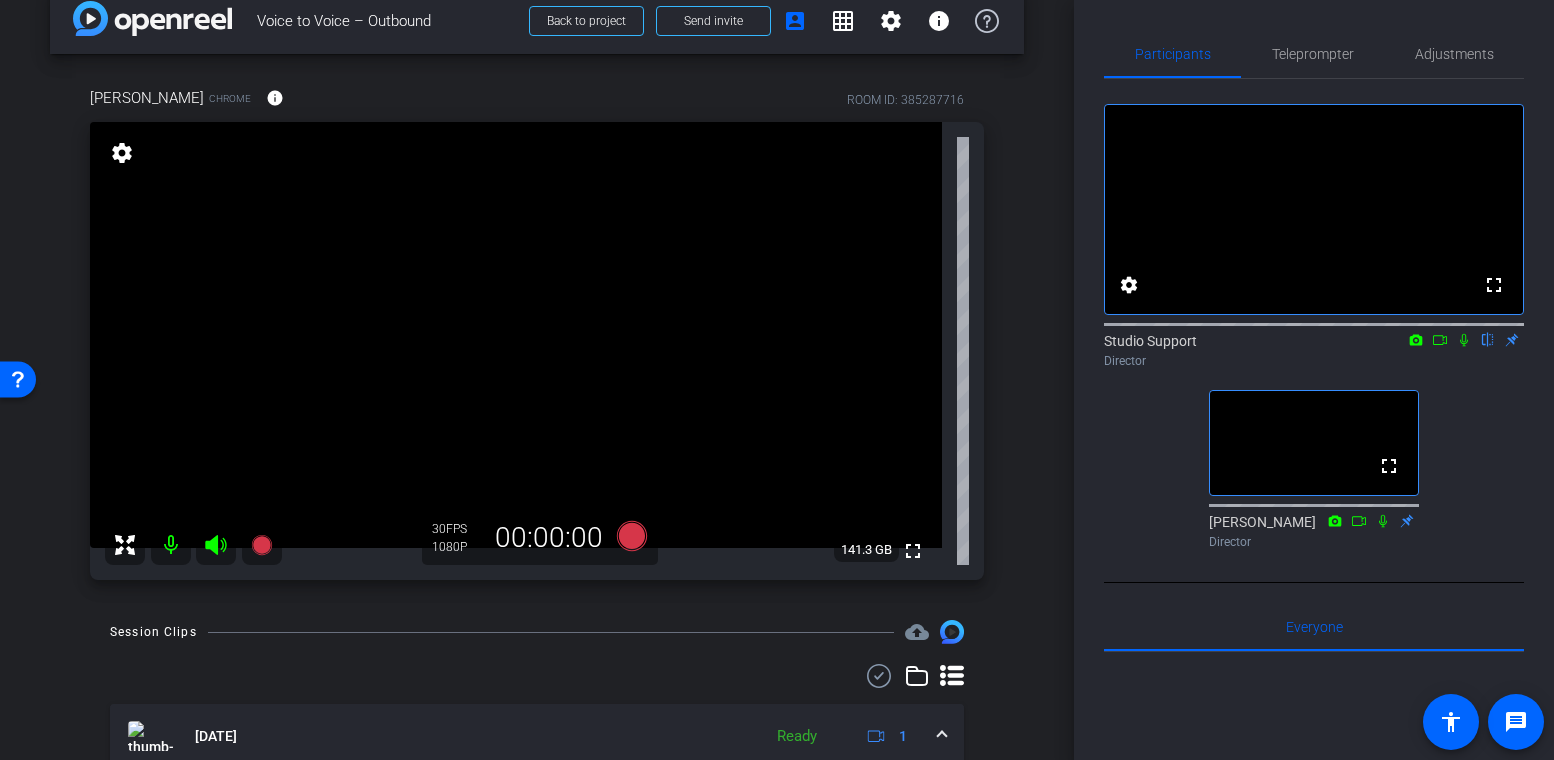click 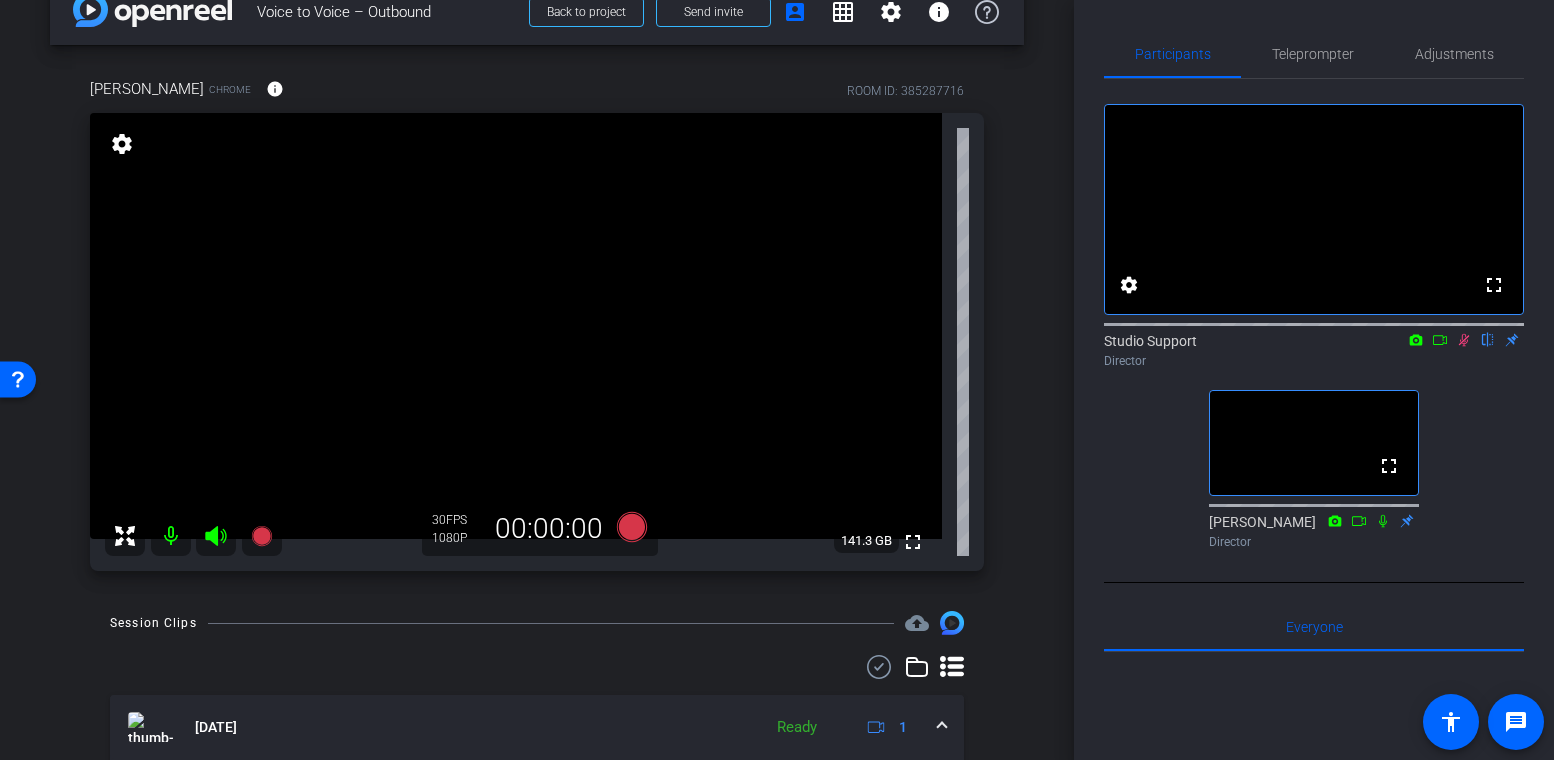 scroll, scrollTop: 0, scrollLeft: 0, axis: both 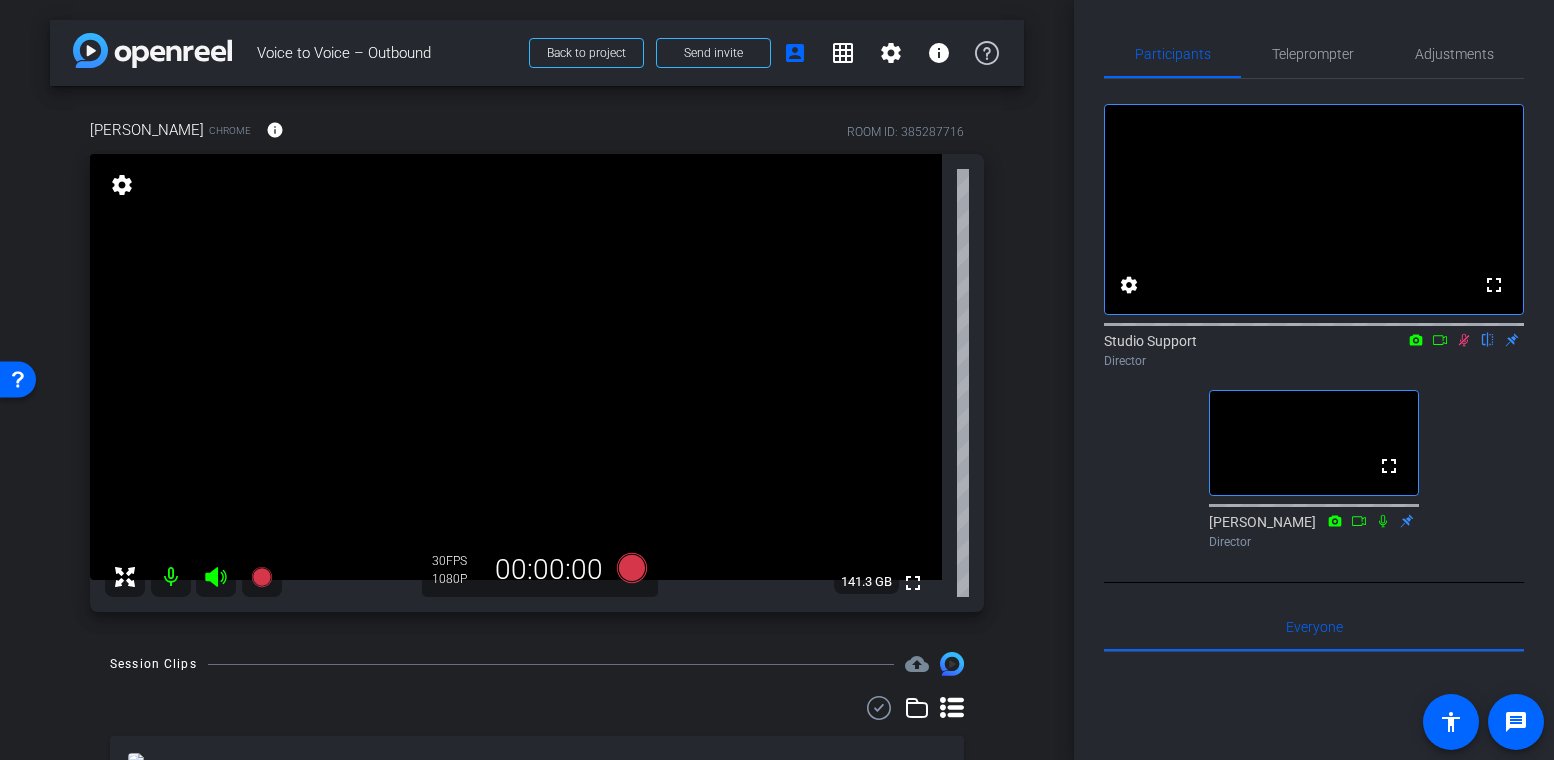 click 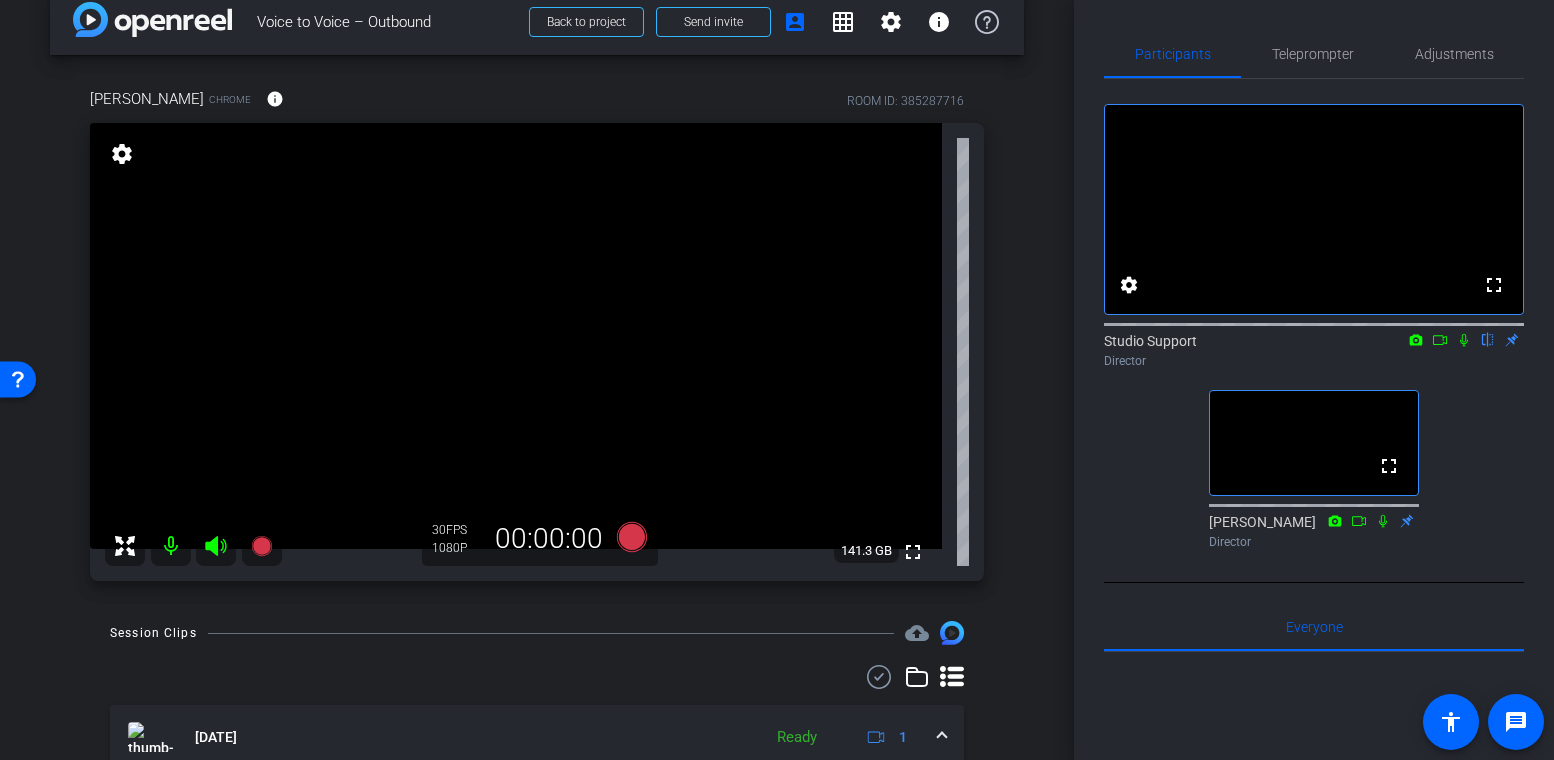 scroll, scrollTop: 85, scrollLeft: 0, axis: vertical 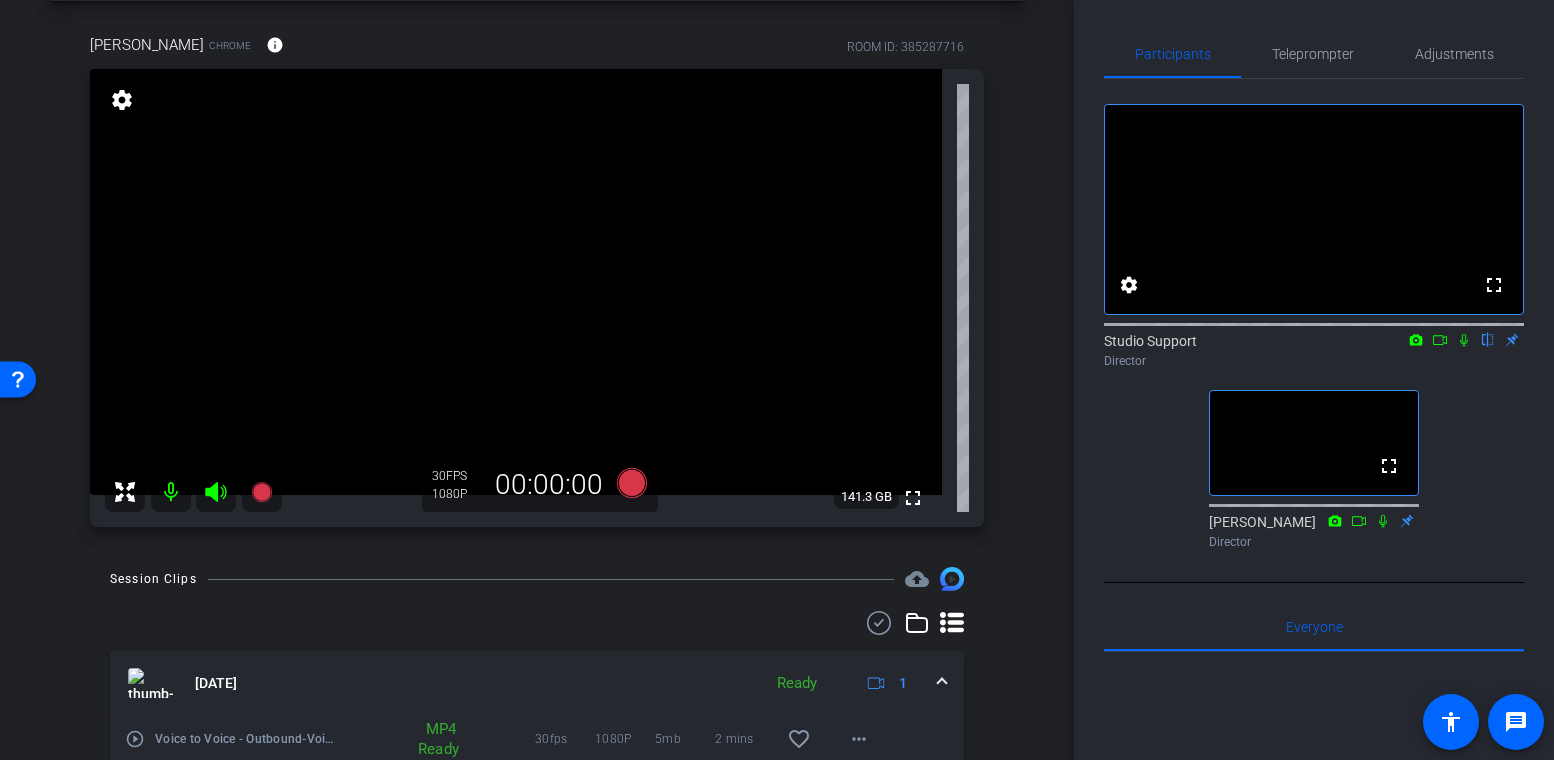click on "play_circle_outline" at bounding box center [135, 739] 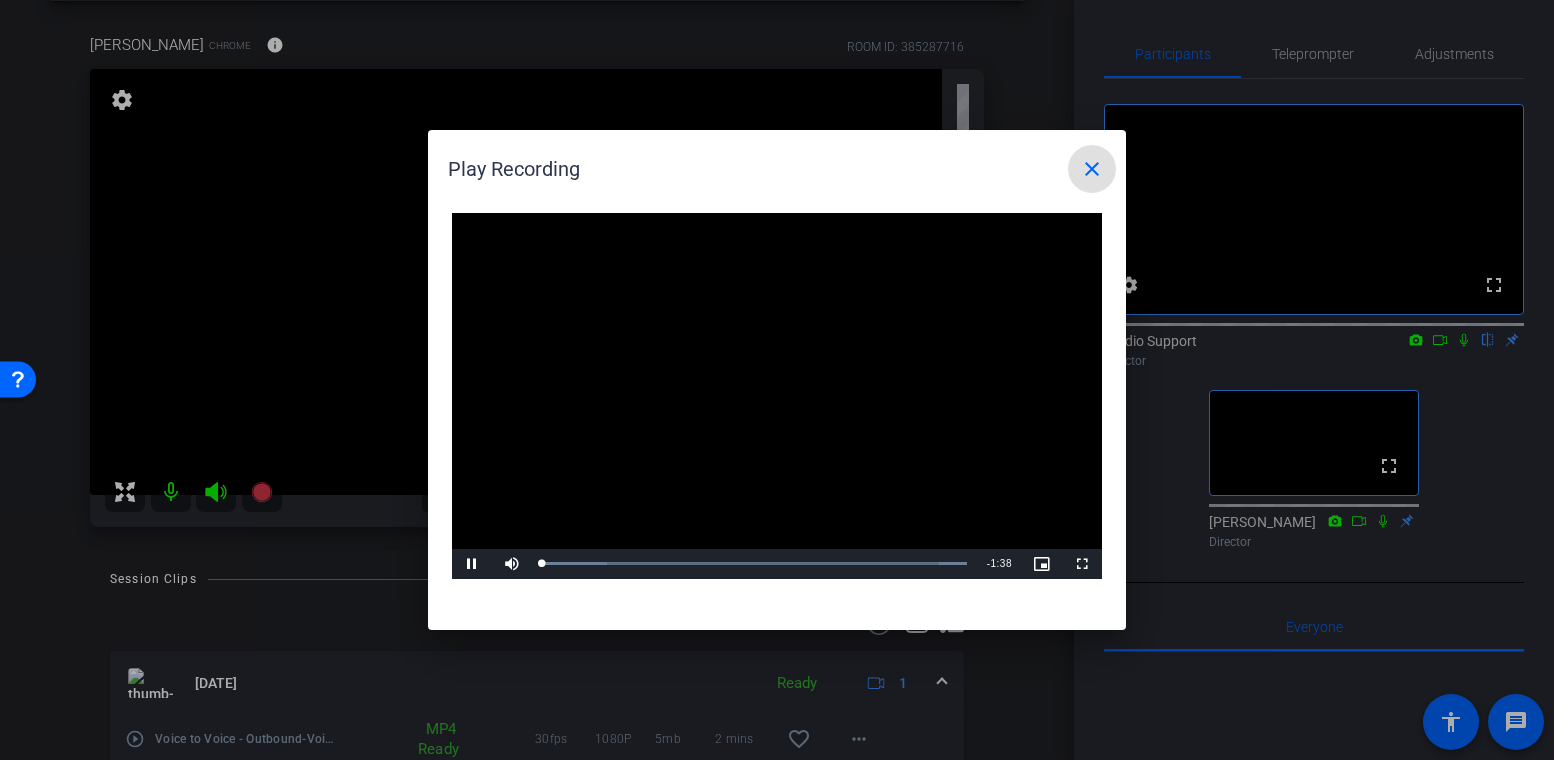 click at bounding box center (777, 396) 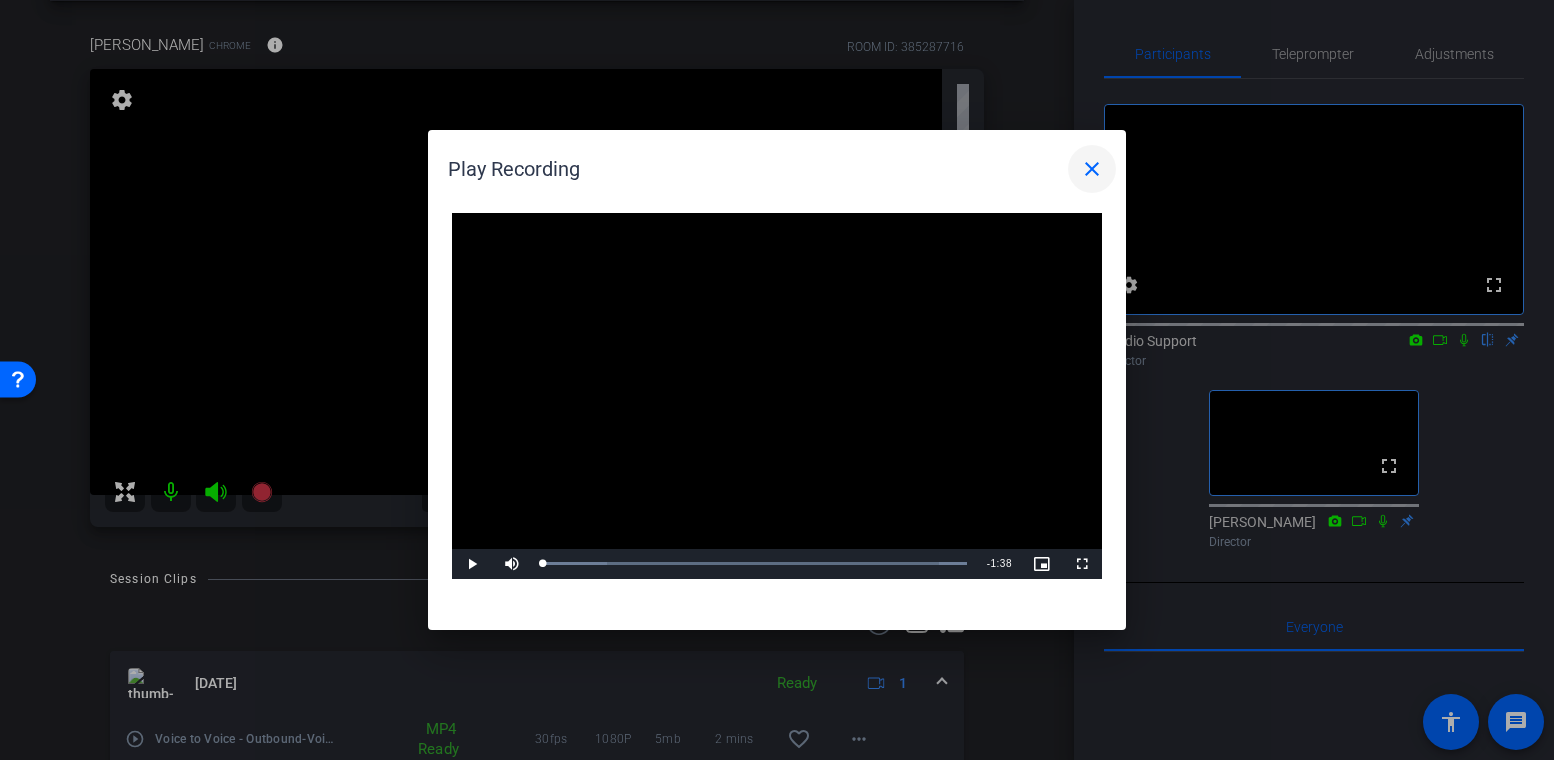 click at bounding box center (1092, 169) 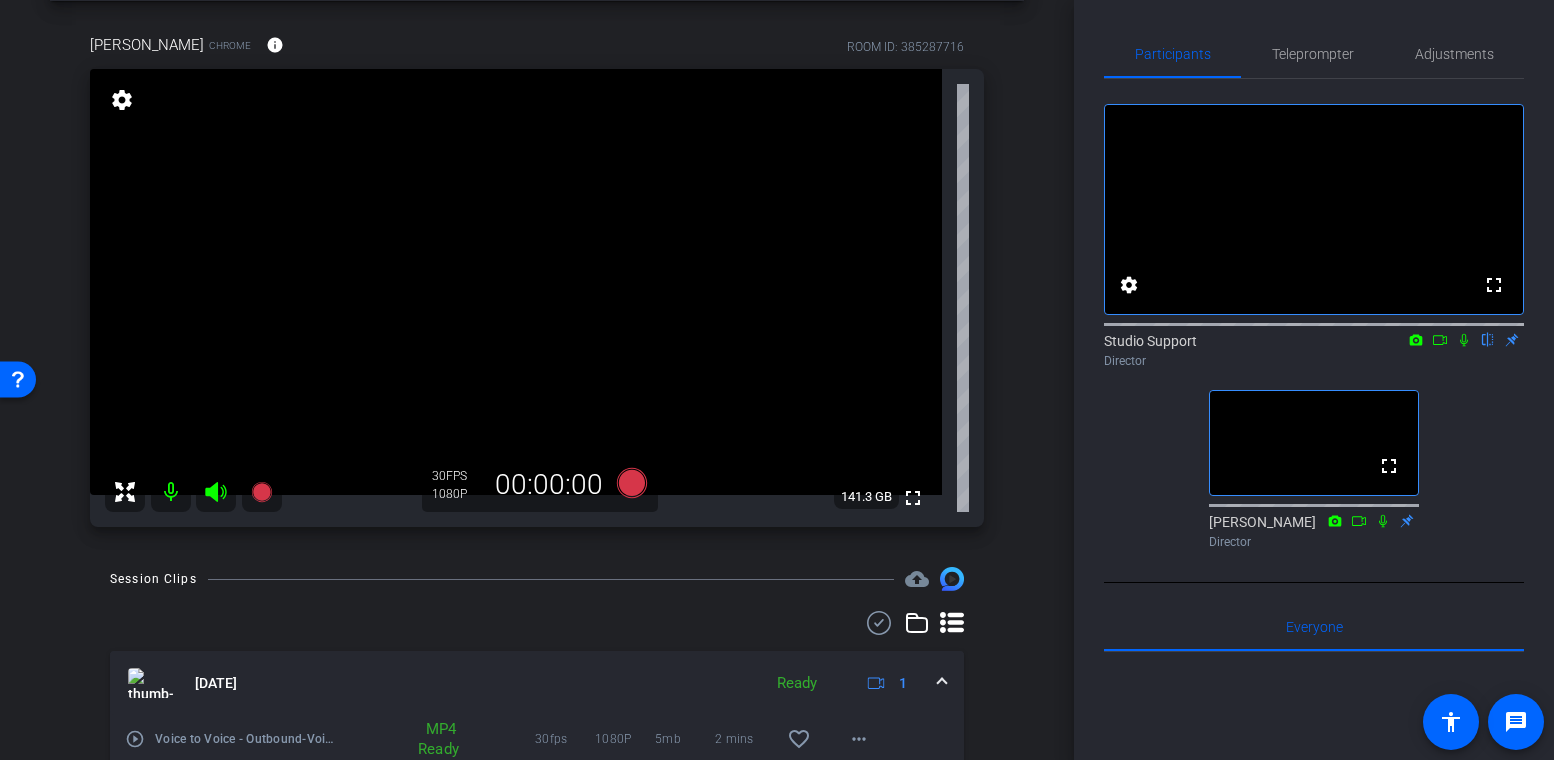 click on "play_circle_outline" at bounding box center [135, 739] 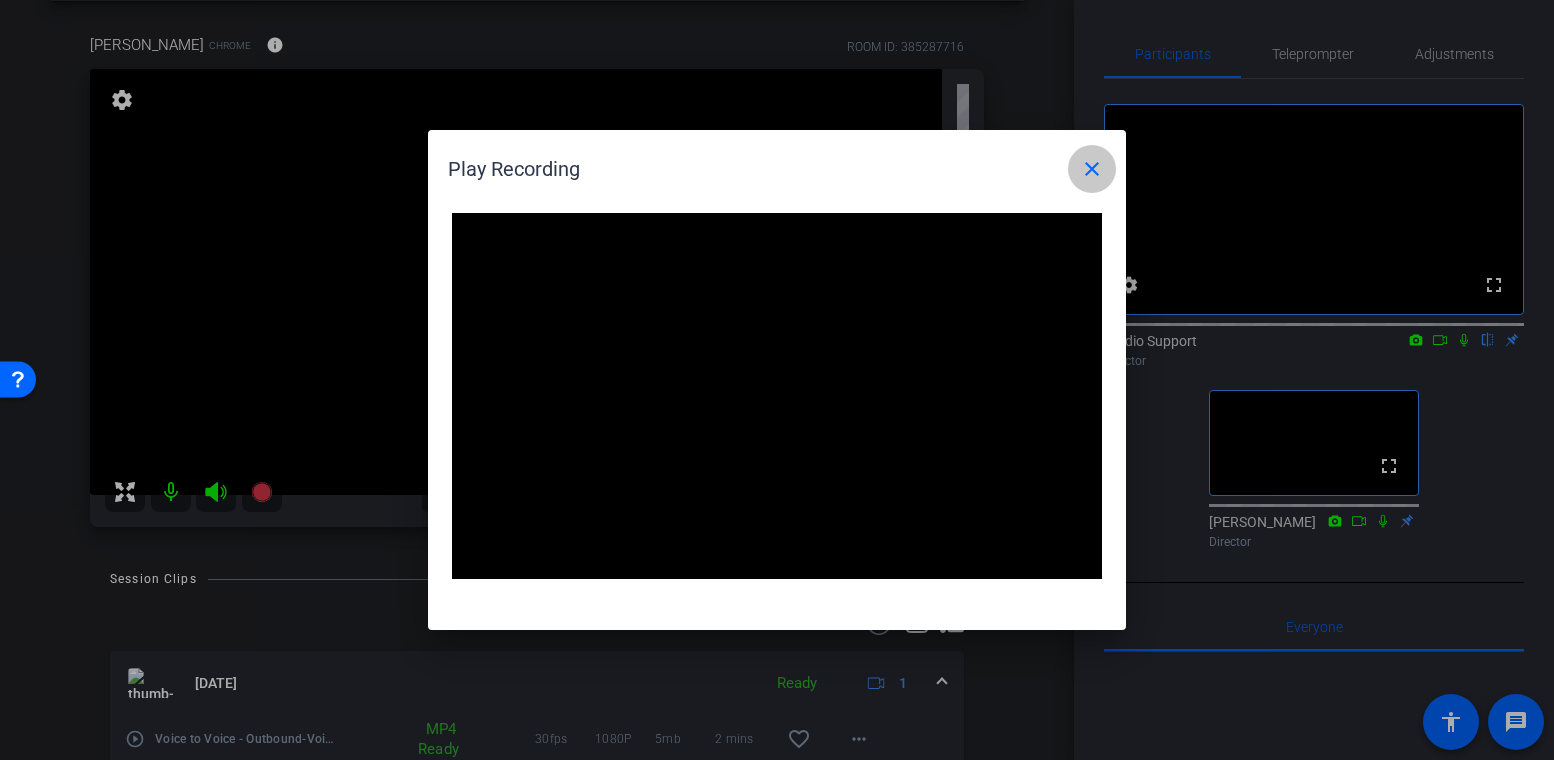 click at bounding box center [1092, 169] 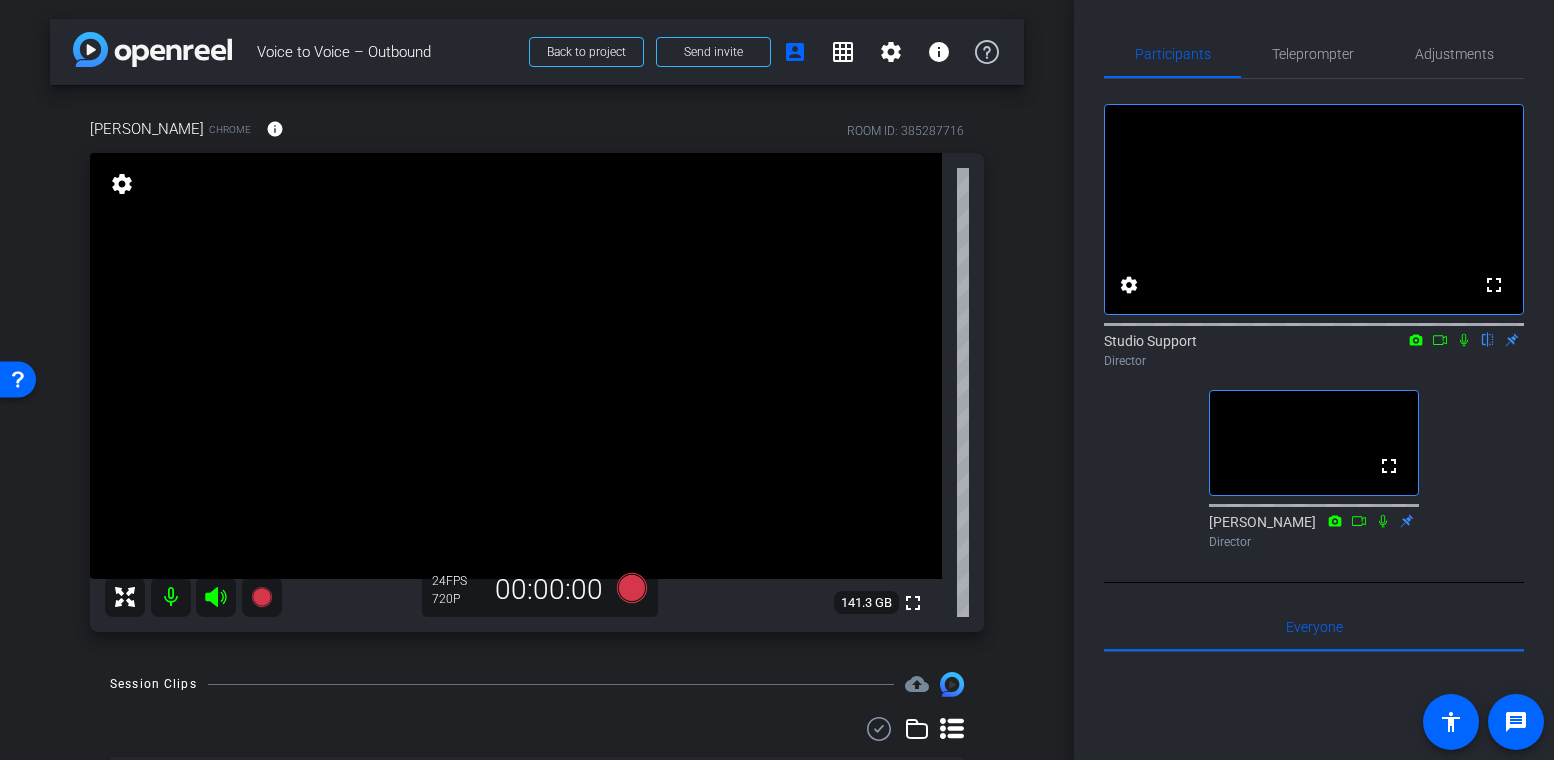 scroll, scrollTop: 0, scrollLeft: 0, axis: both 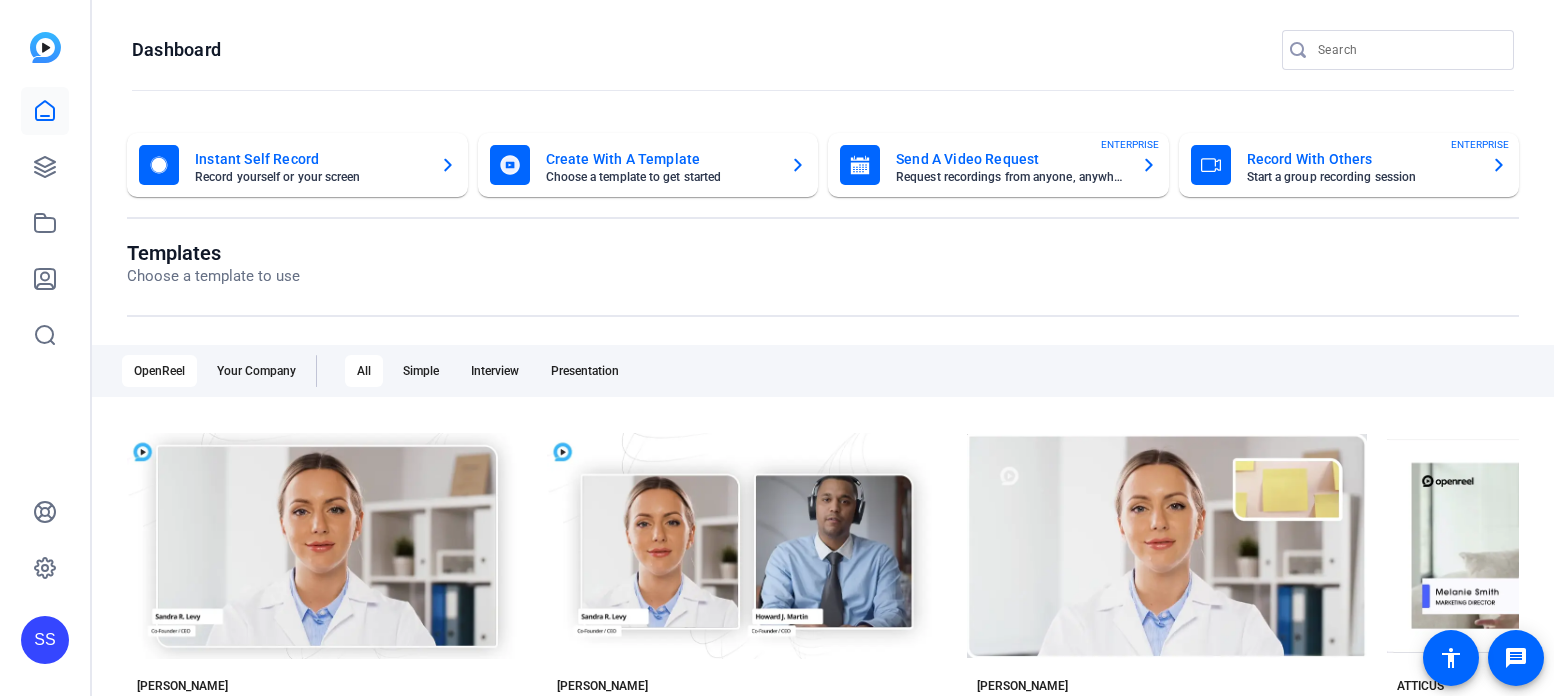 click on "SS" 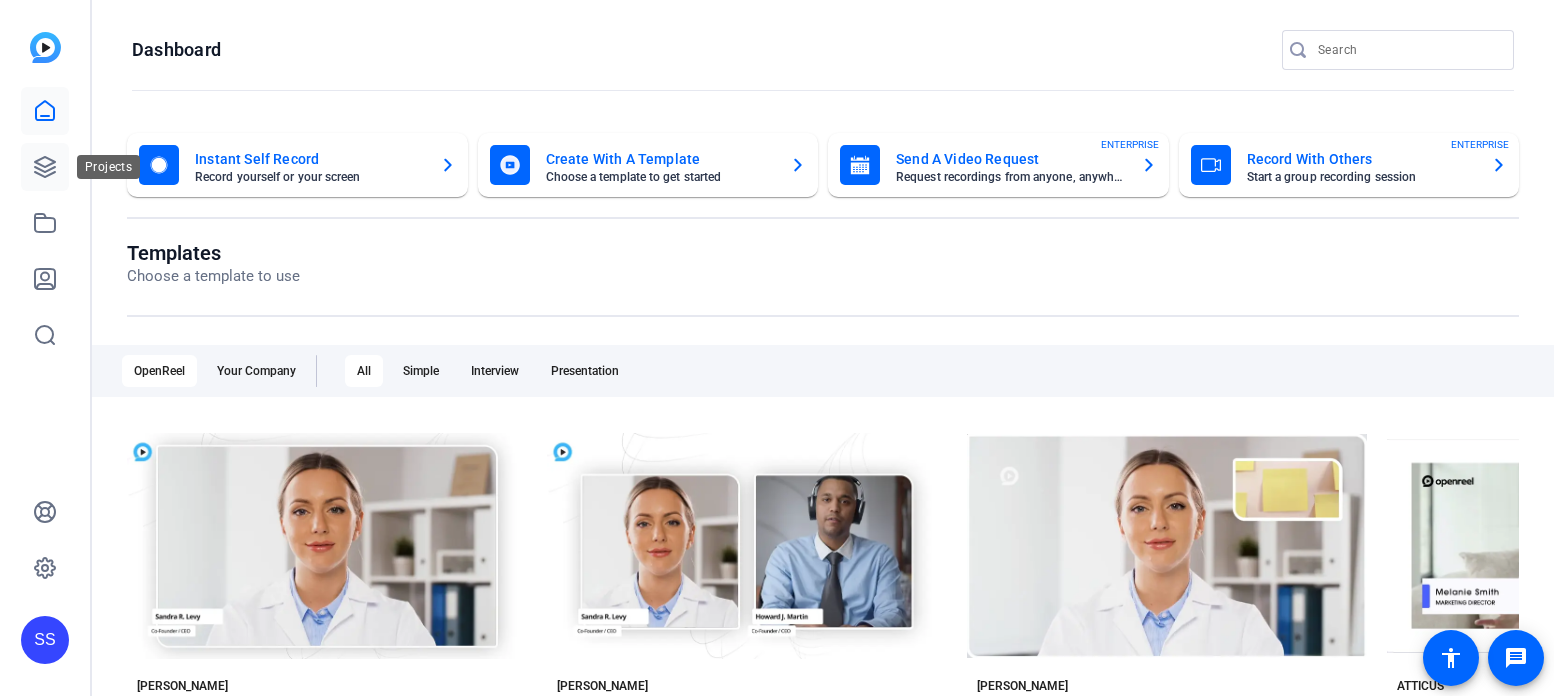 click 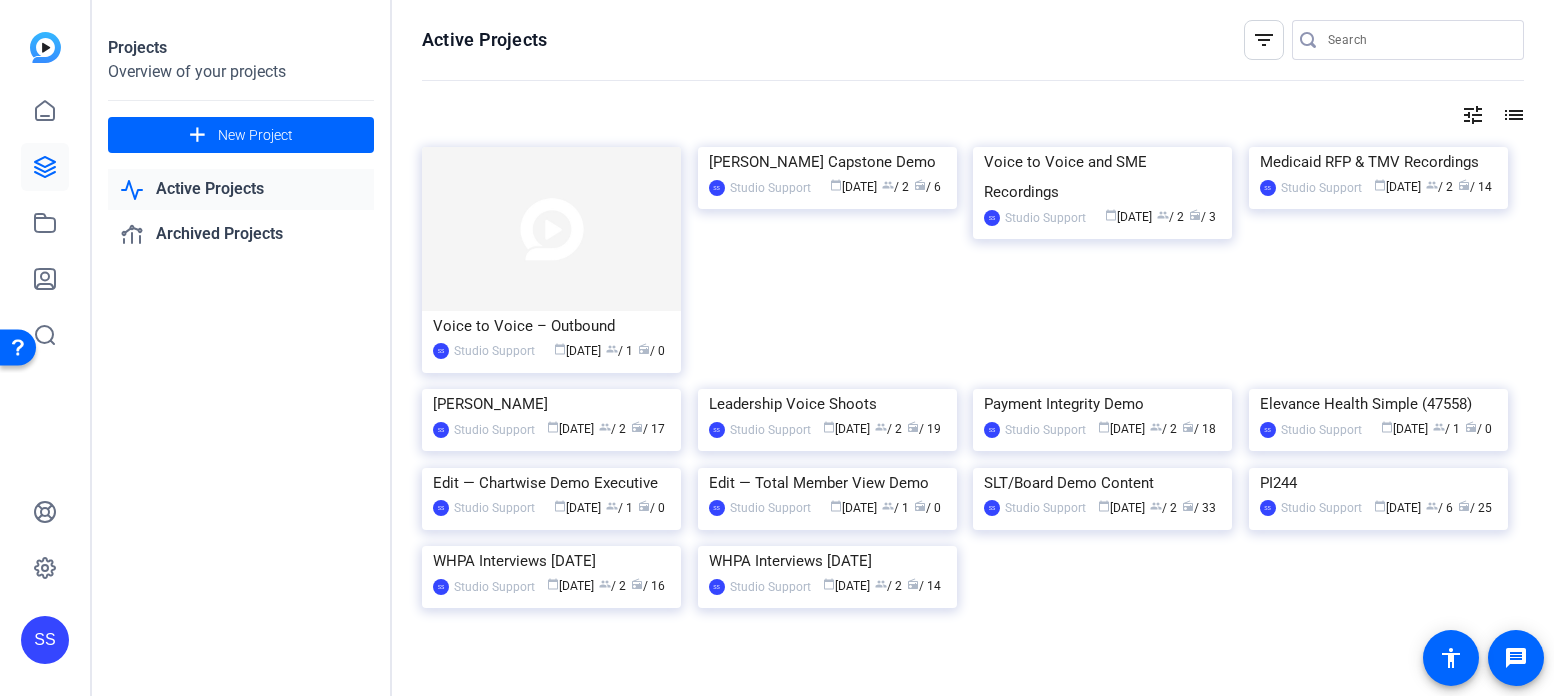 click on "Voice to Voice – Outbound" 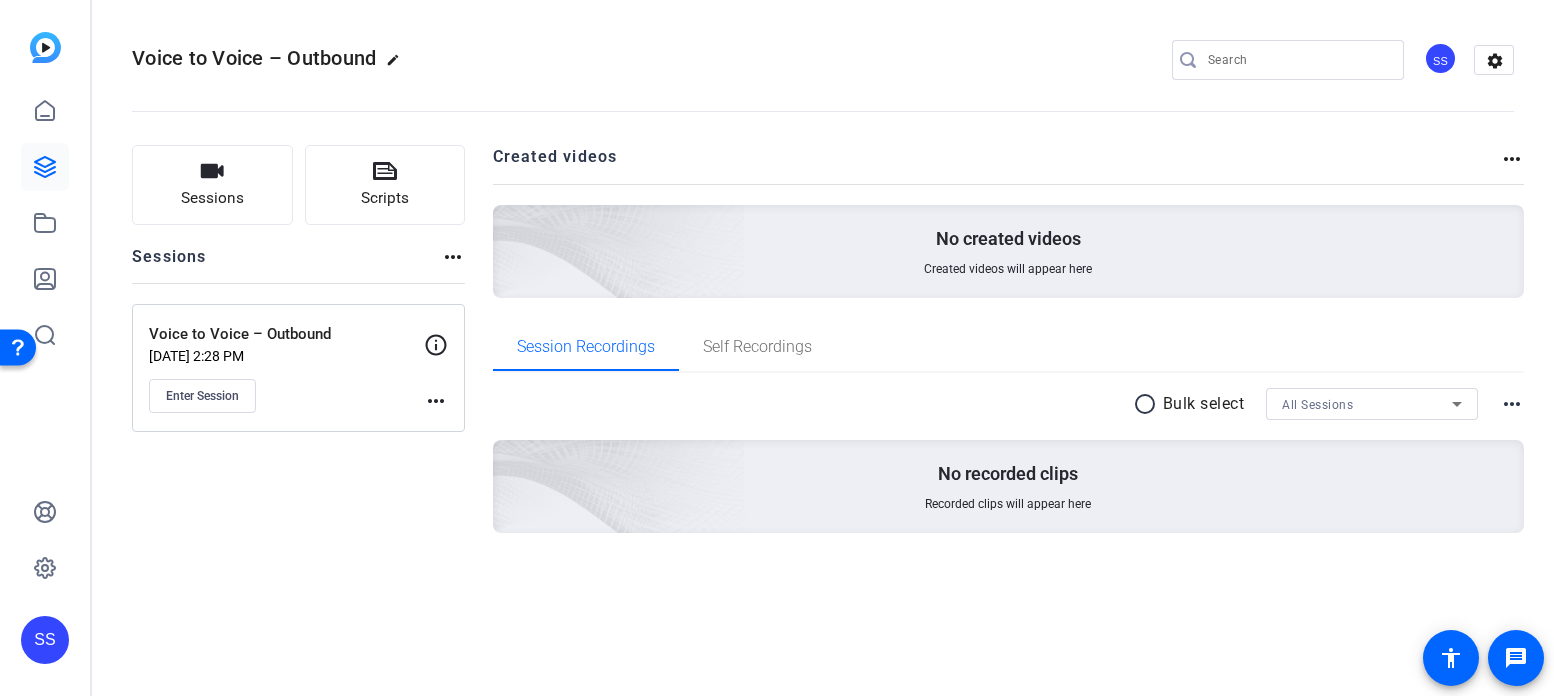 click on "SS" 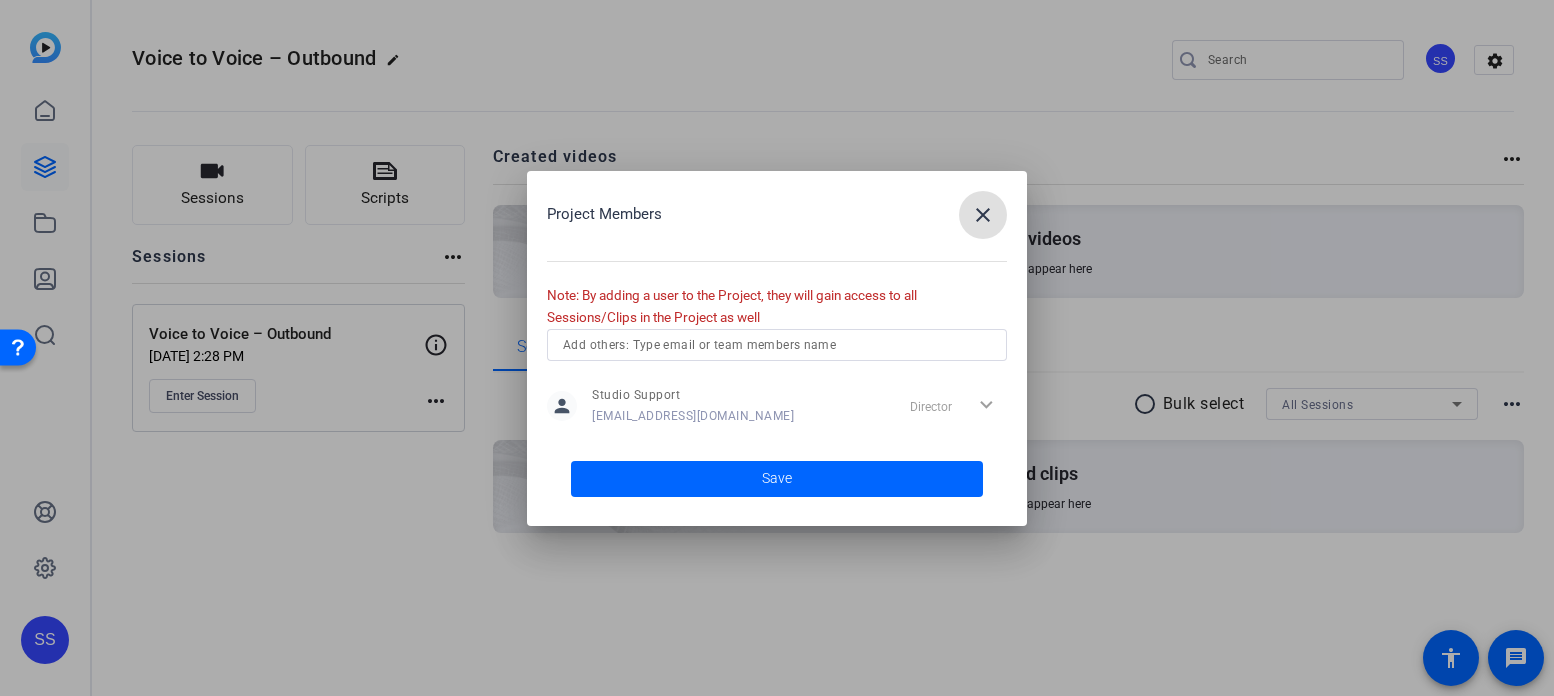 click at bounding box center (777, 345) 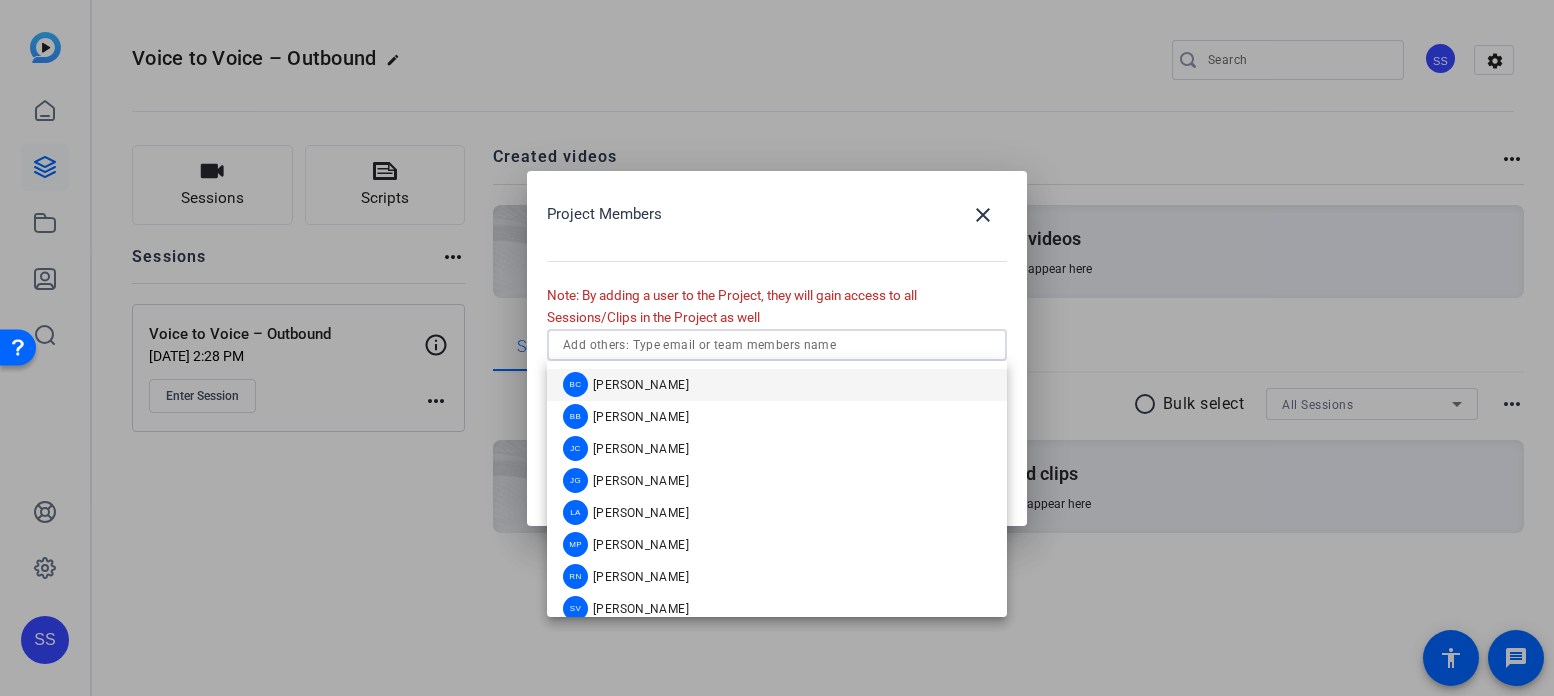 click on "BC  Blake Cole" at bounding box center (777, 385) 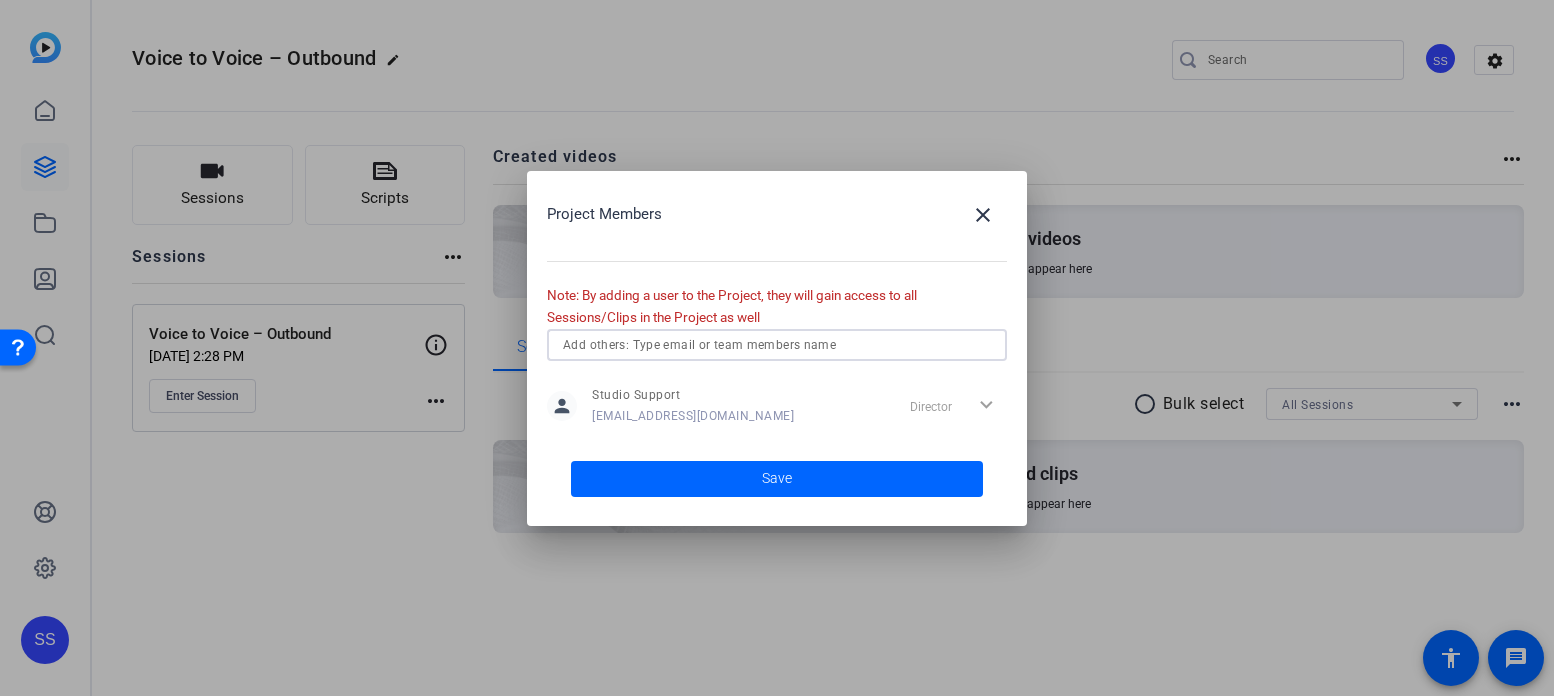 type 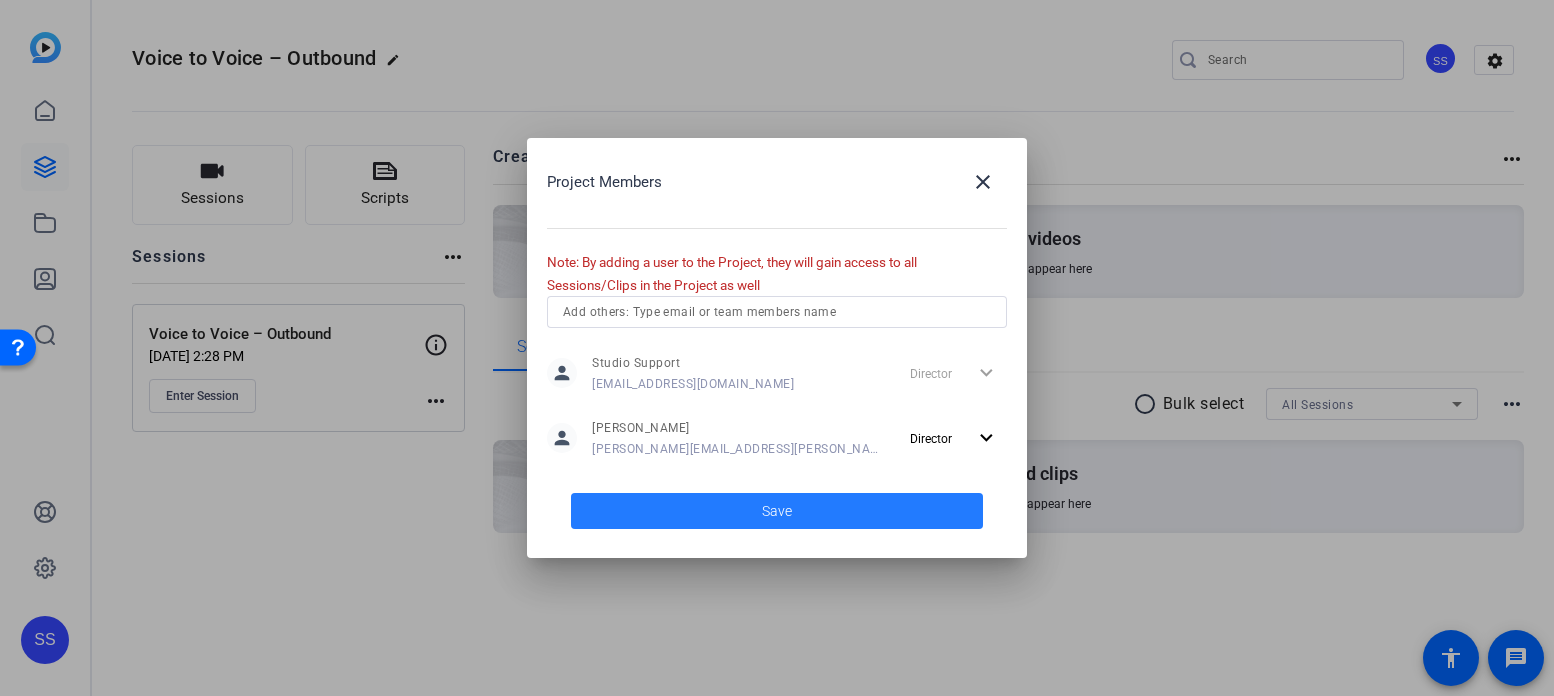 click 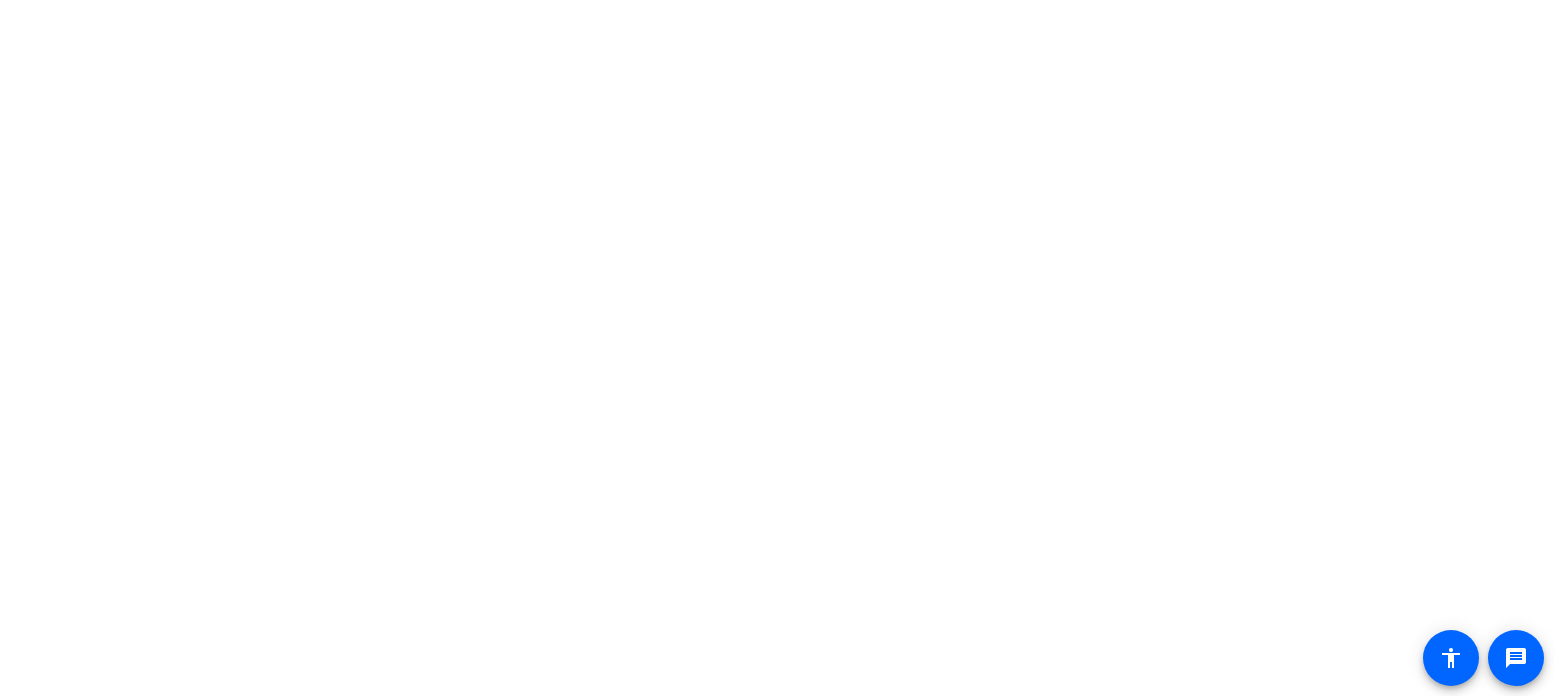 scroll, scrollTop: 0, scrollLeft: 0, axis: both 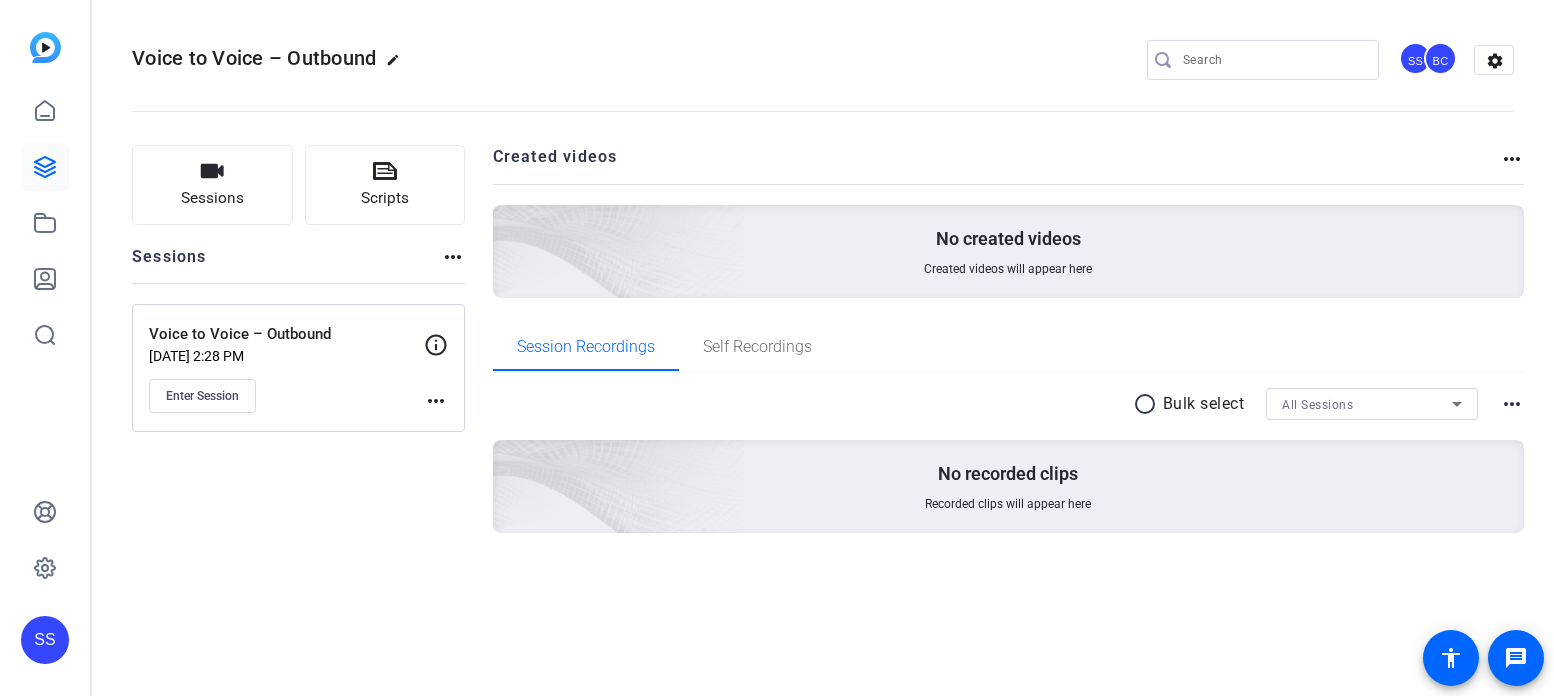 click on "more_horiz" 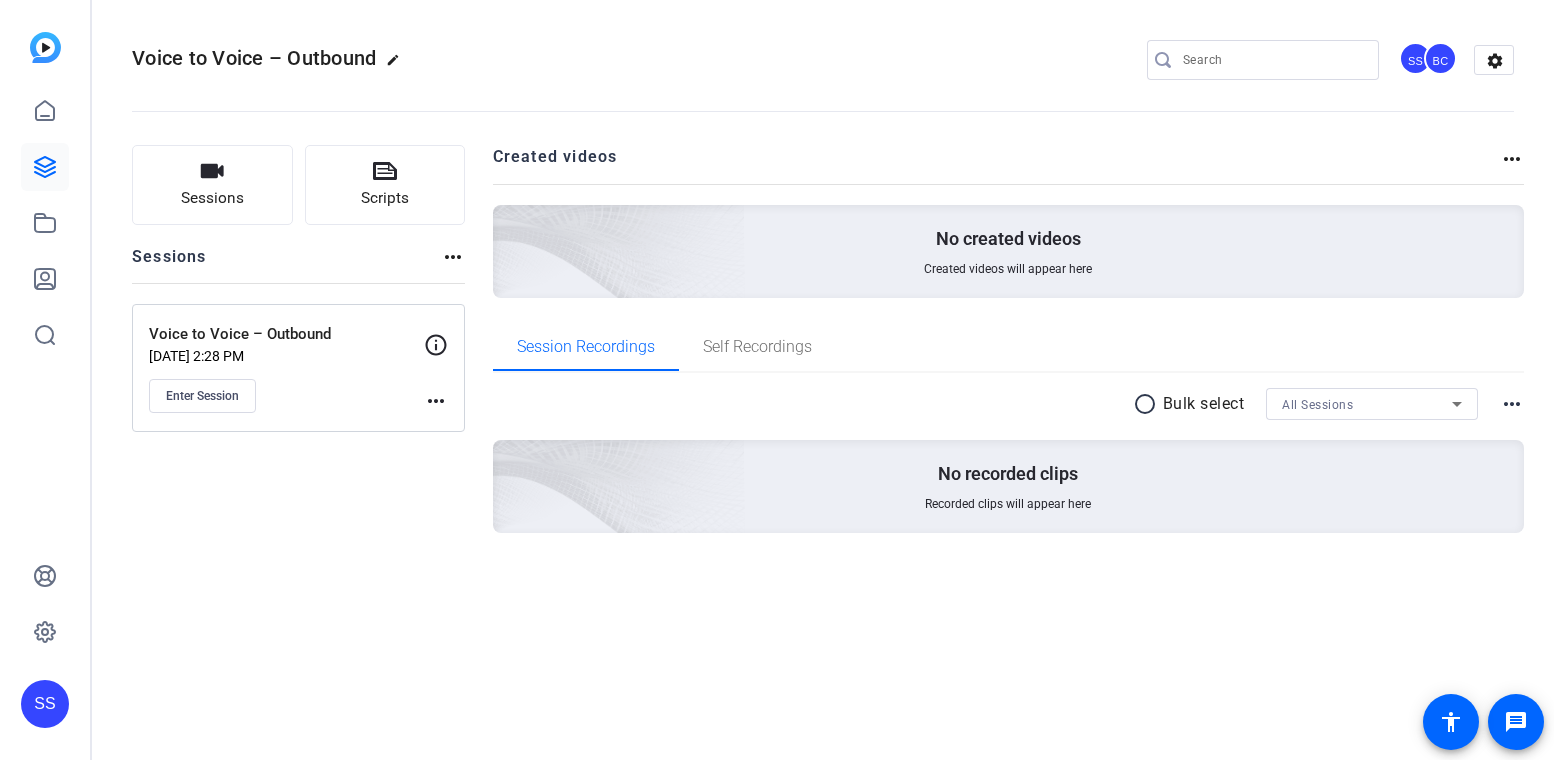 scroll, scrollTop: 0, scrollLeft: 0, axis: both 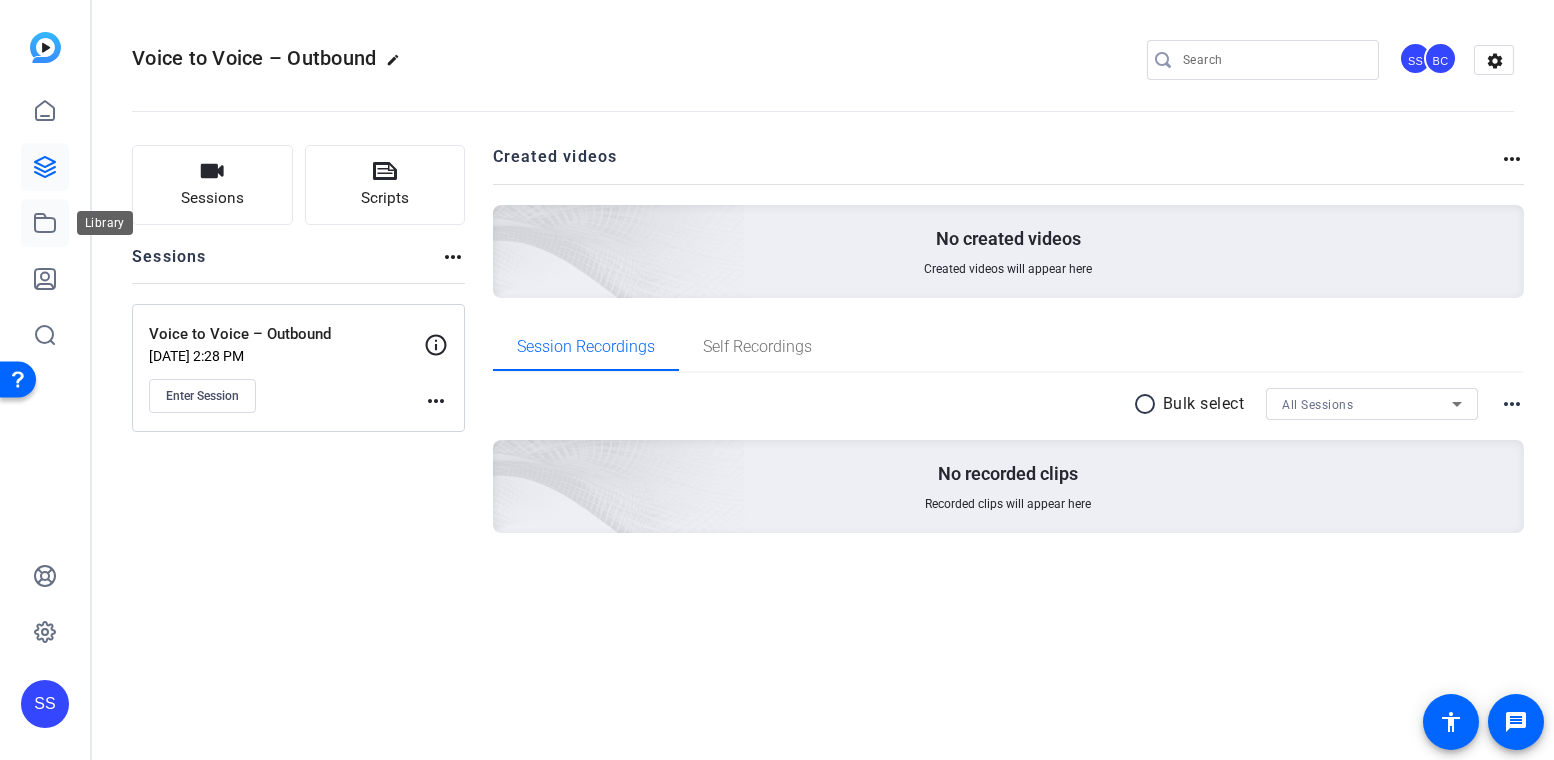 click 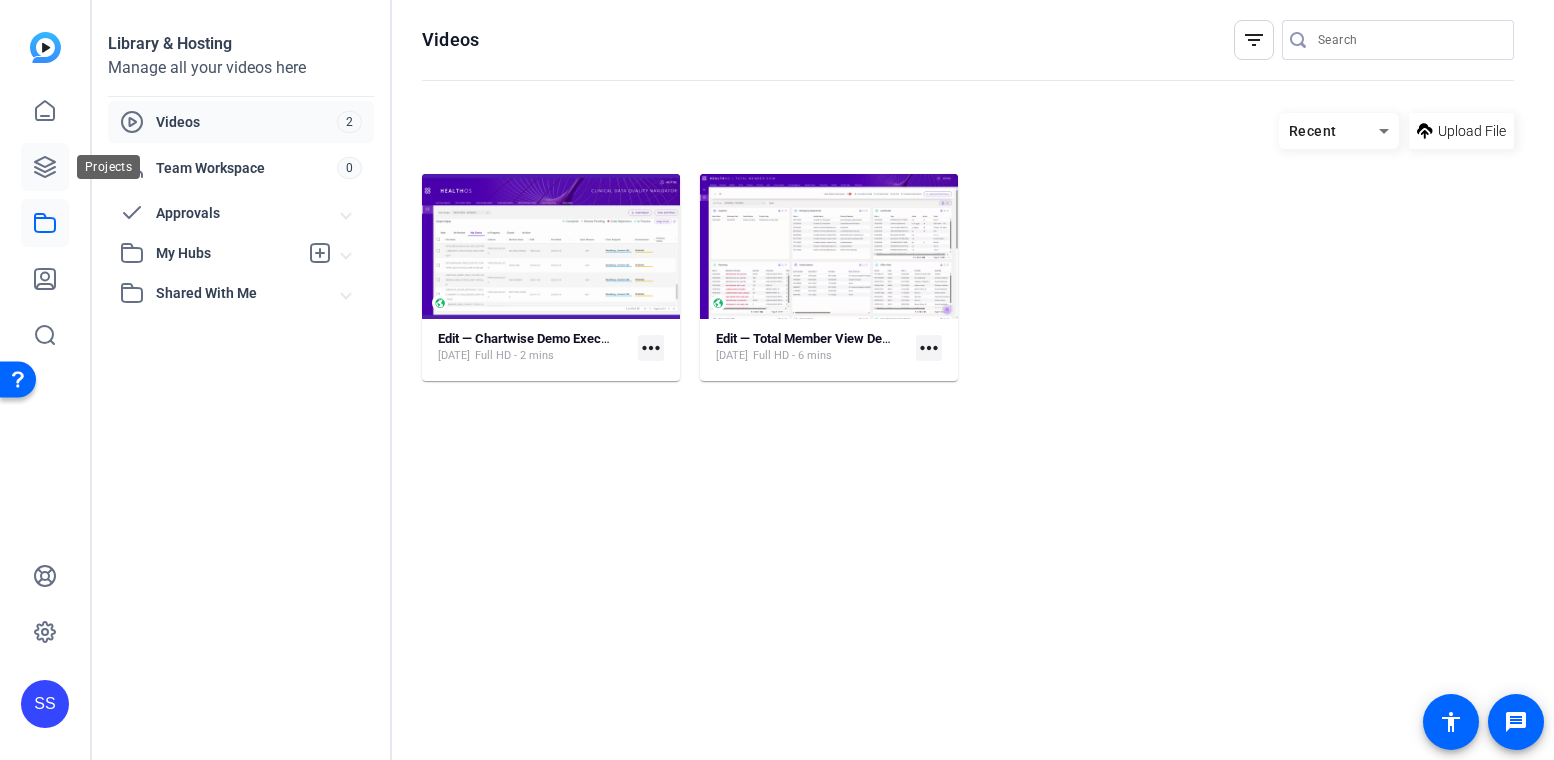 click 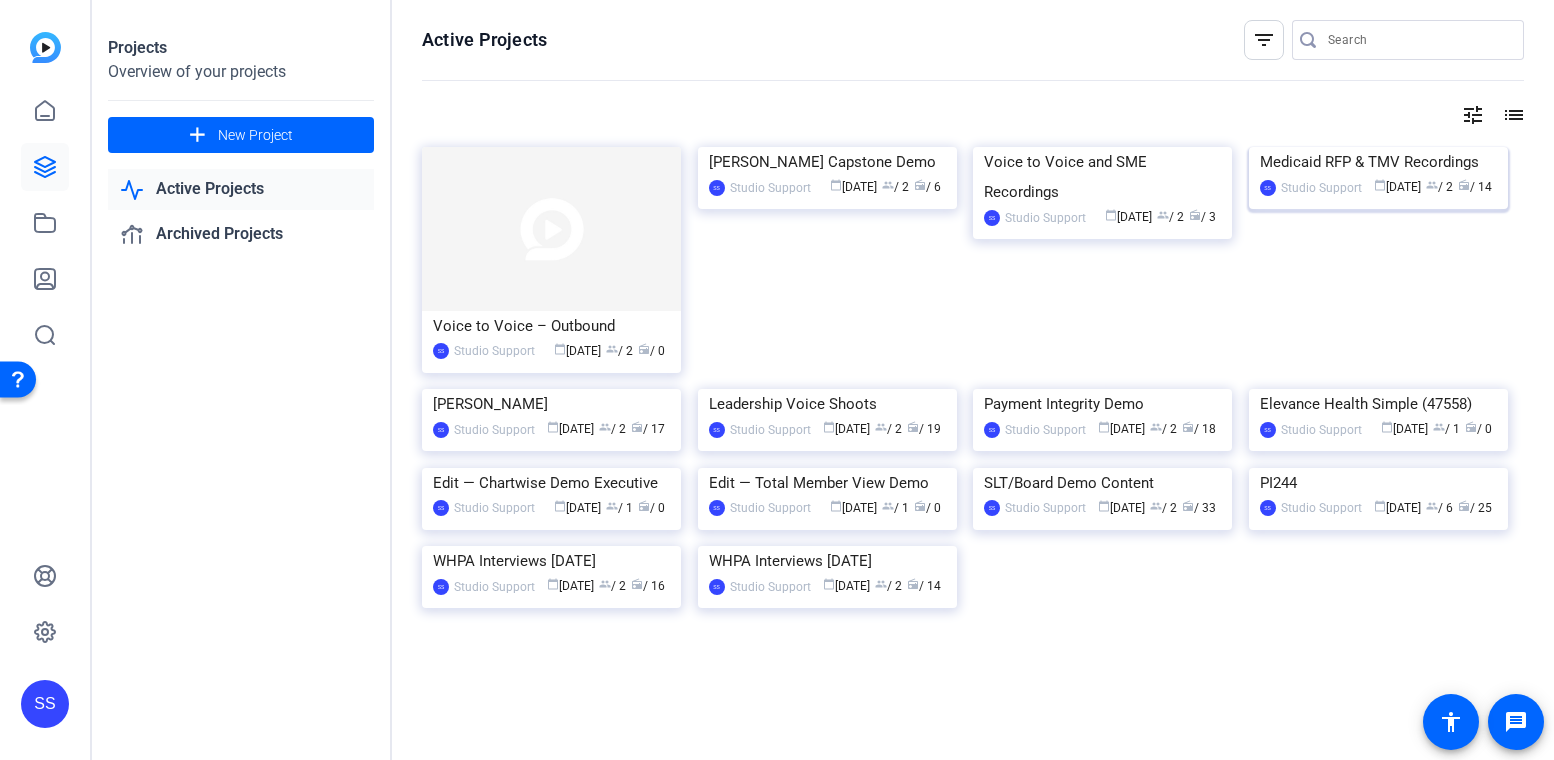 click on "Medicaid RFP & TMV Recordings" 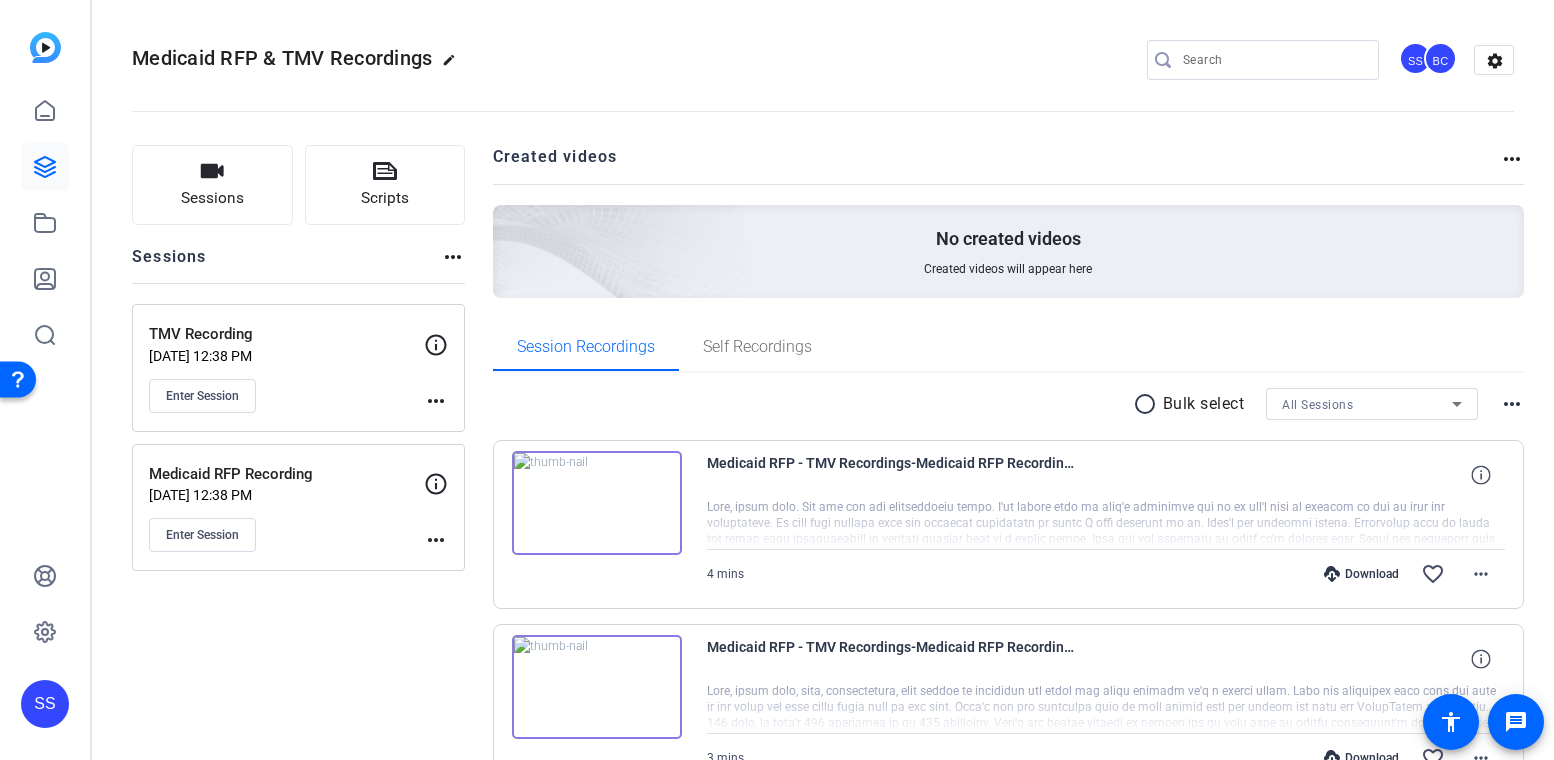 click on "TMV Recording" 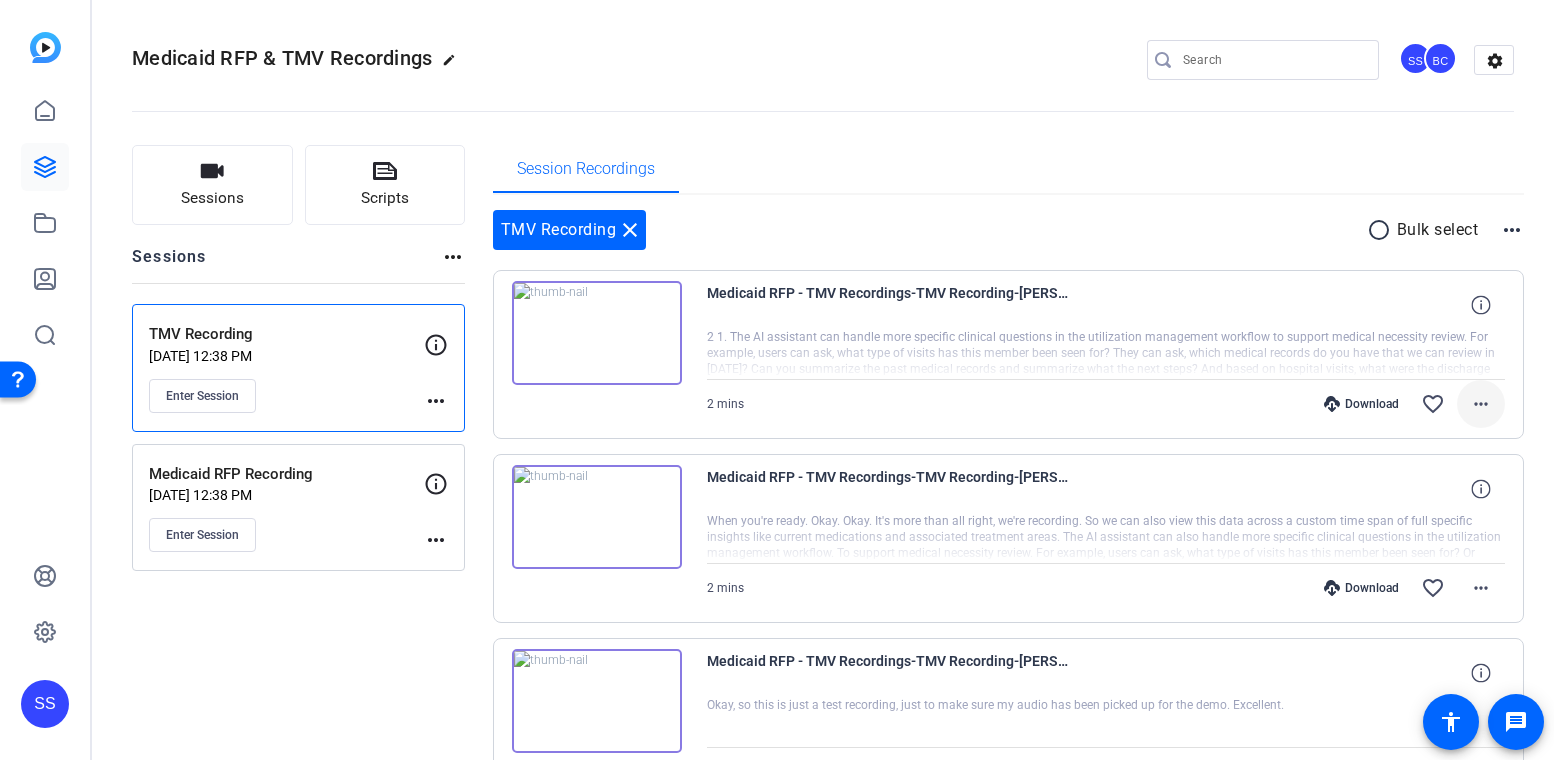 click on "more_horiz" at bounding box center (1481, 404) 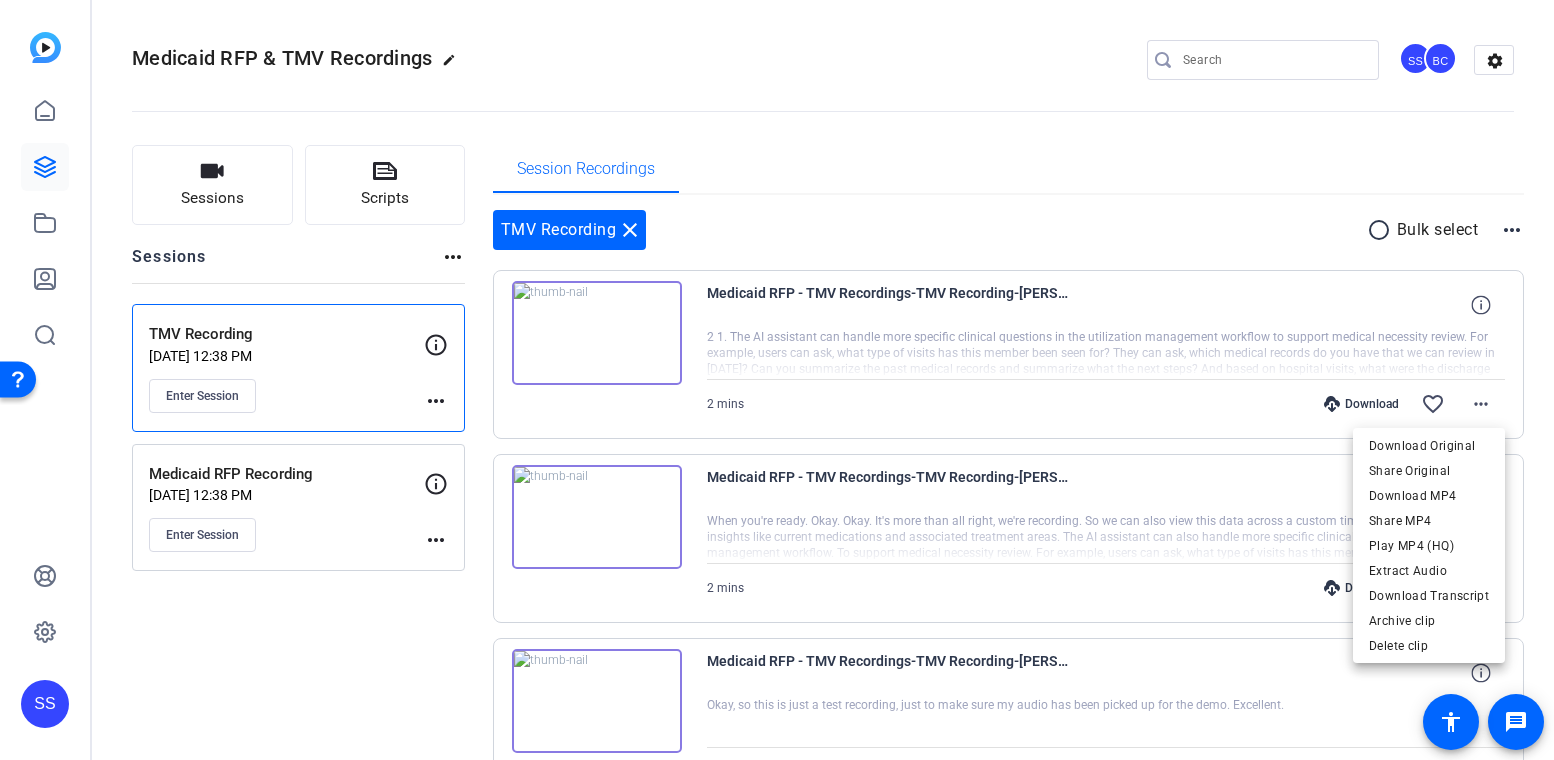 click at bounding box center (777, 380) 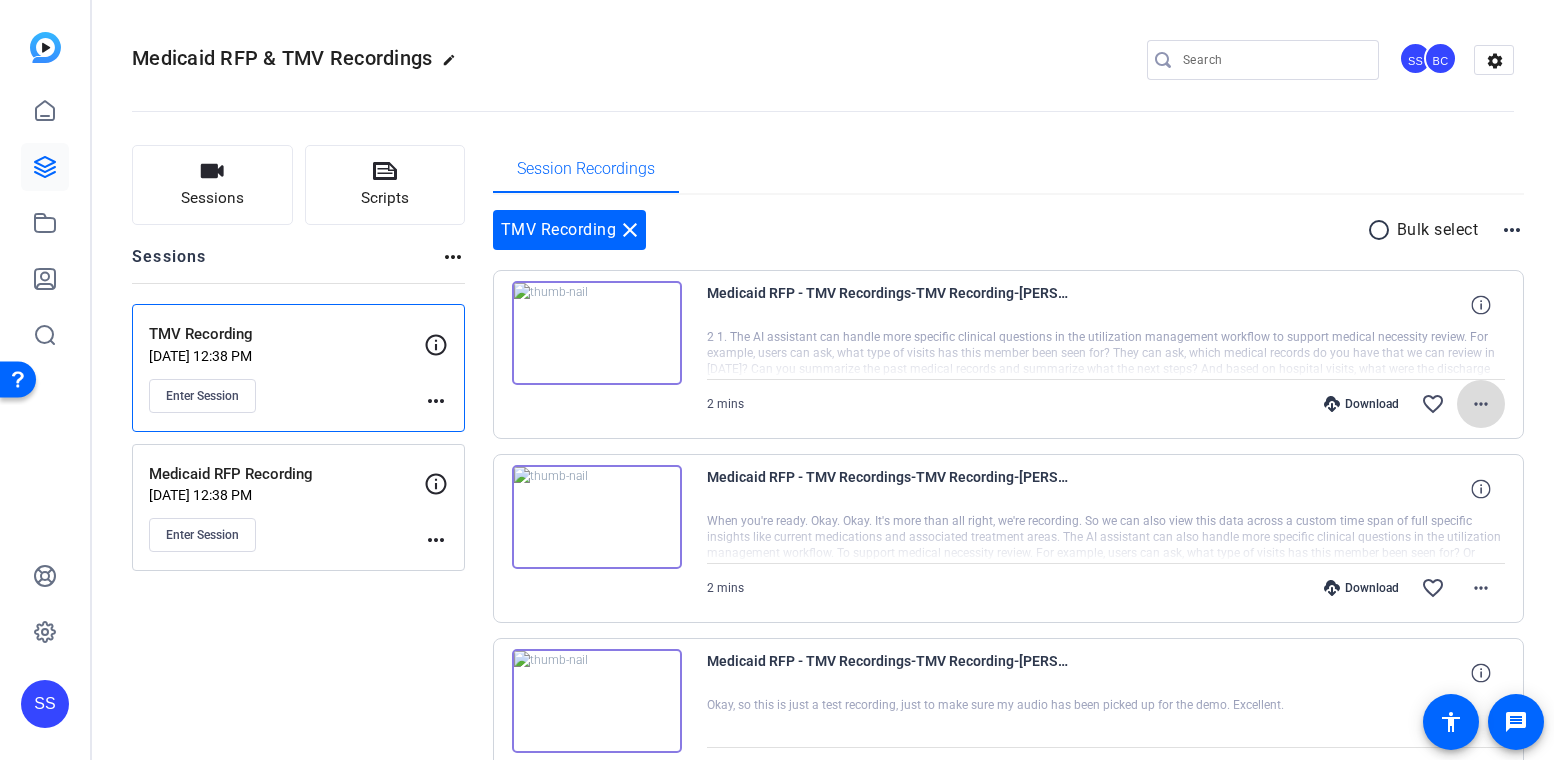 click on "more_horiz" at bounding box center (1481, 404) 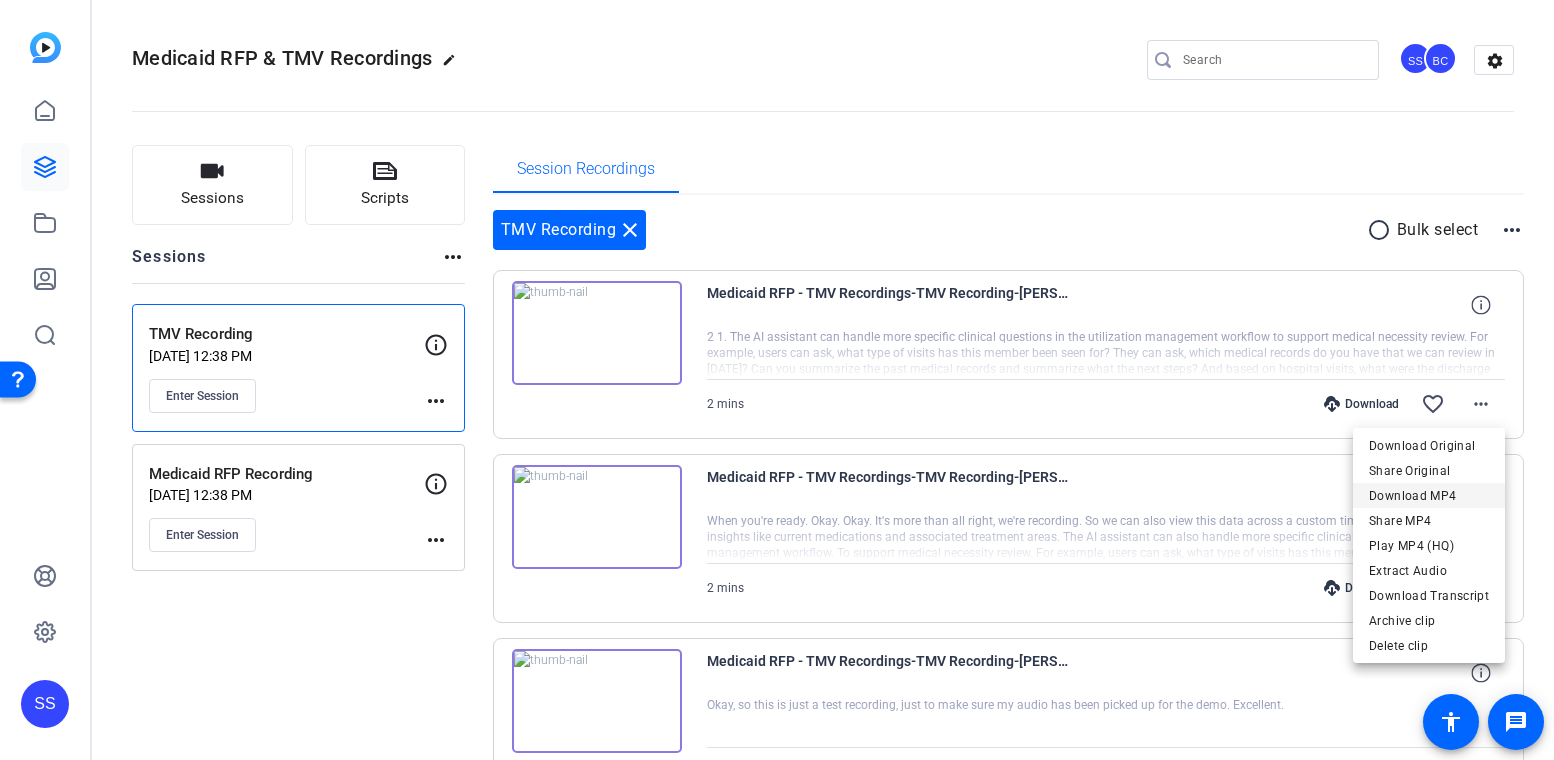 click on "Download MP4" at bounding box center (1429, 496) 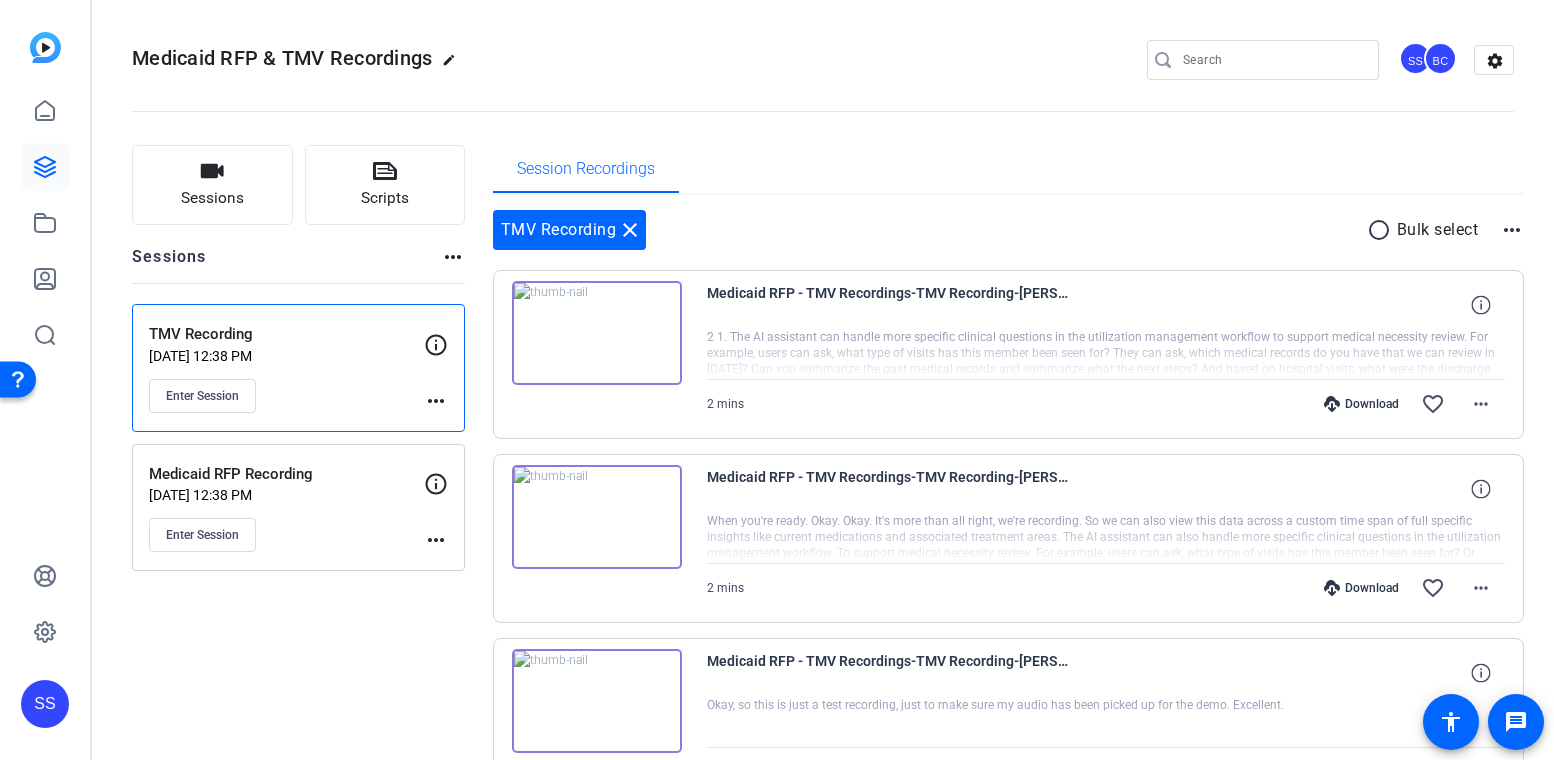 click on "Sessions
Scripts  Sessions more_horiz  TMV Recording   [DATE] 12:38 PM  Enter Session
more_horiz  Medicaid RFP Recording   [DATE] 12:38 PM  Enter Session
more_horiz Session Recordings  TMV Recording  close radio_button_unchecked Bulk select more_horiz
Medicaid RFP - TMV Recordings-TMV Recording-[PERSON_NAME]-2025-07-01-09-26-28-543-0
2 1. The AI assistant can handle more specific clinical questions in the utilization management workflow to support medical necessity review. For example, users can ask, what type of visits has this member been seen for? They can ask, which medical records do you have that we can review in [DATE]? Can you summarize the past medical records and summarize what the next steps? And based on hospital visits, what were the discharge instructions? TMB understands these natural language prompts and returns. Organized, easy to read summaries. I think we're good. Okay.  2 mins
Download" 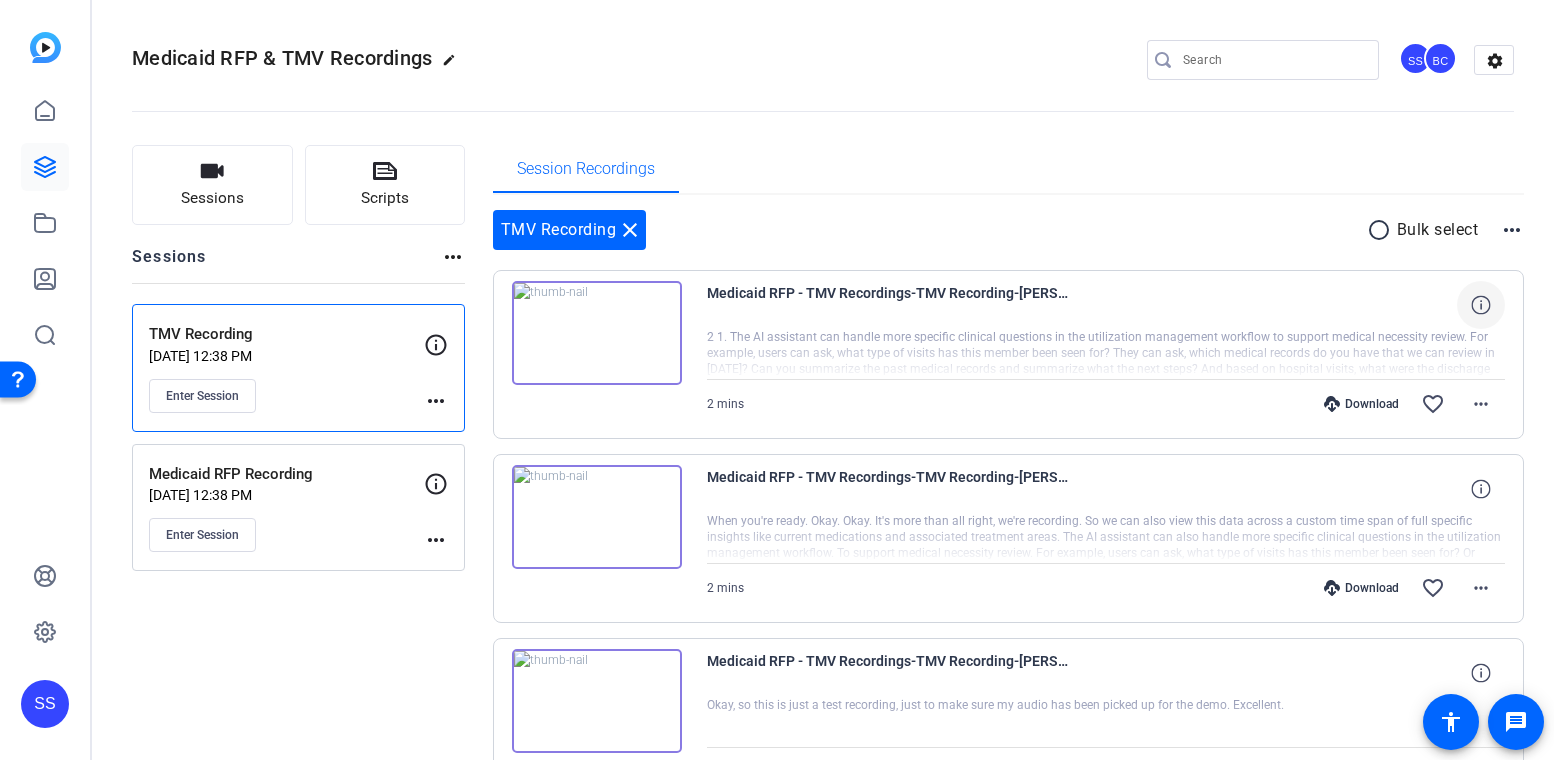 click at bounding box center [1481, 305] 